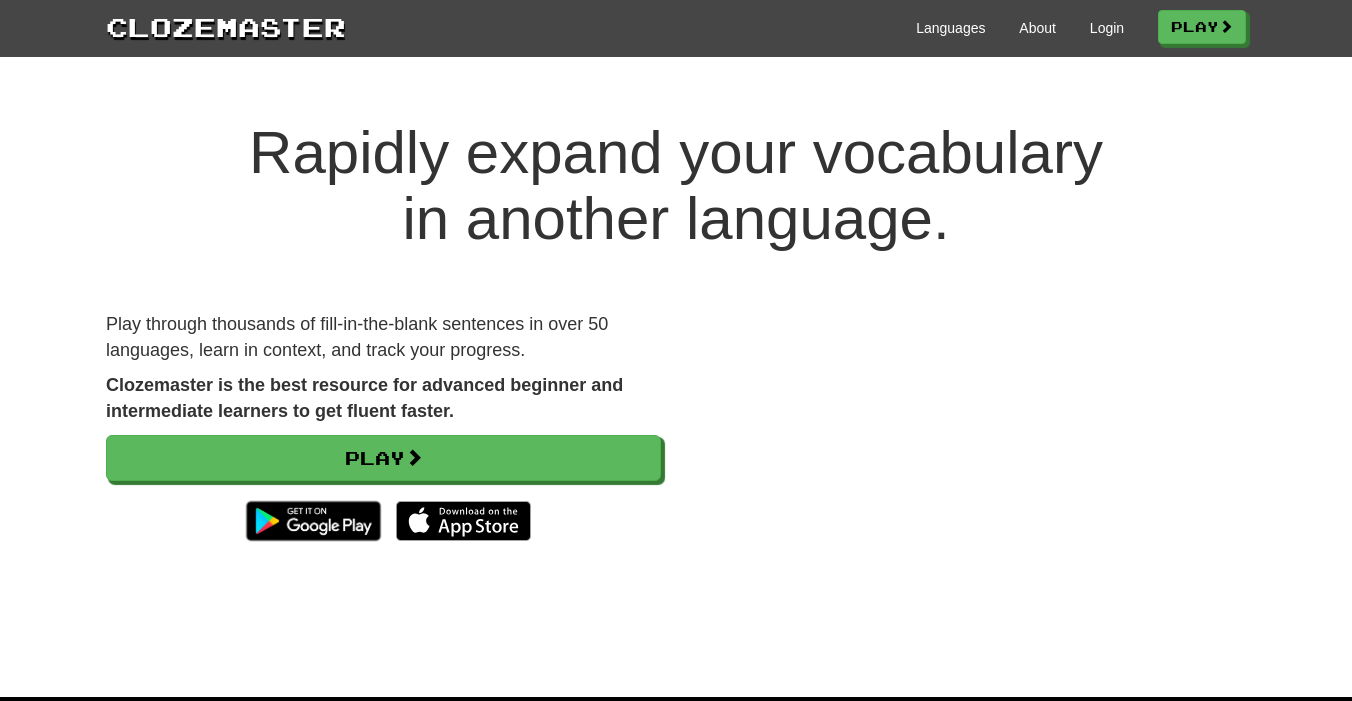 scroll, scrollTop: 0, scrollLeft: 0, axis: both 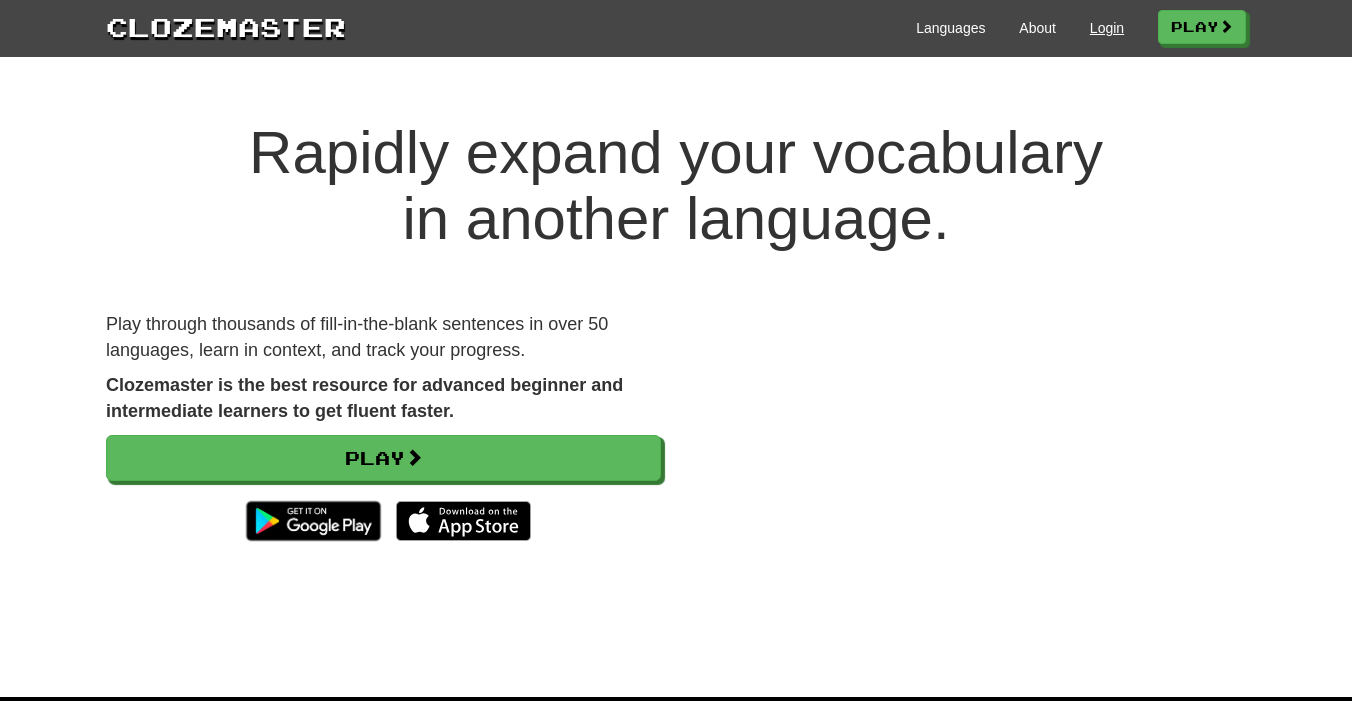 click on "Login" at bounding box center [1107, 28] 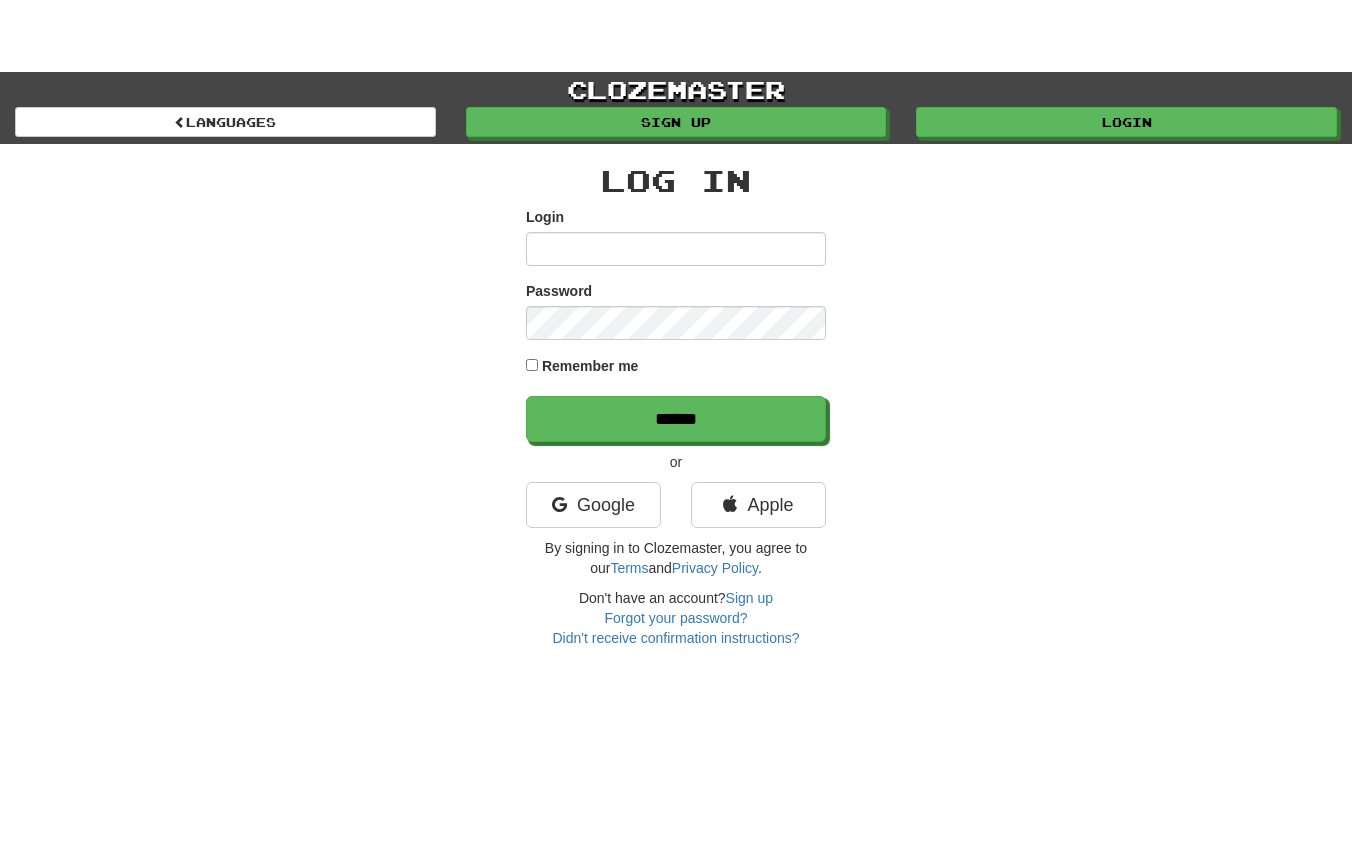 scroll, scrollTop: 0, scrollLeft: 0, axis: both 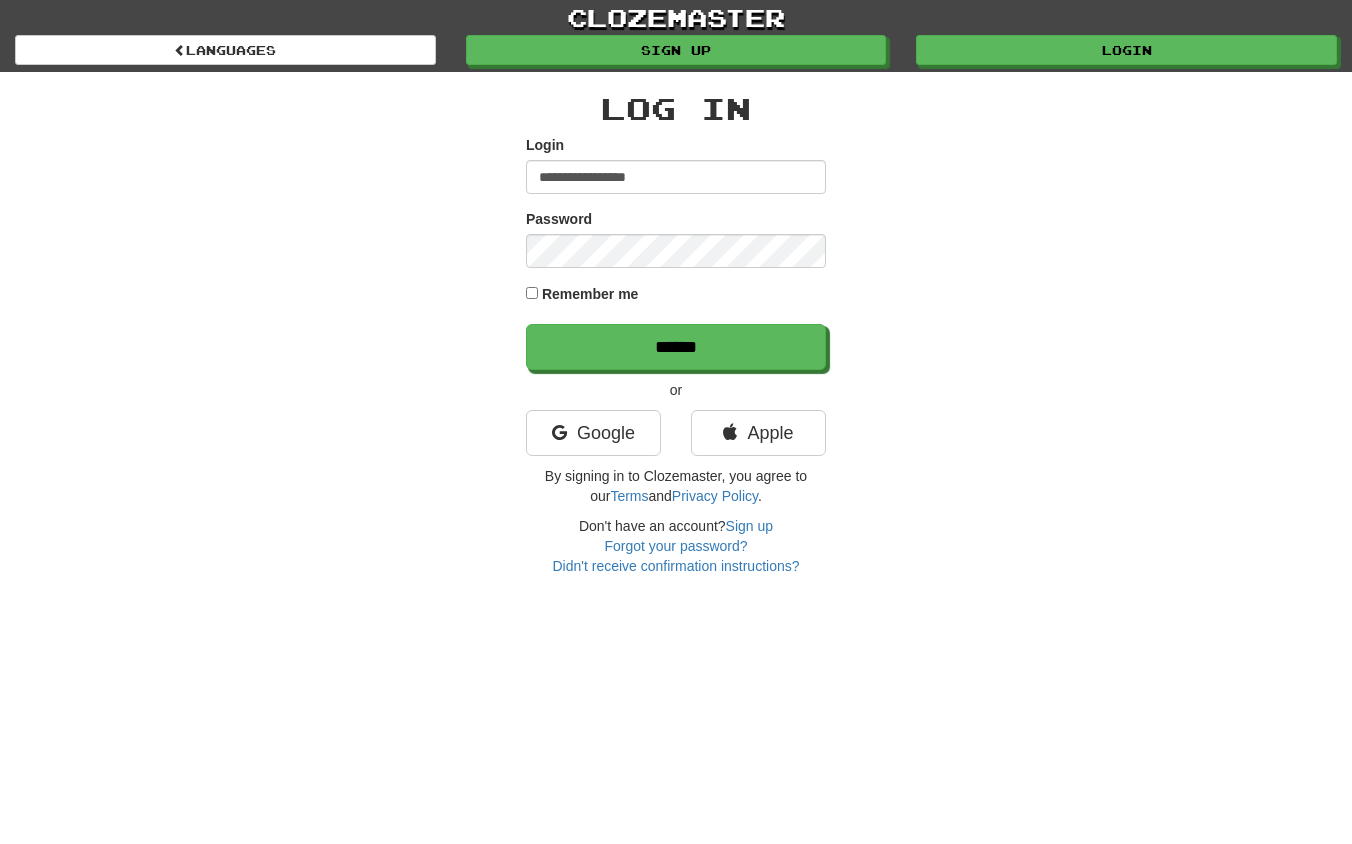type on "**********" 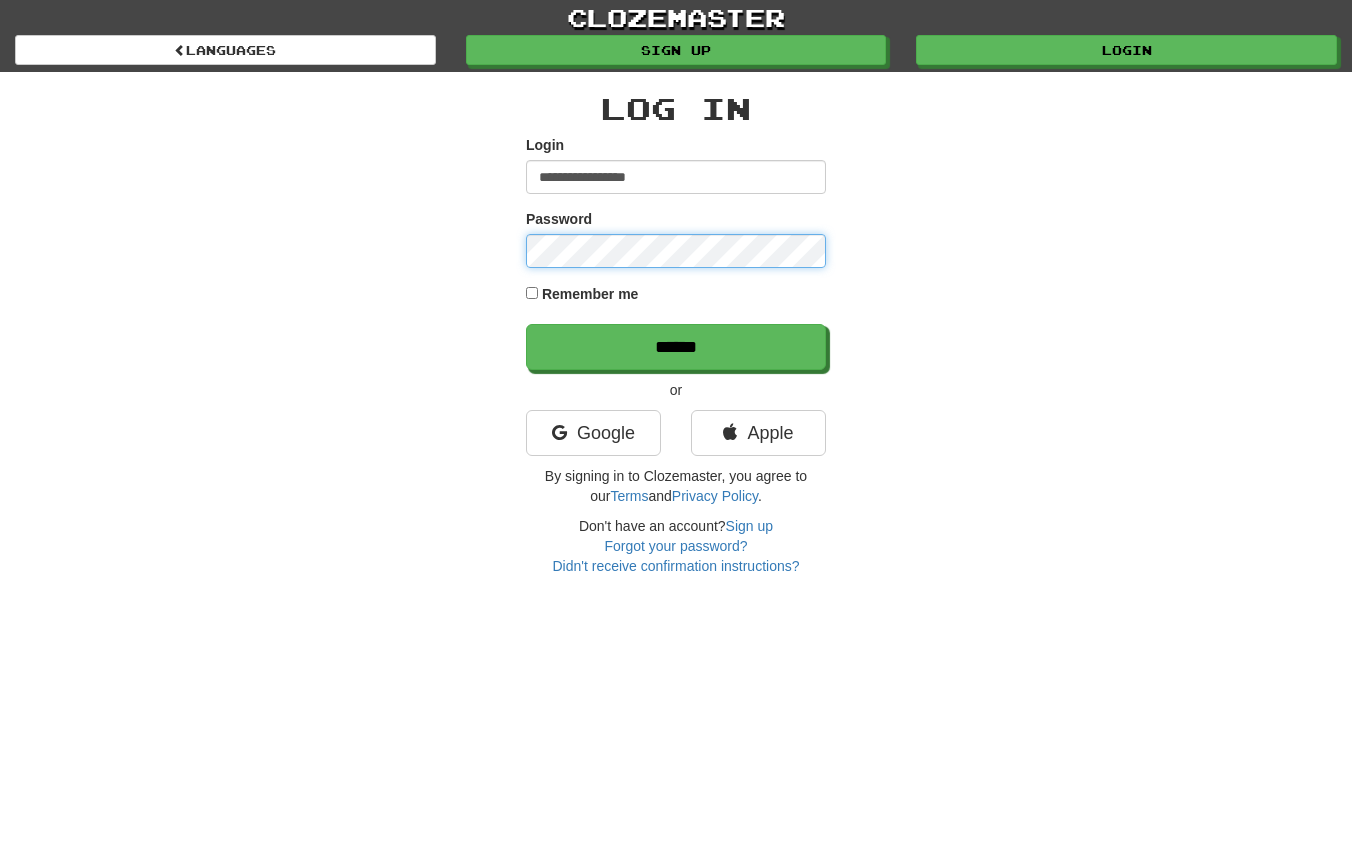 click on "******" at bounding box center (676, 347) 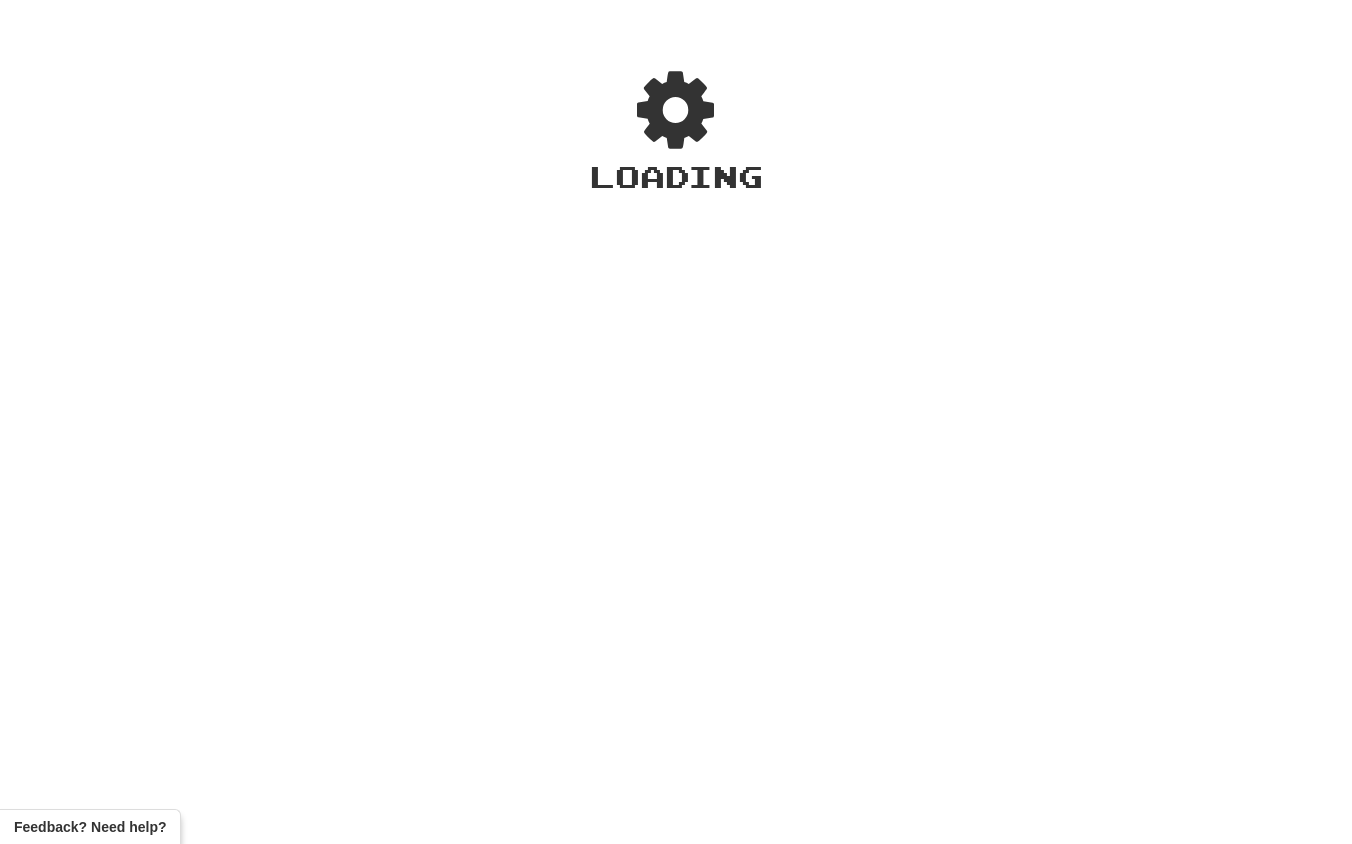 scroll, scrollTop: 0, scrollLeft: 0, axis: both 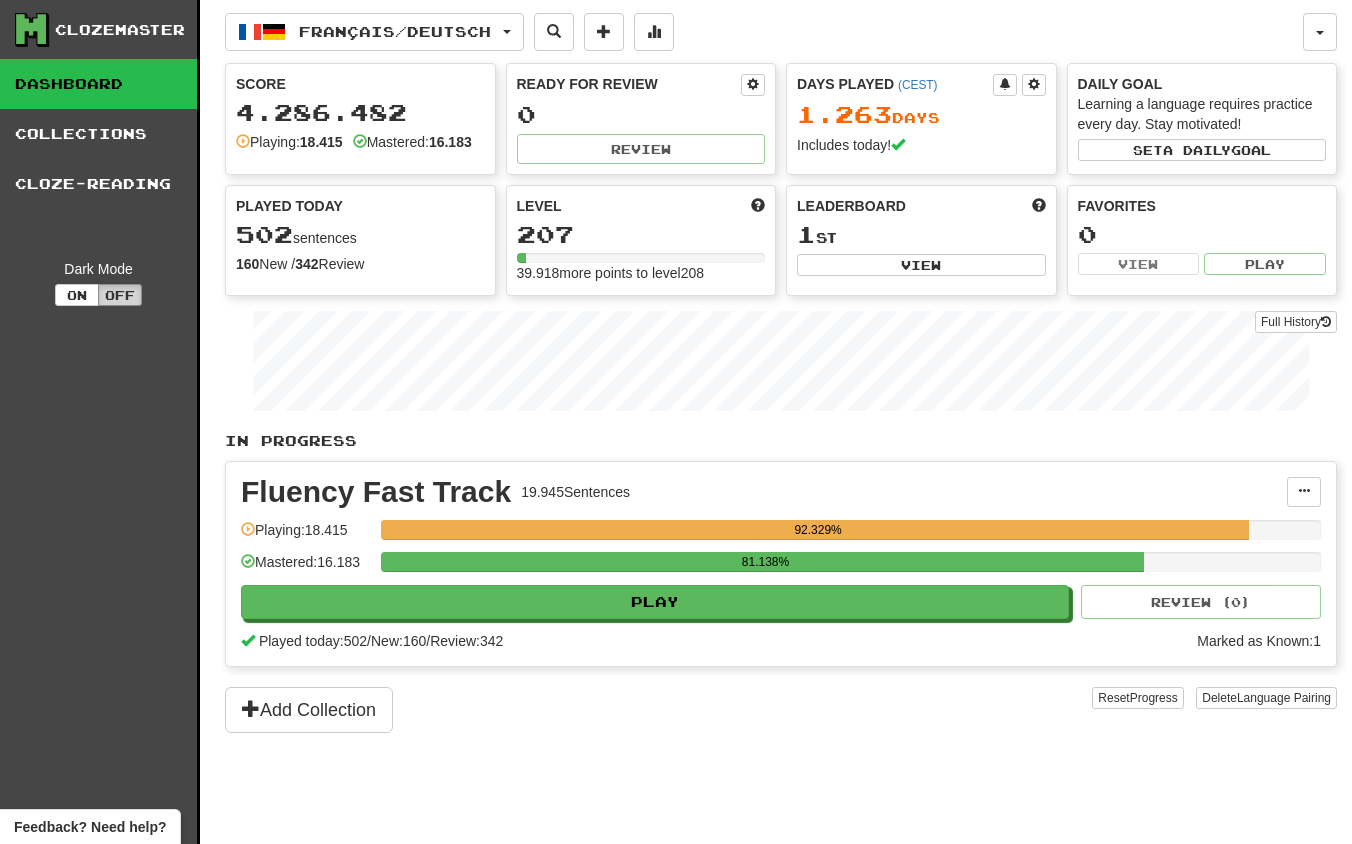 click on "Off" at bounding box center [120, 295] 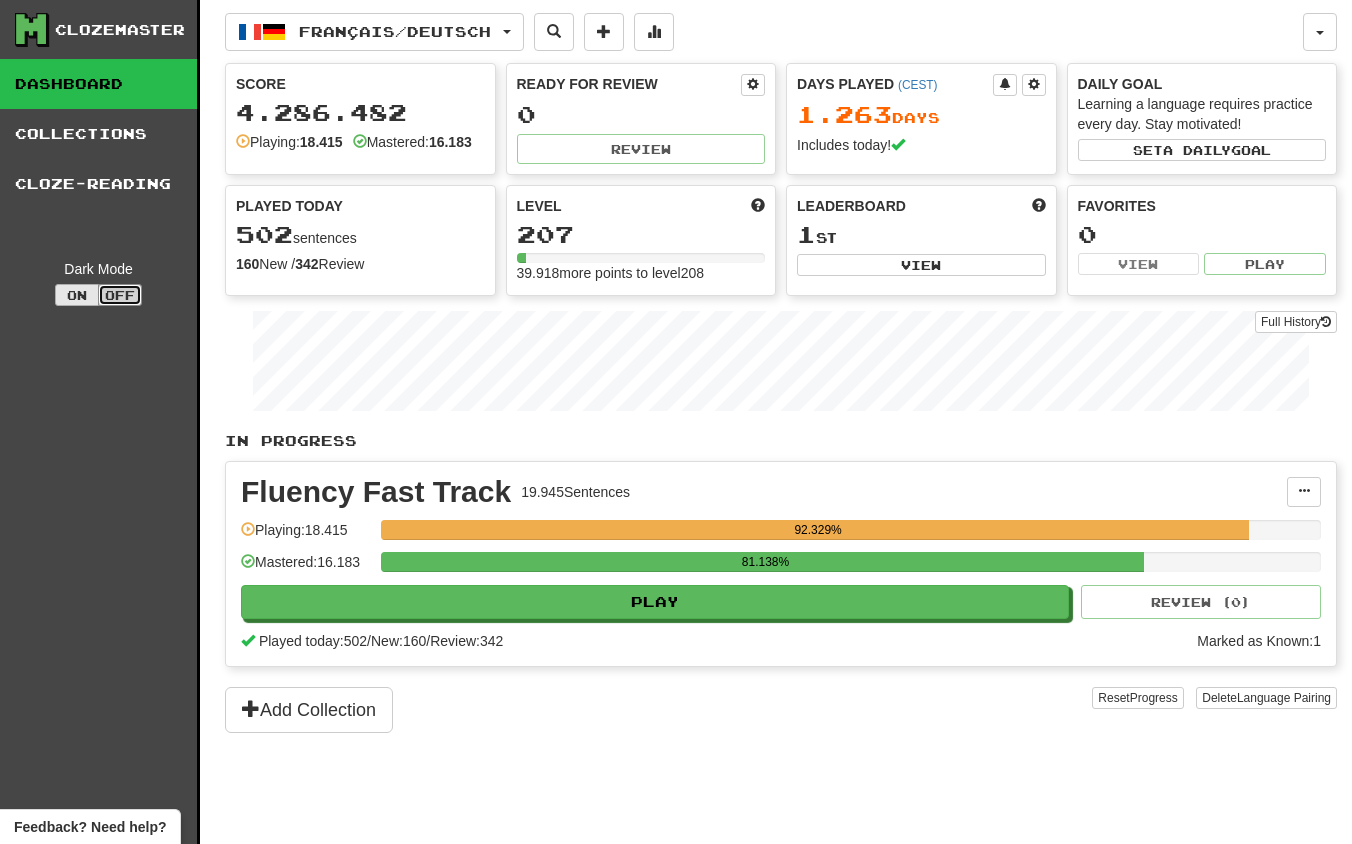 click on "On" at bounding box center [77, 295] 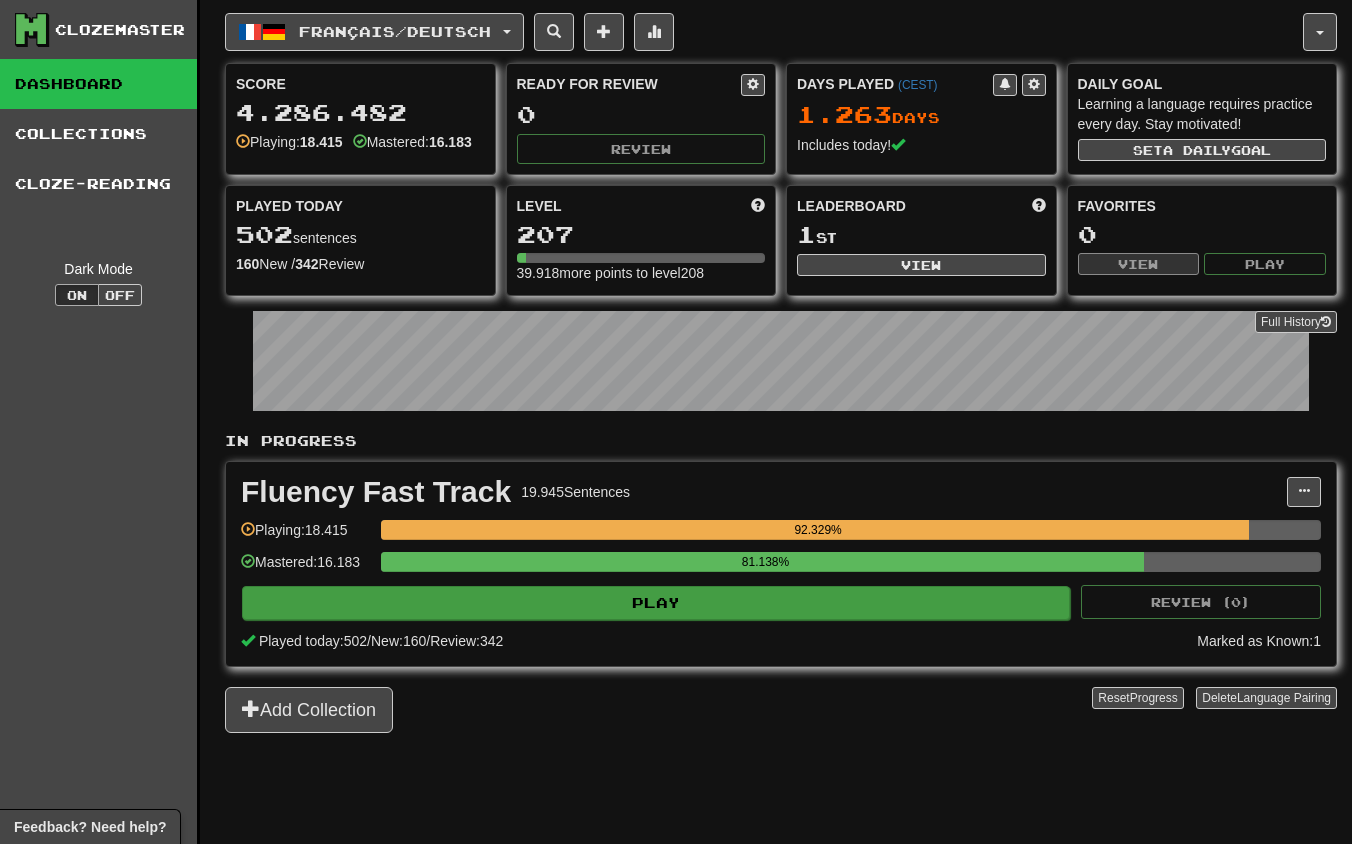 click on "Play" at bounding box center (656, 603) 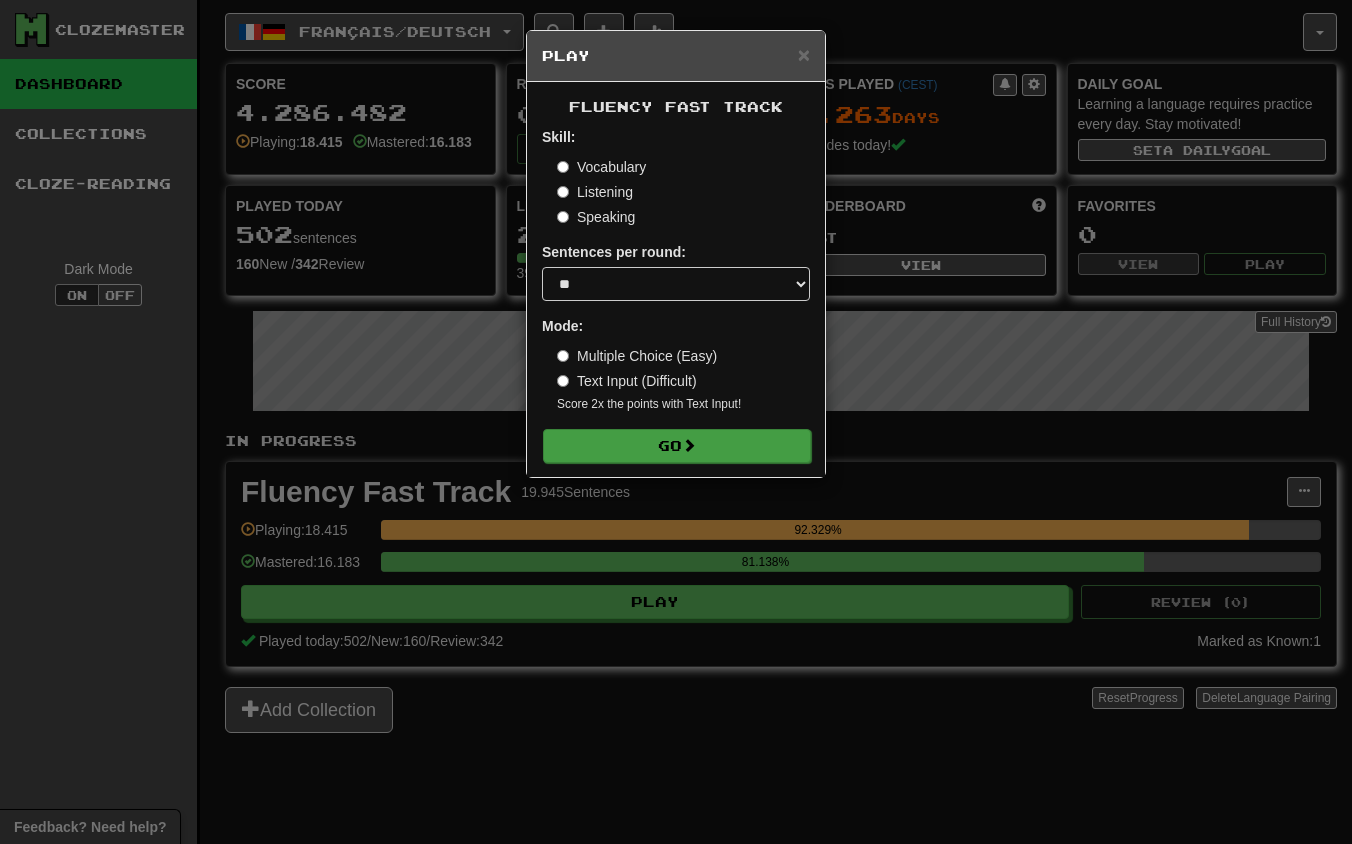 click on "Go" at bounding box center (677, 446) 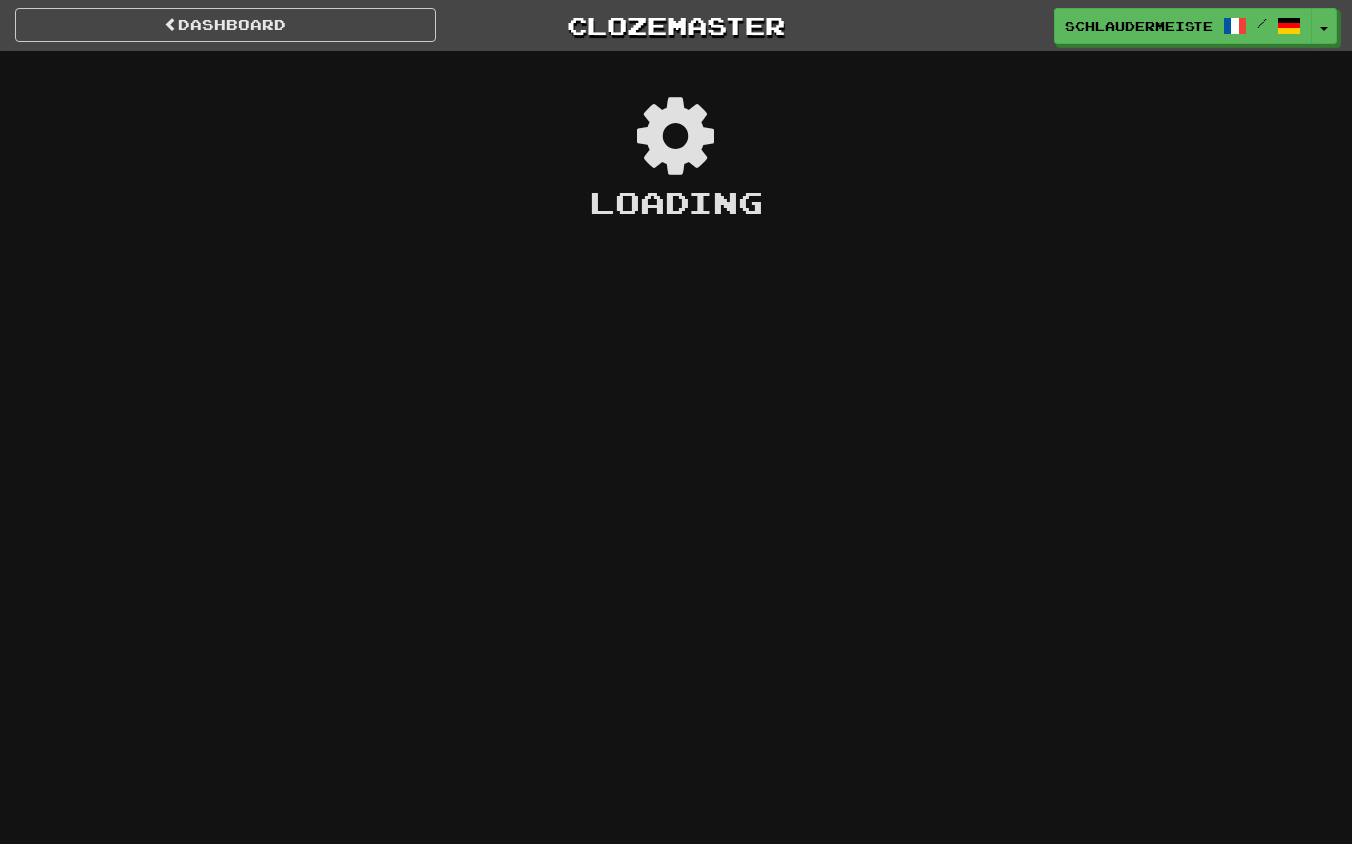scroll, scrollTop: 0, scrollLeft: 0, axis: both 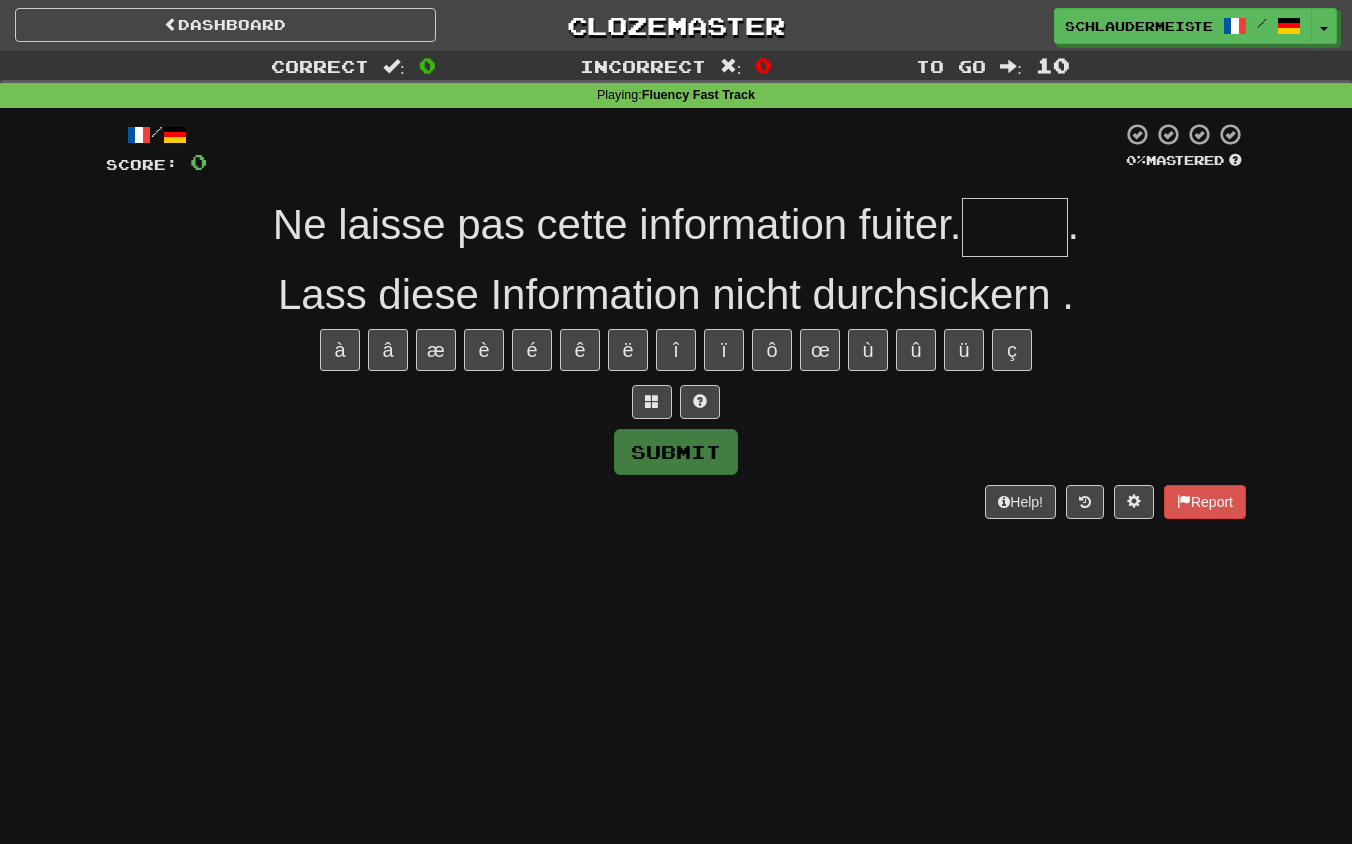 type on "*" 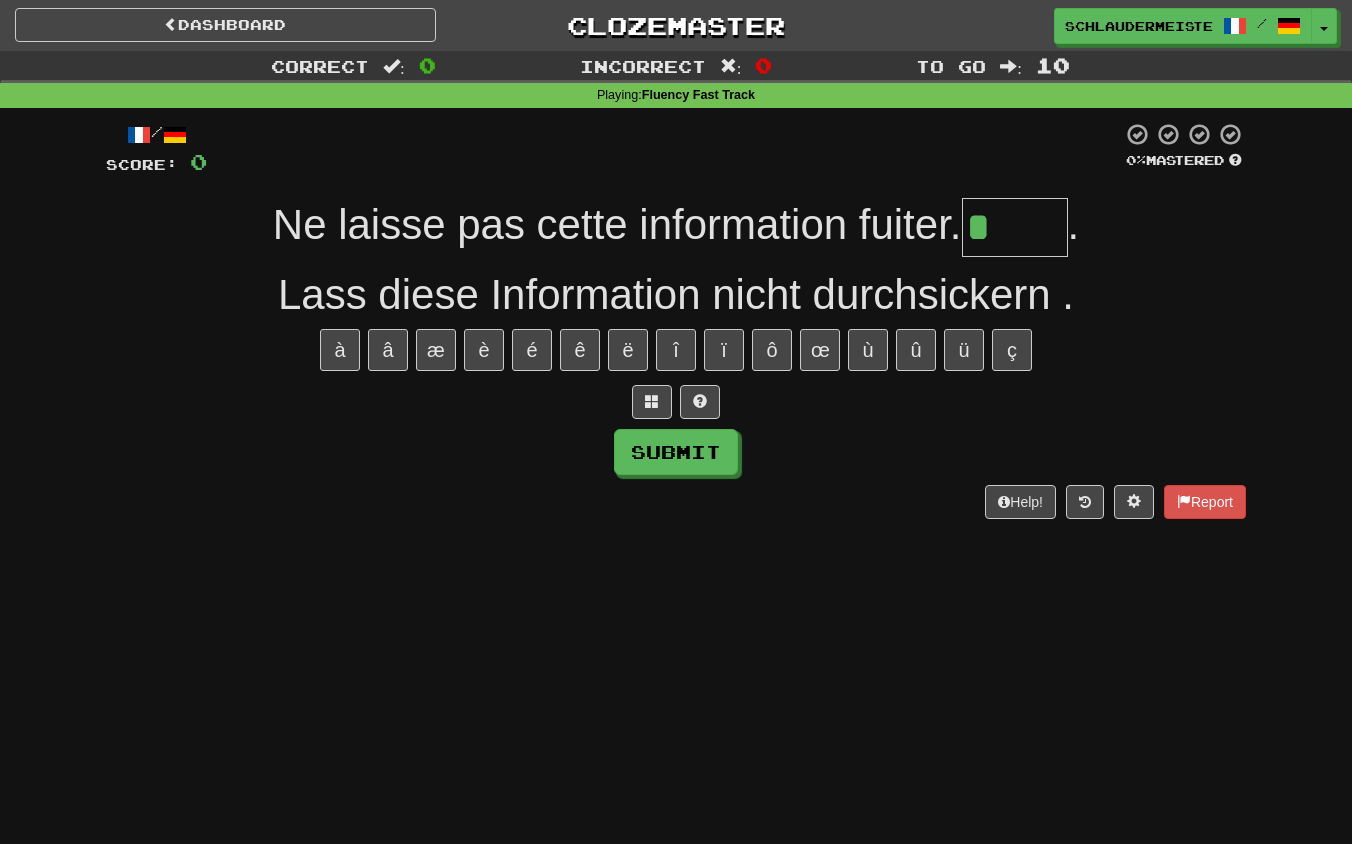 type on "******" 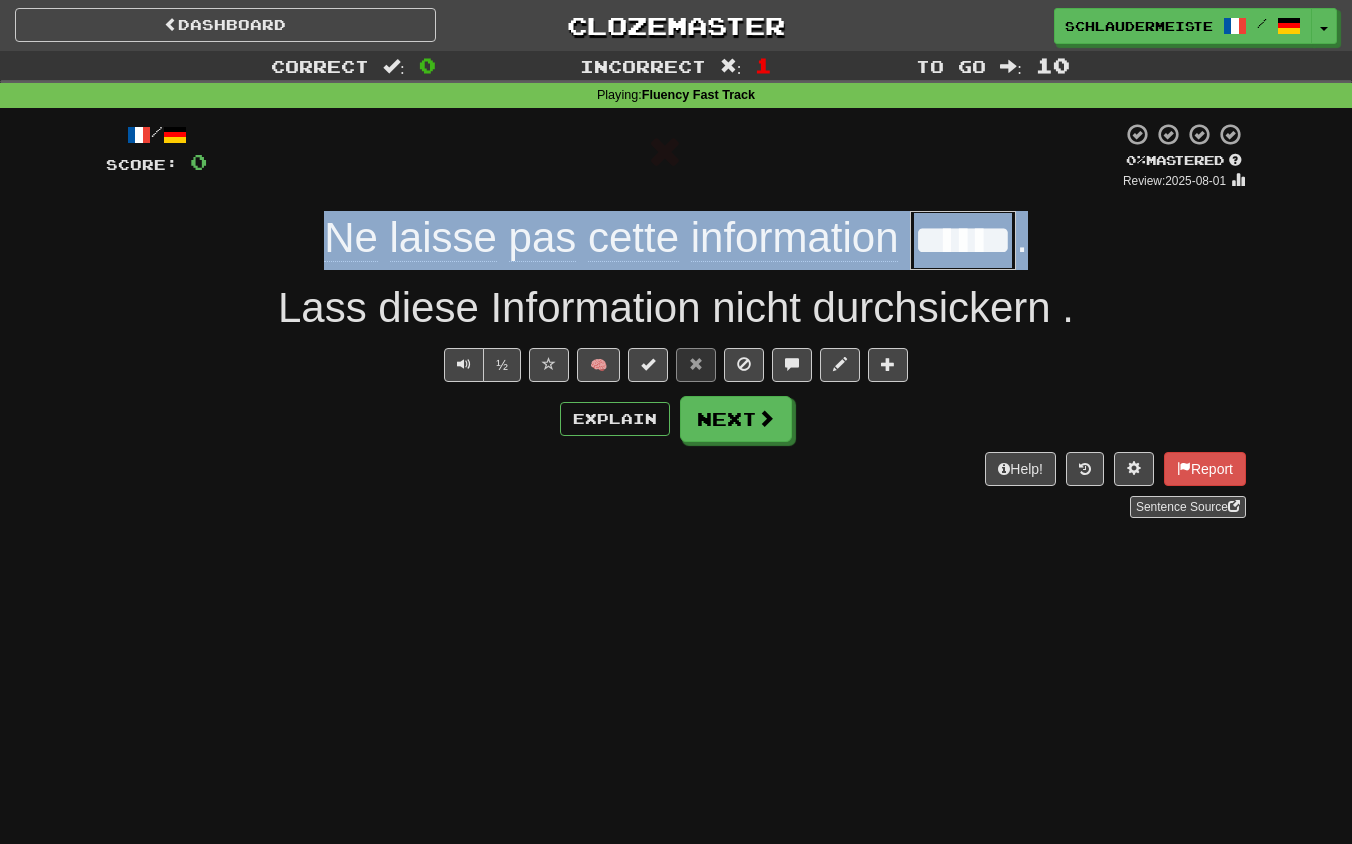 drag, startPoint x: 302, startPoint y: 234, endPoint x: 1078, endPoint y: 241, distance: 776.03156 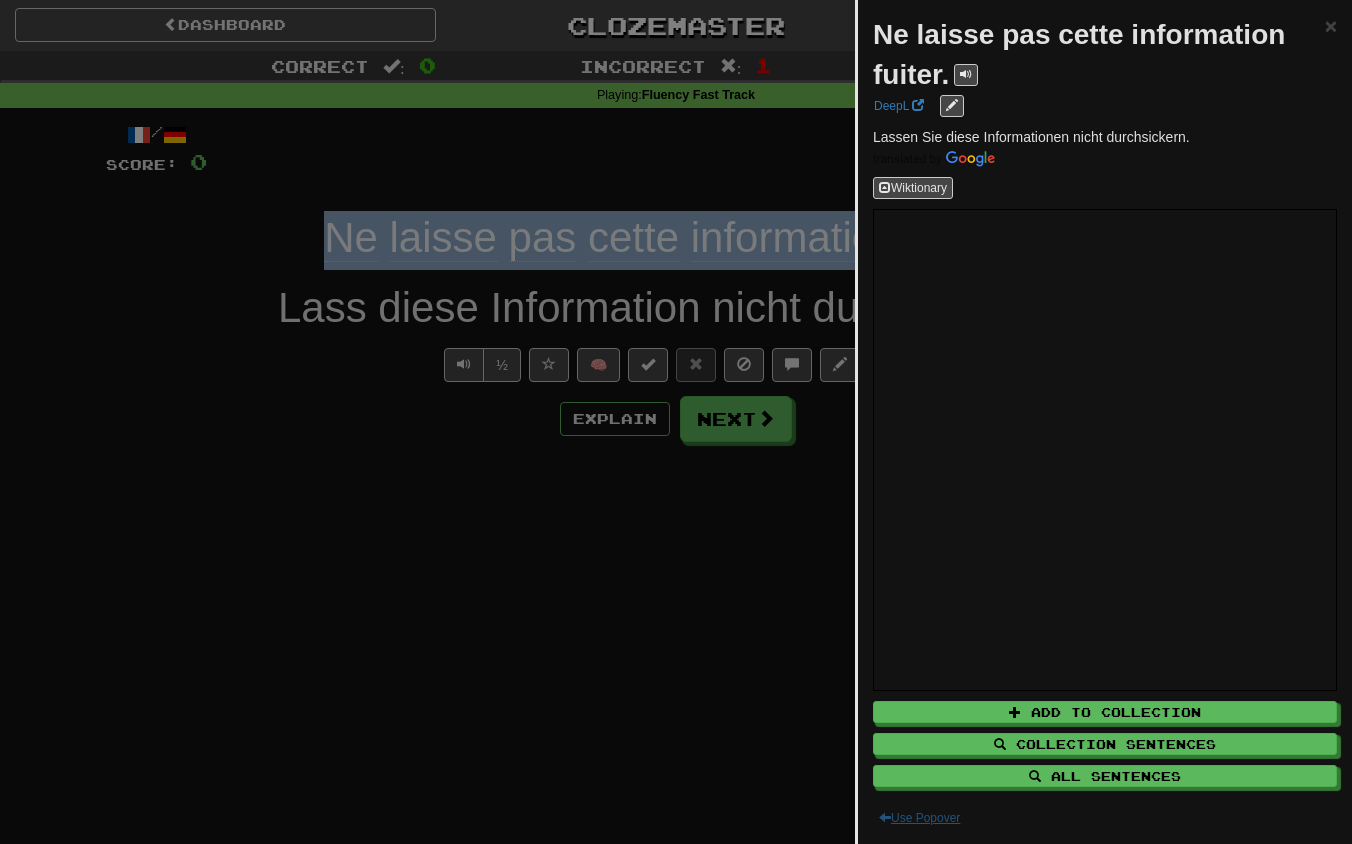 click on "Use Popover" at bounding box center (919, 818) 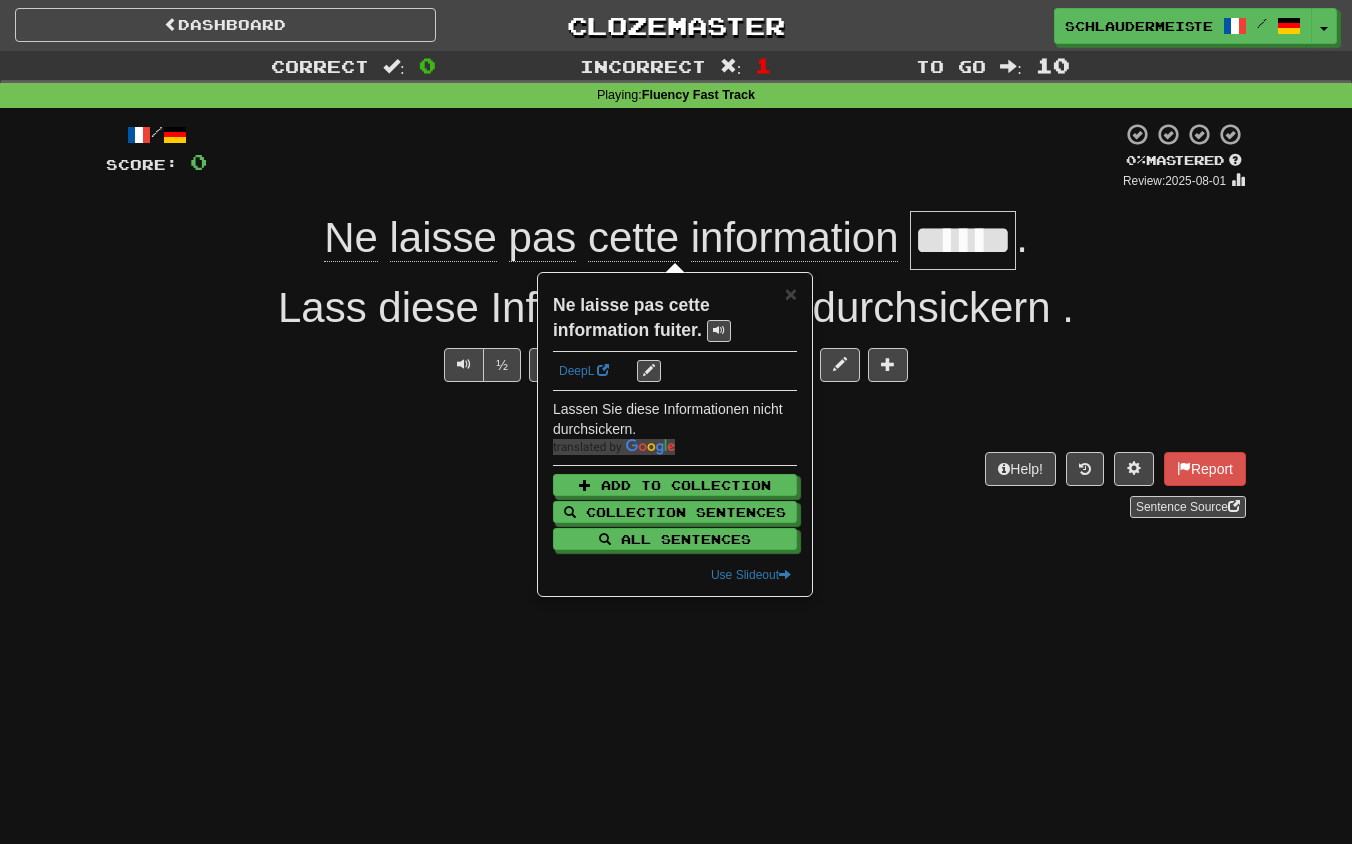click on "Correct : 0 Incorrect : 1 To go : 10 Playing : Fluency Fast Track / Score: 0 0 % Mastered Review: 2025-08-01 Ne laisse pas cette information ****** . ½ 🧠 Explain Next Help! Report" at bounding box center (676, 422) 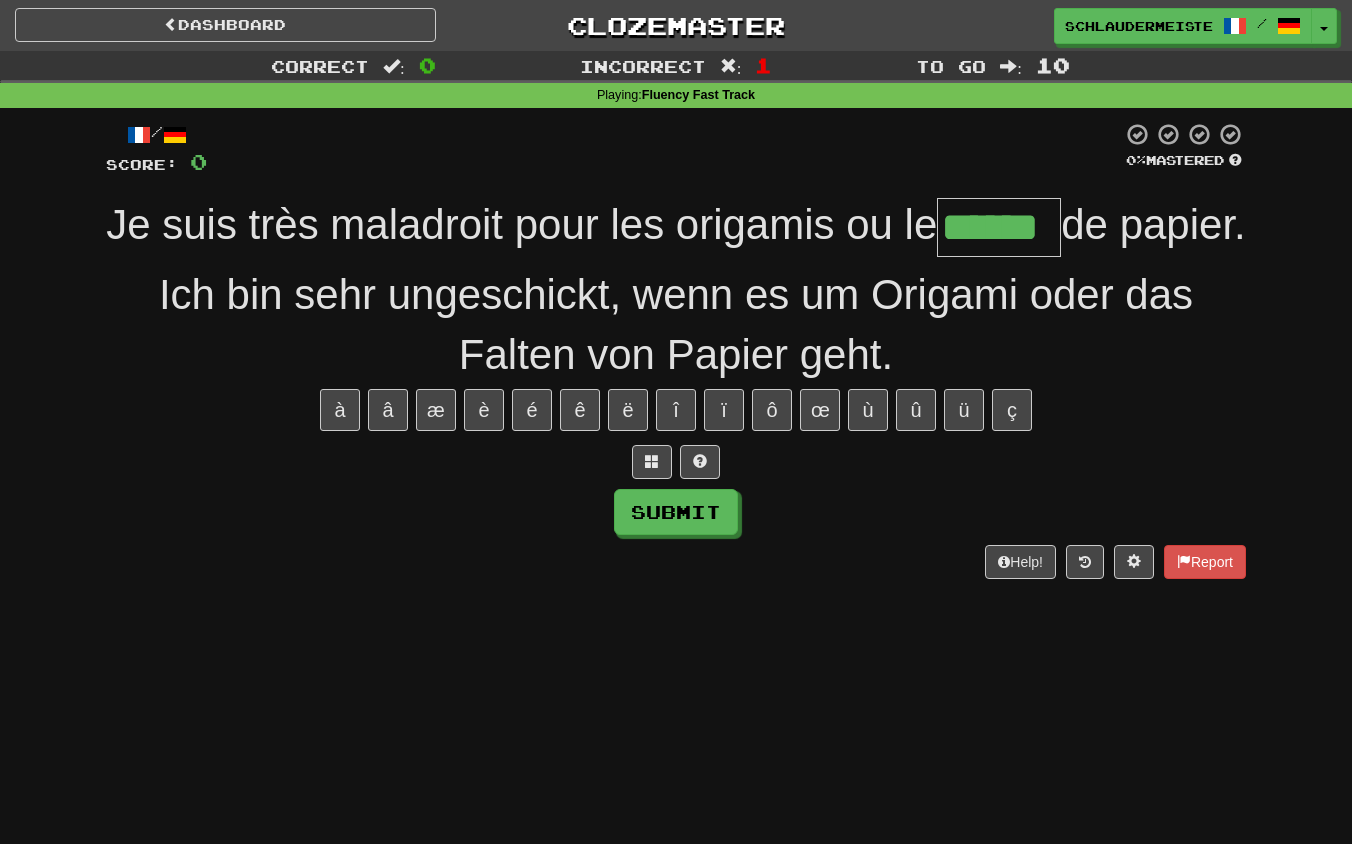 type on "******" 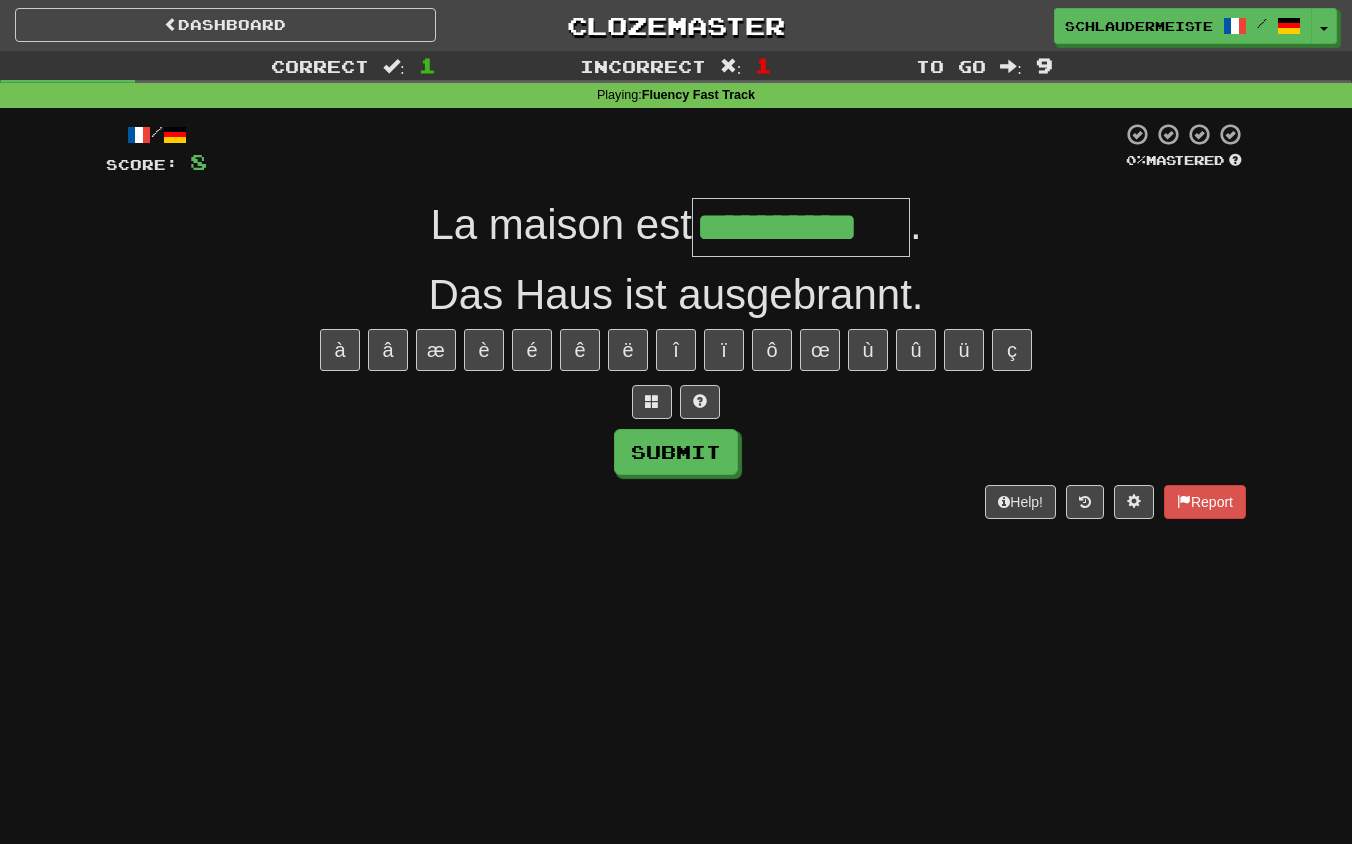 type on "**********" 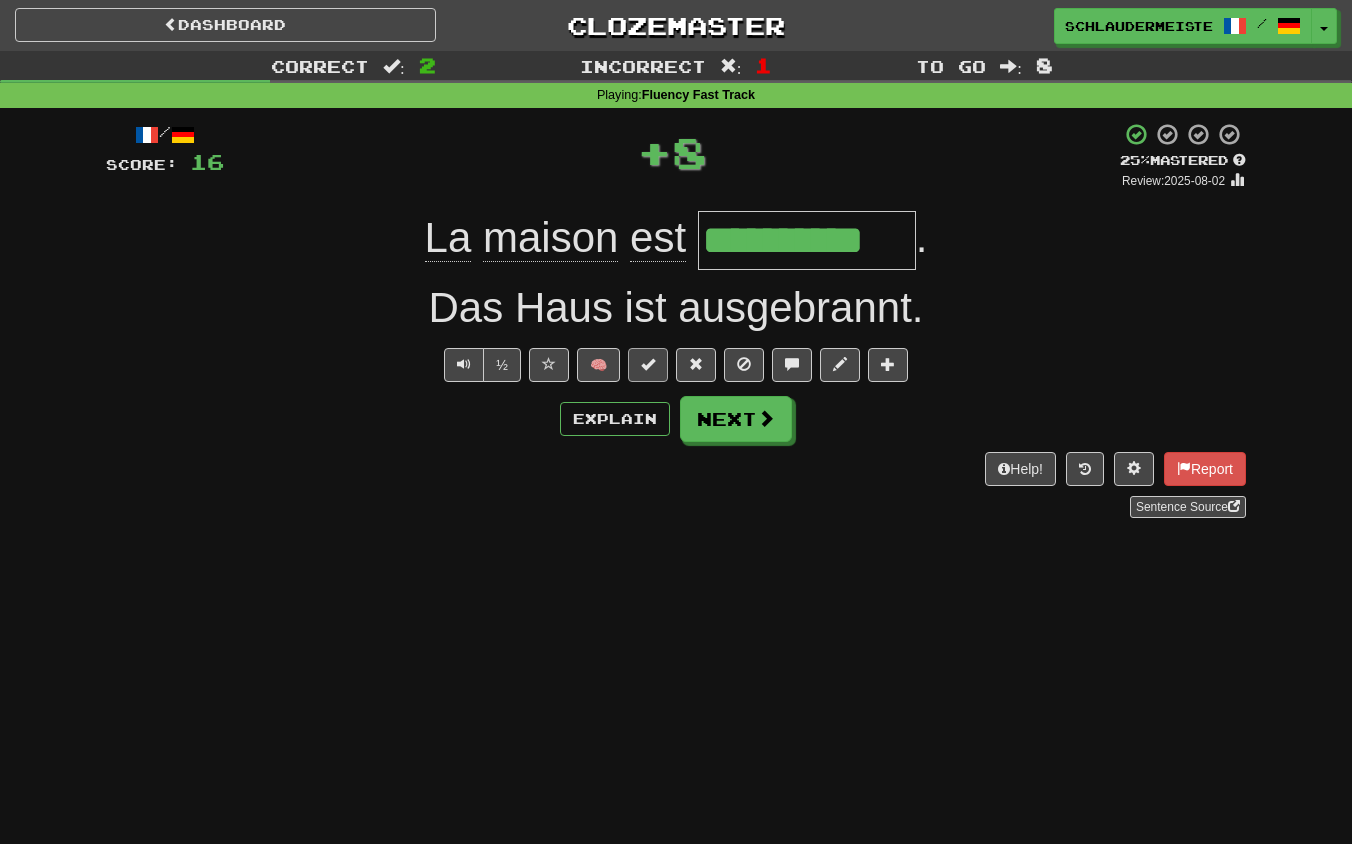 click at bounding box center (648, 364) 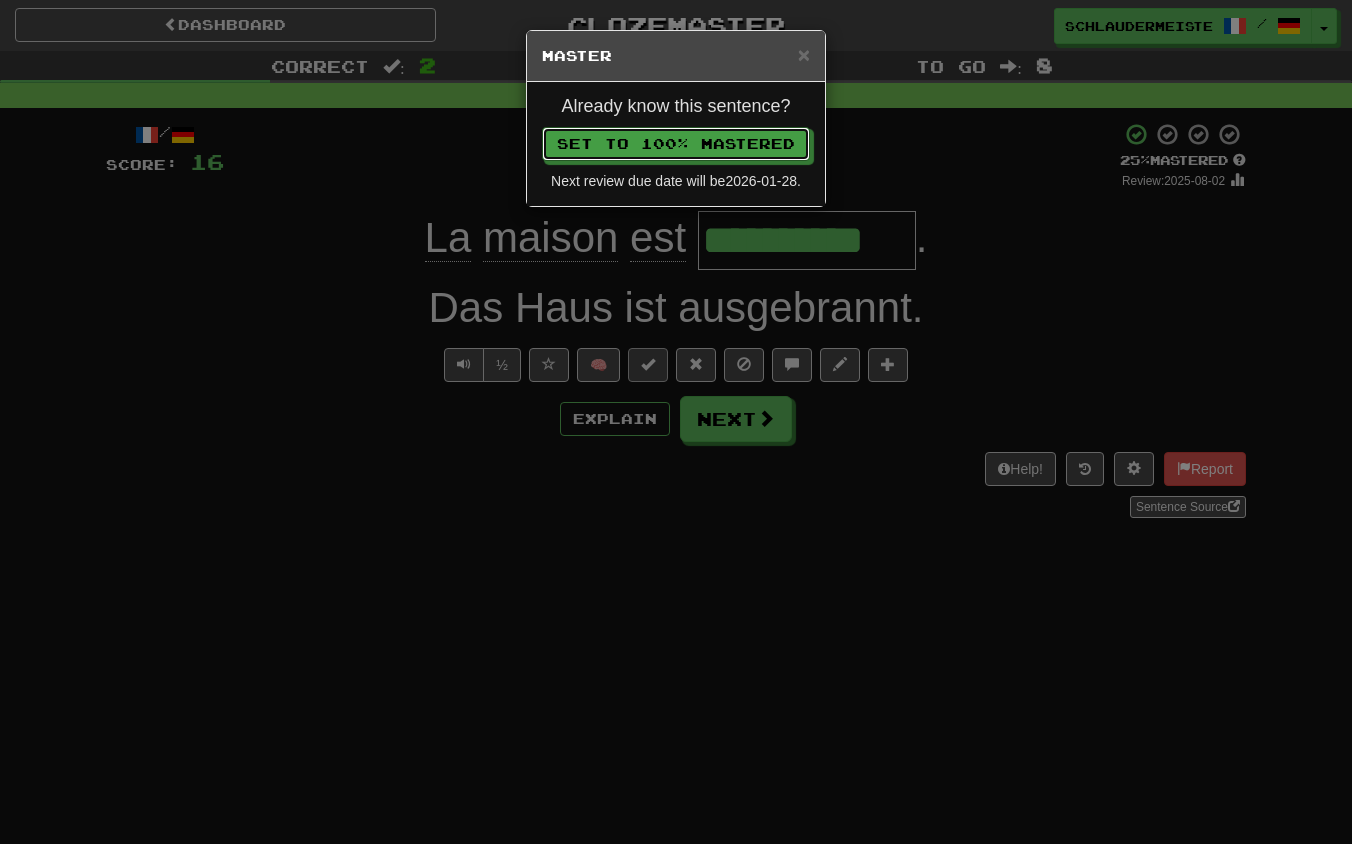 type 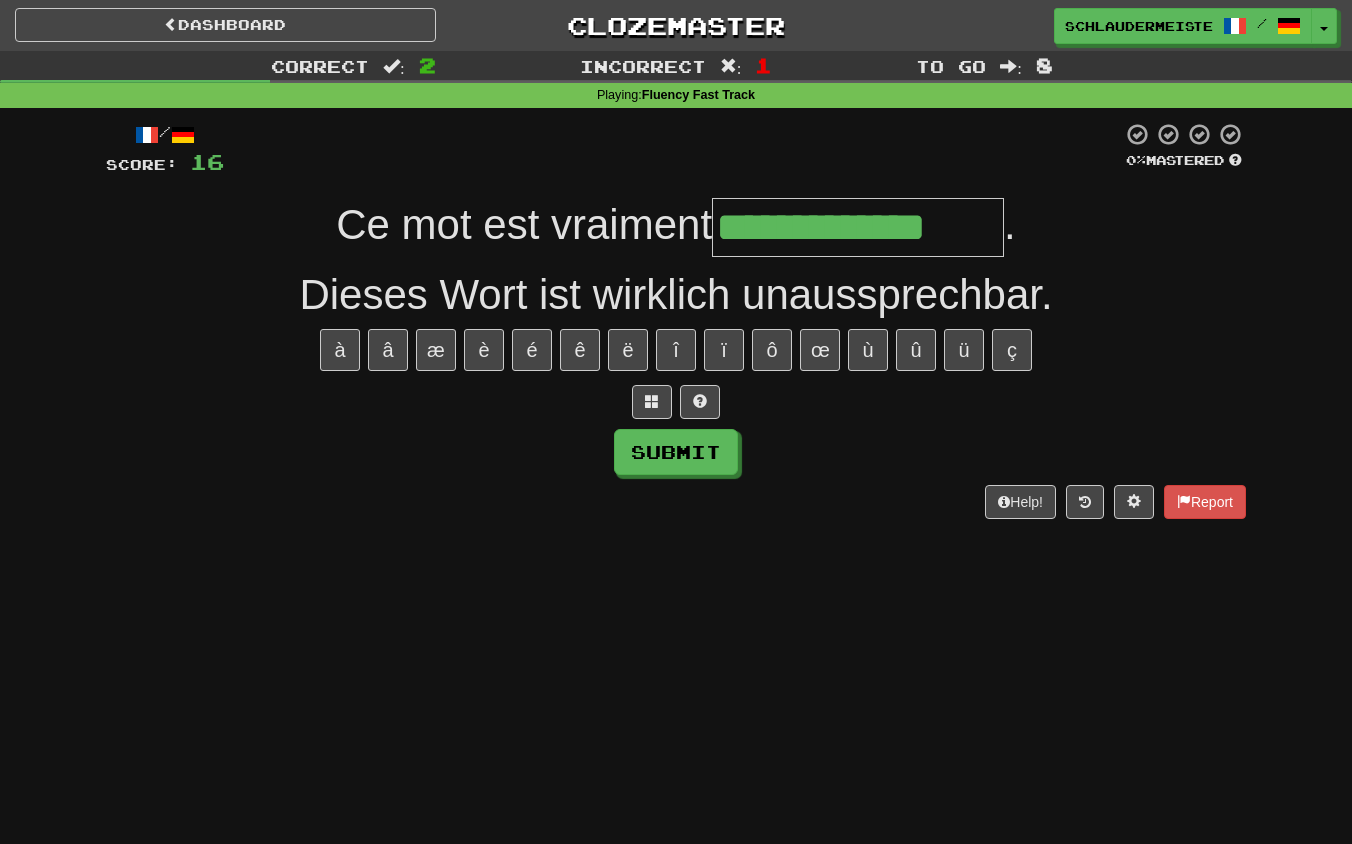 type on "**********" 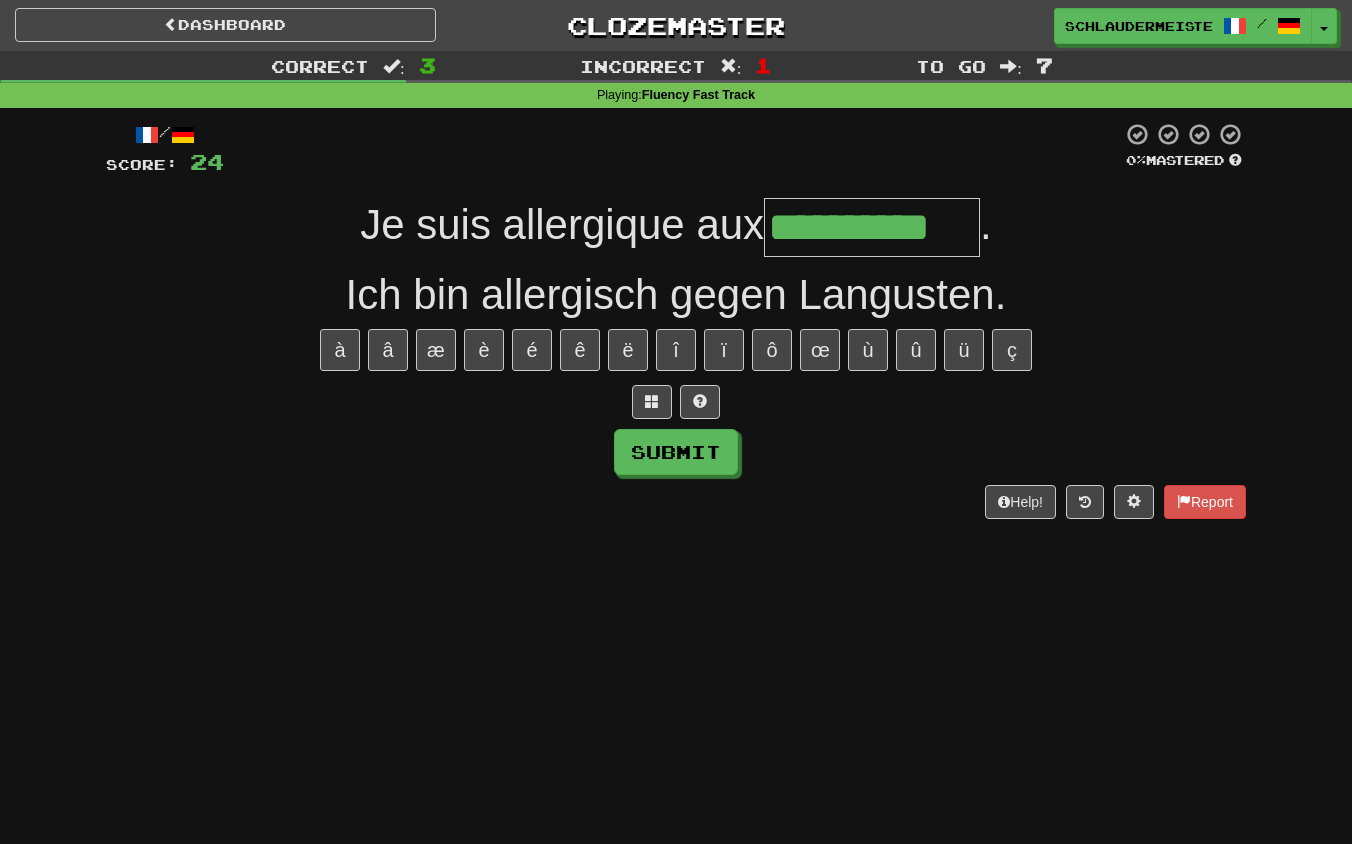 type on "**********" 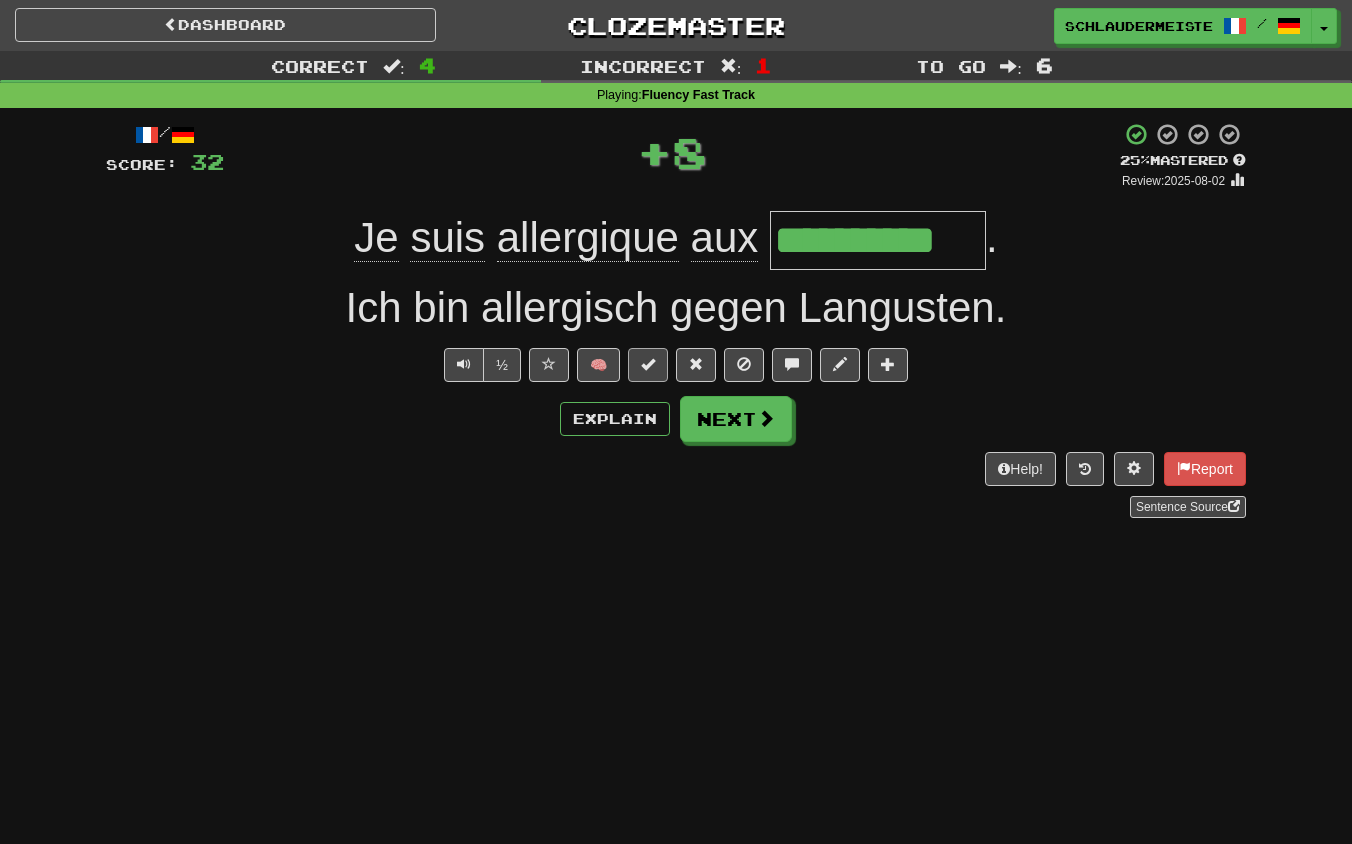click at bounding box center [648, 364] 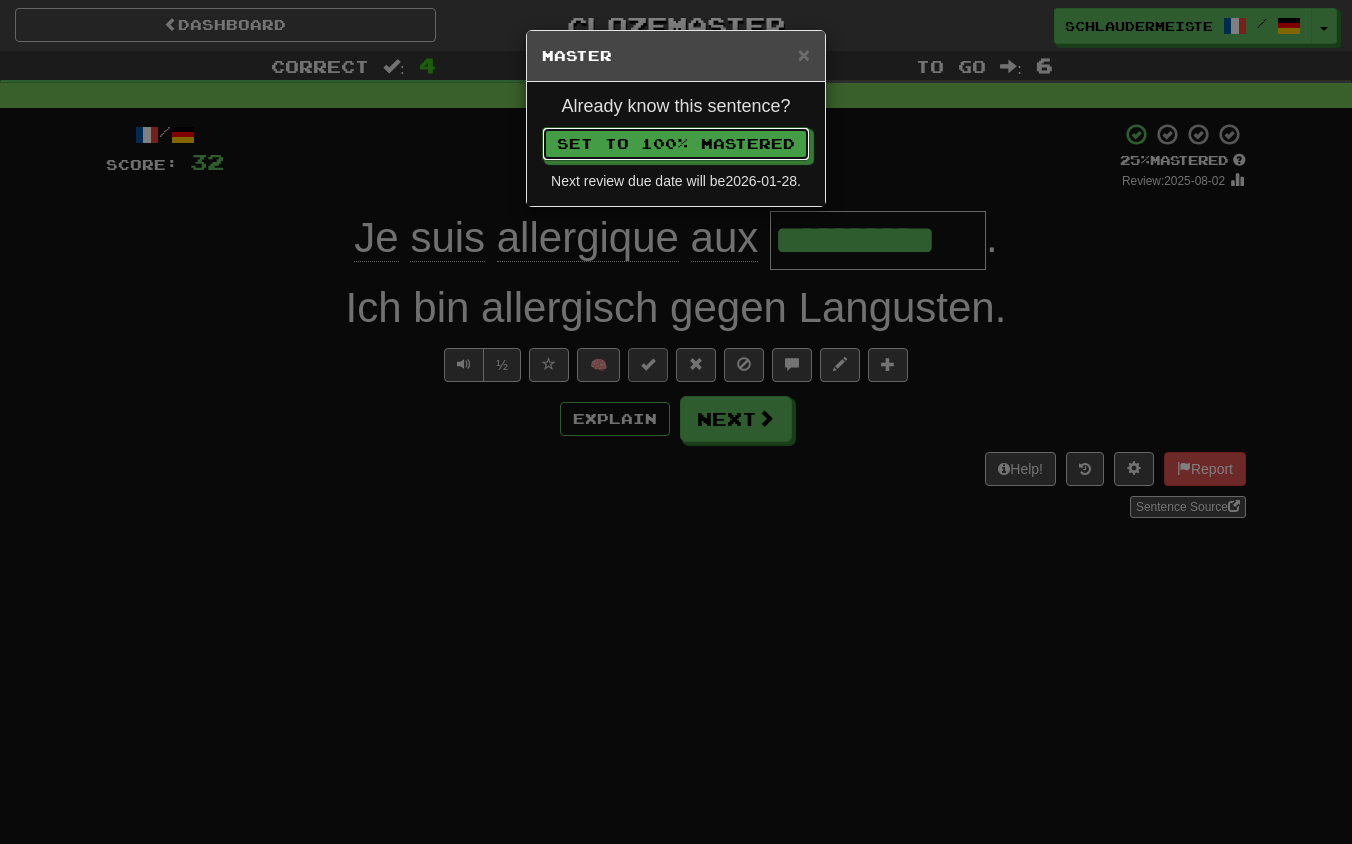 click on "Set to 100% Mastered" at bounding box center (676, 144) 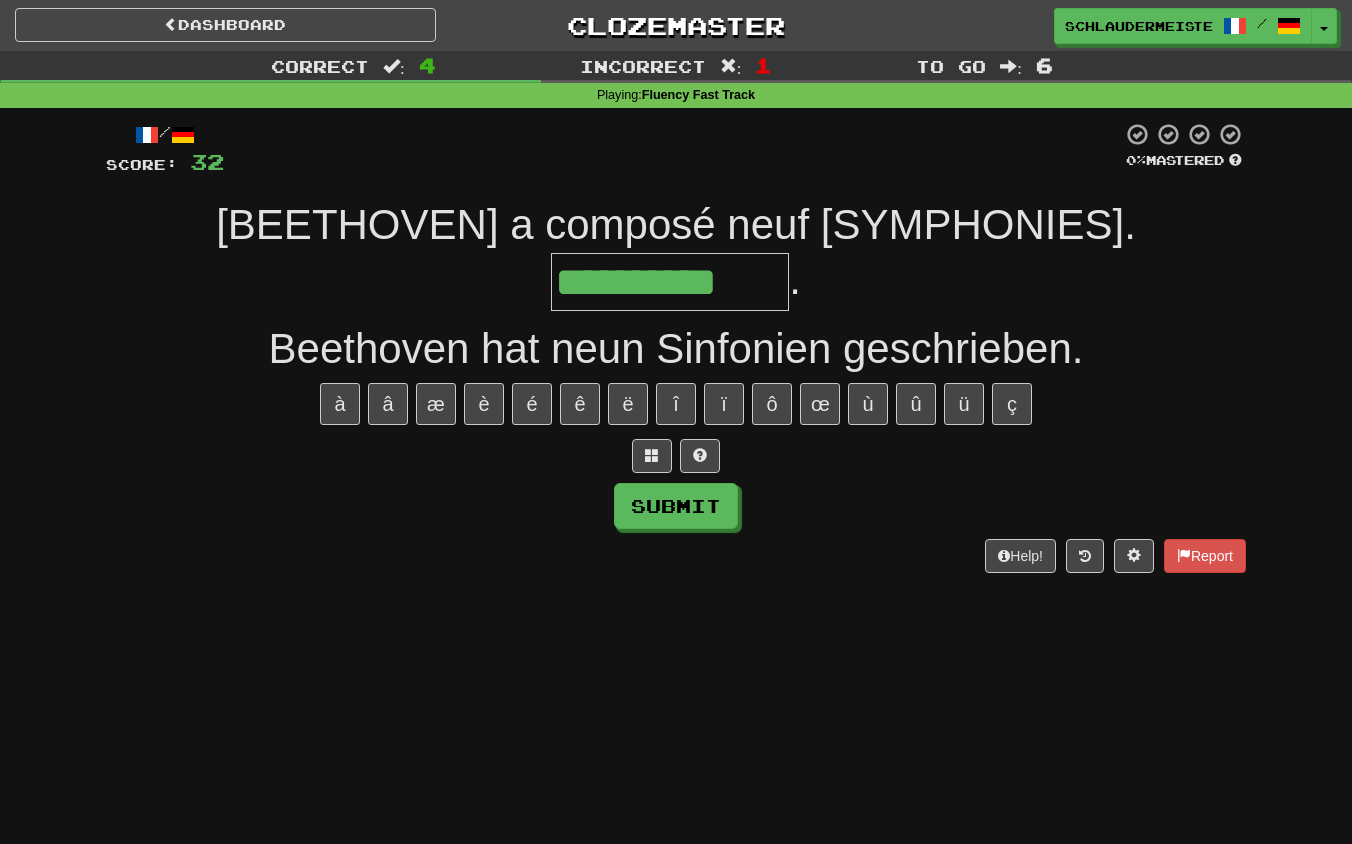 type on "**********" 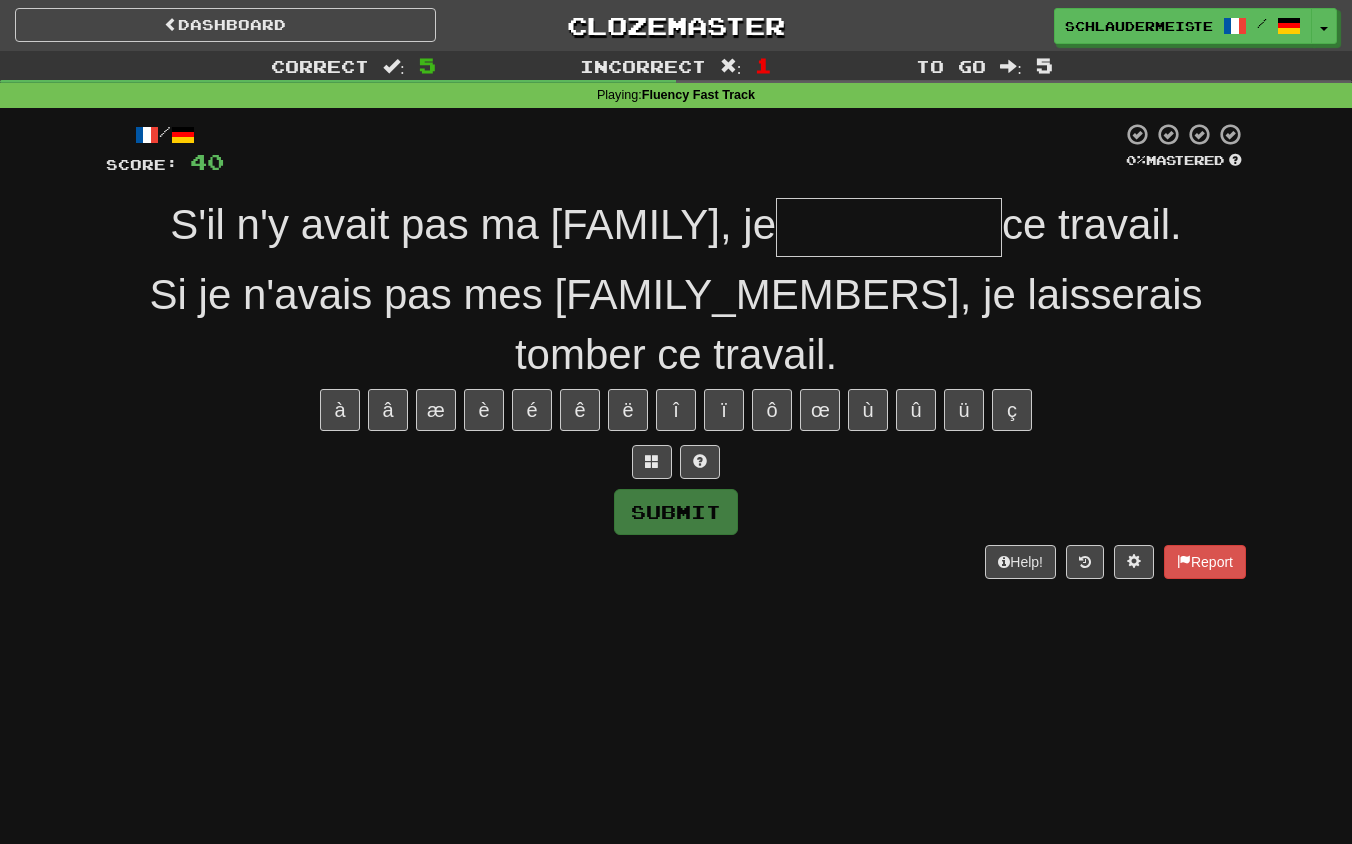 type on "*" 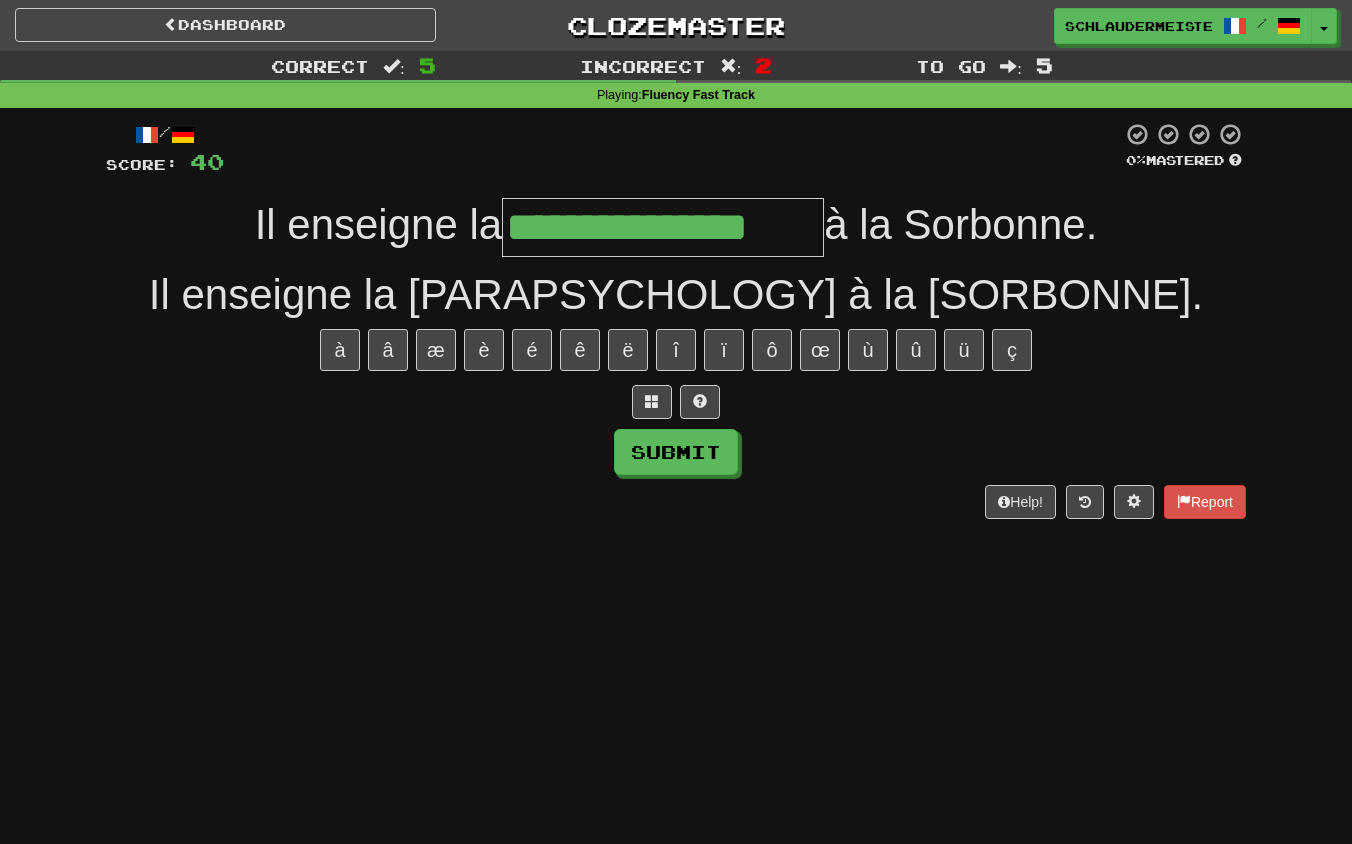 type on "**********" 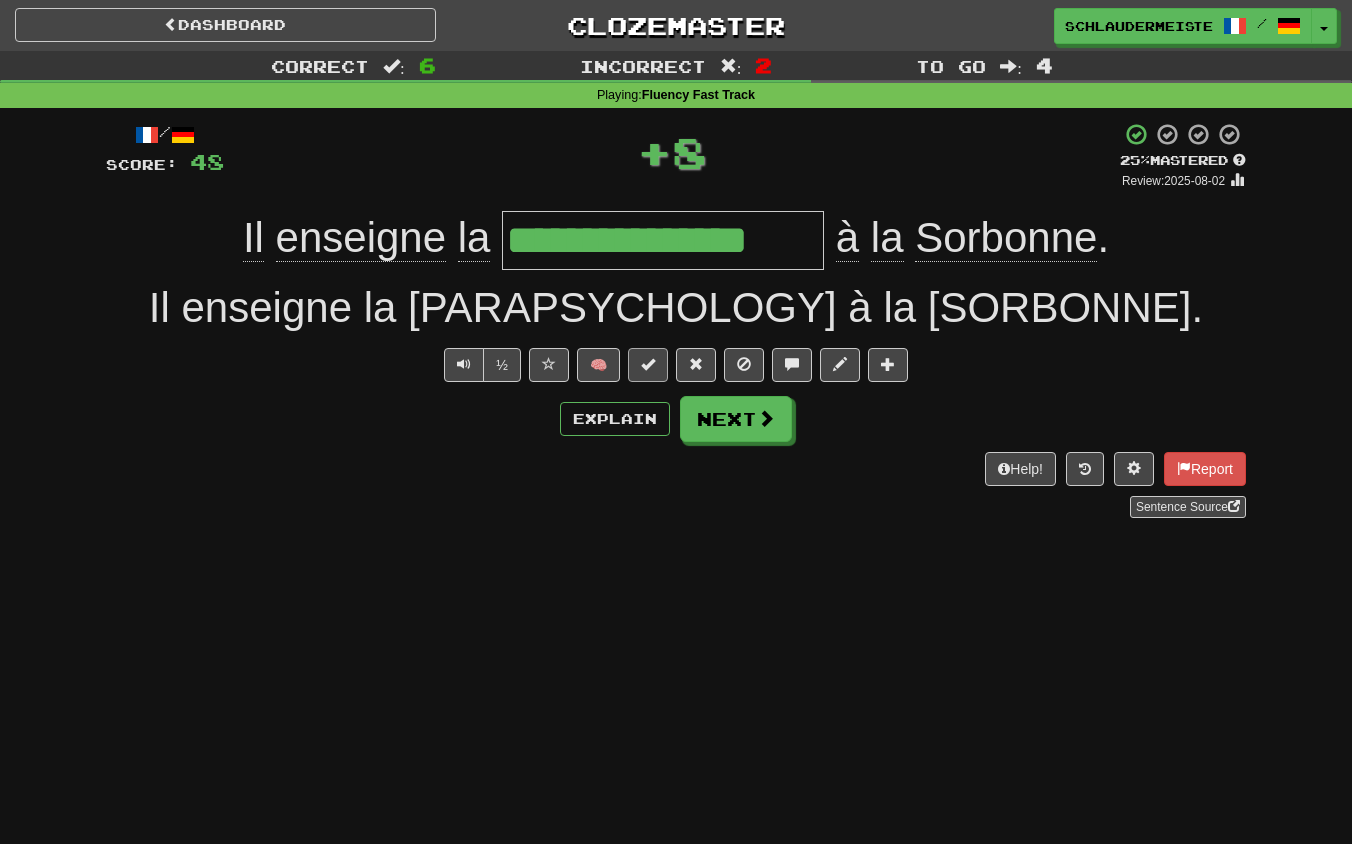 click at bounding box center (648, 364) 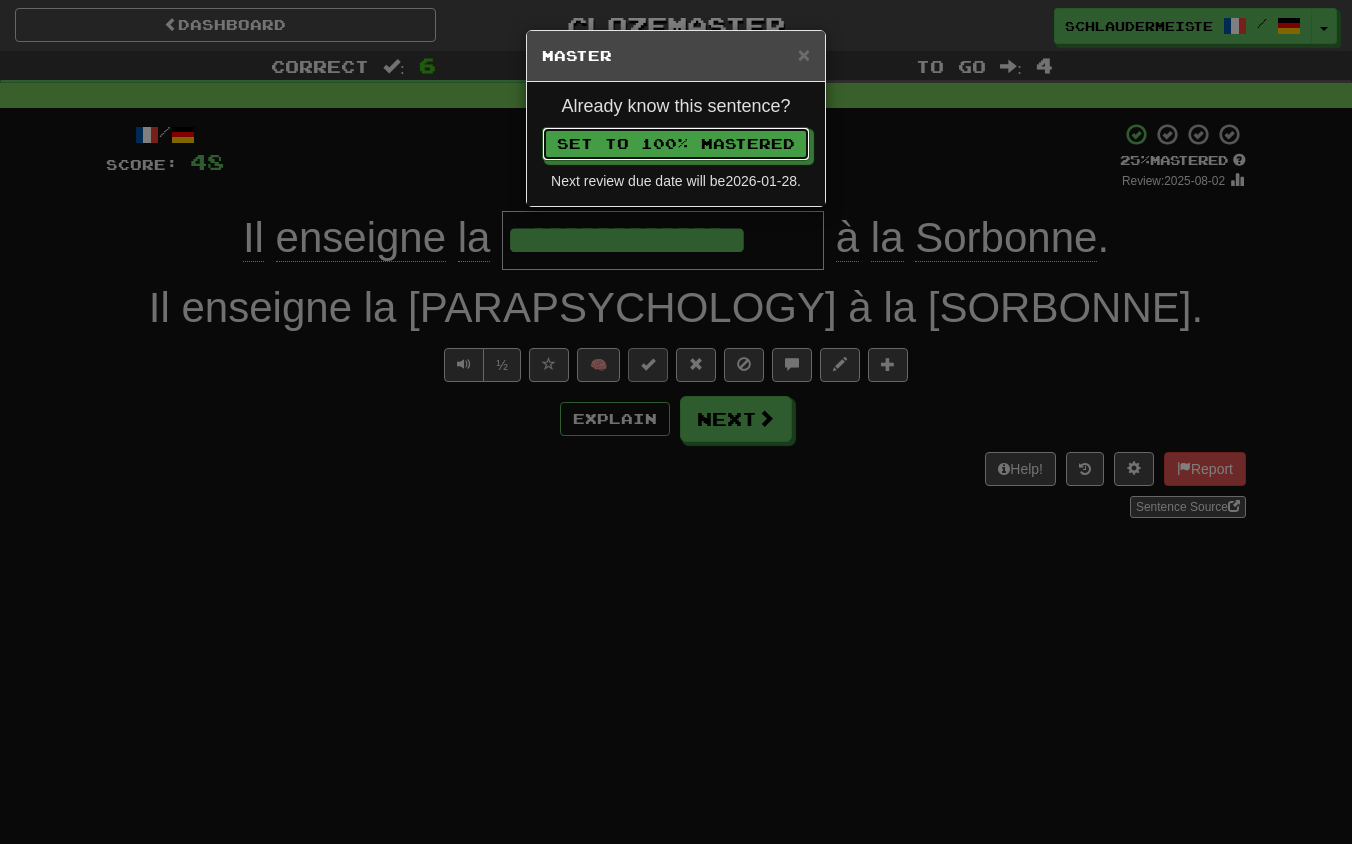 click on "Set to 100% Mastered" at bounding box center (676, 144) 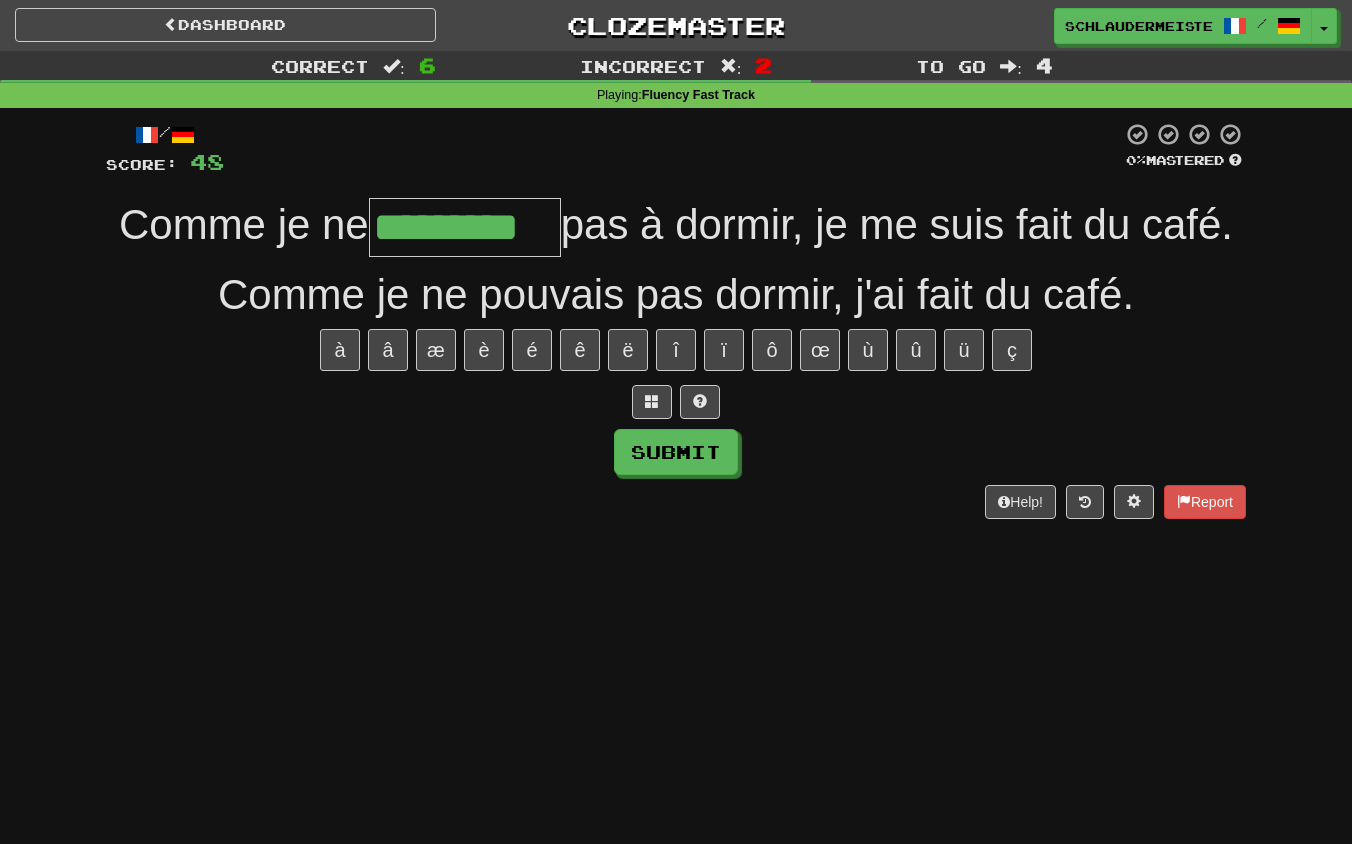 type on "*********" 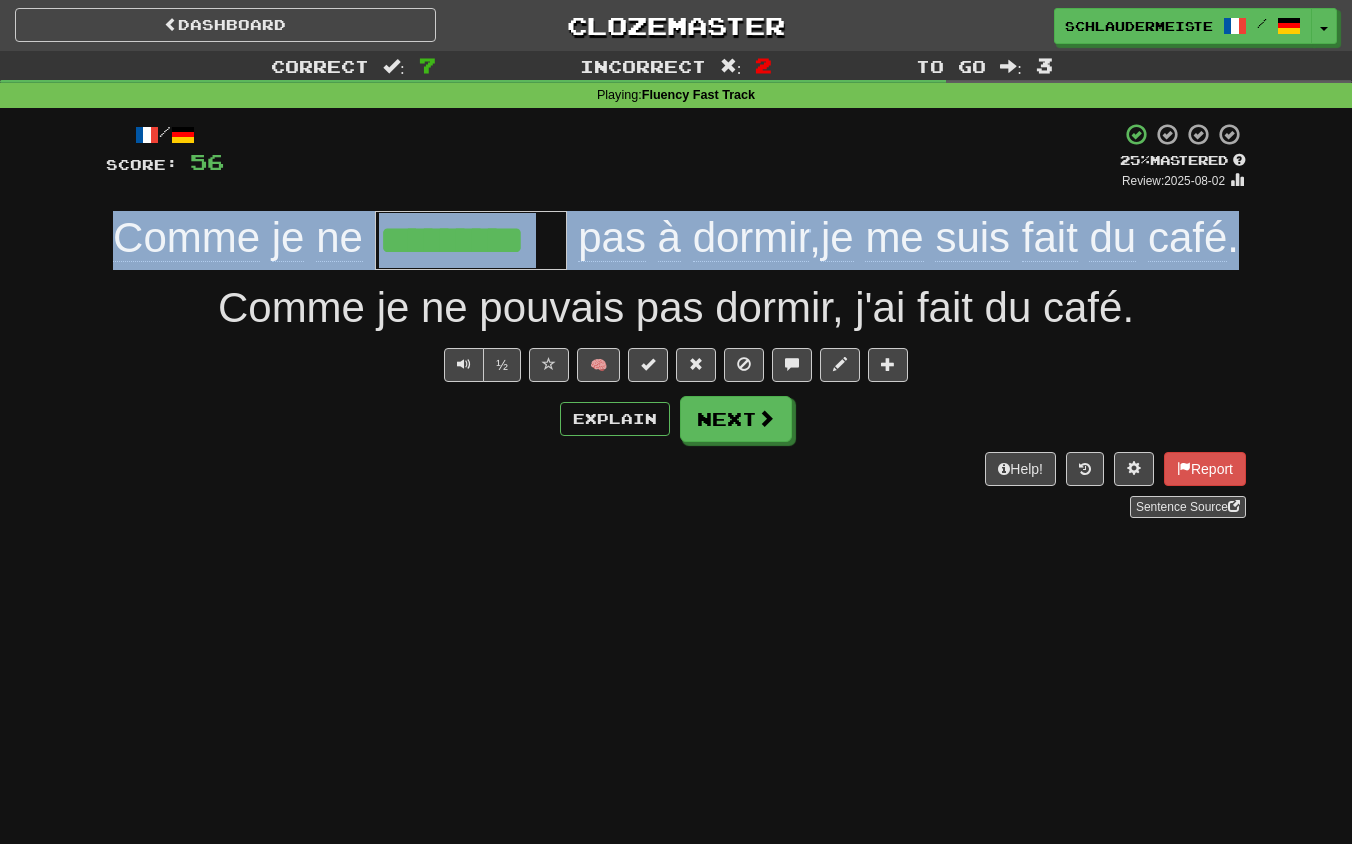 drag, startPoint x: 123, startPoint y: 223, endPoint x: 766, endPoint y: 307, distance: 648.46356 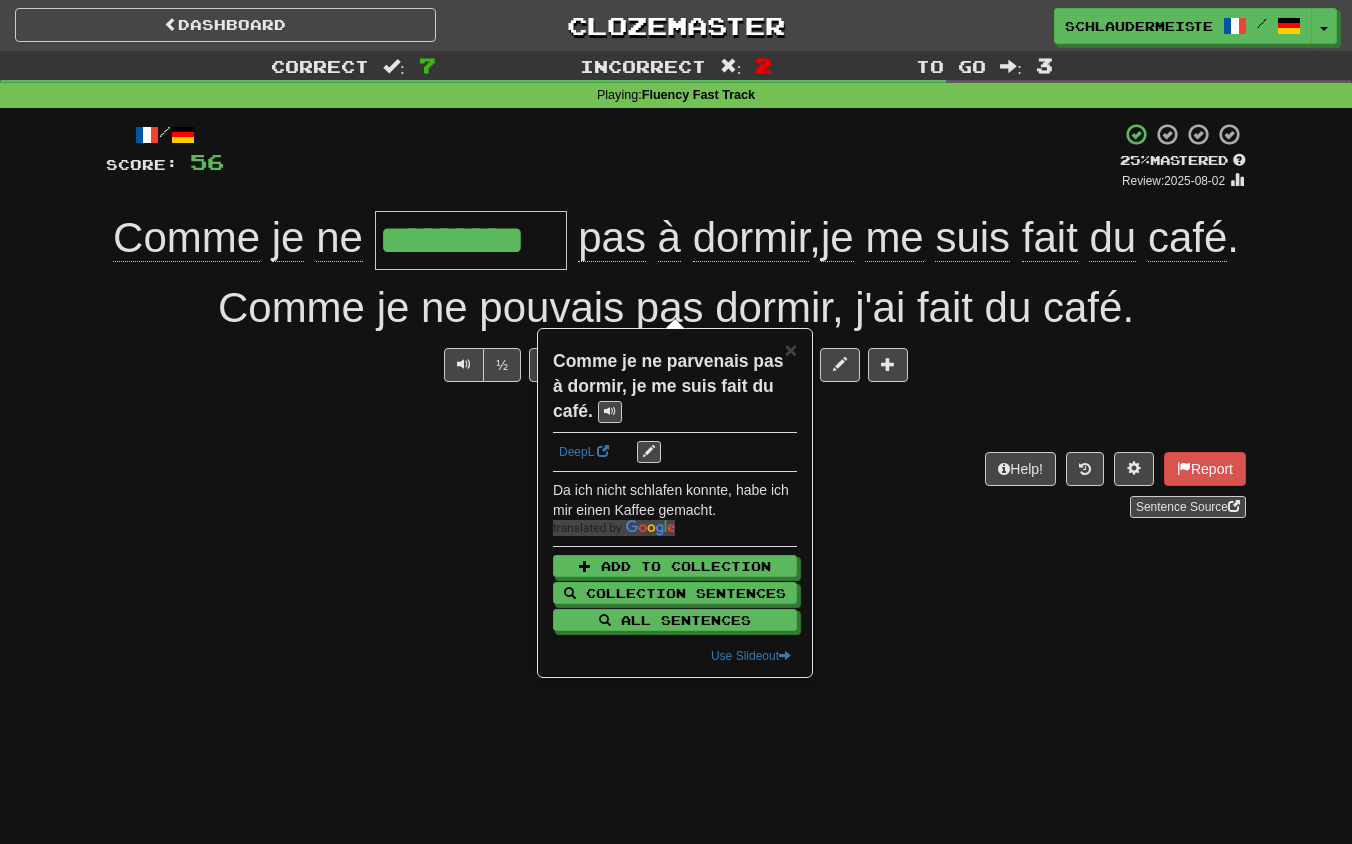 click on "Comme je ne pouvais pas [SLEEP], j'ai fait du café." at bounding box center [676, 327] 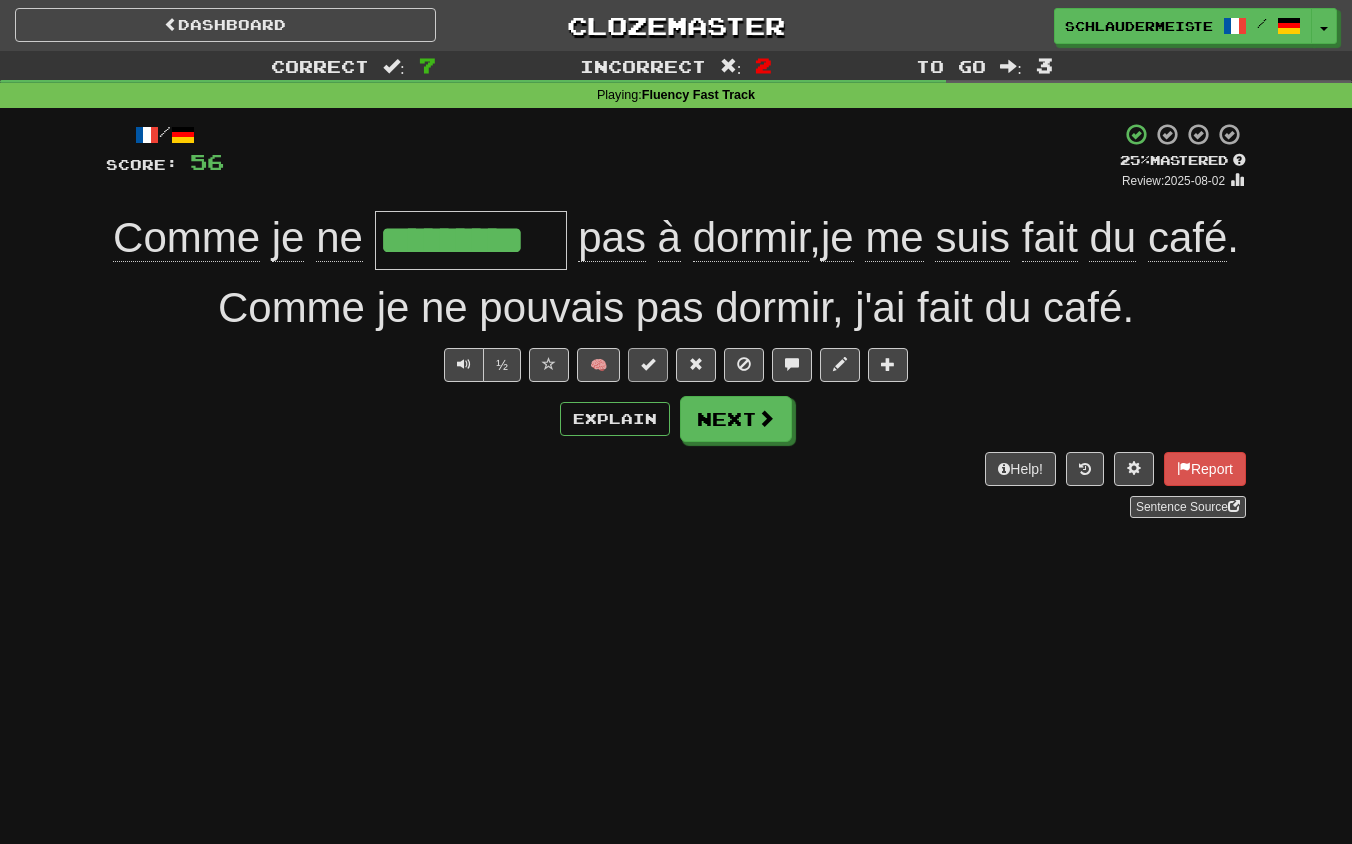 click at bounding box center (648, 364) 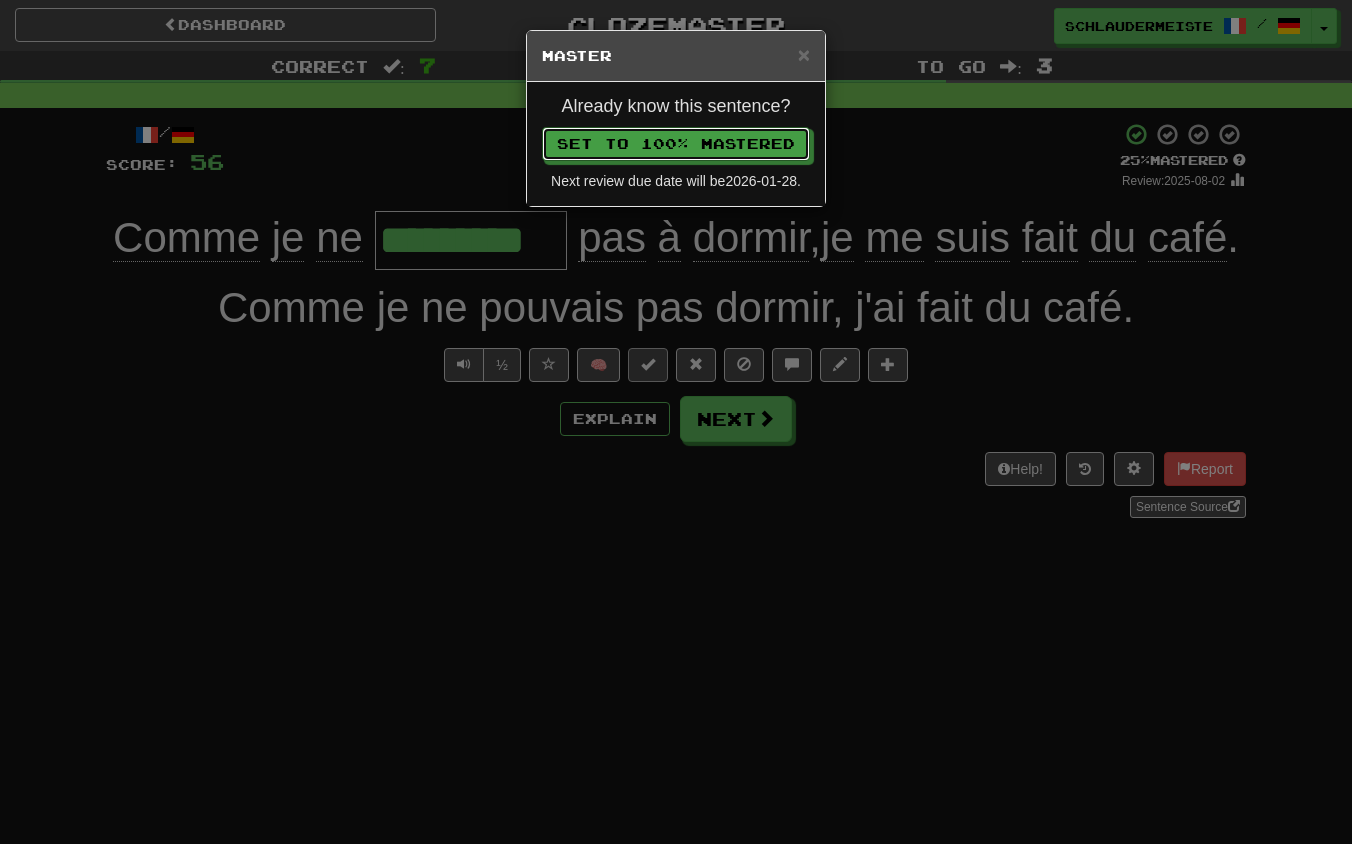 click on "Set to 100% Mastered" at bounding box center (676, 144) 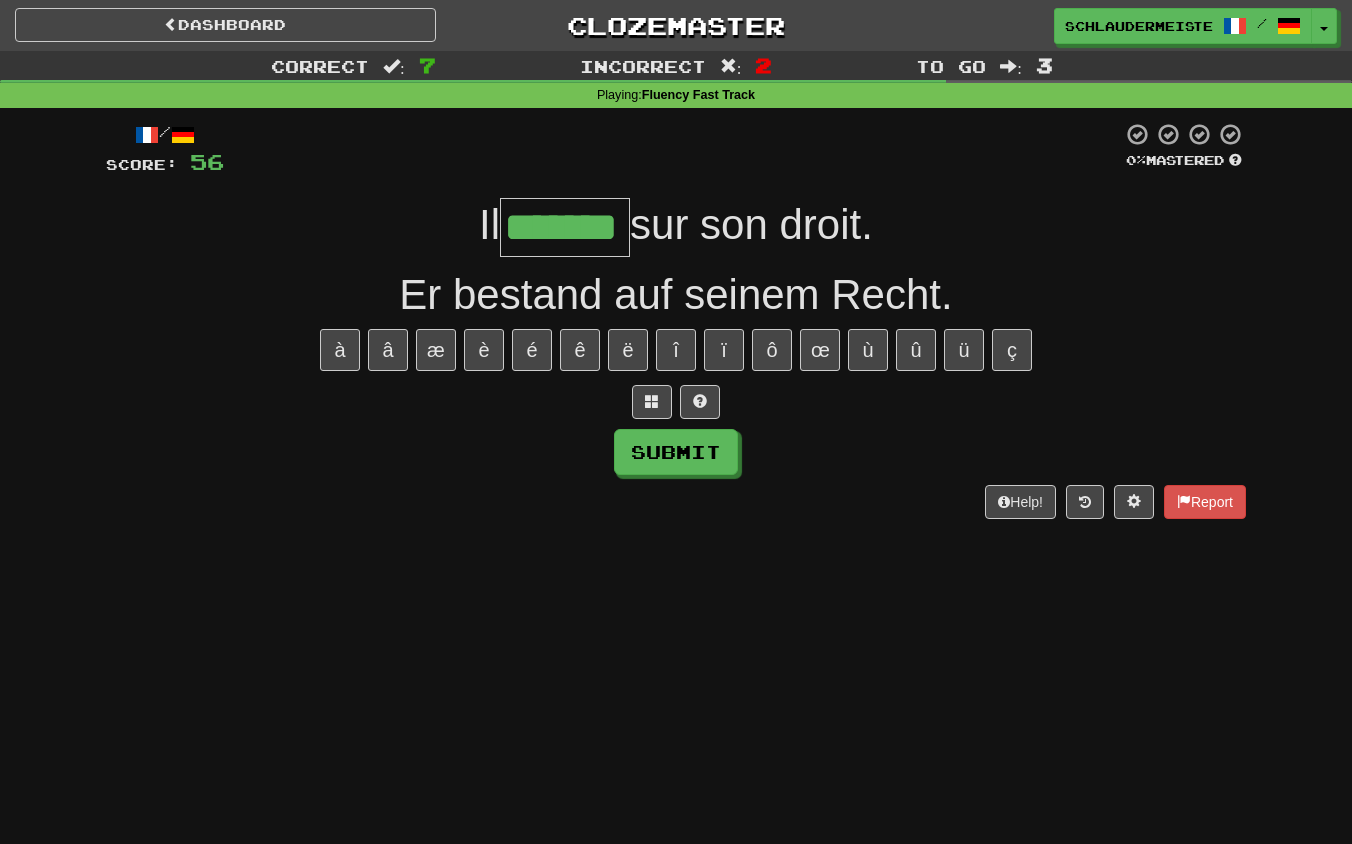type on "*******" 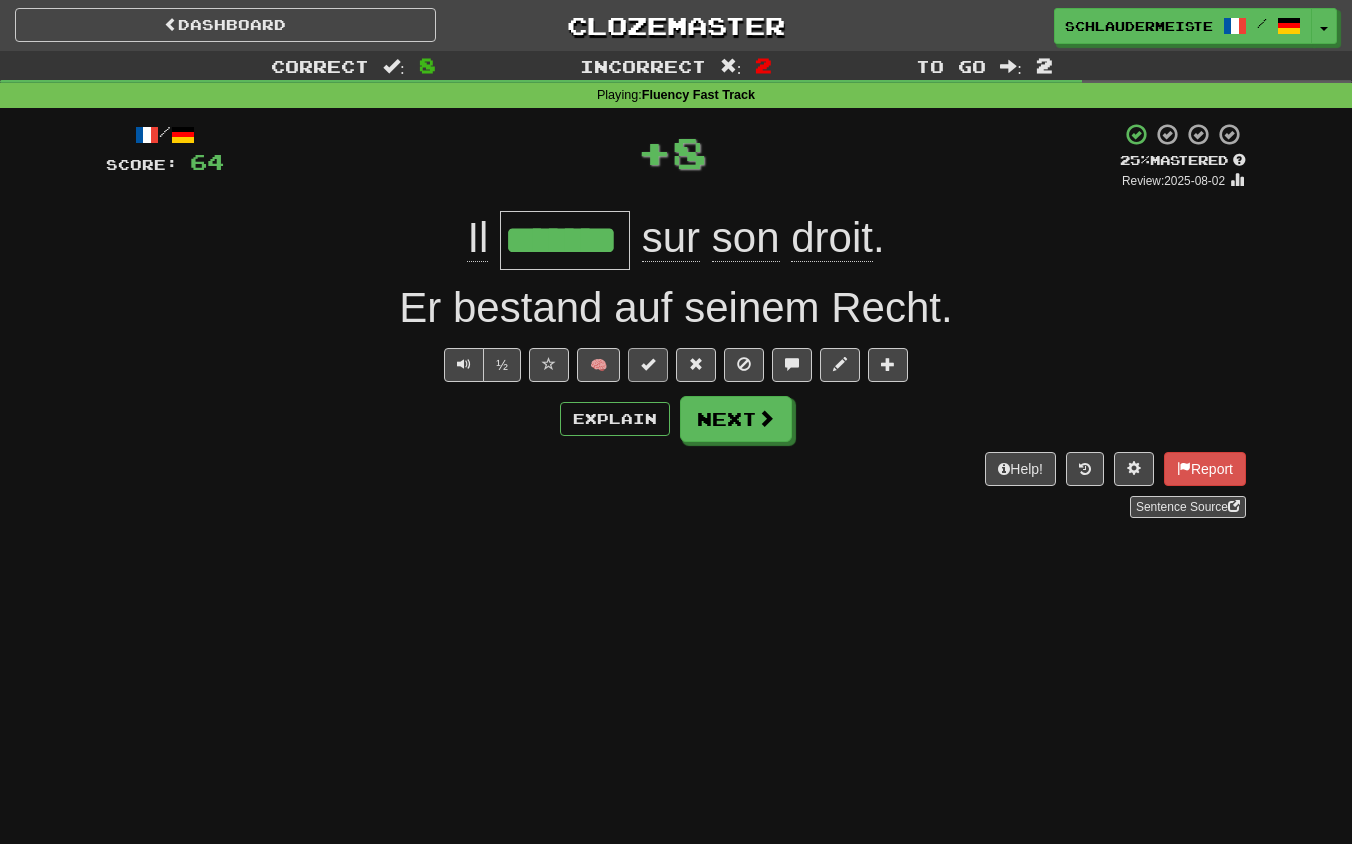 click at bounding box center [648, 364] 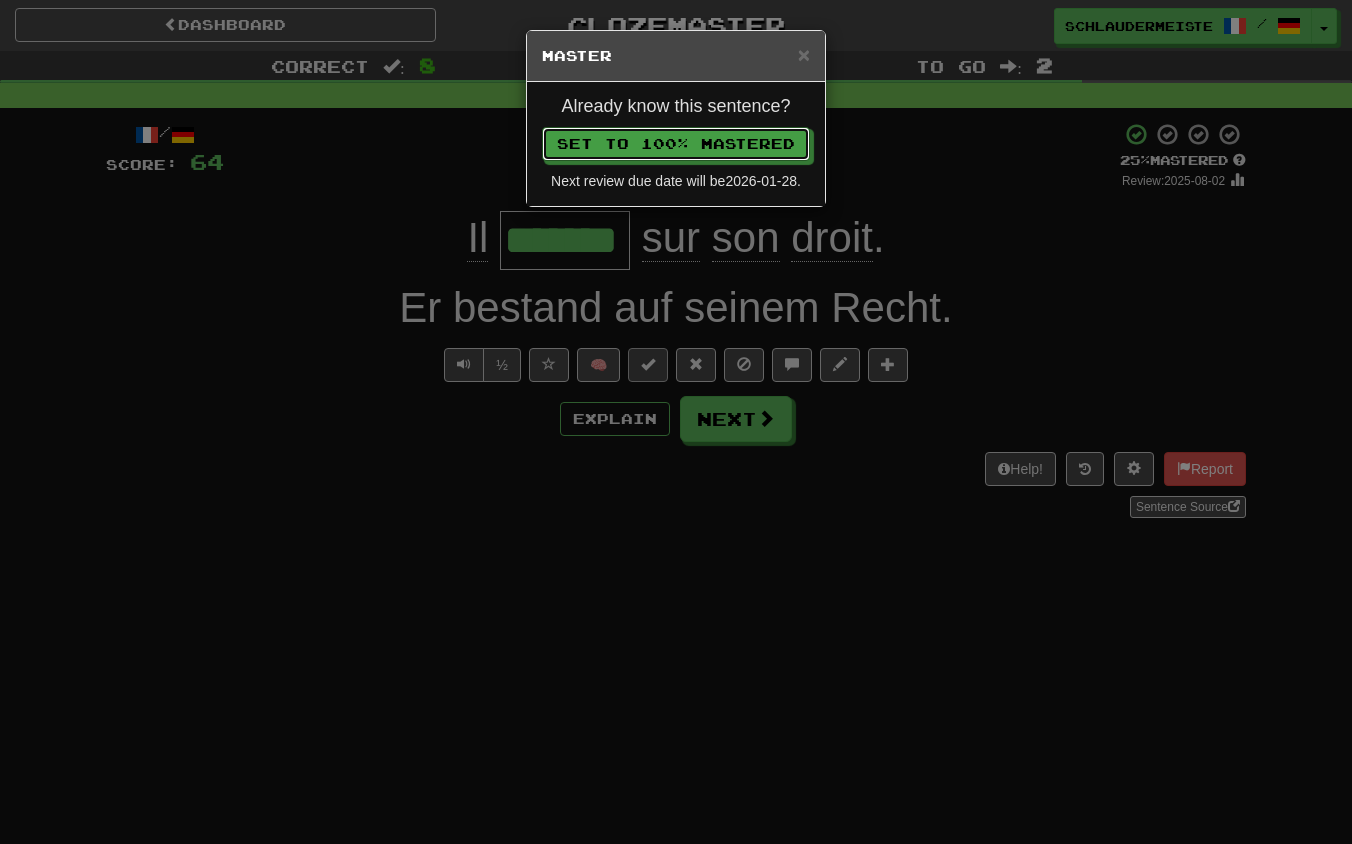click on "Set to 100% Mastered" at bounding box center [676, 144] 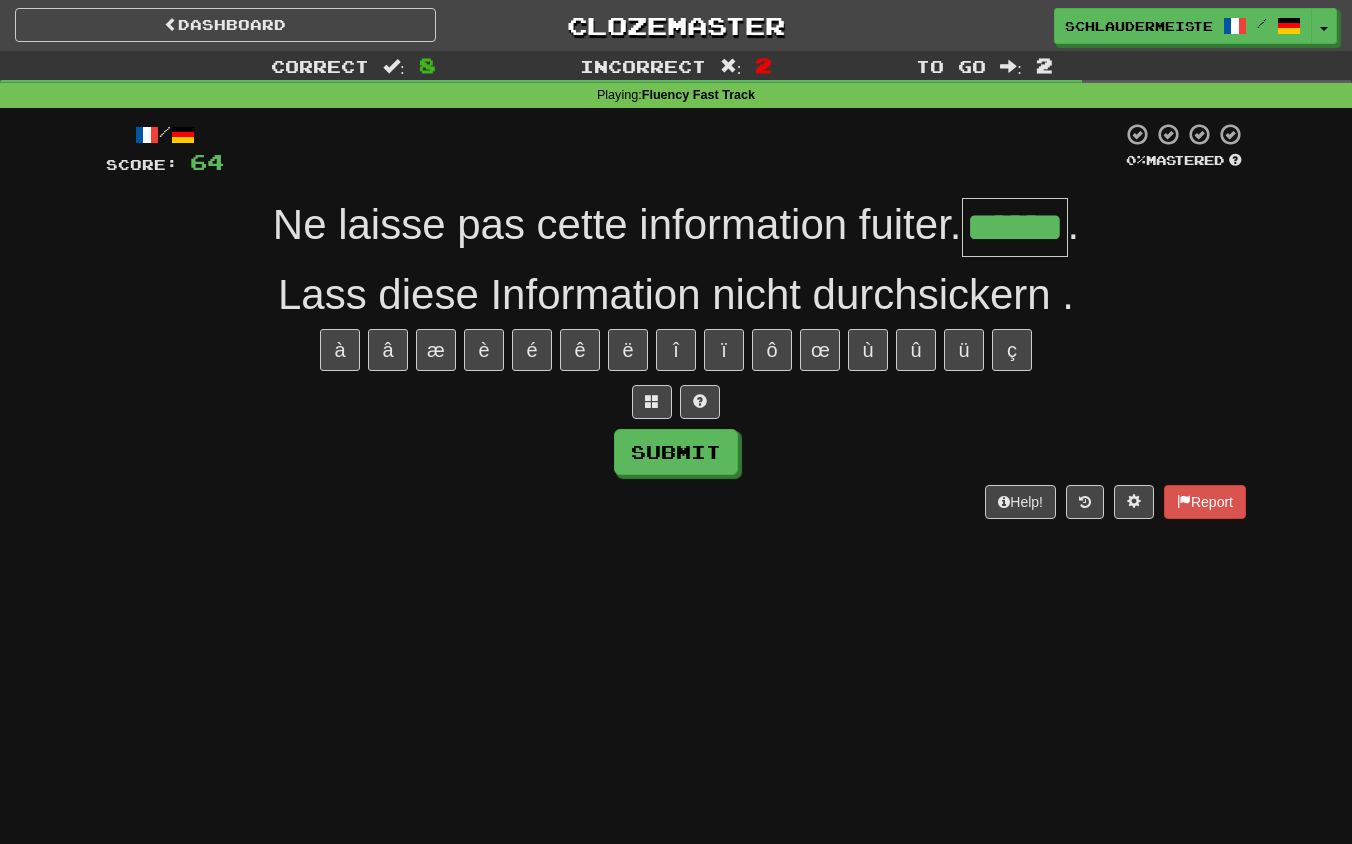 type on "******" 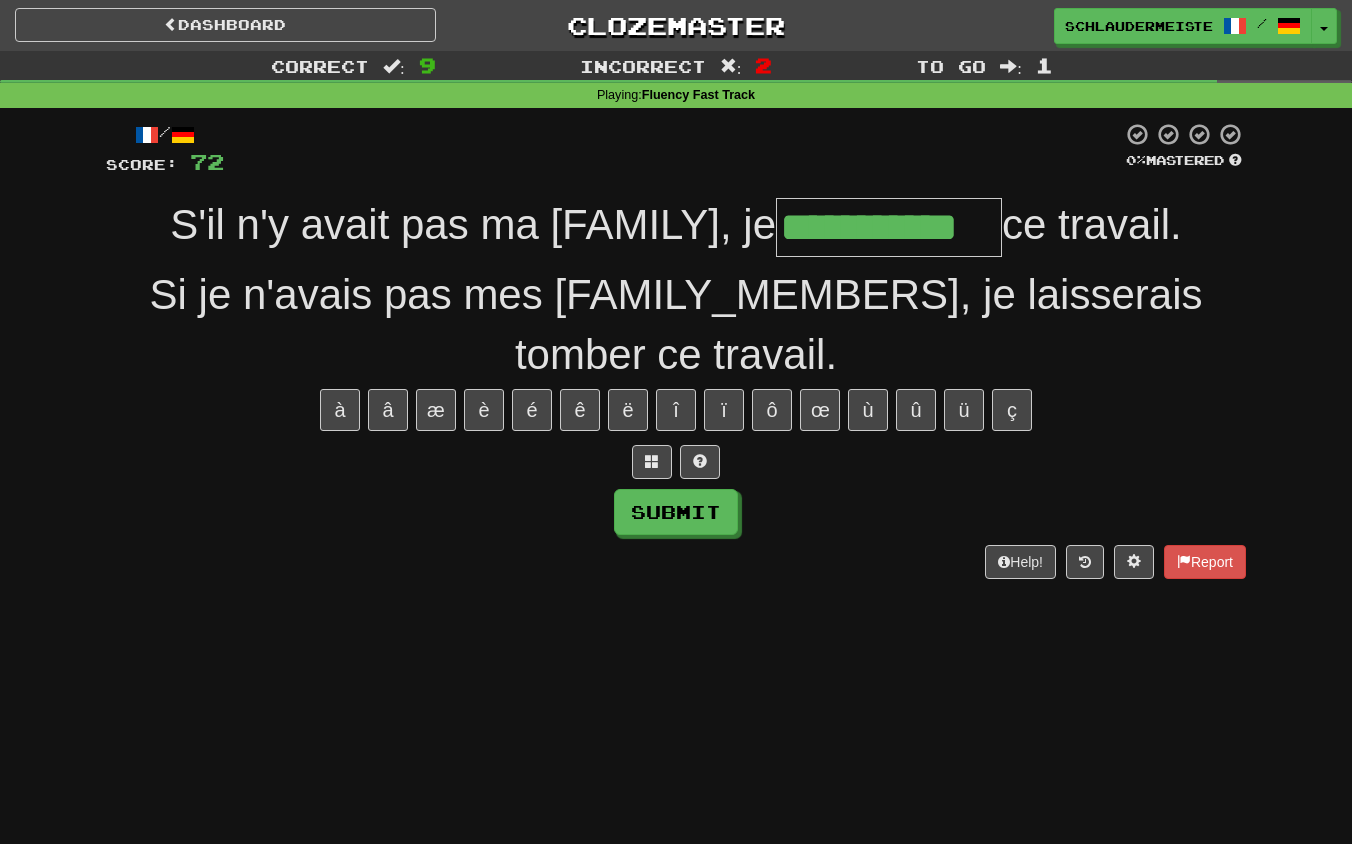 type on "**********" 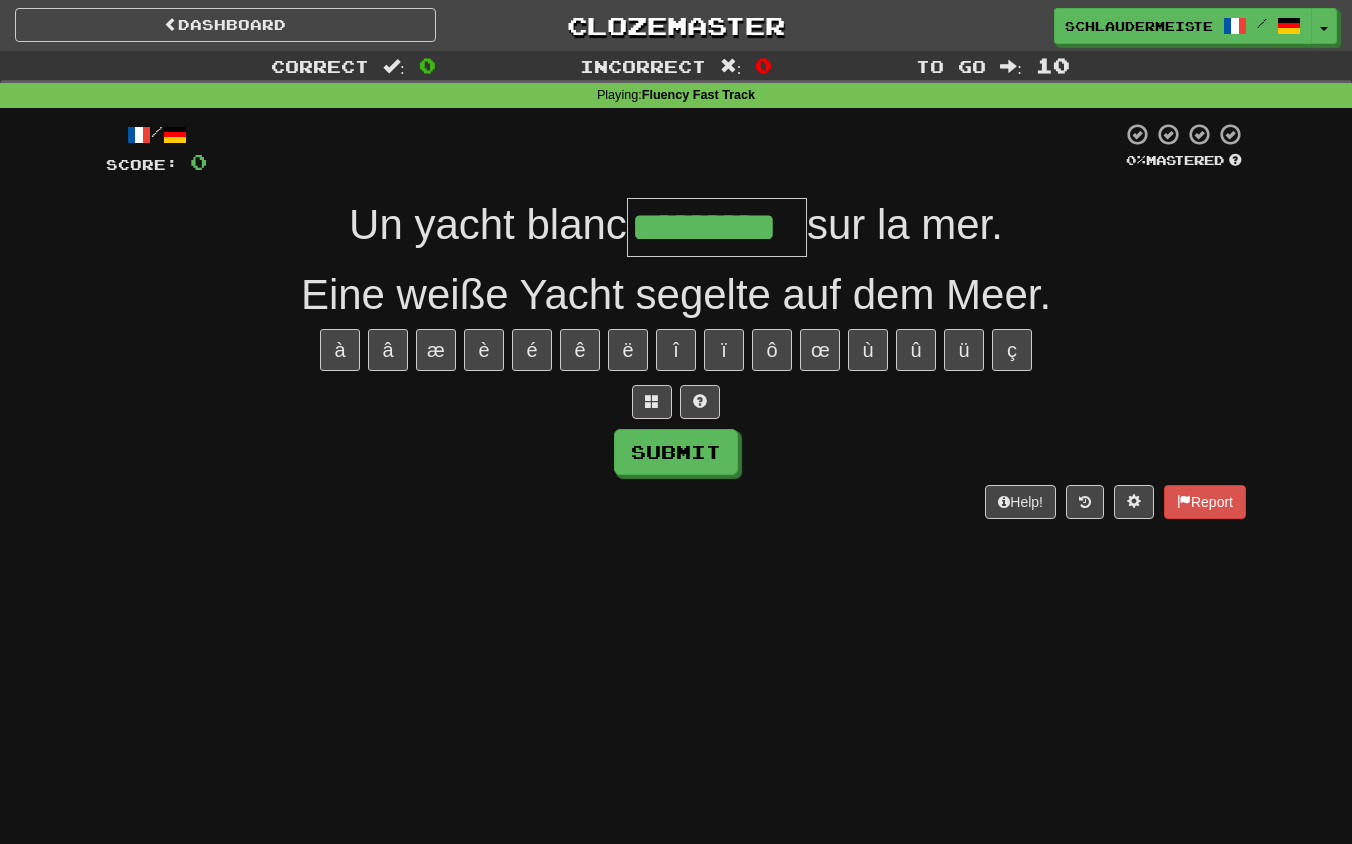 type on "*********" 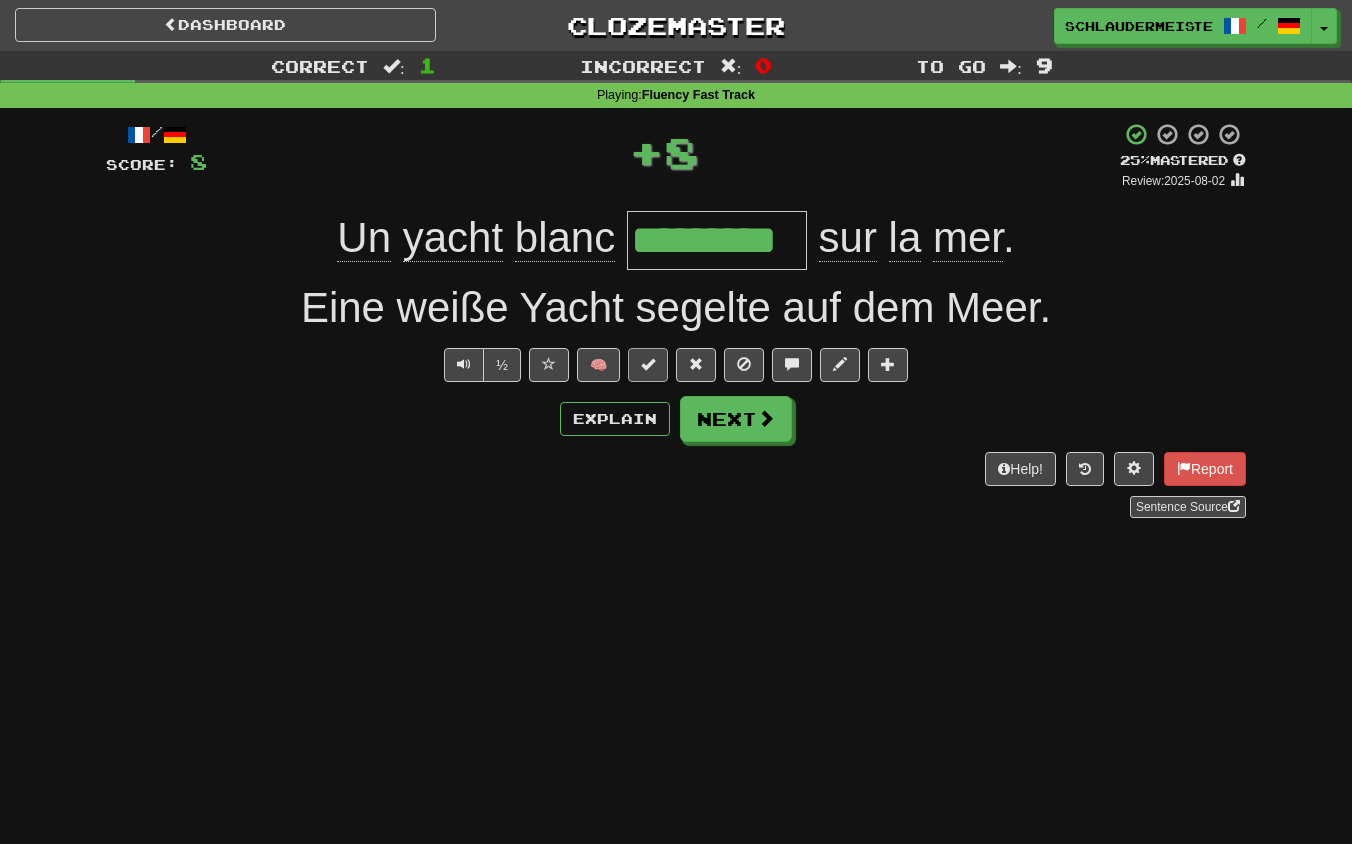 click at bounding box center [648, 364] 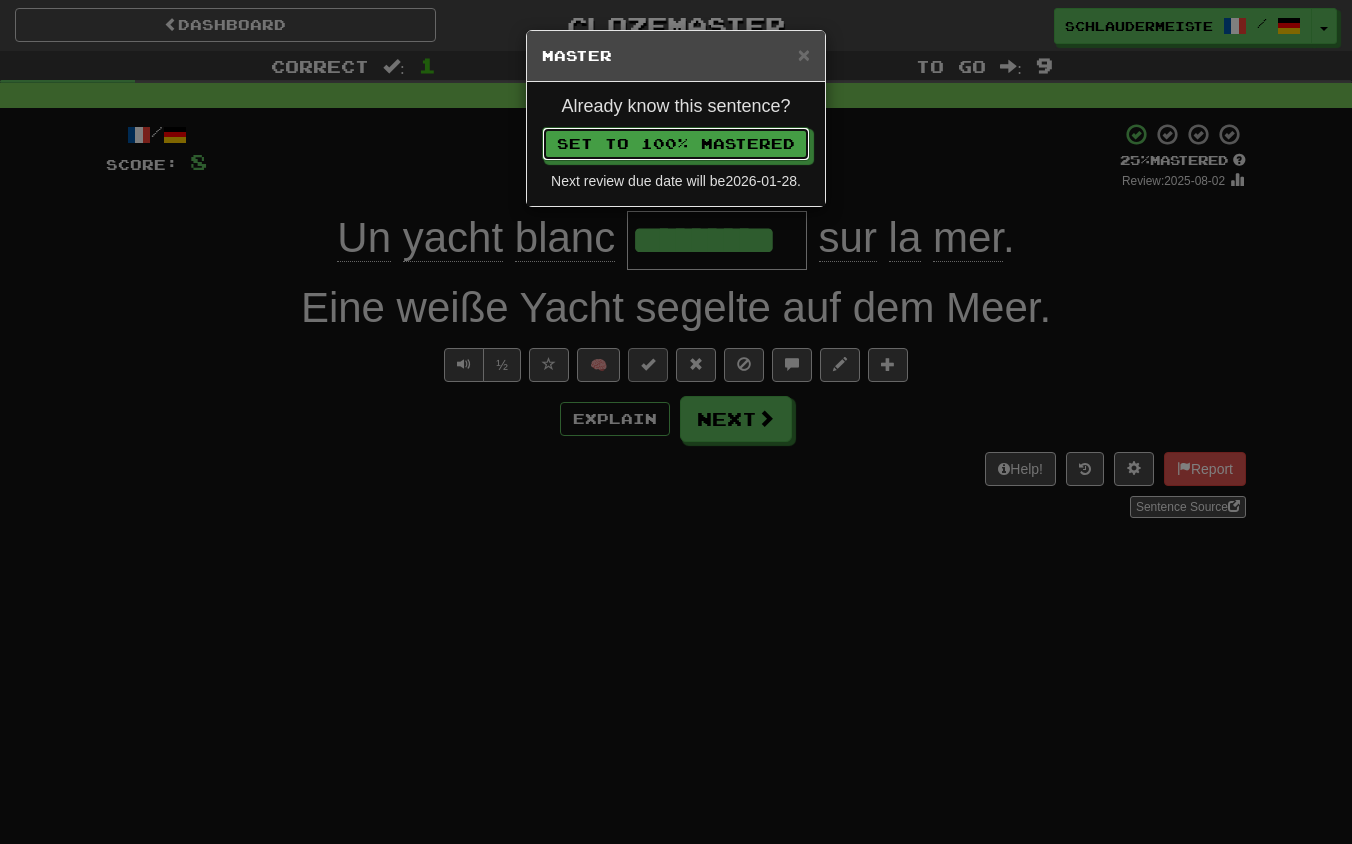 type 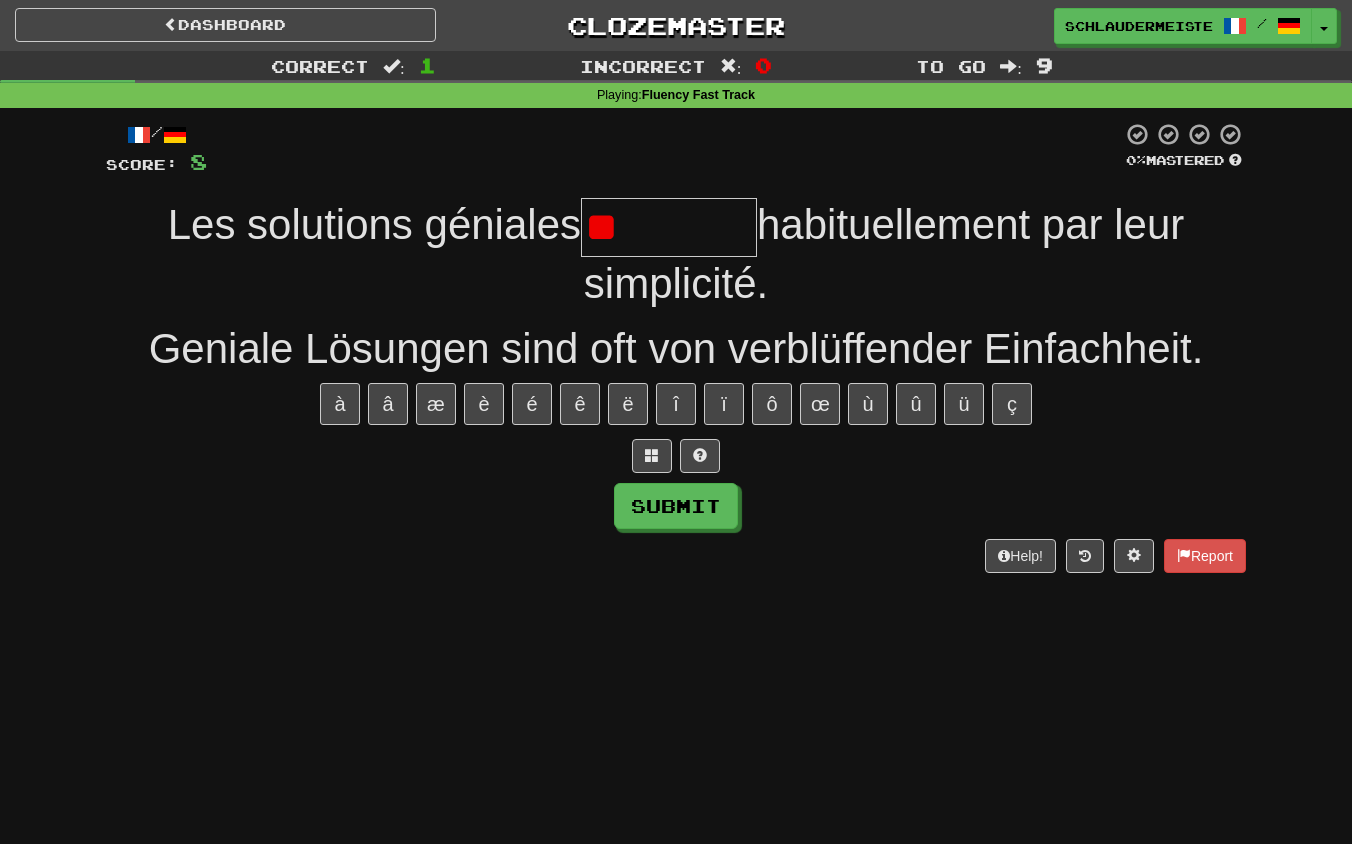 type on "*" 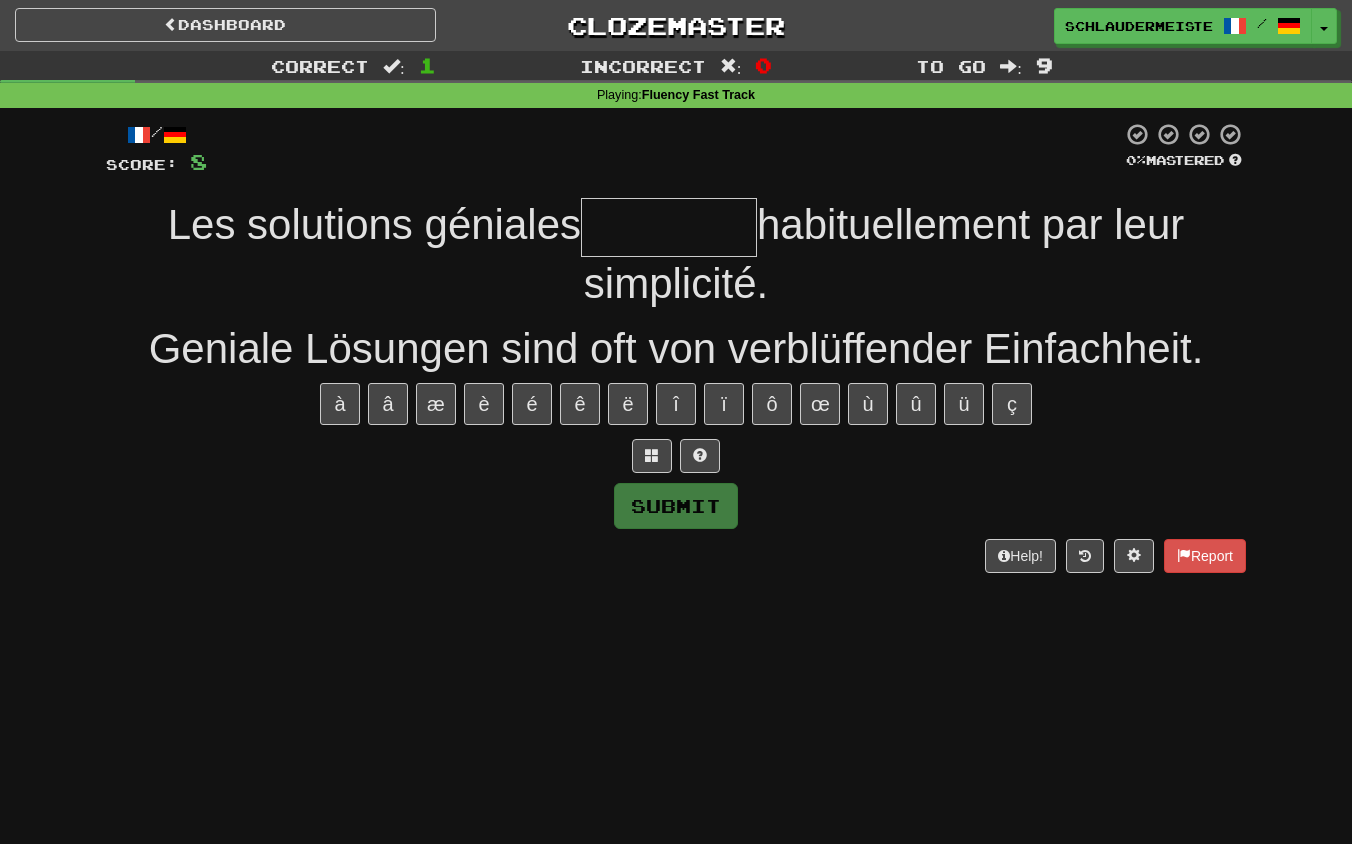 type on "*" 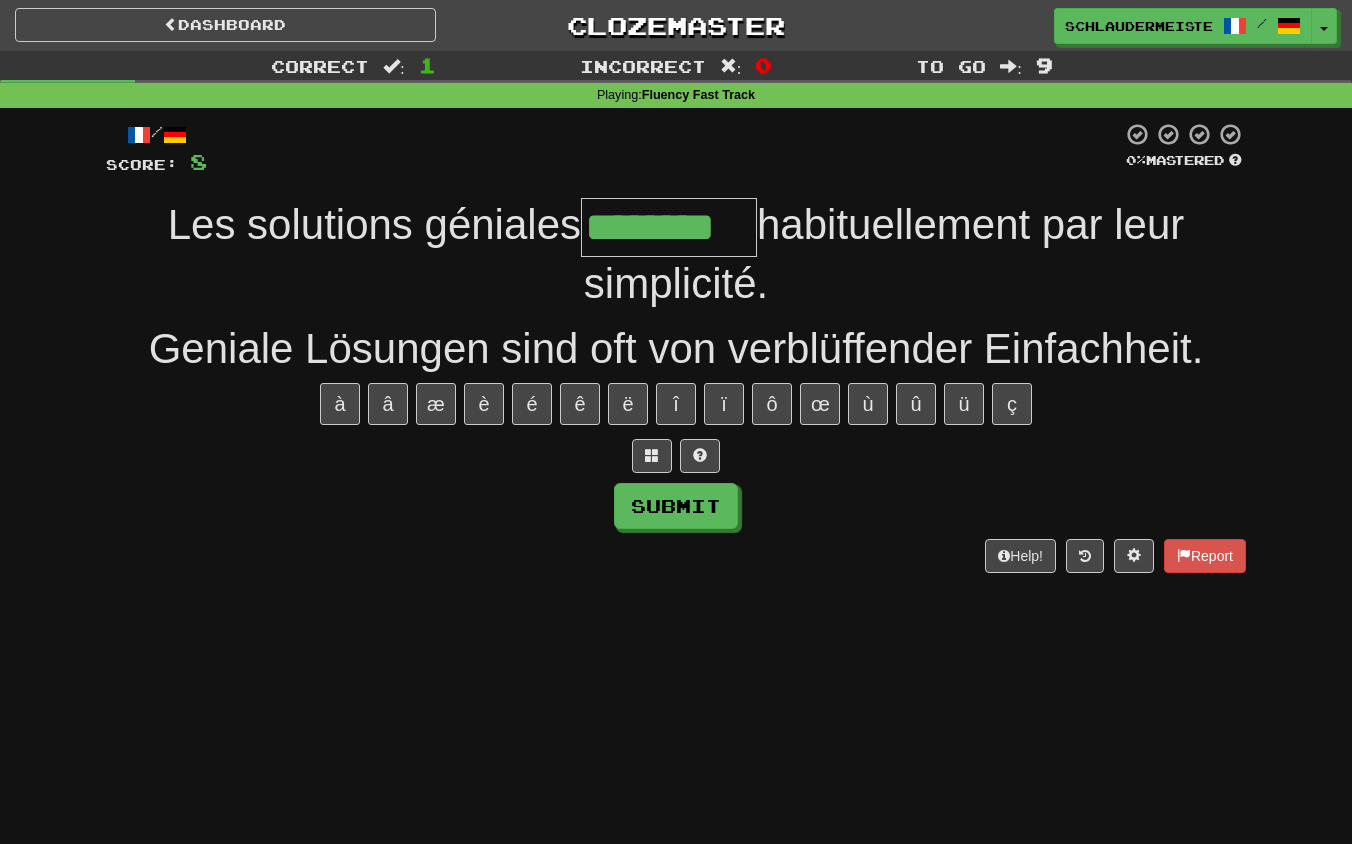 type on "********" 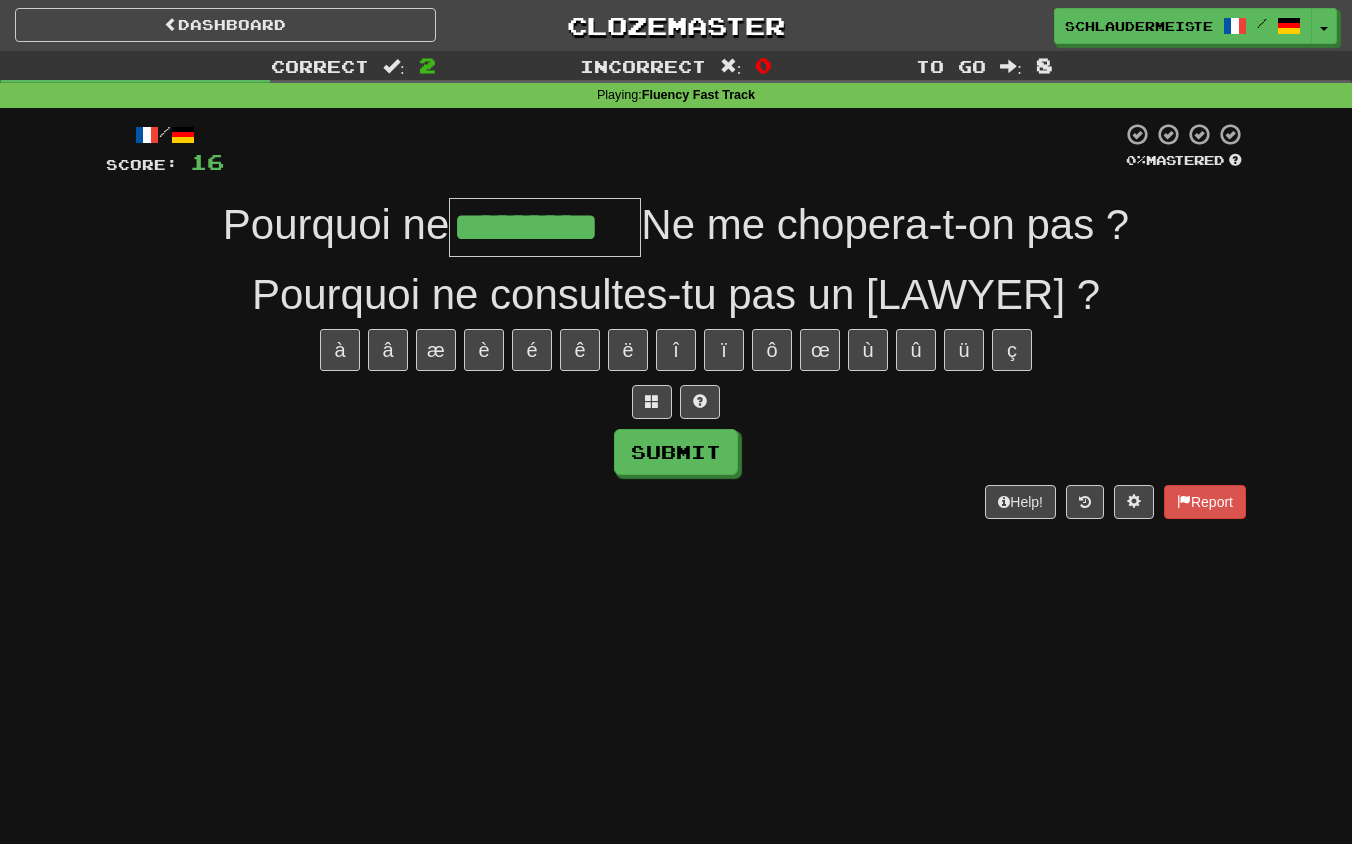 type on "*********" 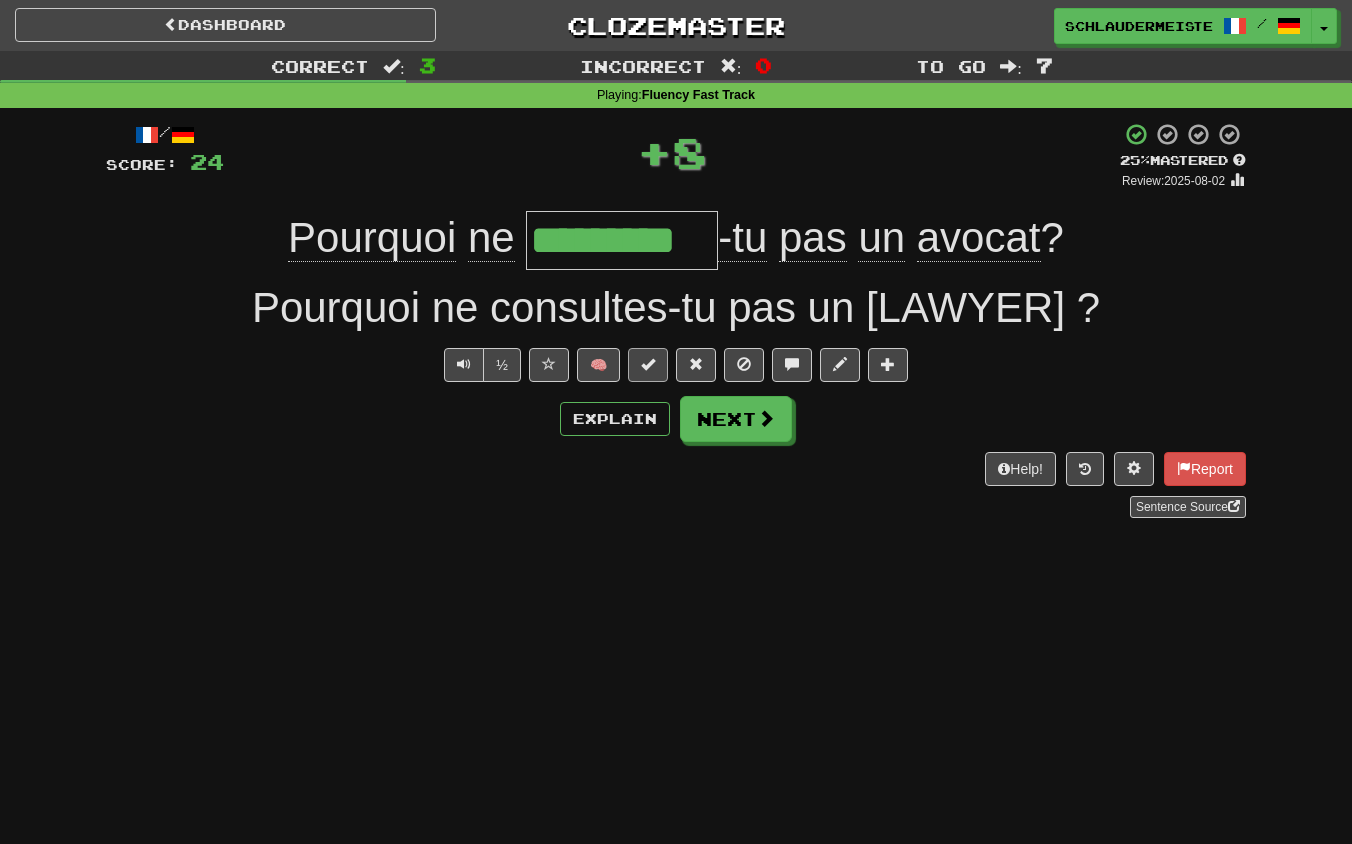 click at bounding box center [648, 364] 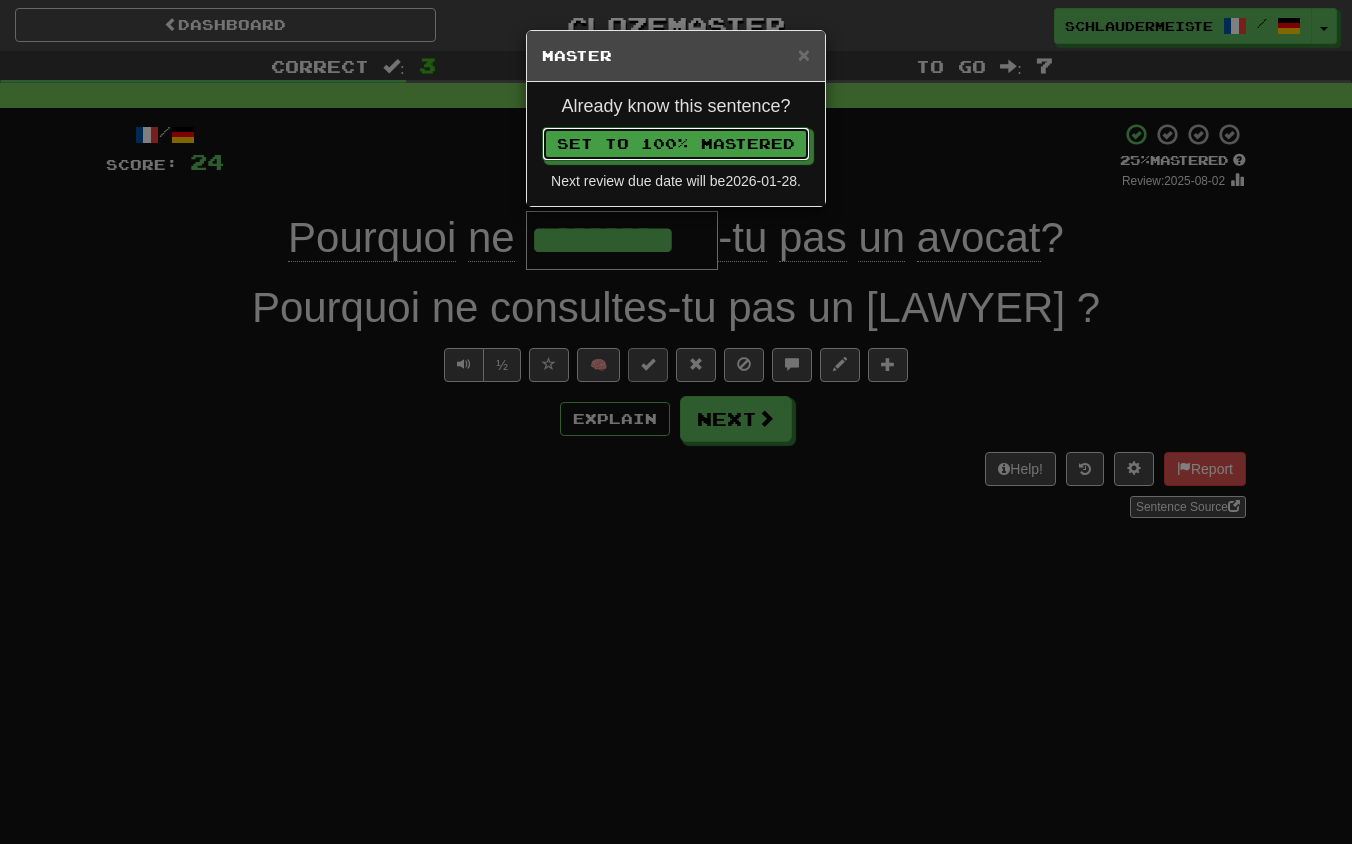 click on "Set to 100% Mastered" at bounding box center (676, 144) 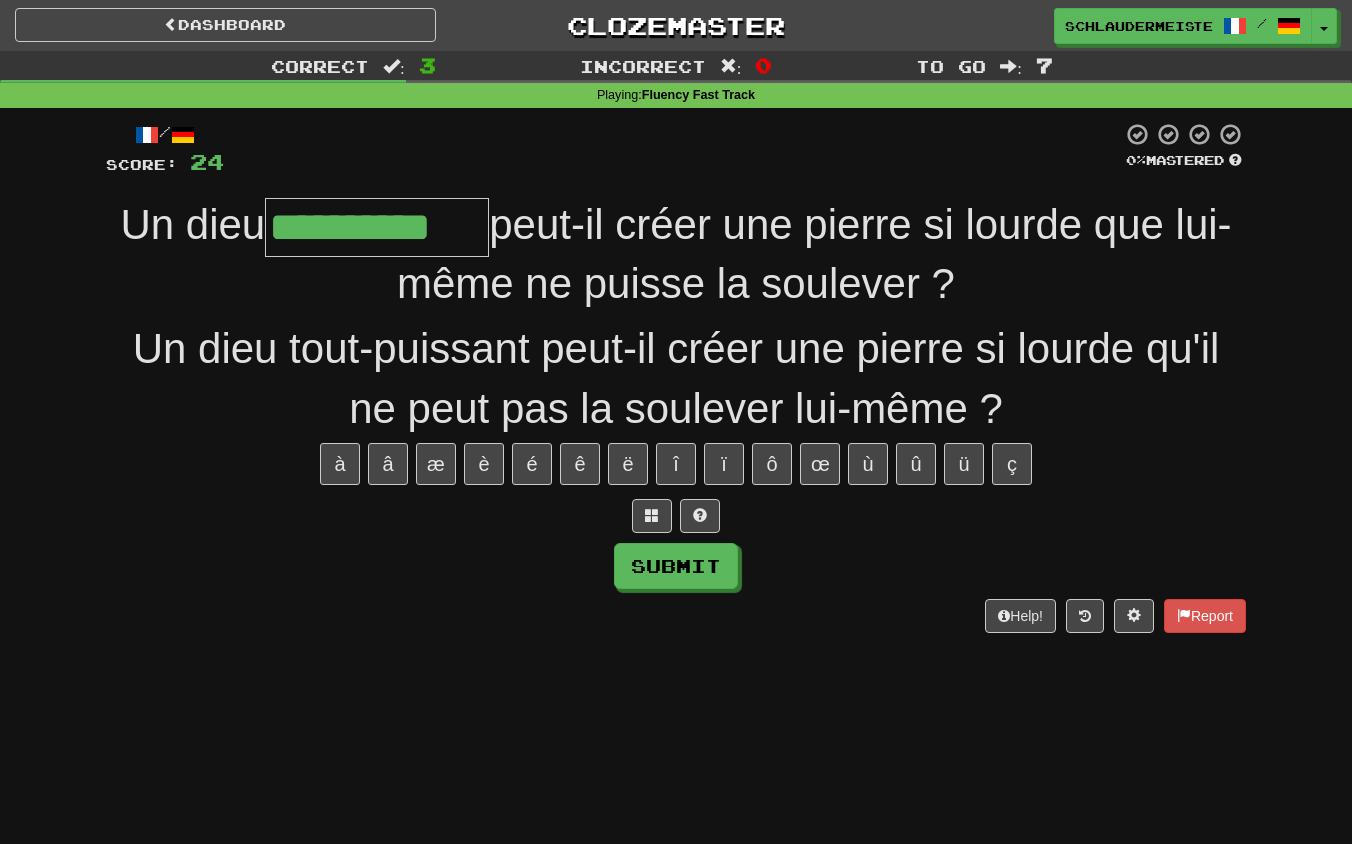 type on "**********" 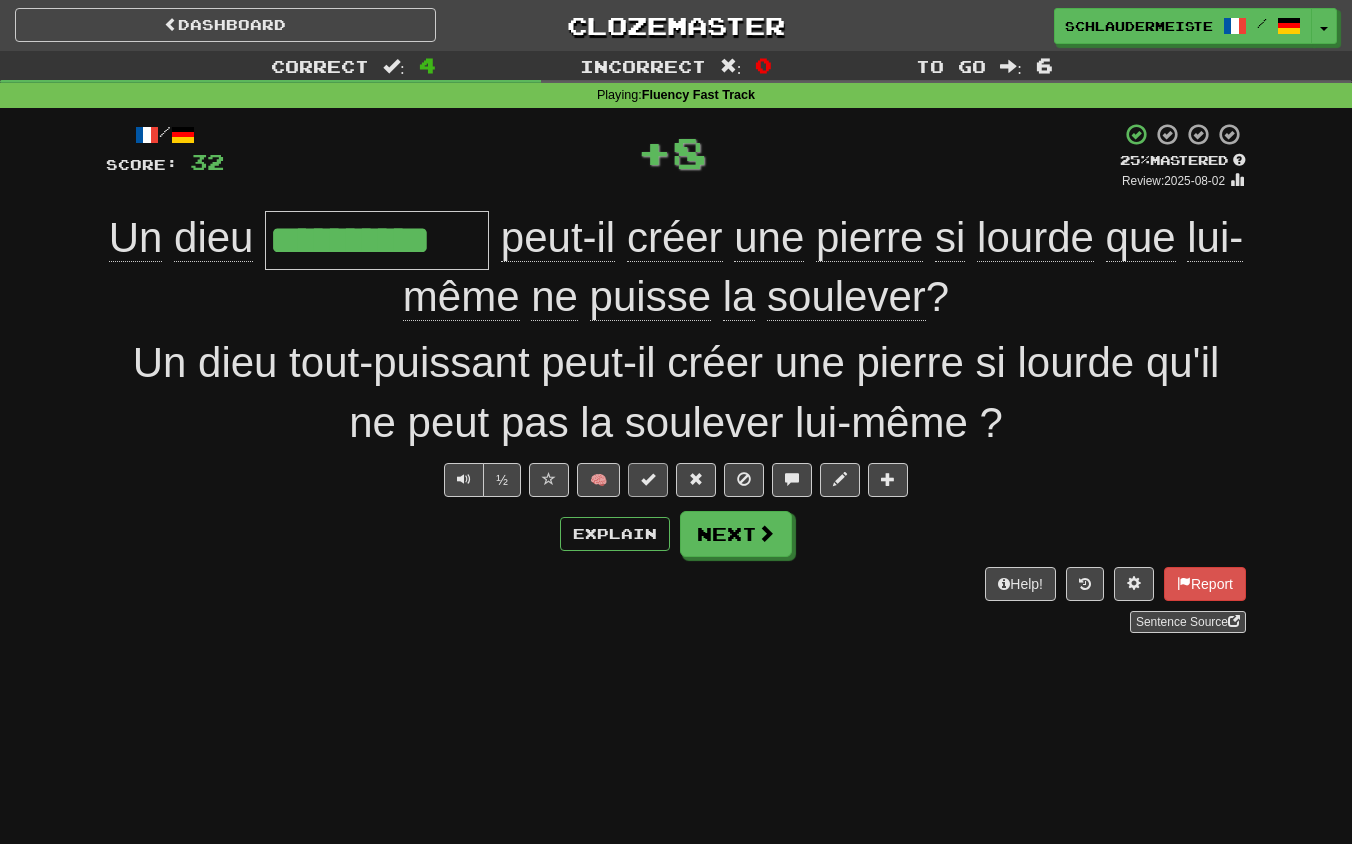click at bounding box center (648, 479) 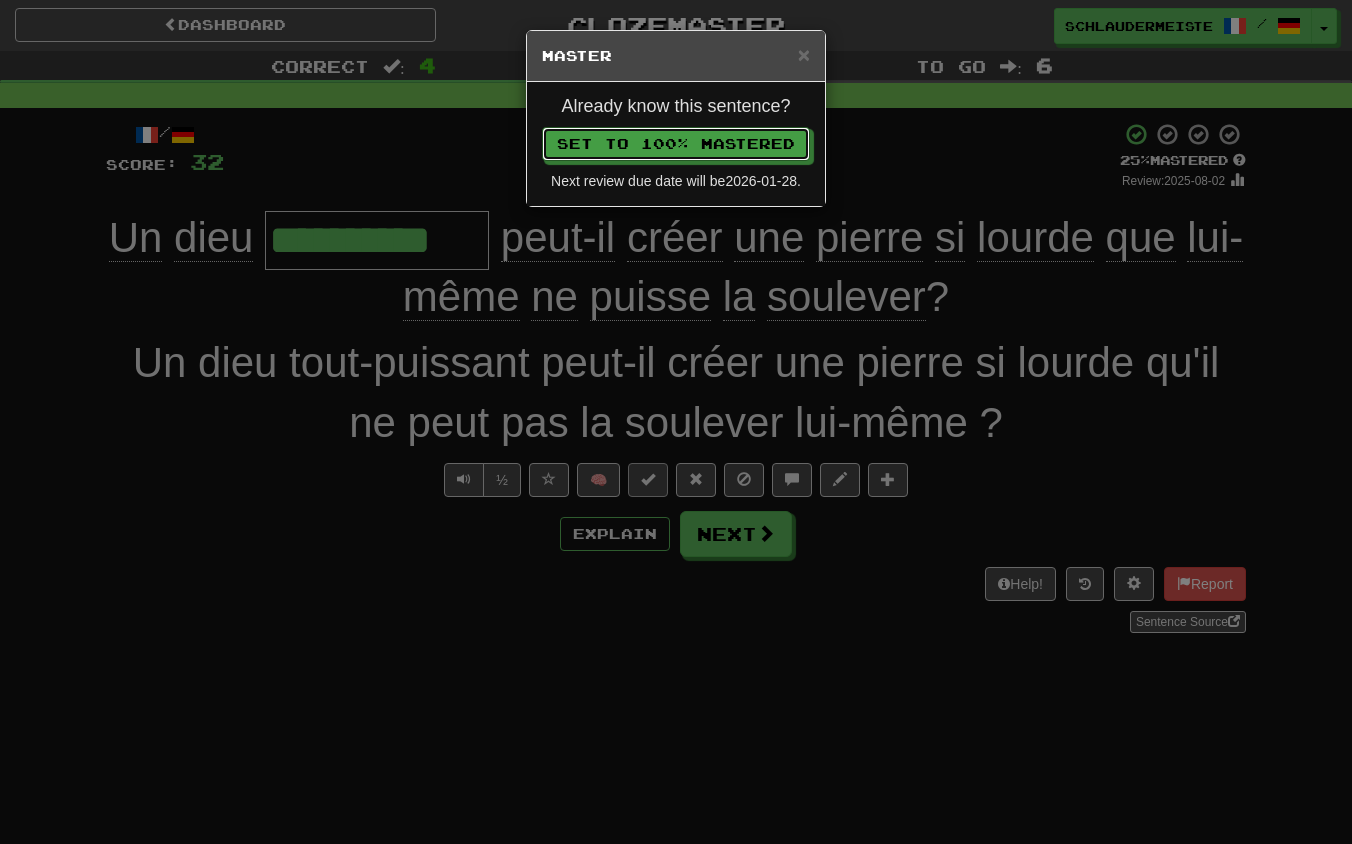 click on "Set to 100% Mastered" at bounding box center [676, 144] 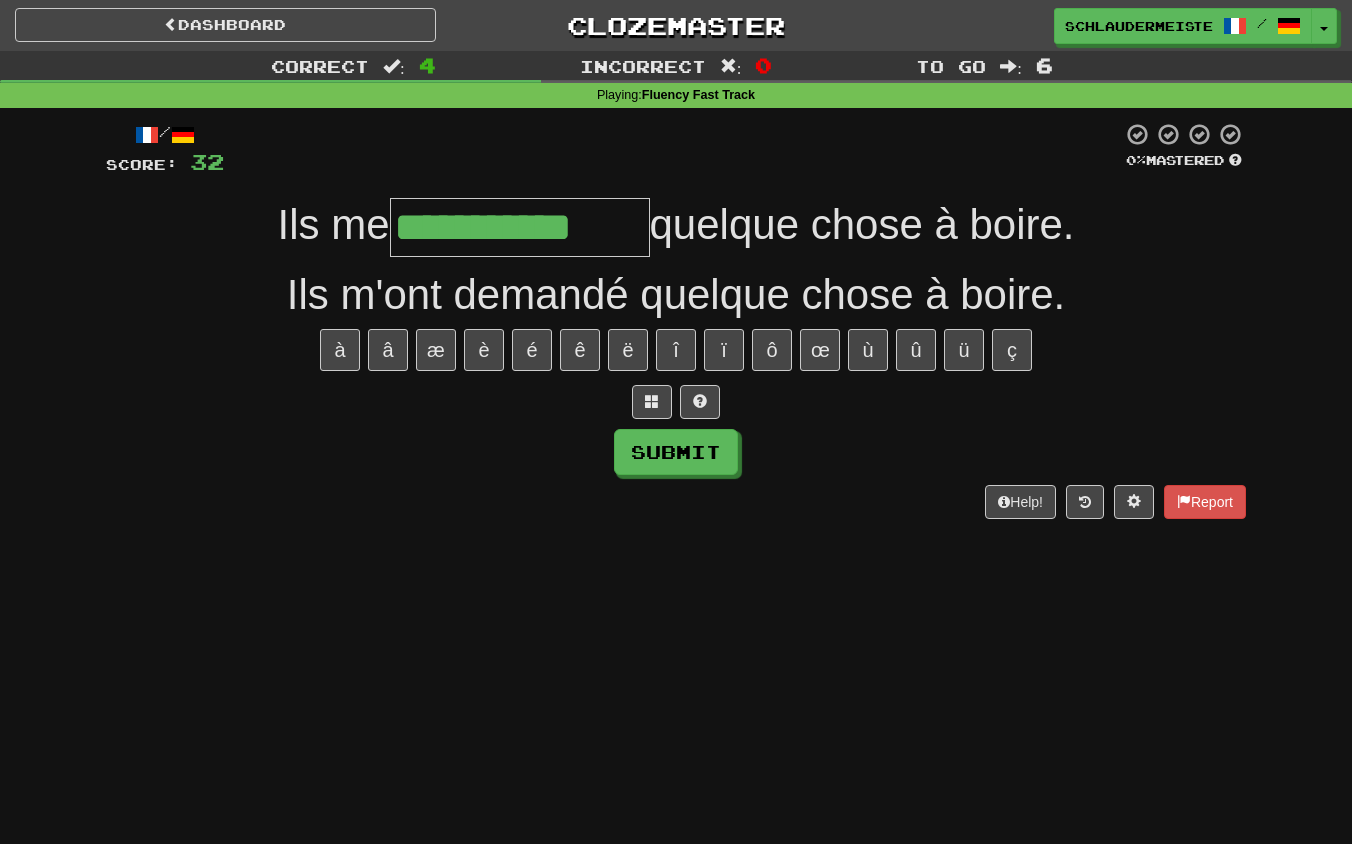 type on "**********" 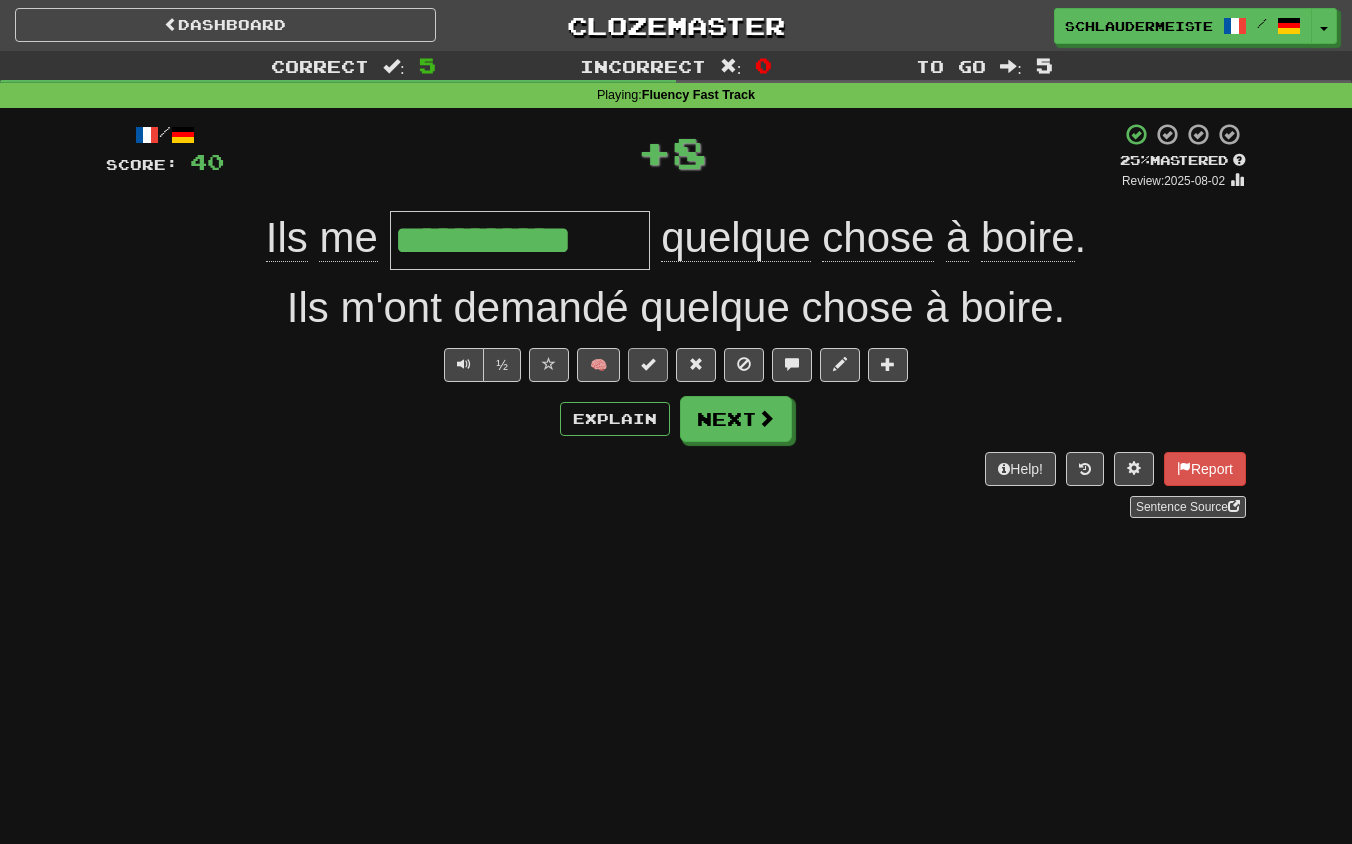 click at bounding box center [648, 365] 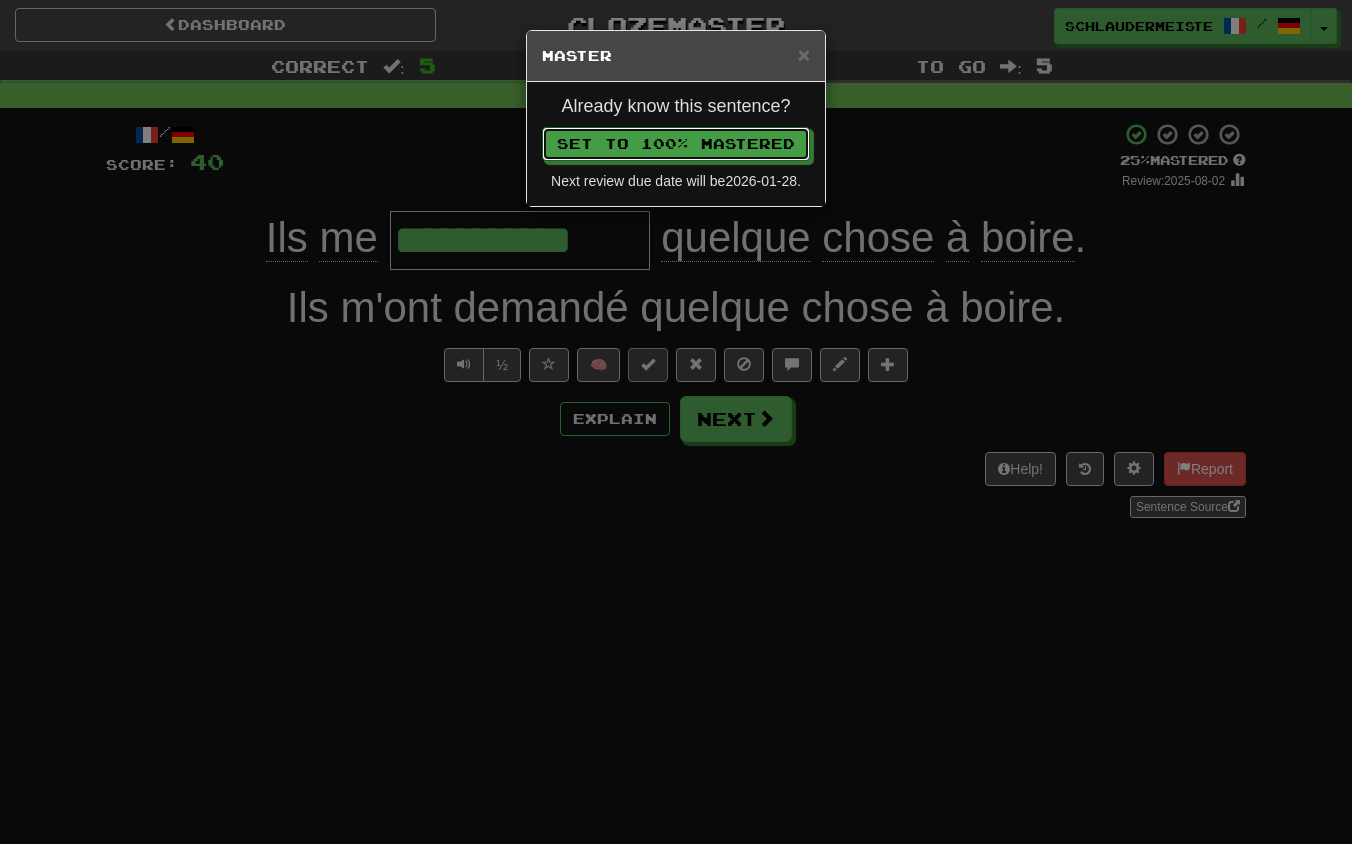 click on "Set to 100% Mastered" at bounding box center [676, 144] 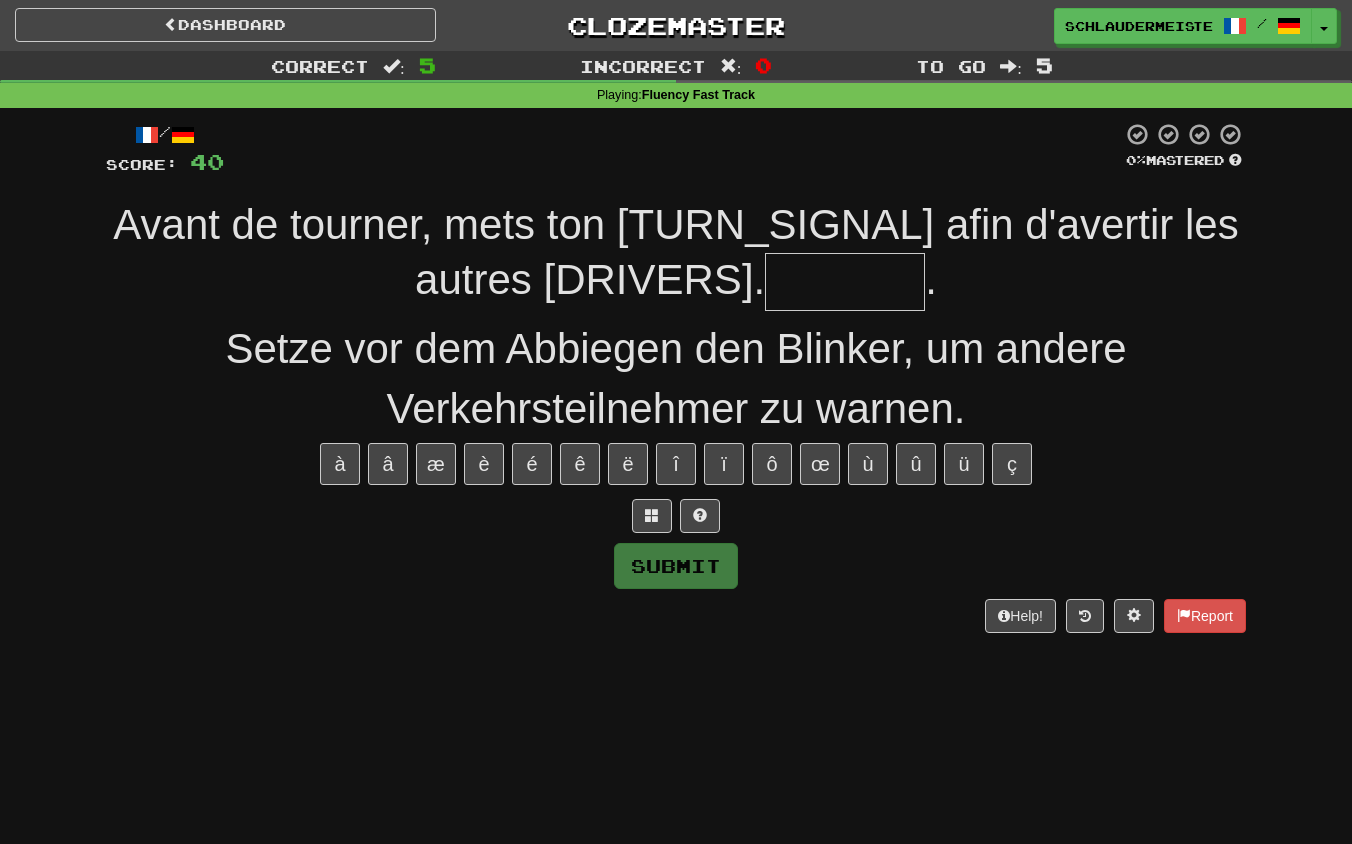 type on "*" 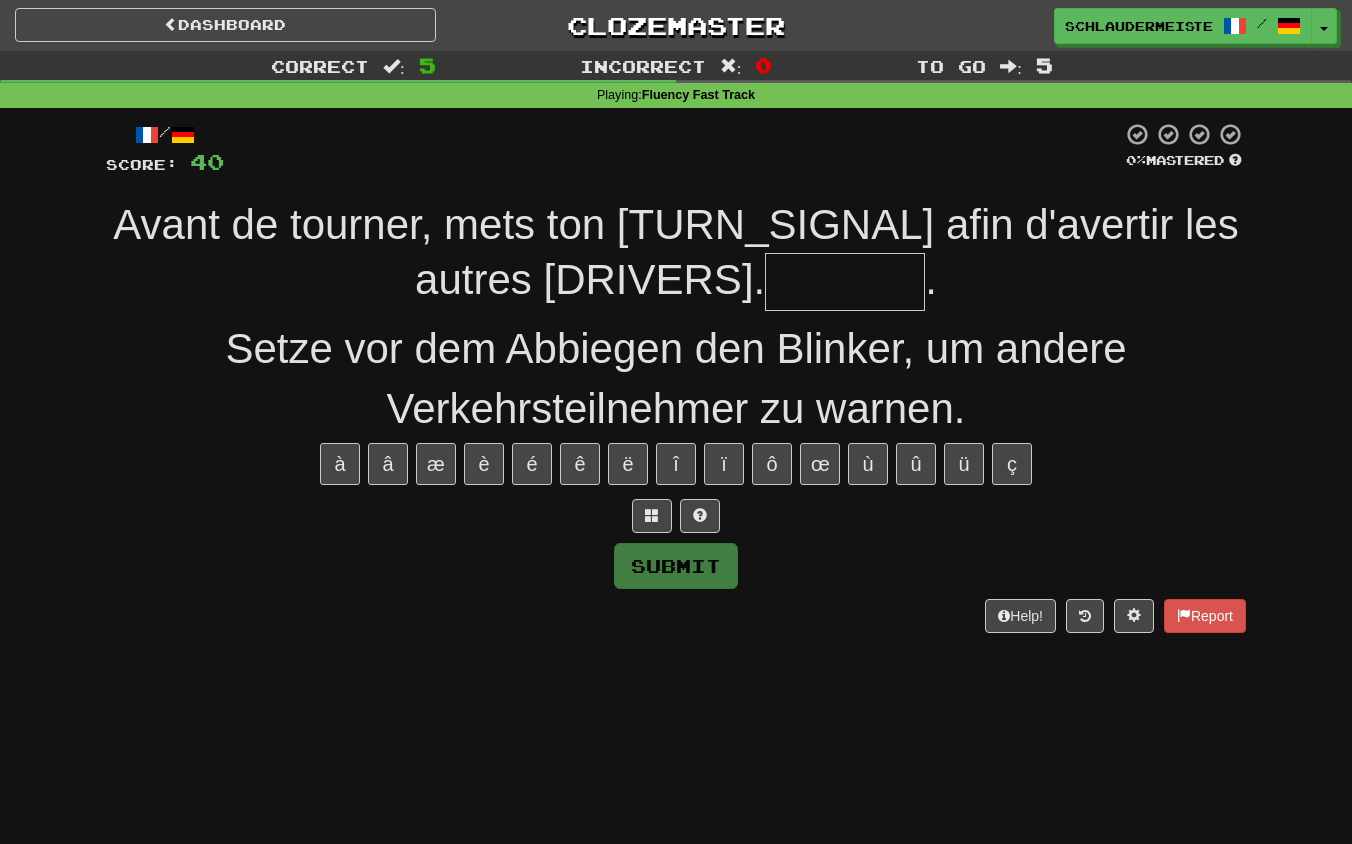type on "*******" 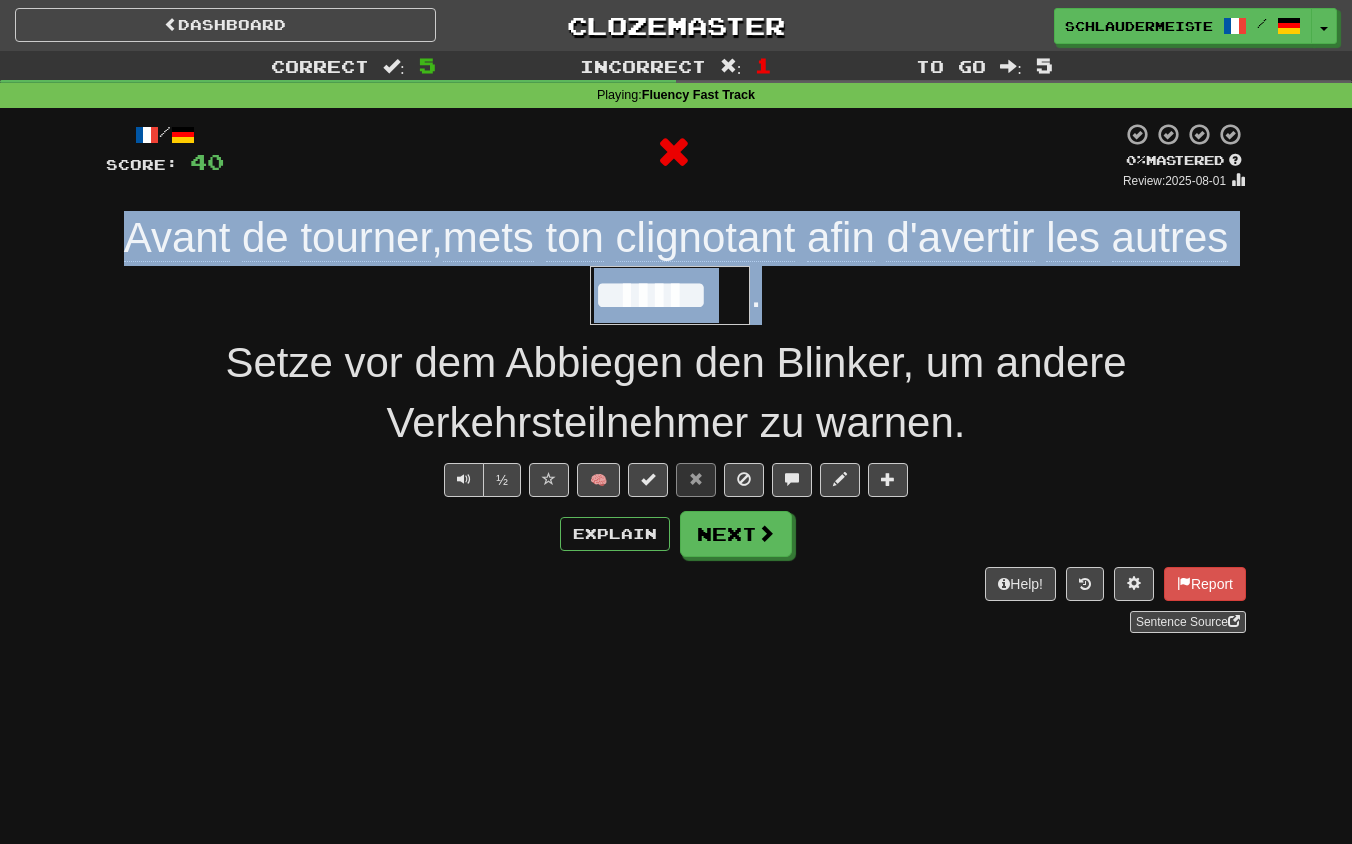 drag, startPoint x: 85, startPoint y: 220, endPoint x: 841, endPoint y: 310, distance: 761.3383 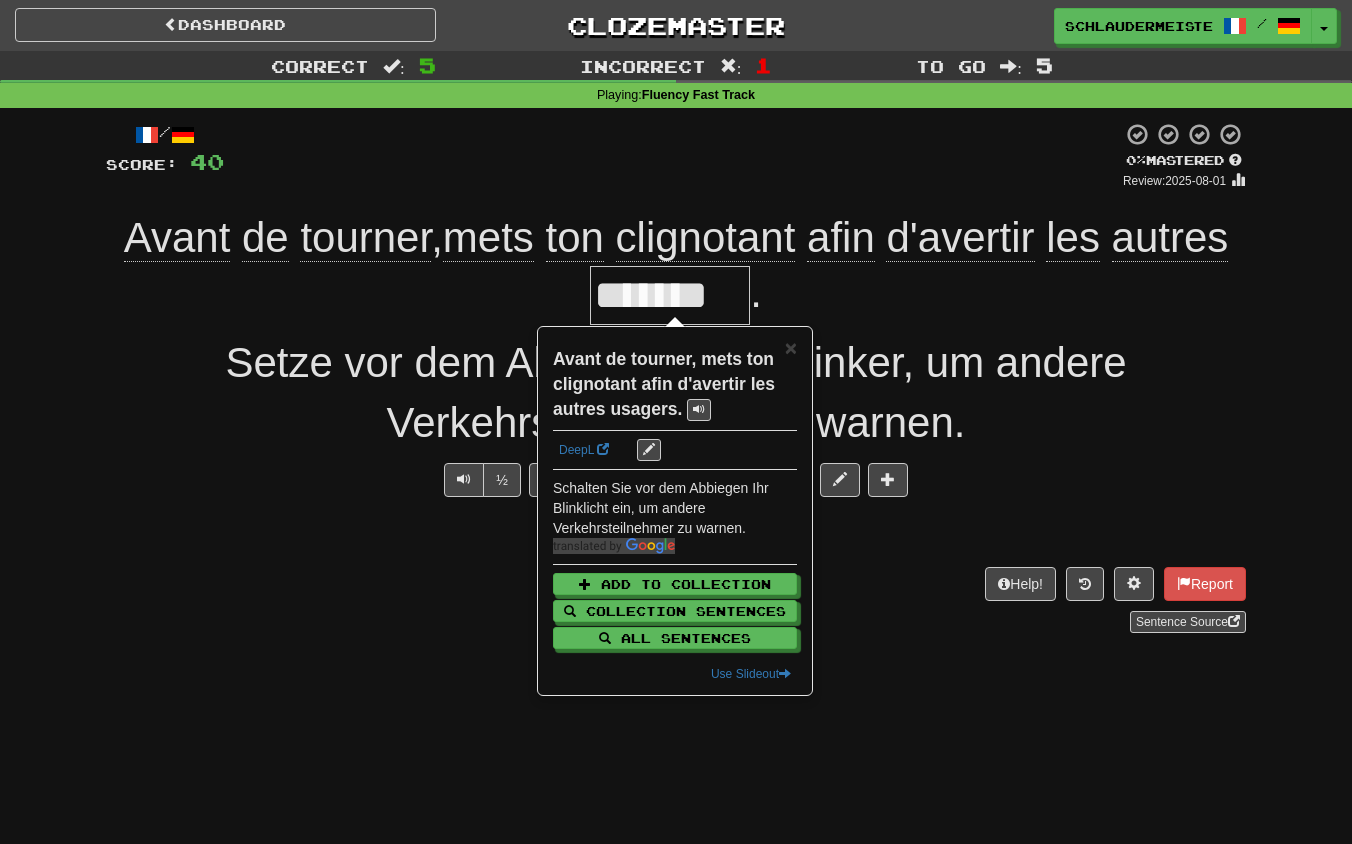 click on "Sentence Source" at bounding box center [676, 622] 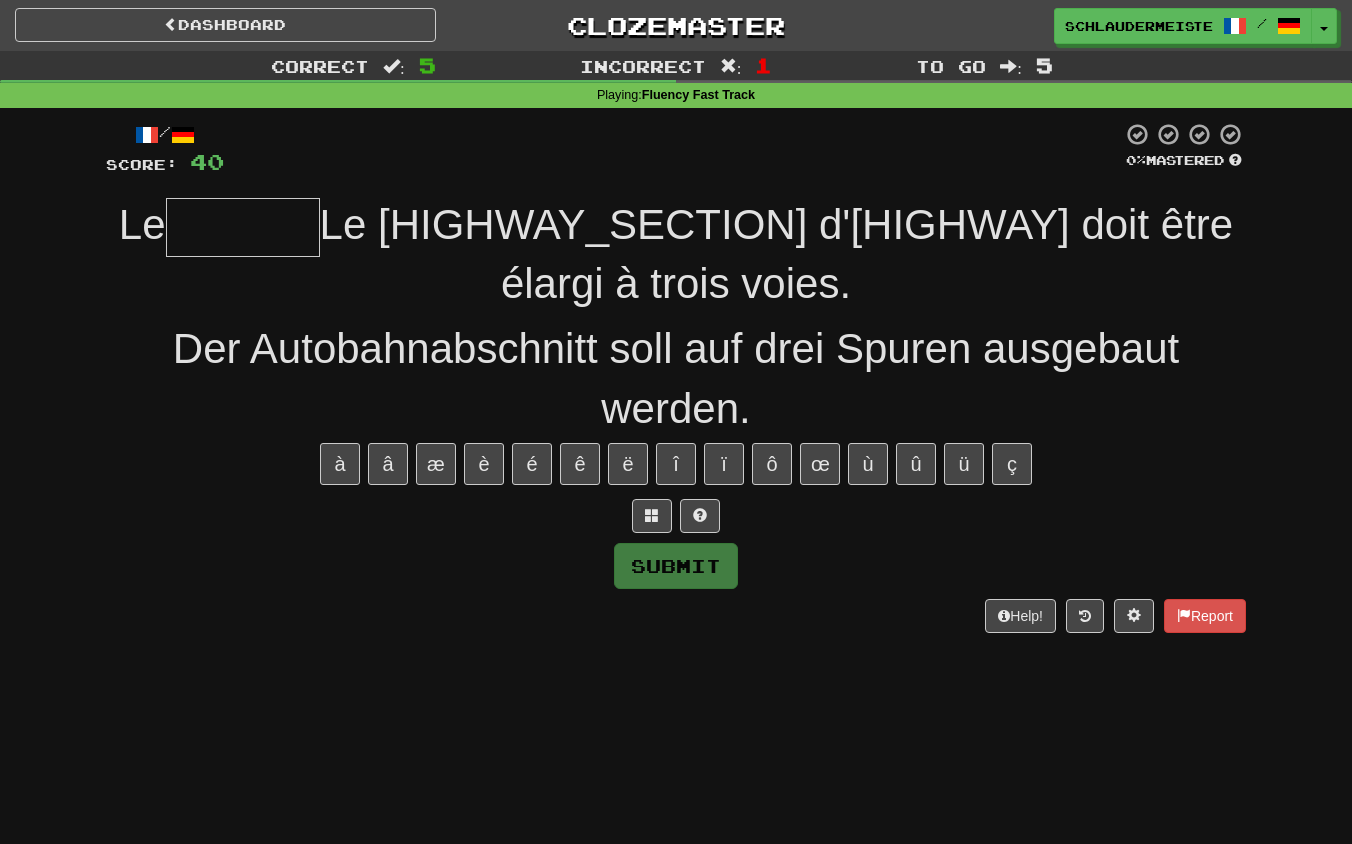 type on "*******" 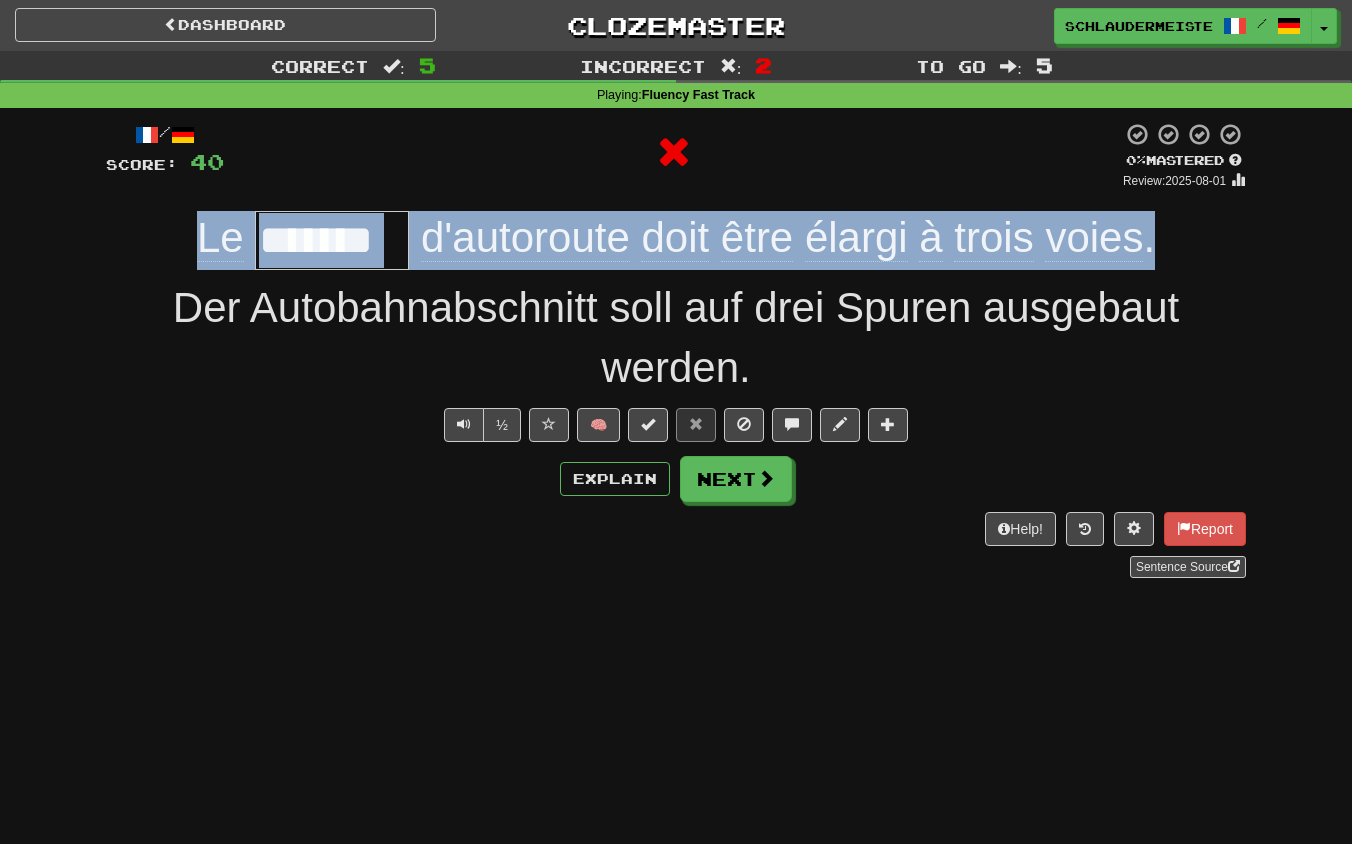 drag, startPoint x: 162, startPoint y: 230, endPoint x: 1186, endPoint y: 258, distance: 1024.3827 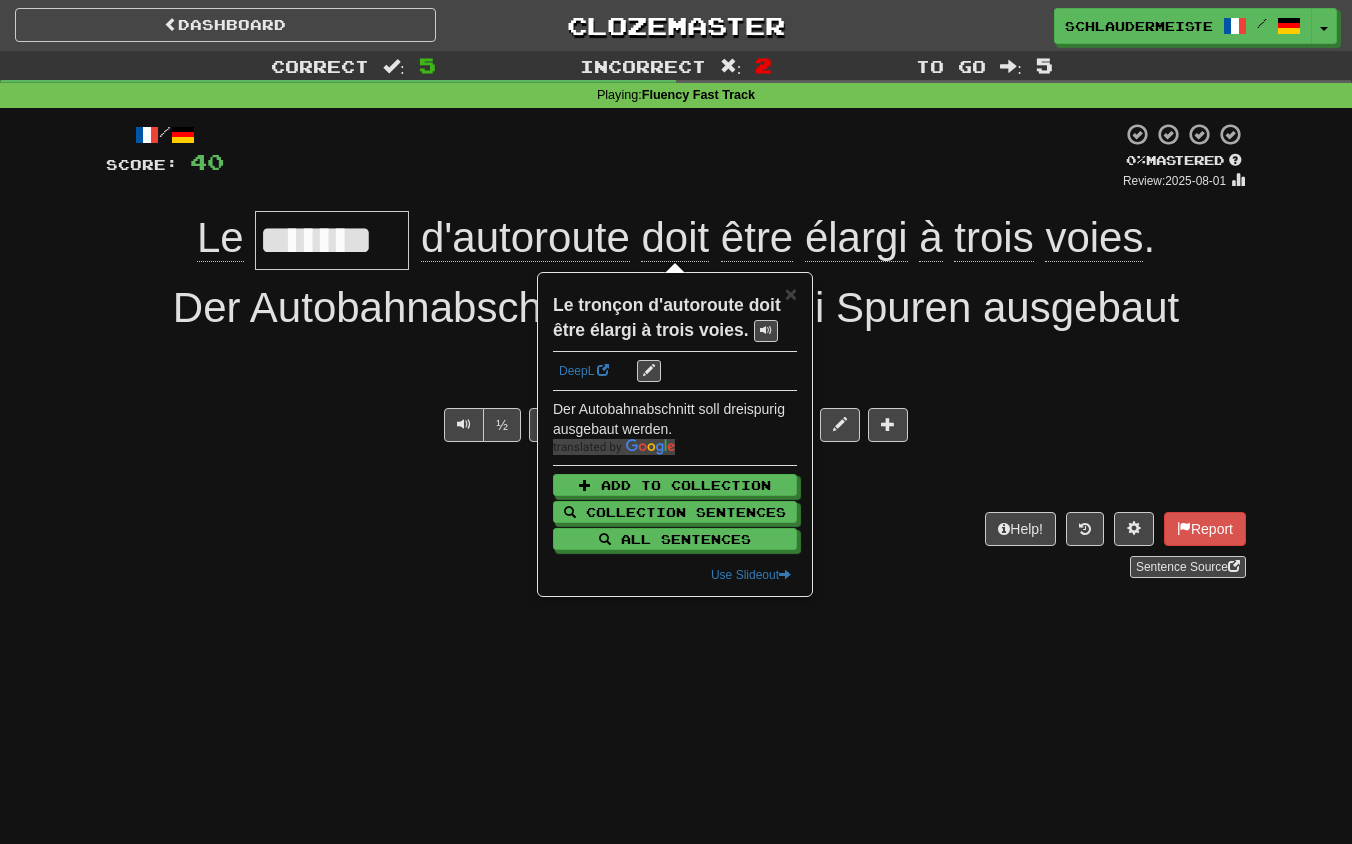 click on "Help!  Report Sentence Source" at bounding box center [676, 545] 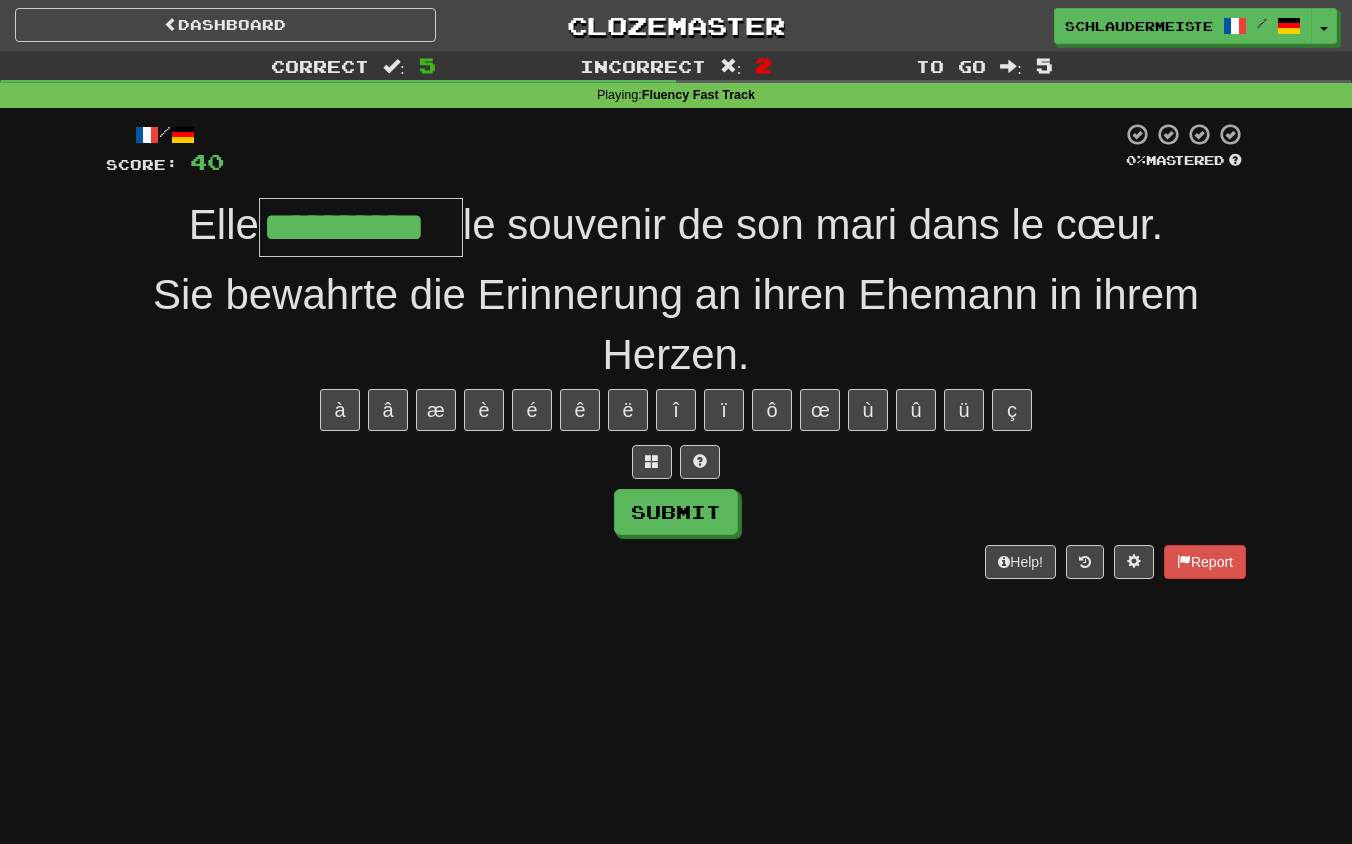type on "**********" 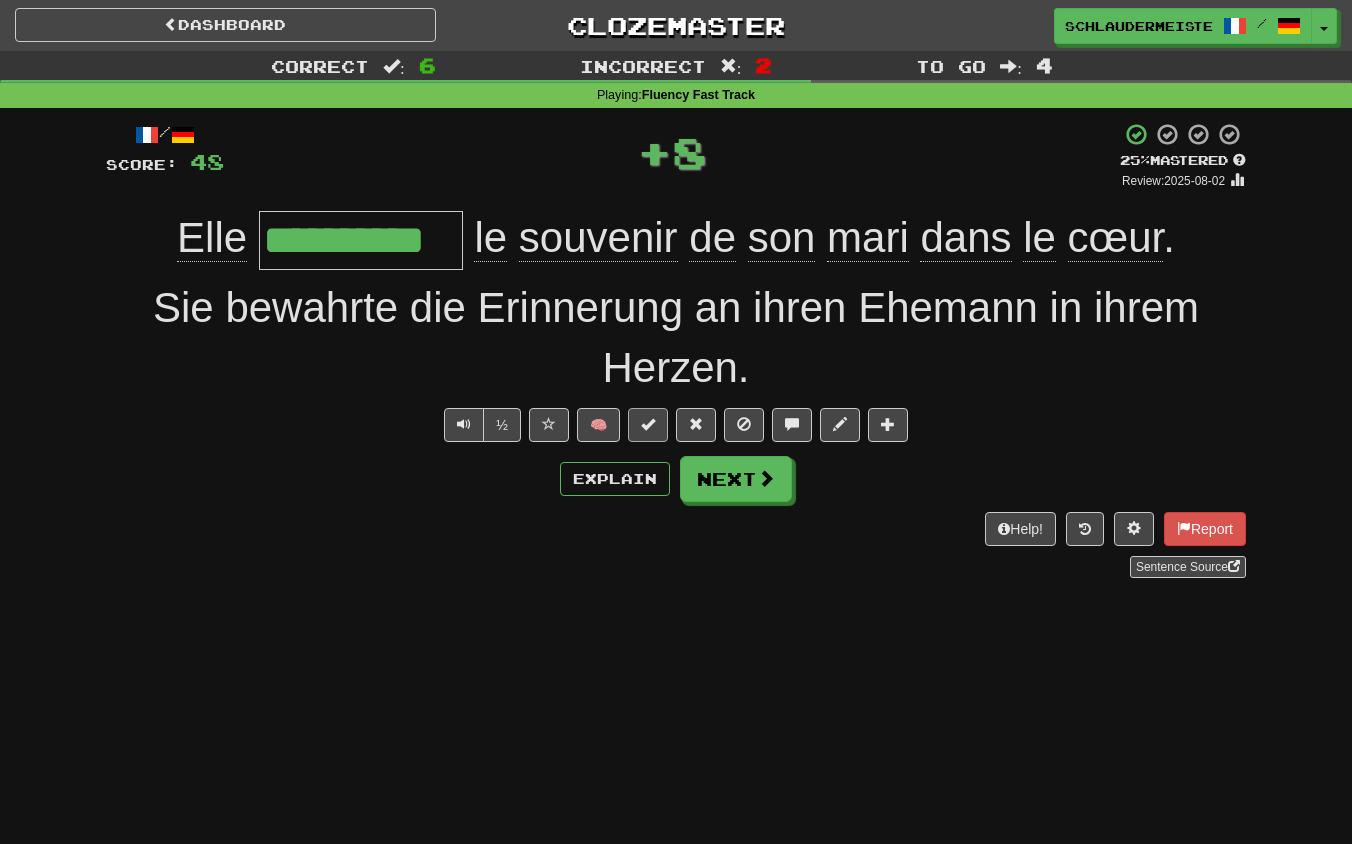 click at bounding box center [648, 424] 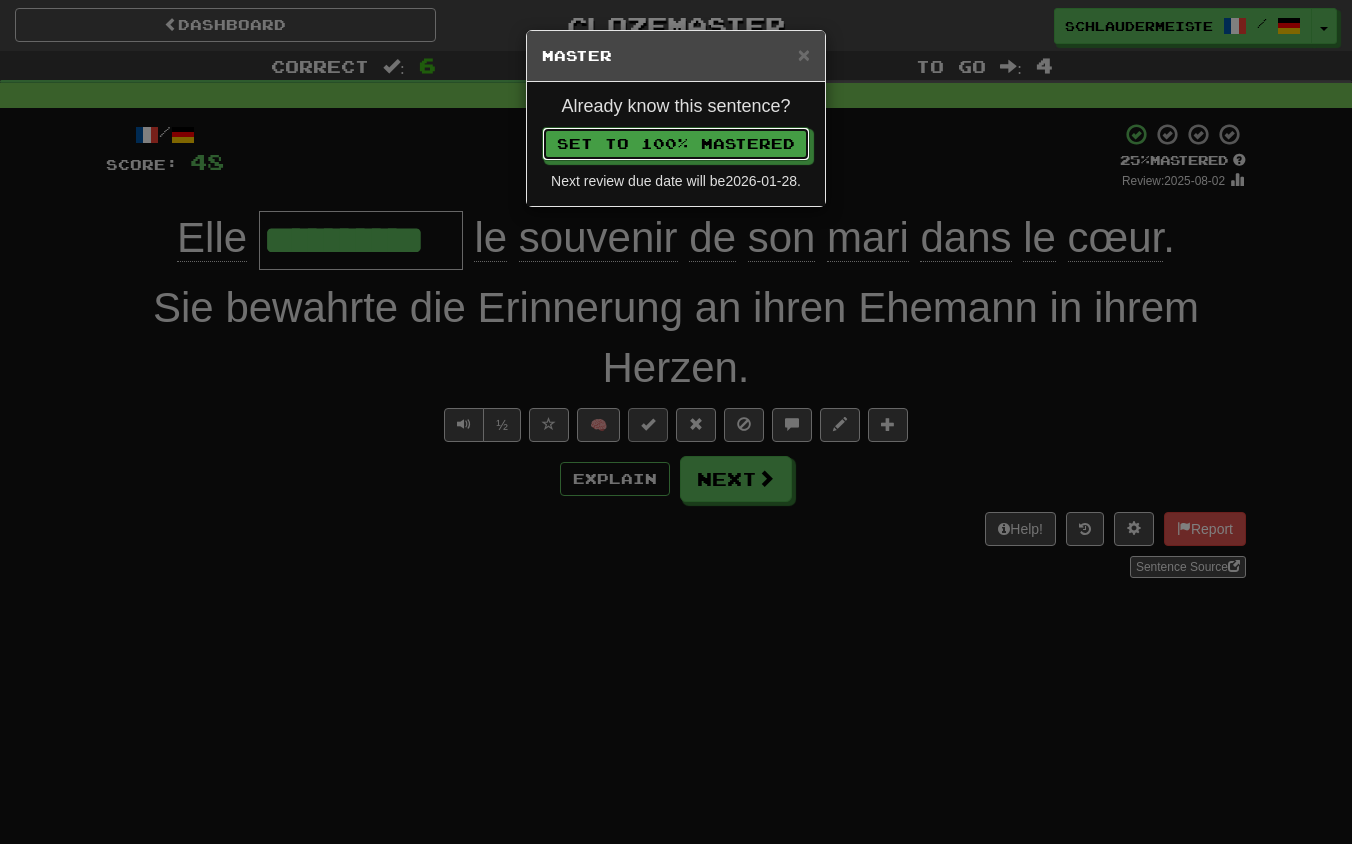 click on "Set to 100% Mastered" at bounding box center [676, 144] 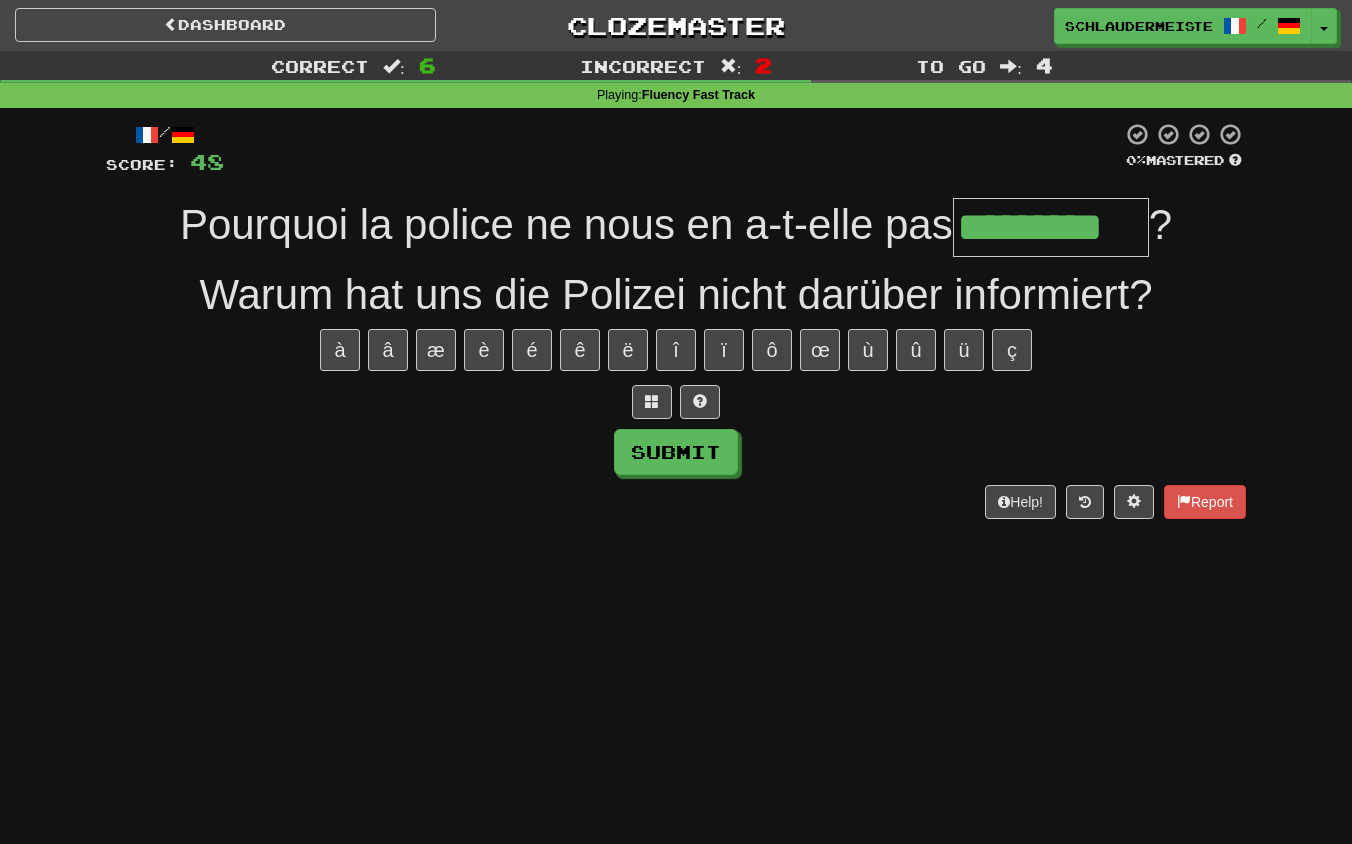 type on "*********" 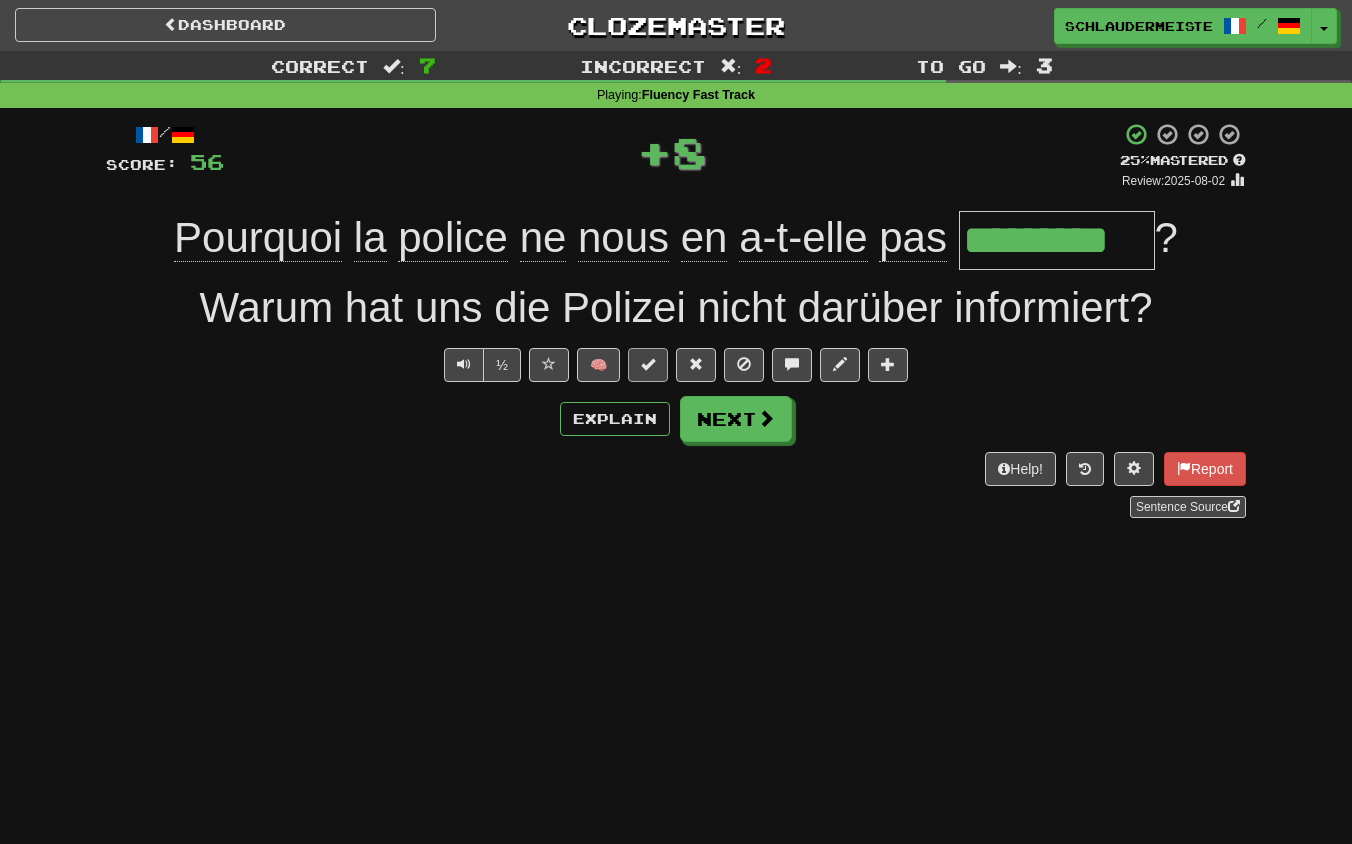 click at bounding box center [648, 364] 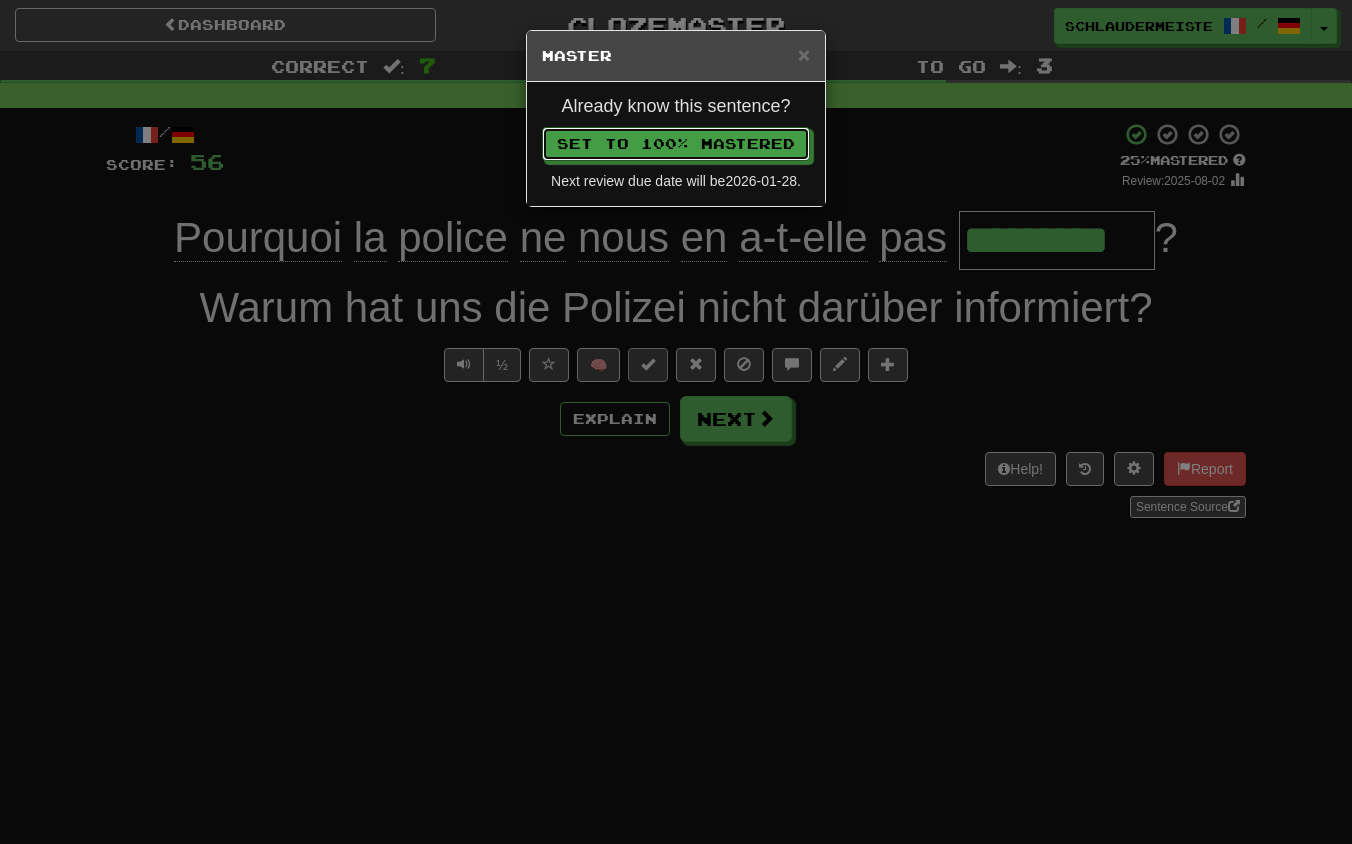 click on "Set to 100% Mastered" at bounding box center (676, 144) 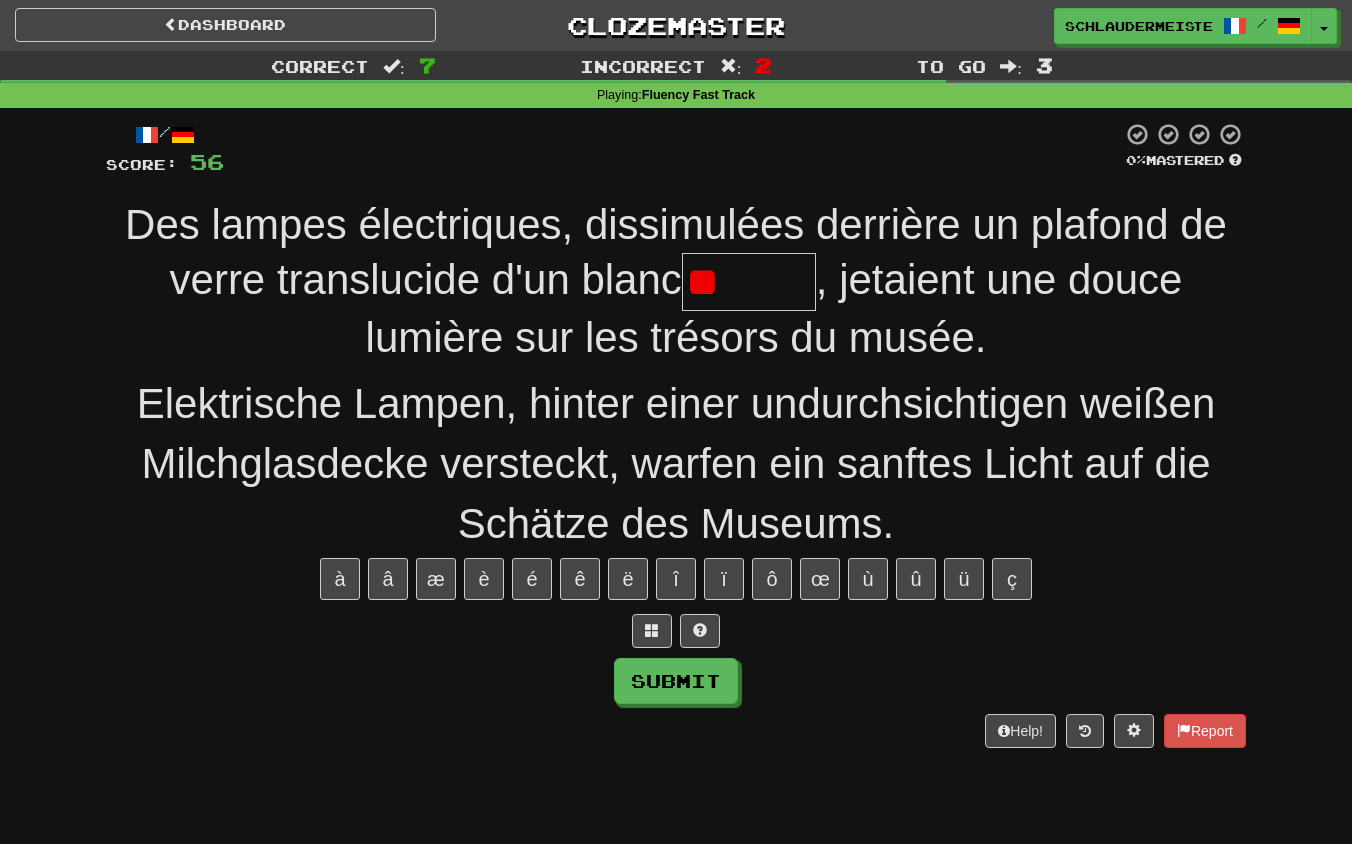 type on "*******" 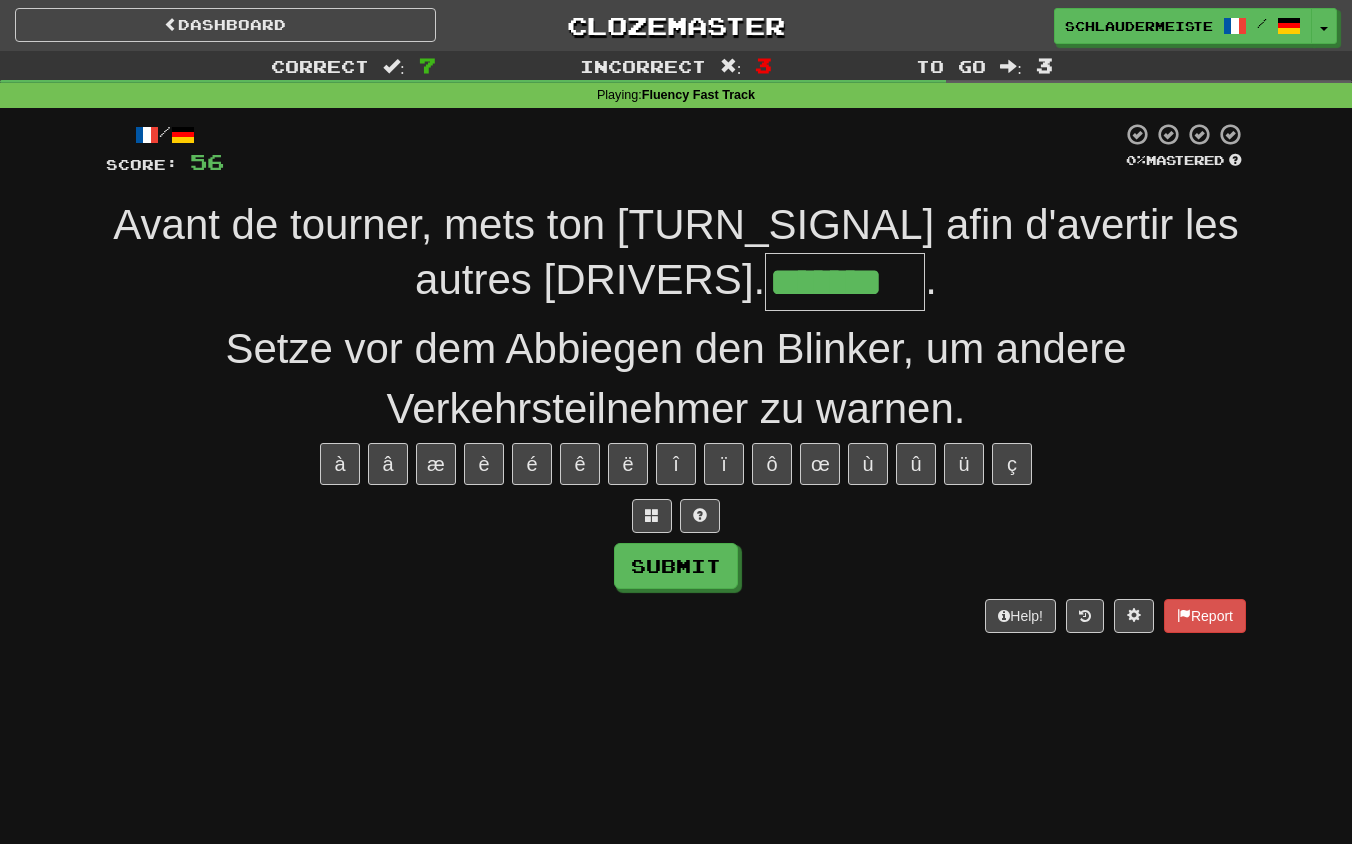 type on "*******" 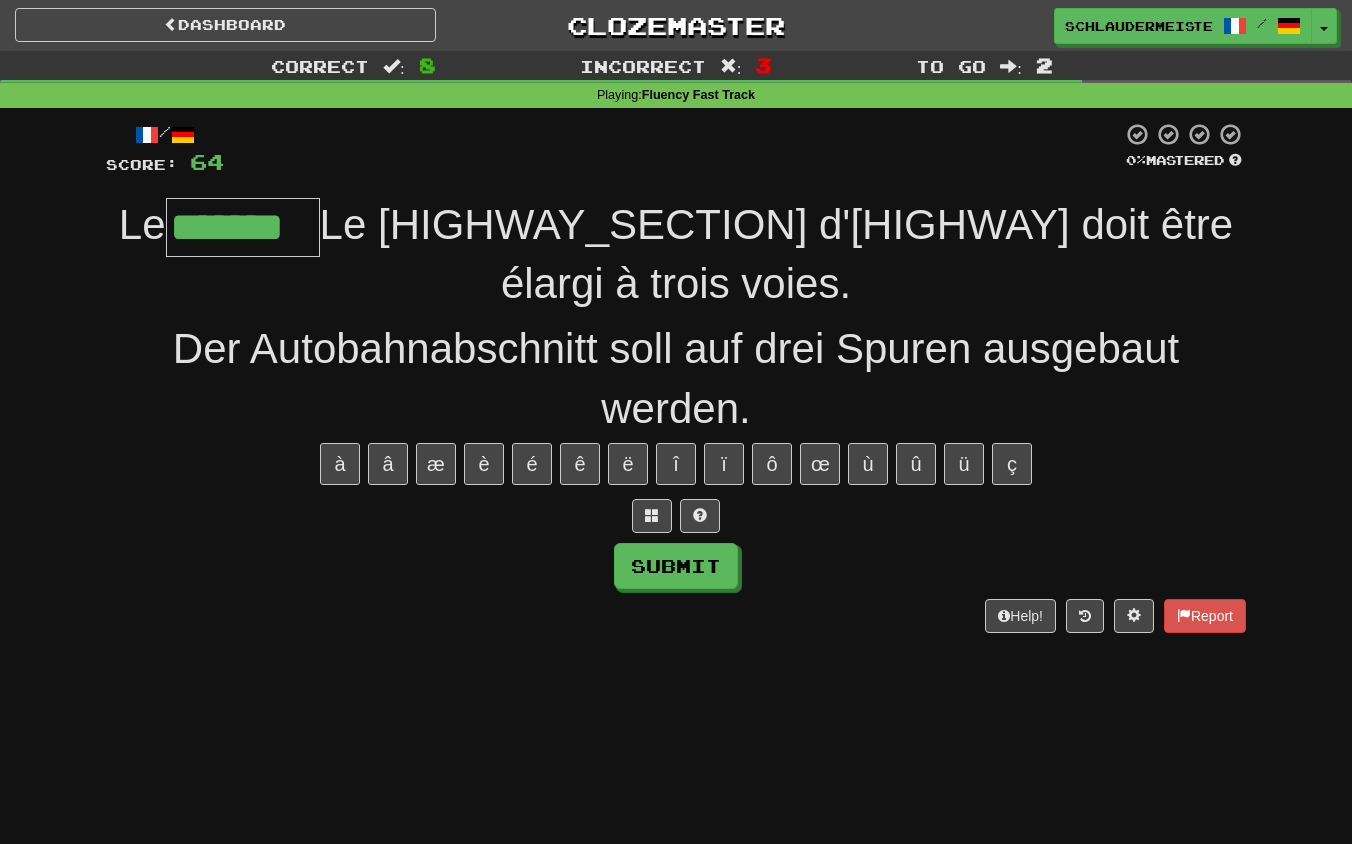 type on "*******" 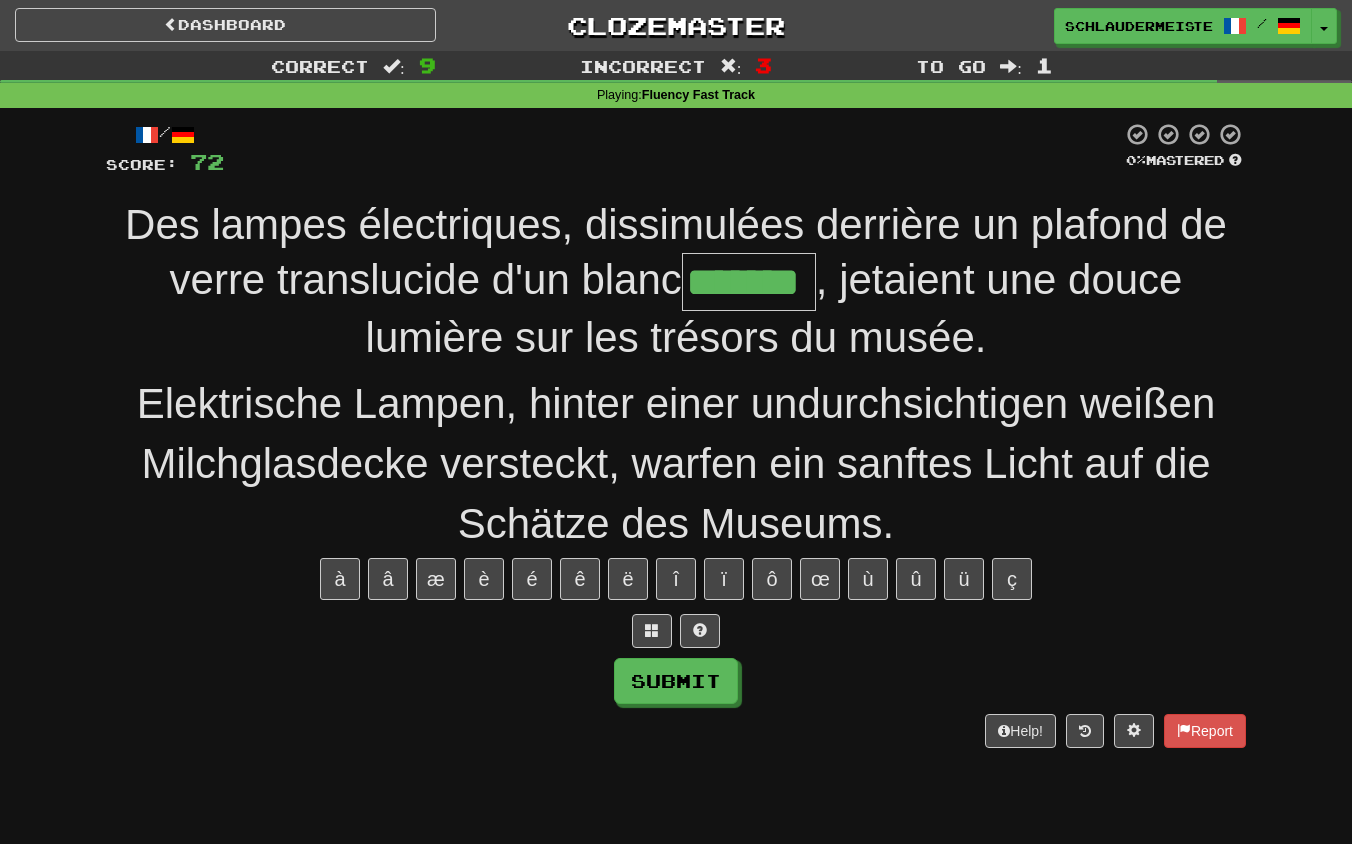 type on "*******" 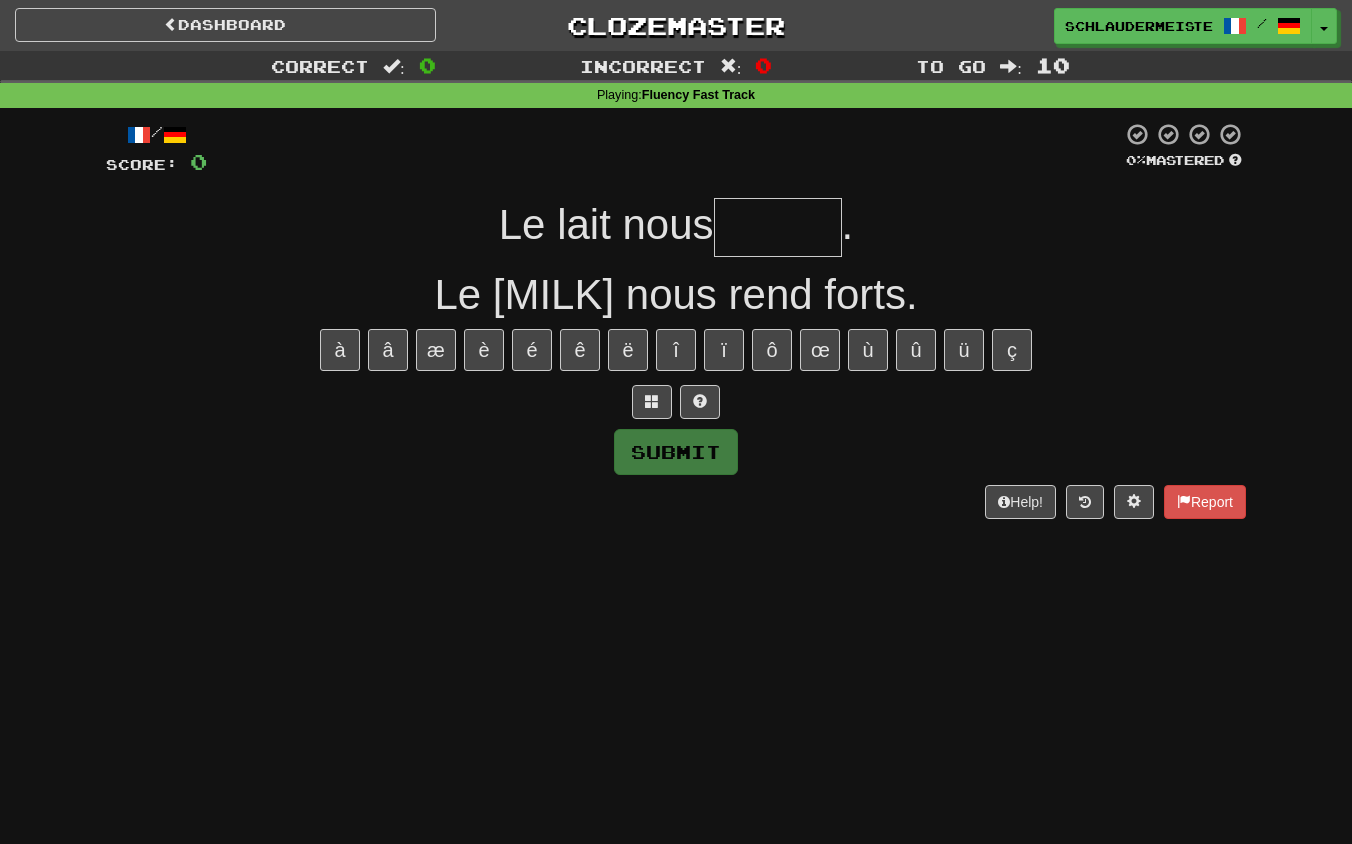 type on "*" 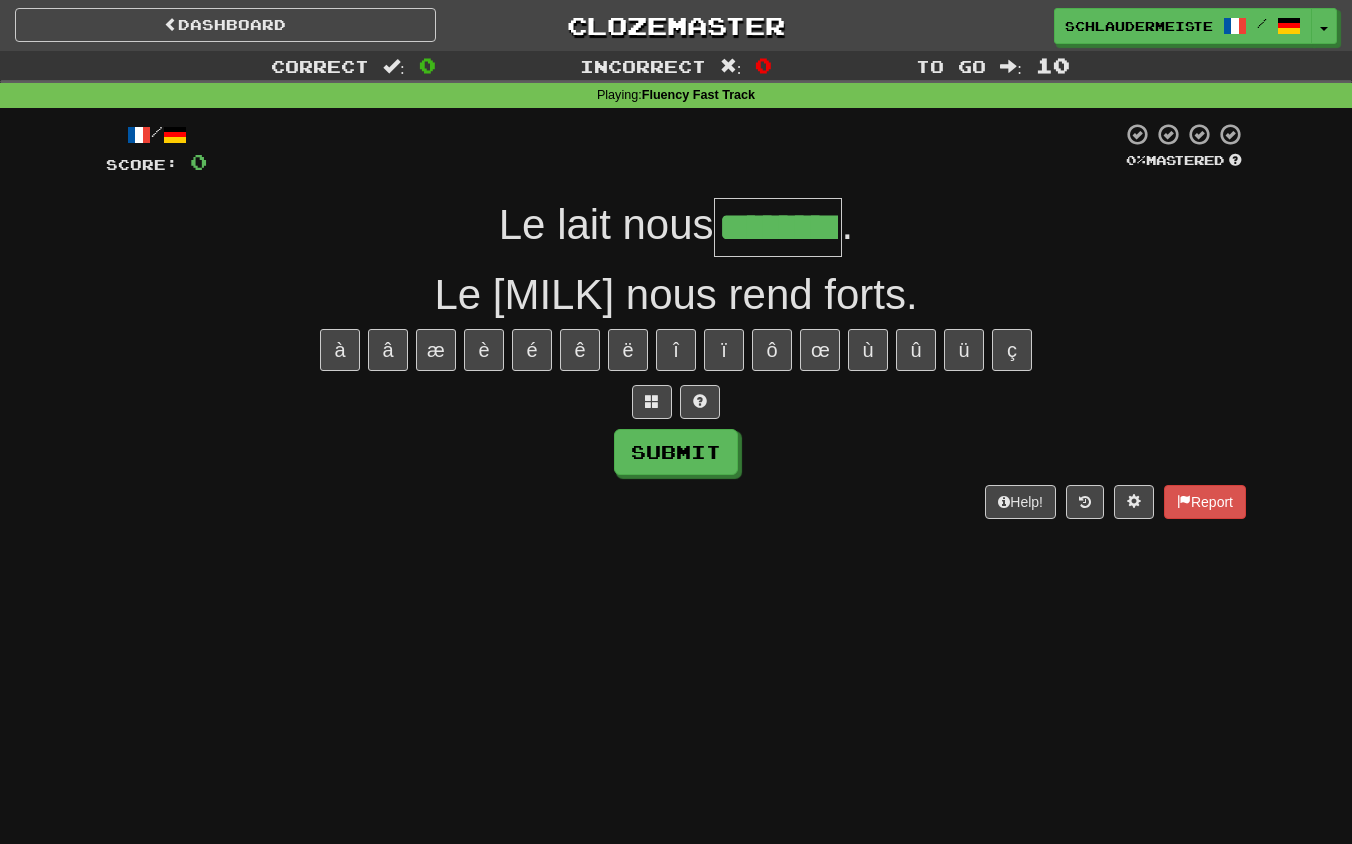 type on "********" 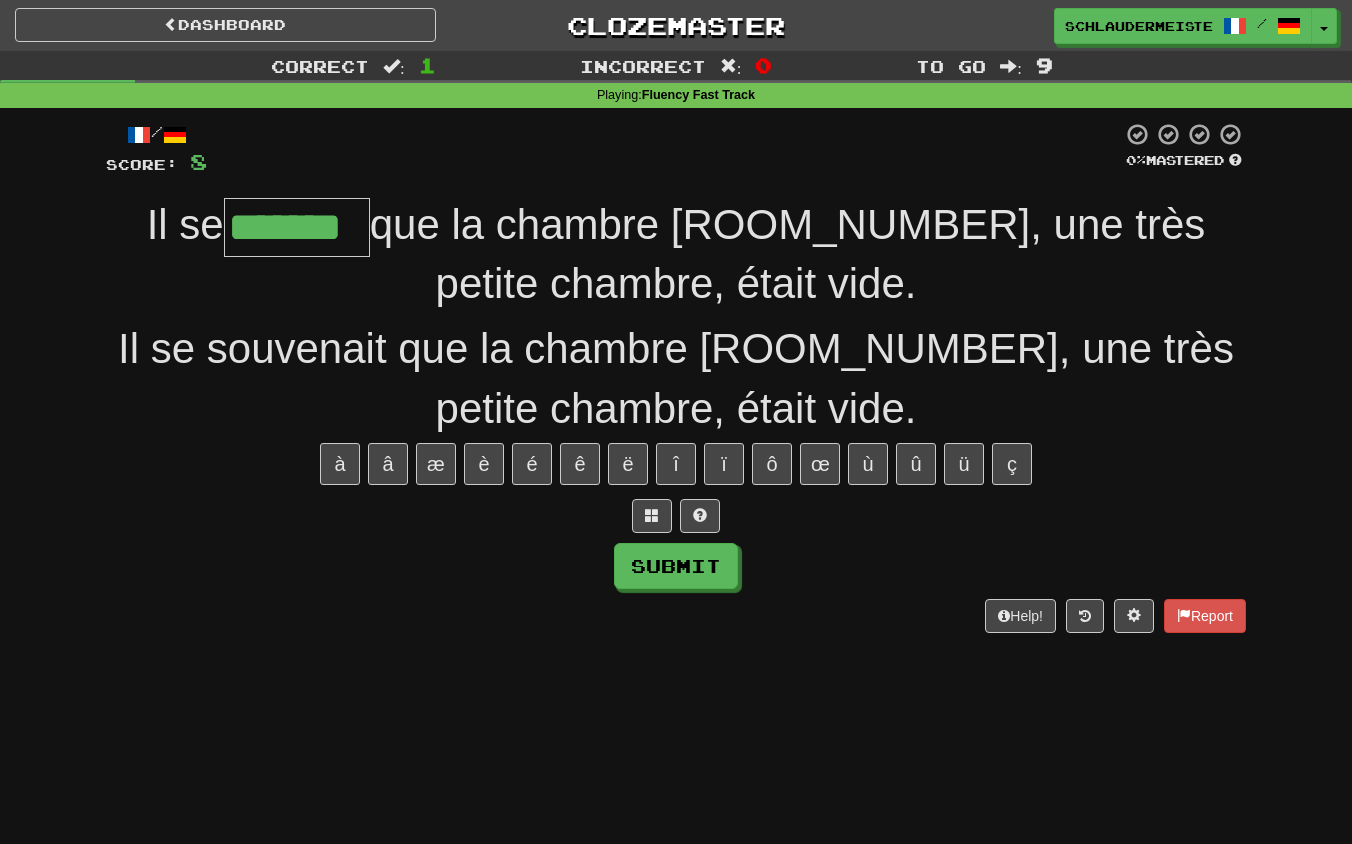 type on "*******" 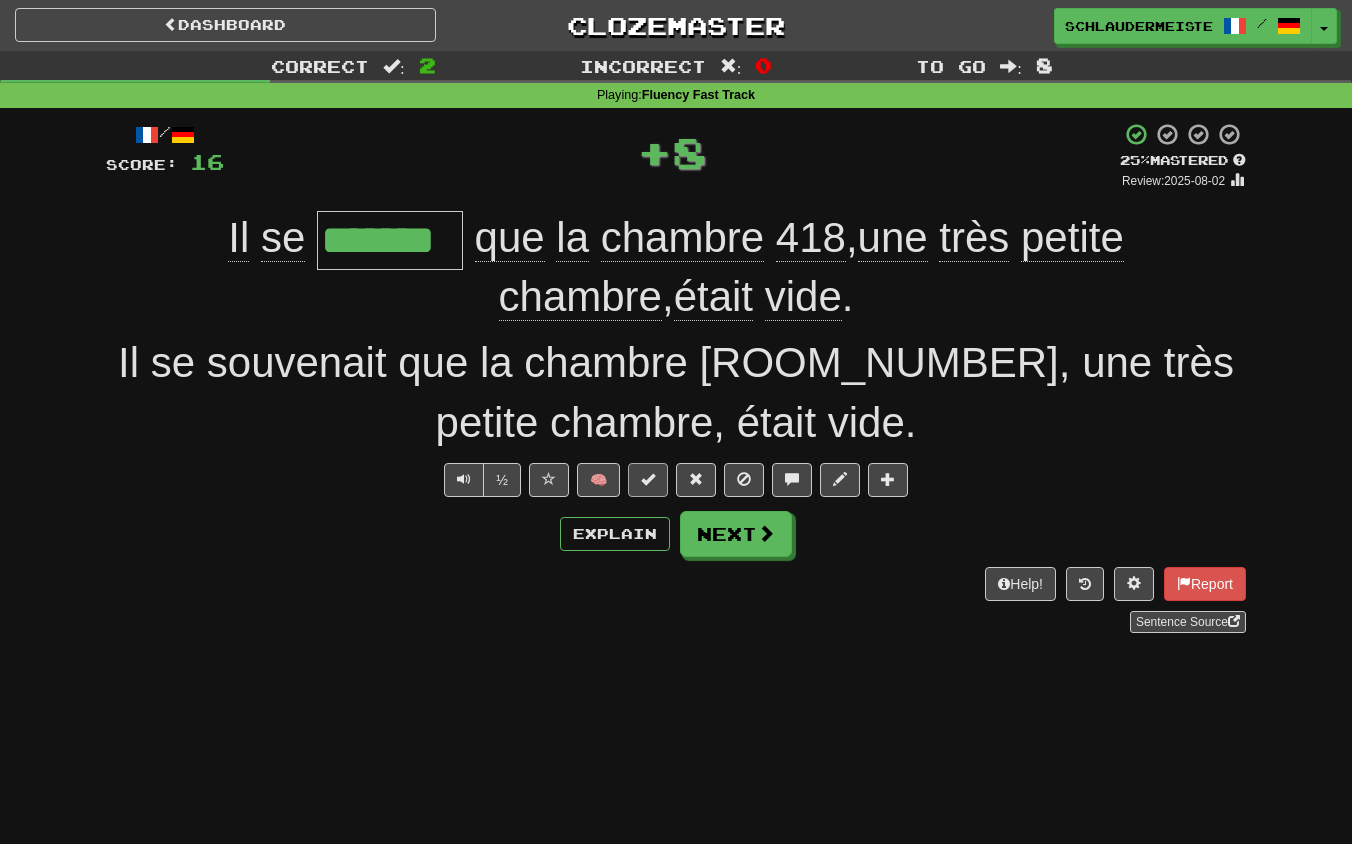click at bounding box center [648, 479] 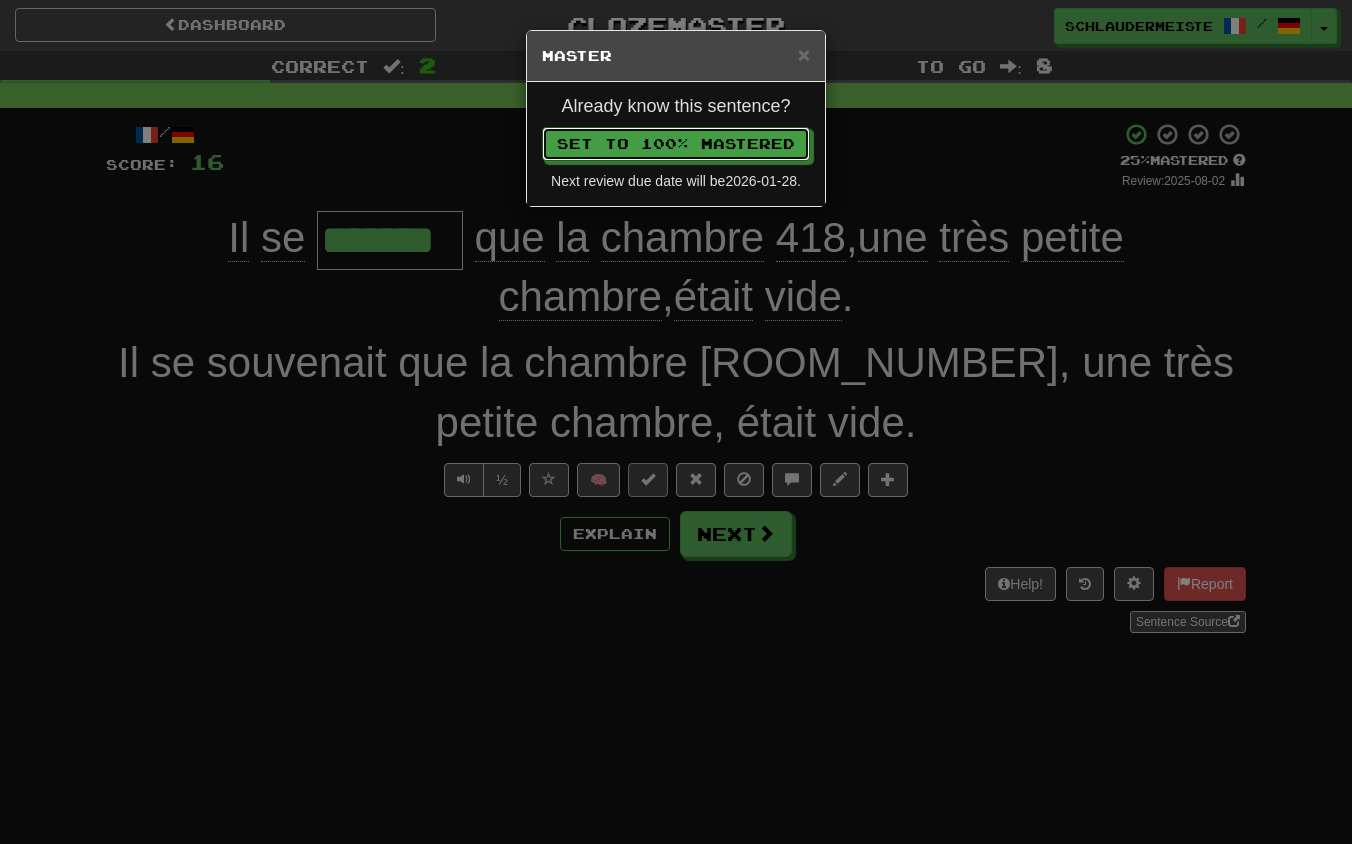 type 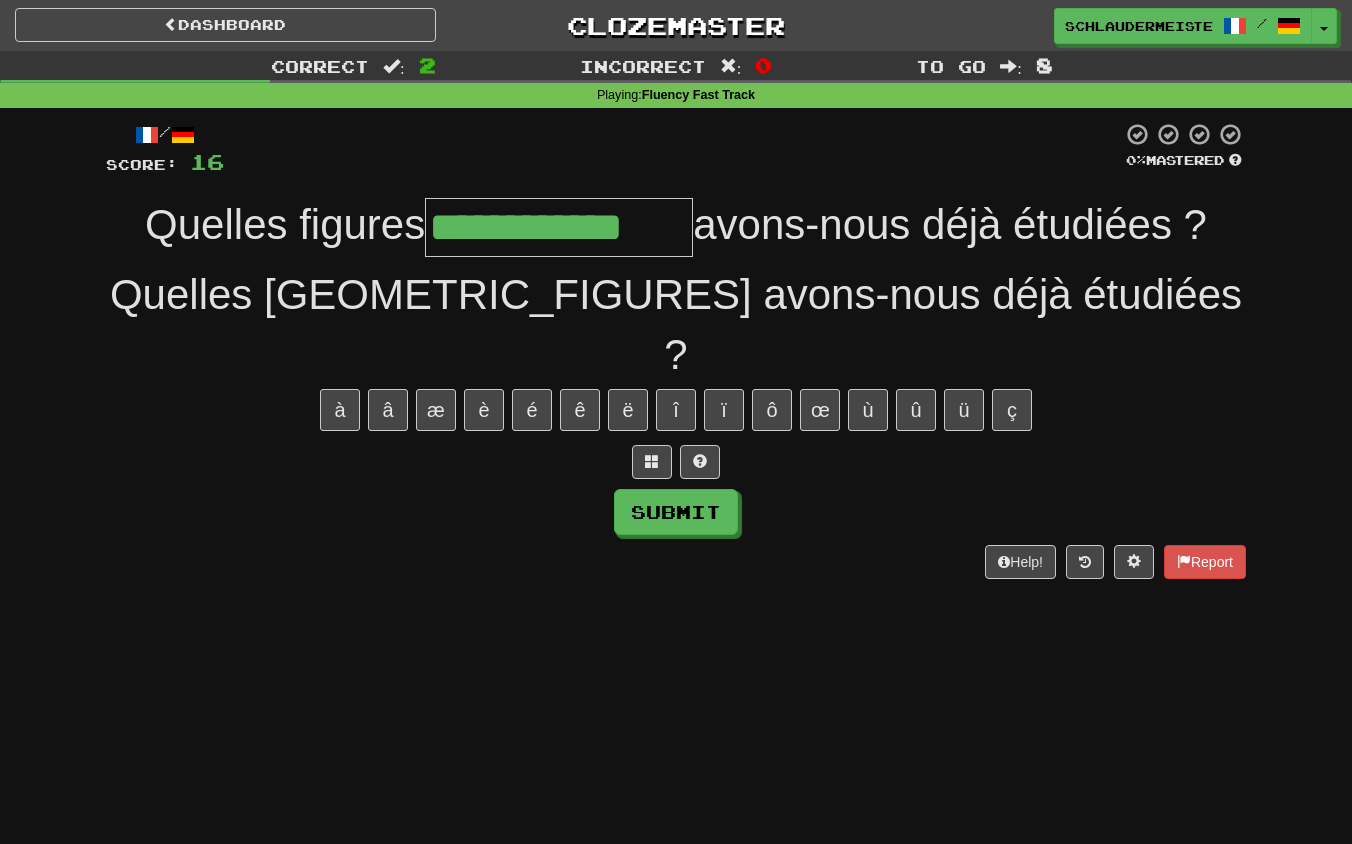 type on "**********" 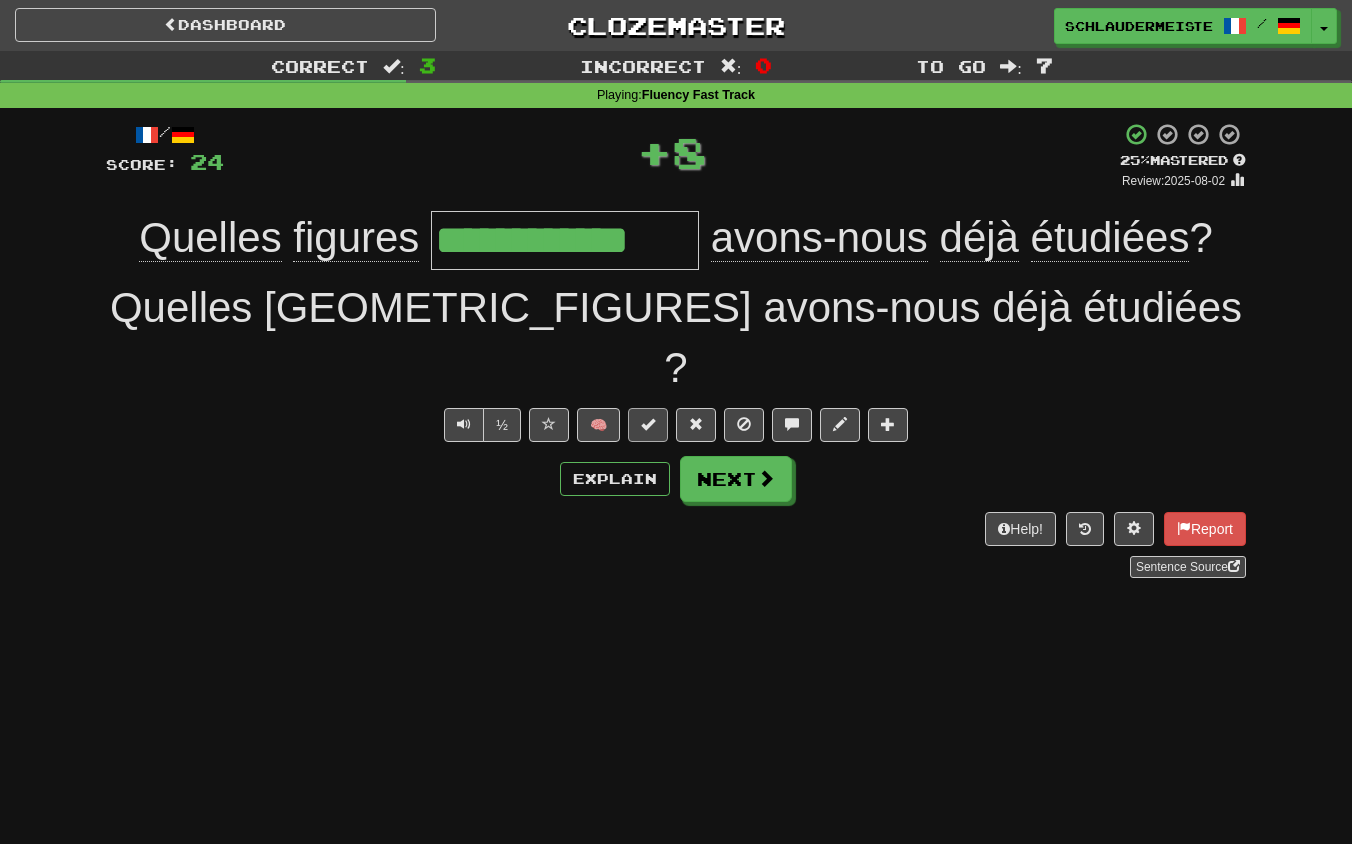click at bounding box center (648, 424) 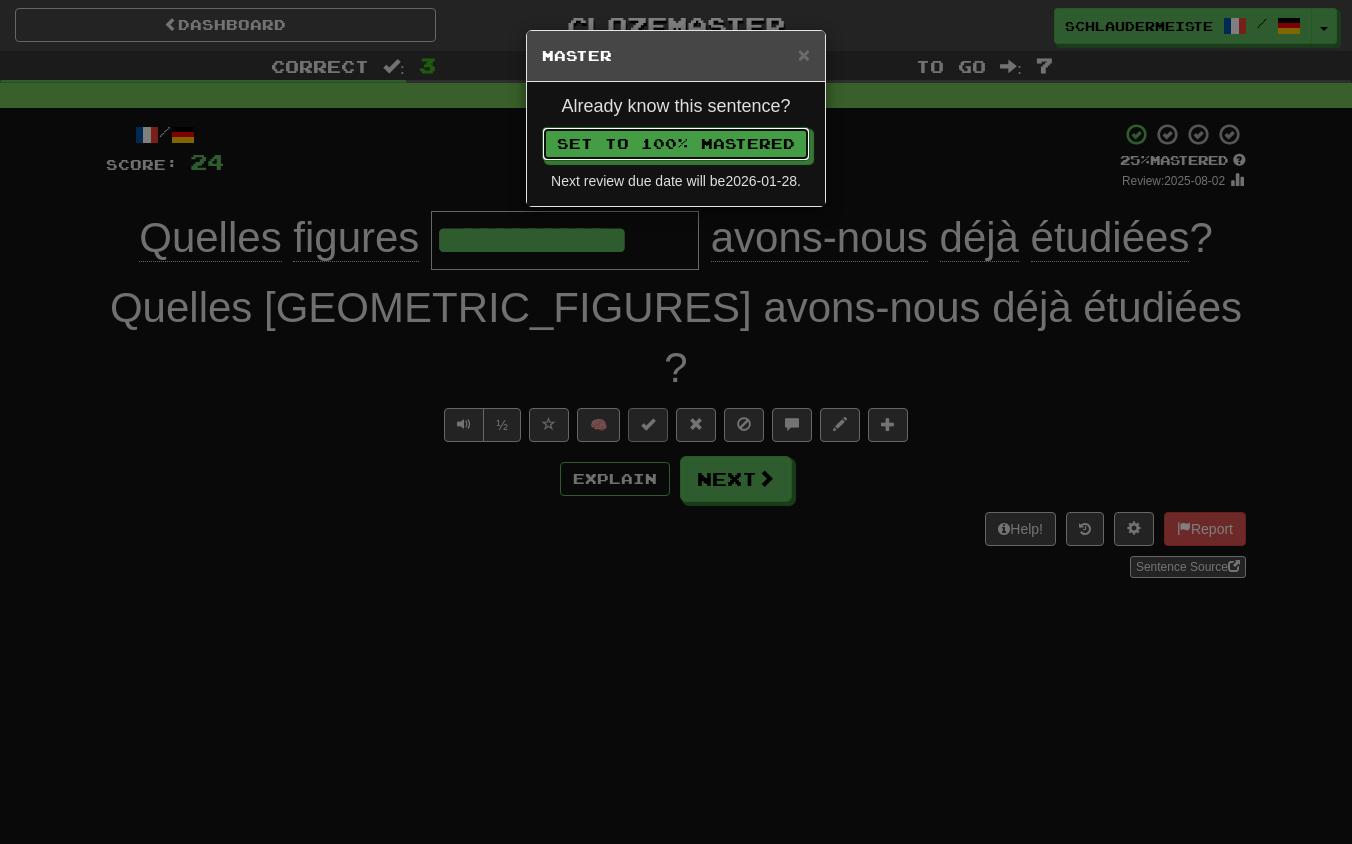 click on "Set to 100% Mastered" at bounding box center [676, 144] 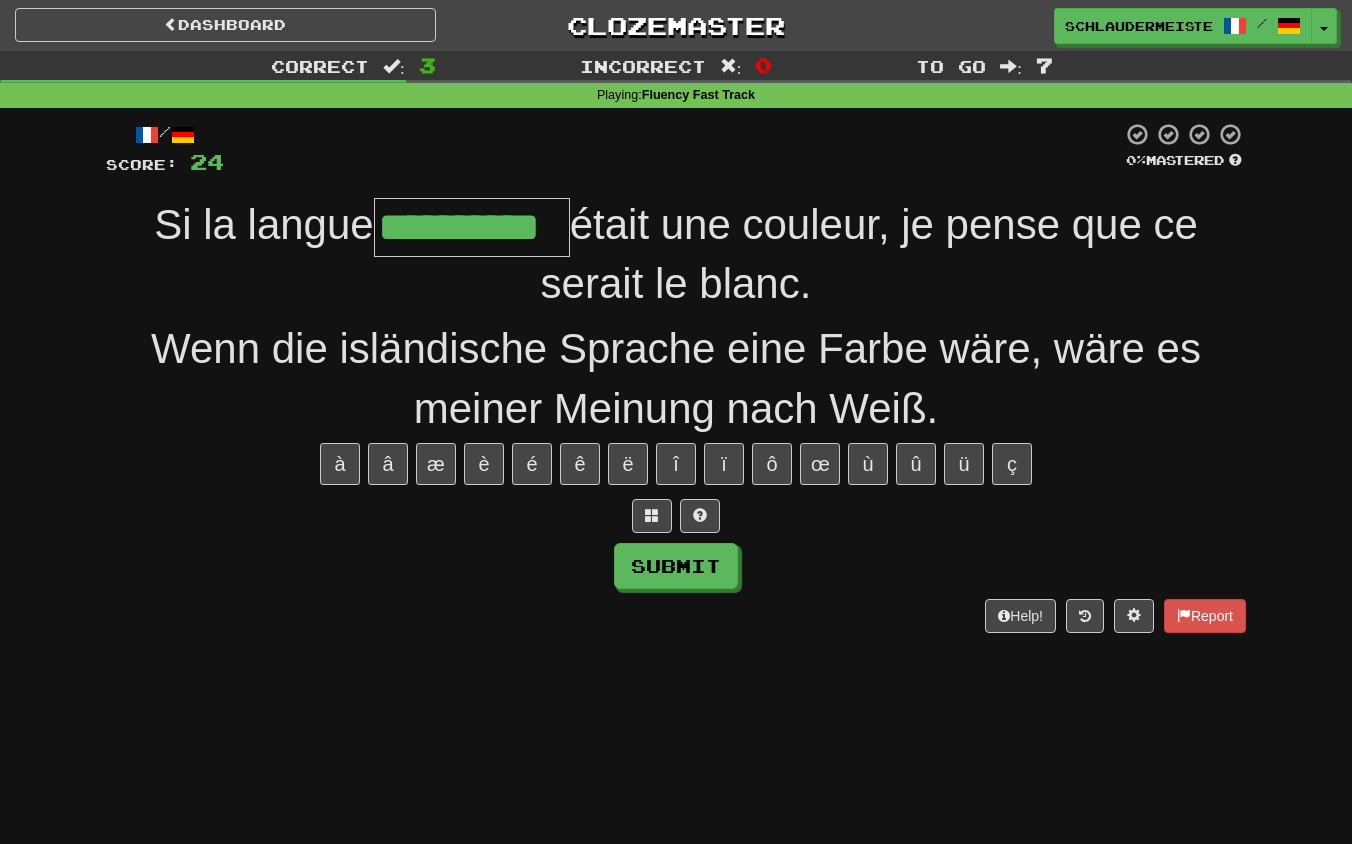 type on "**********" 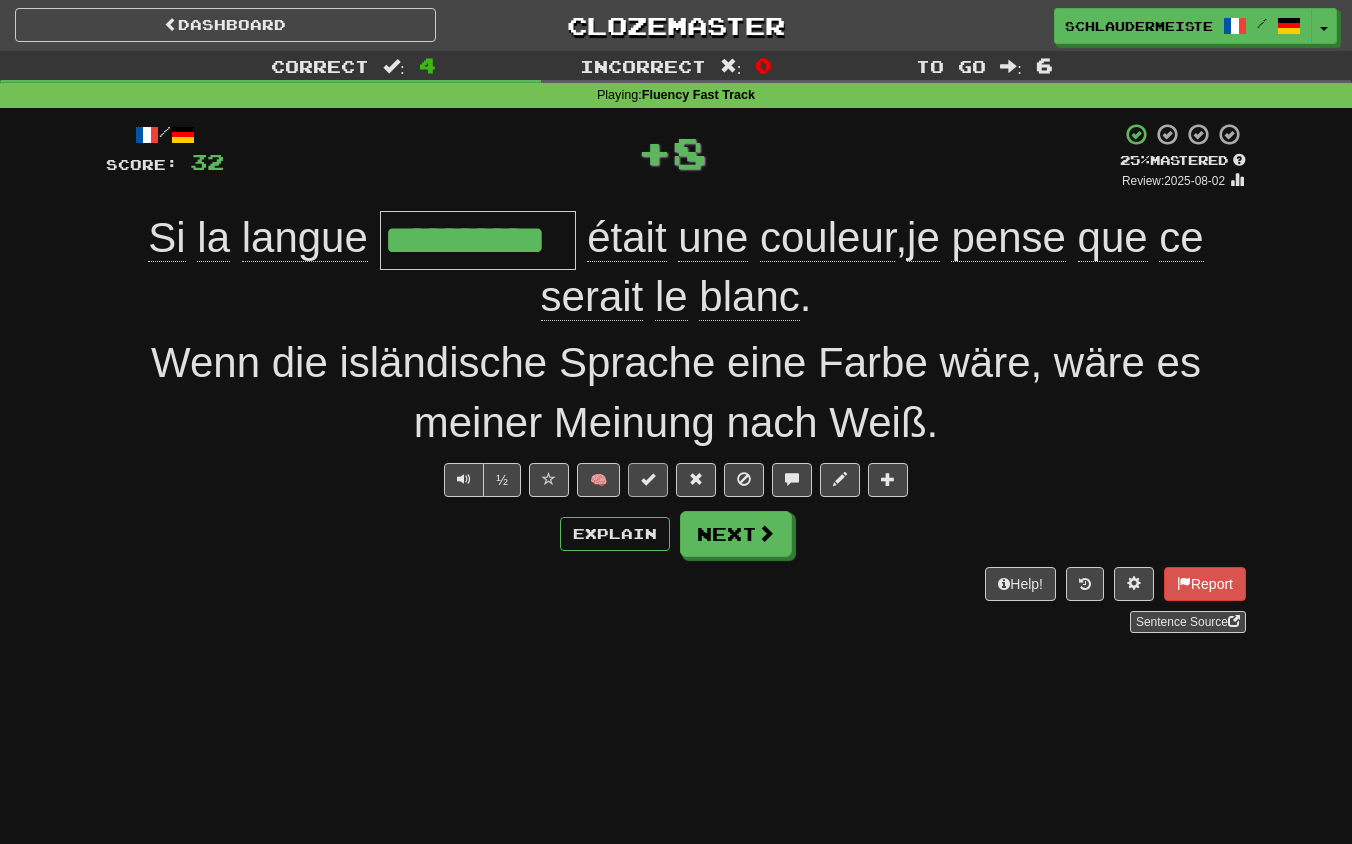 click at bounding box center [648, 479] 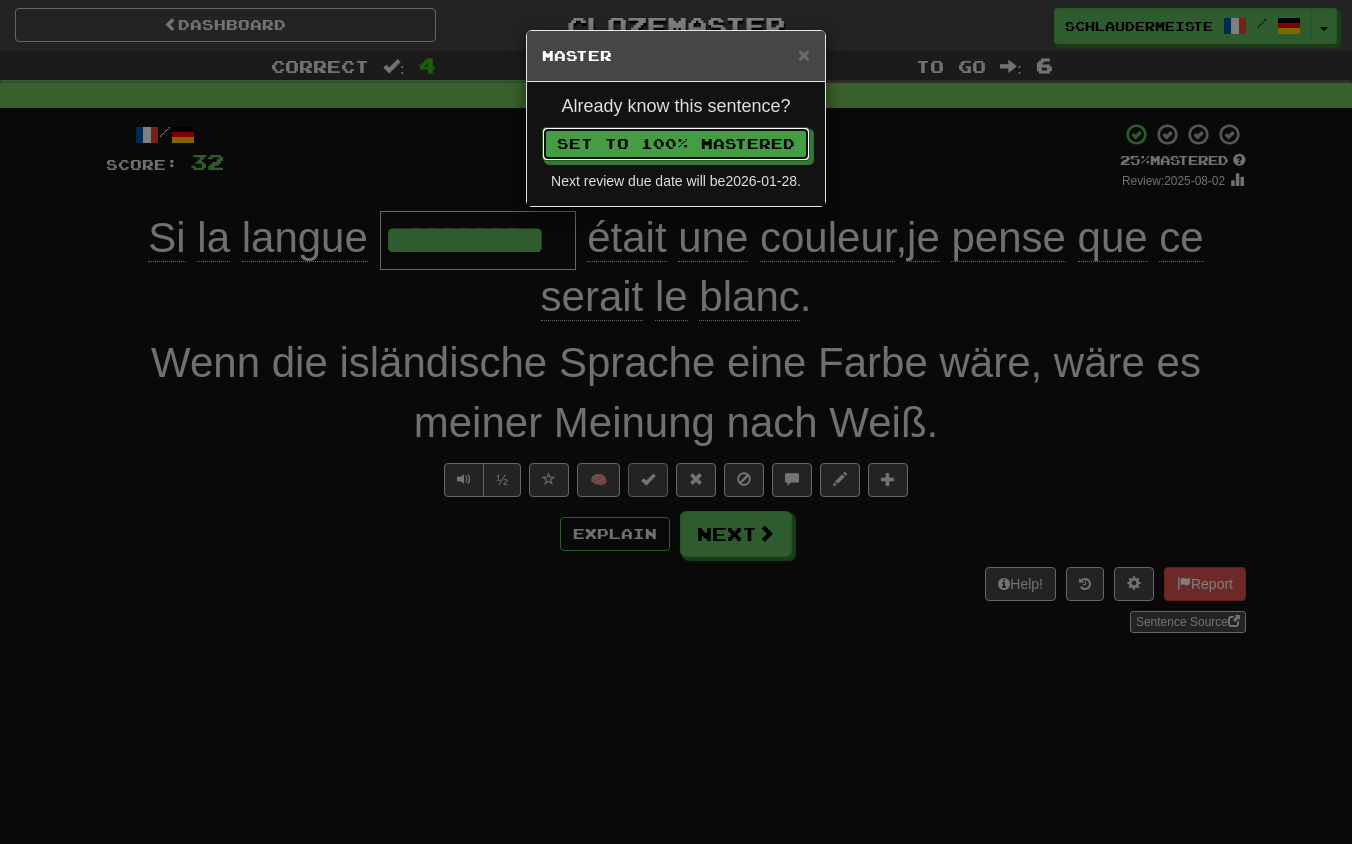 click on "Set to 100% Mastered" at bounding box center (676, 144) 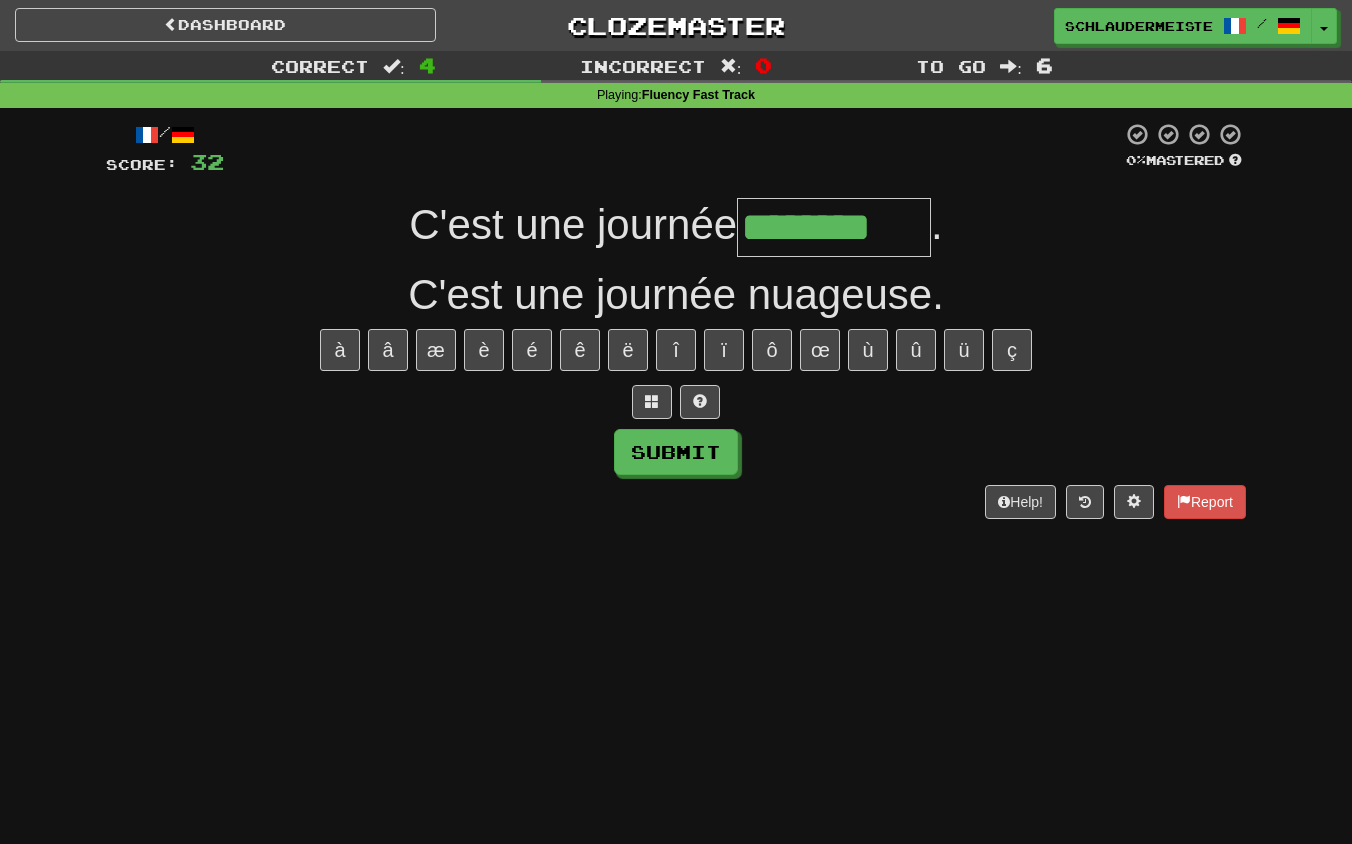 type on "********" 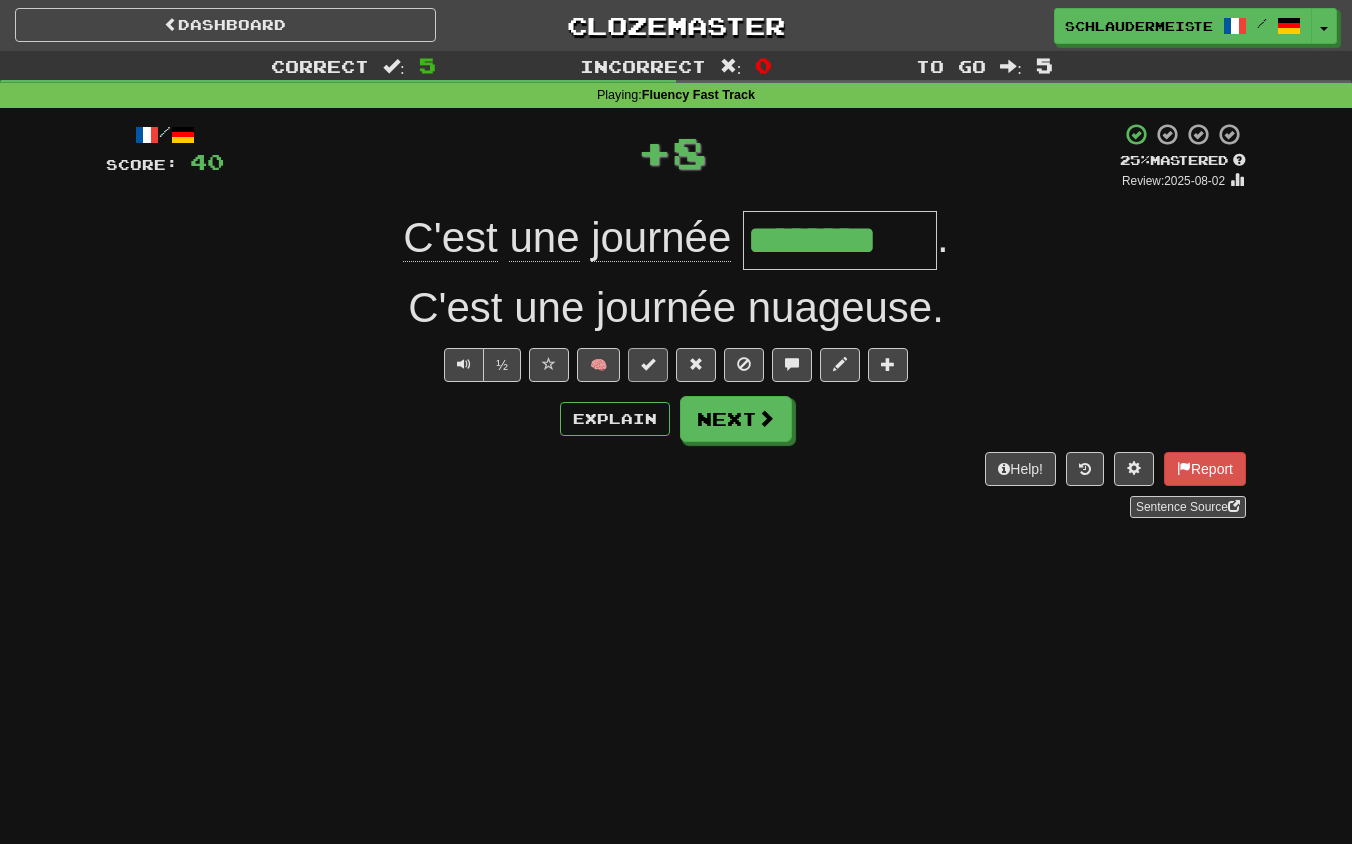click at bounding box center [648, 364] 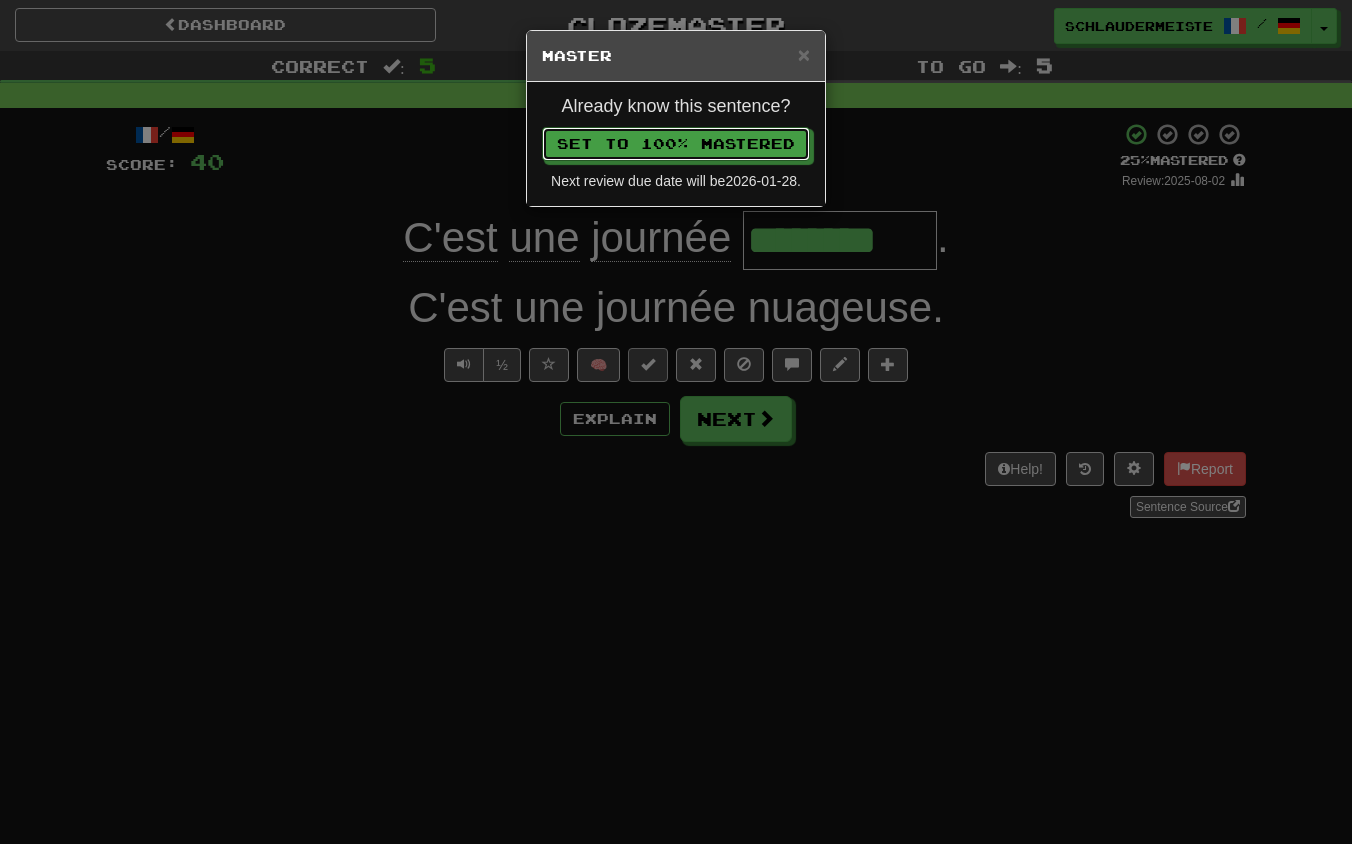 click on "Set to 100% Mastered" at bounding box center [676, 144] 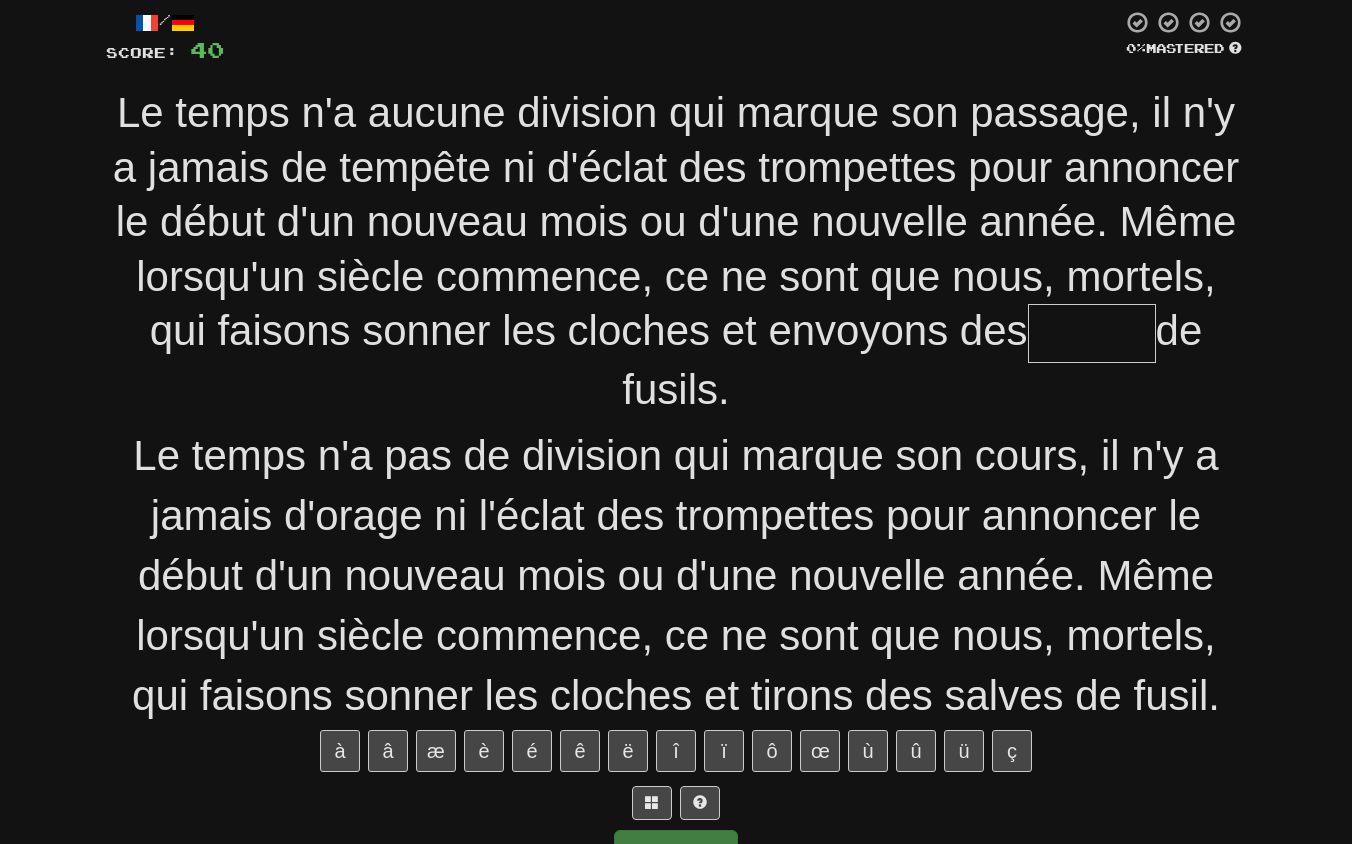 scroll, scrollTop: 113, scrollLeft: 0, axis: vertical 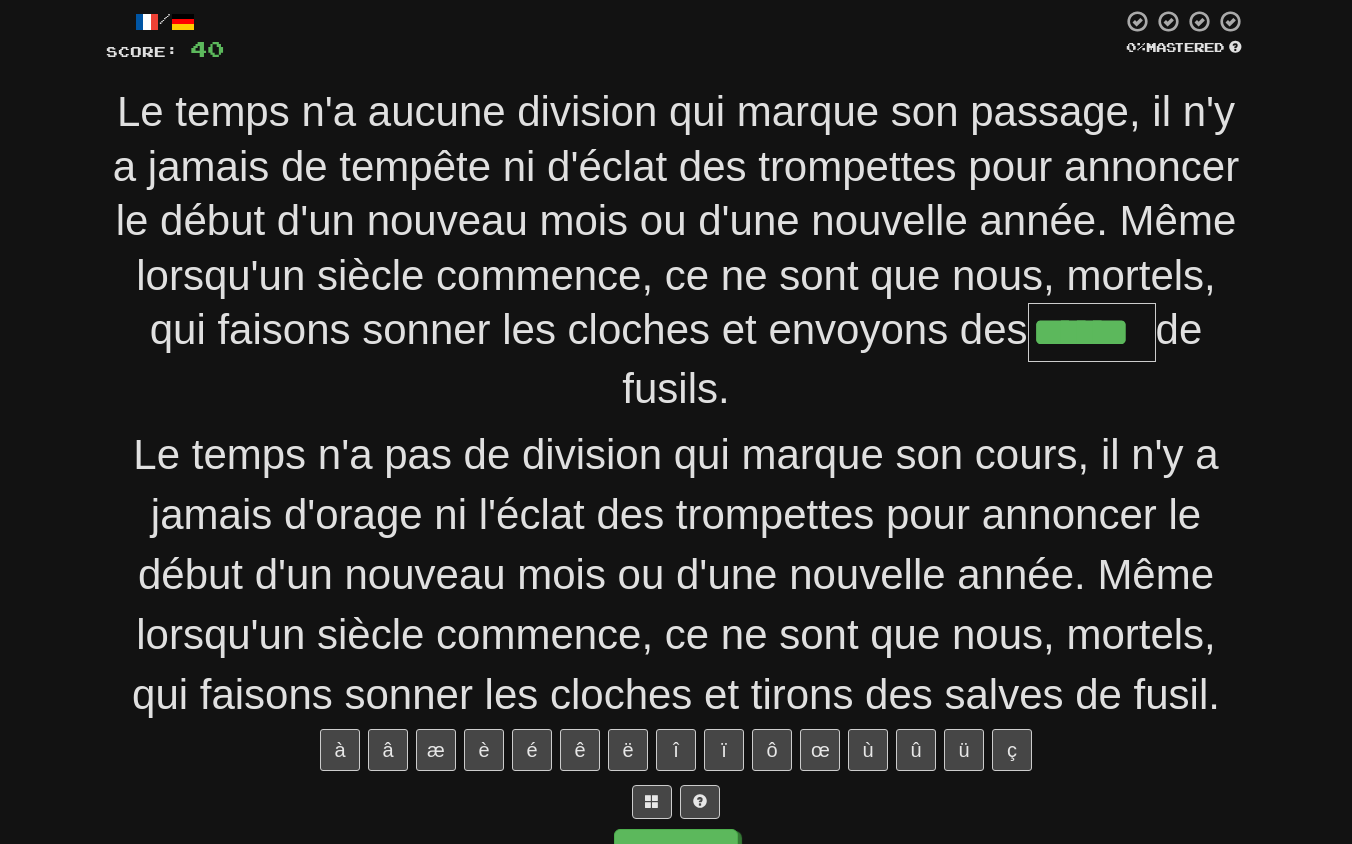 type on "******" 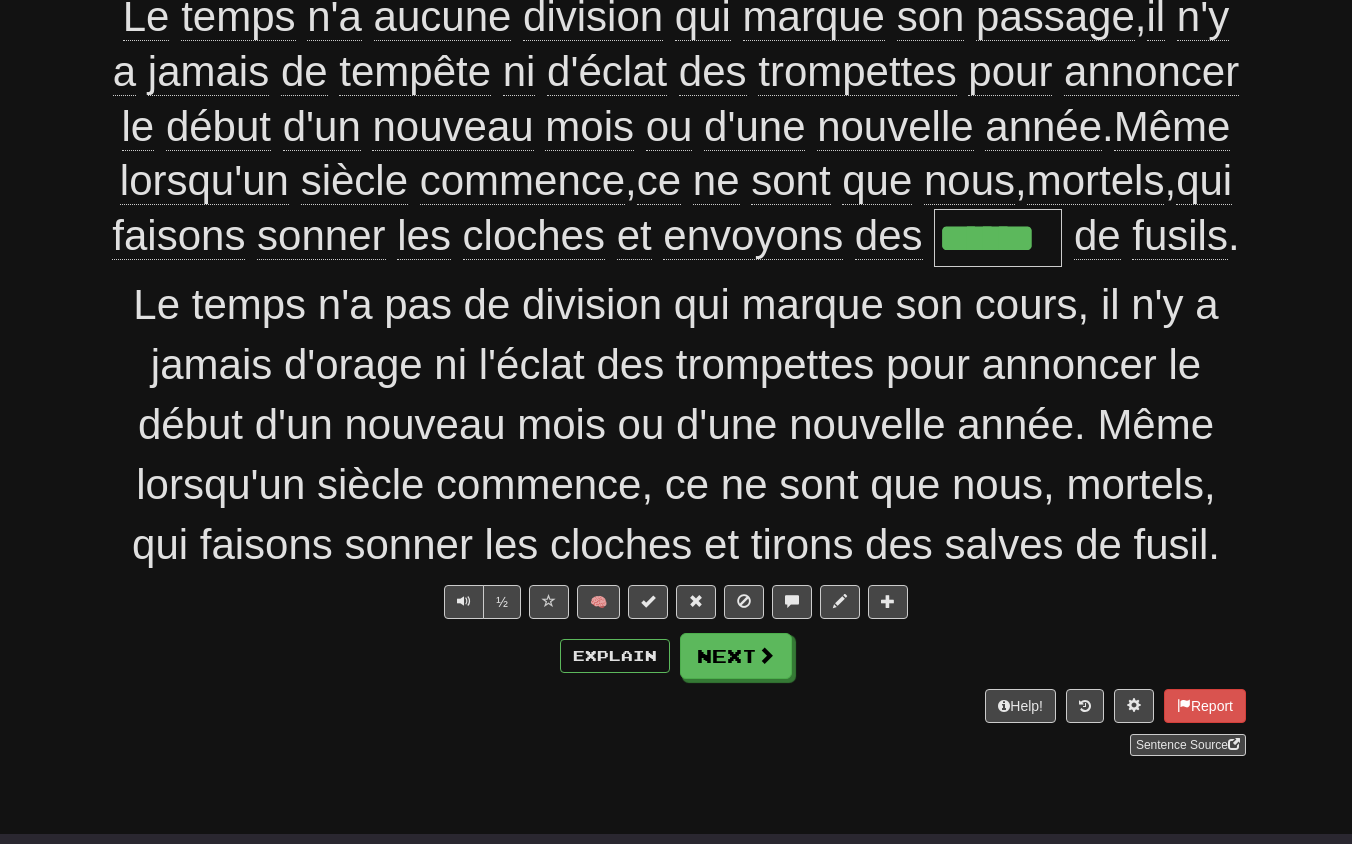 scroll, scrollTop: 255, scrollLeft: 0, axis: vertical 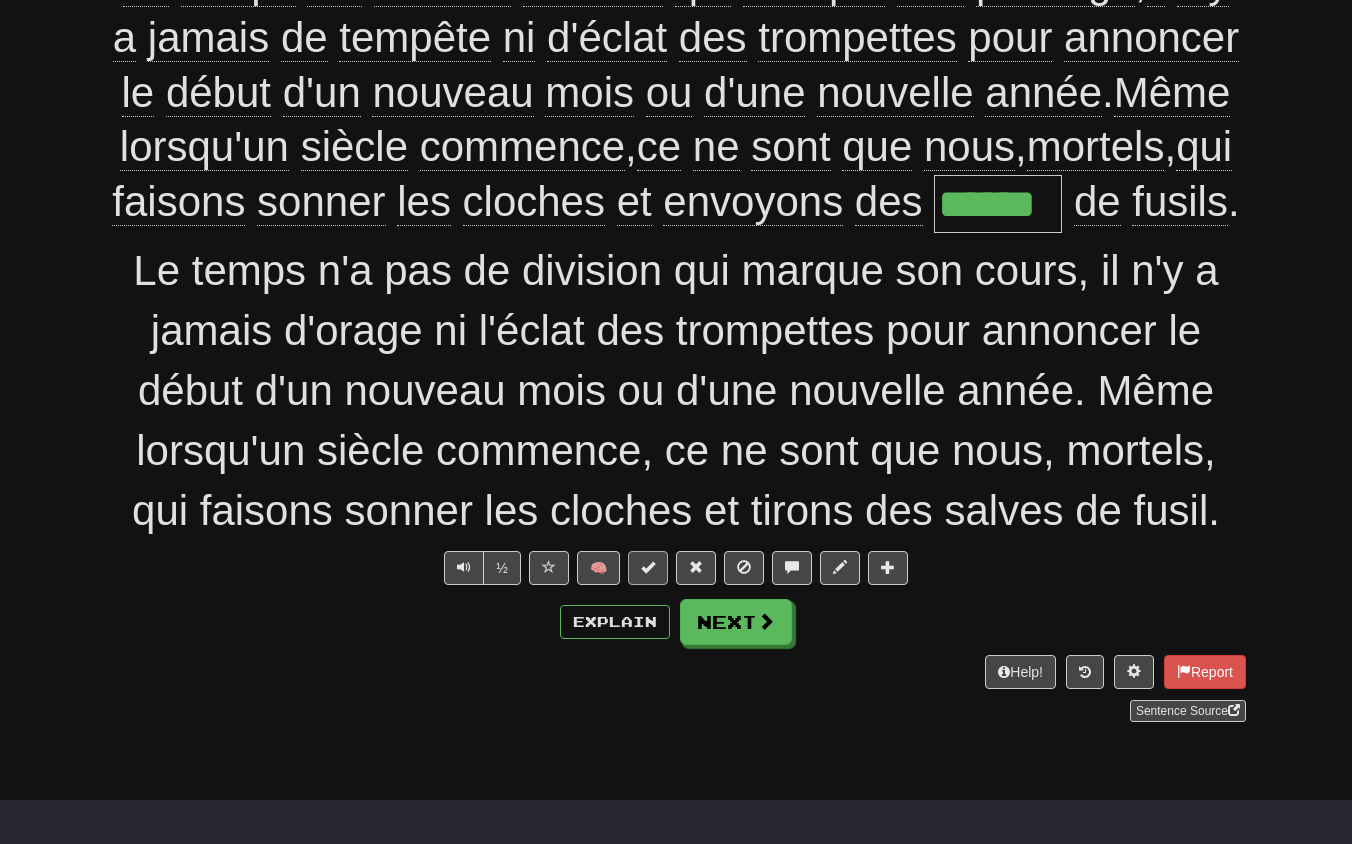 click at bounding box center [648, 567] 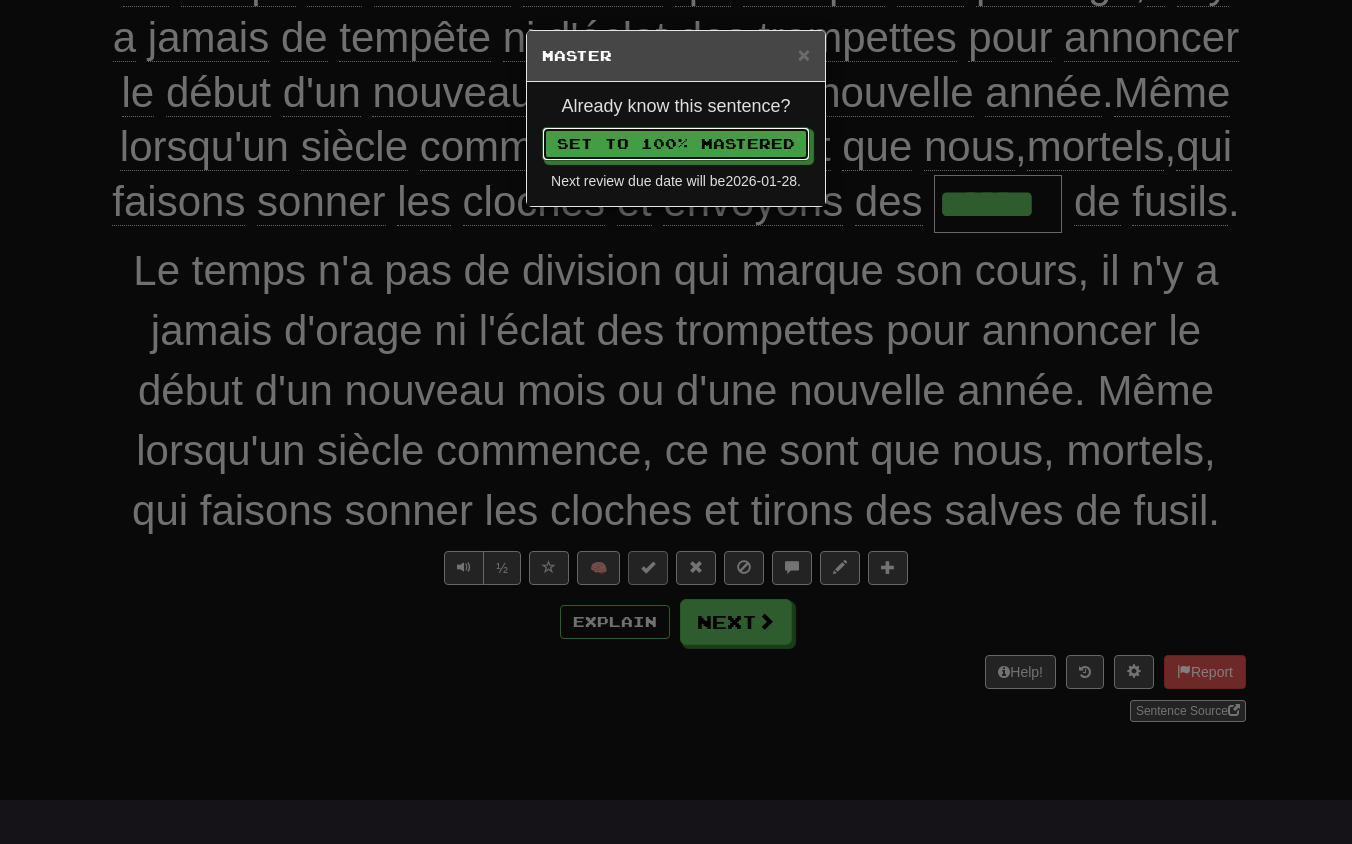 click on "Set to 100% Mastered" at bounding box center [676, 144] 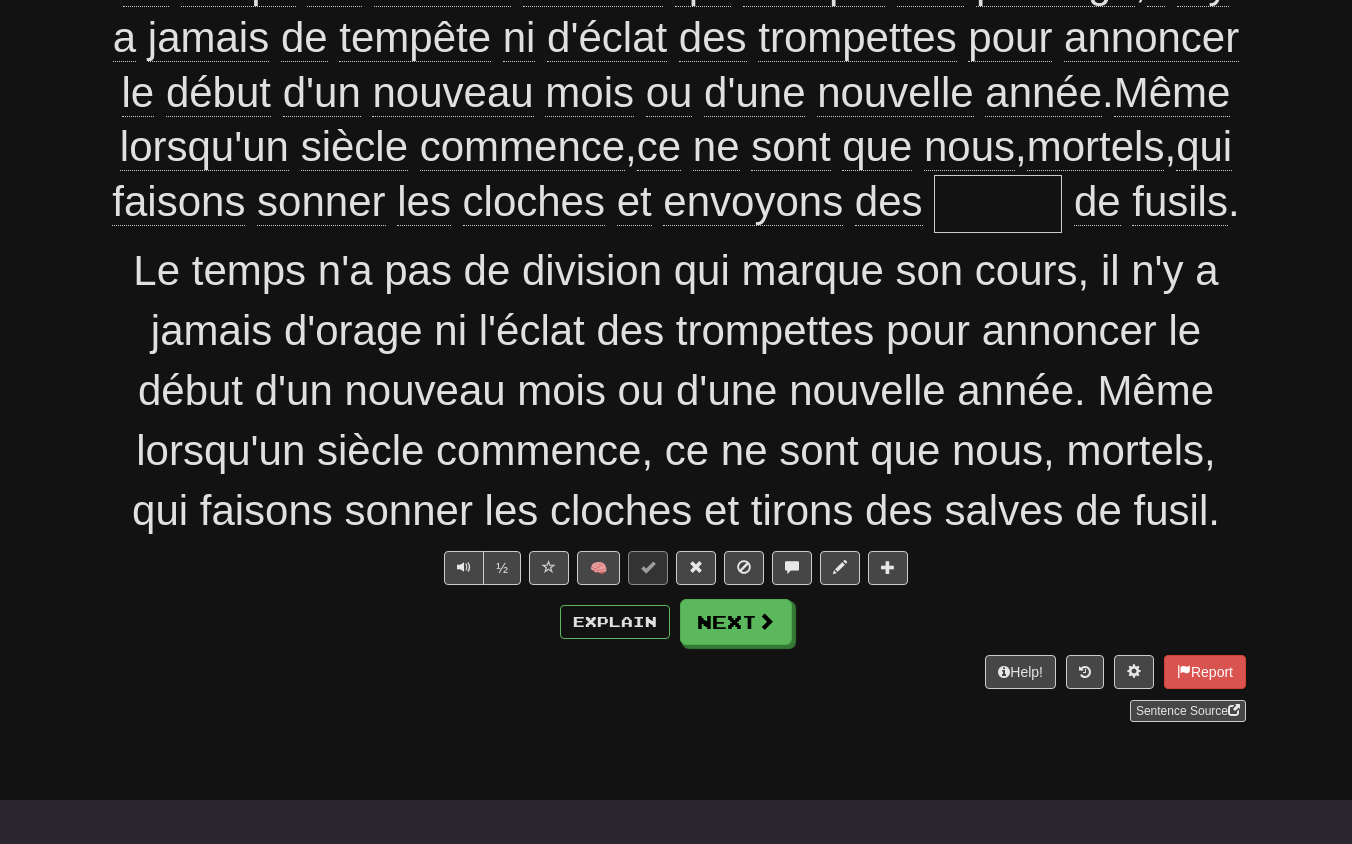 scroll, scrollTop: 0, scrollLeft: 0, axis: both 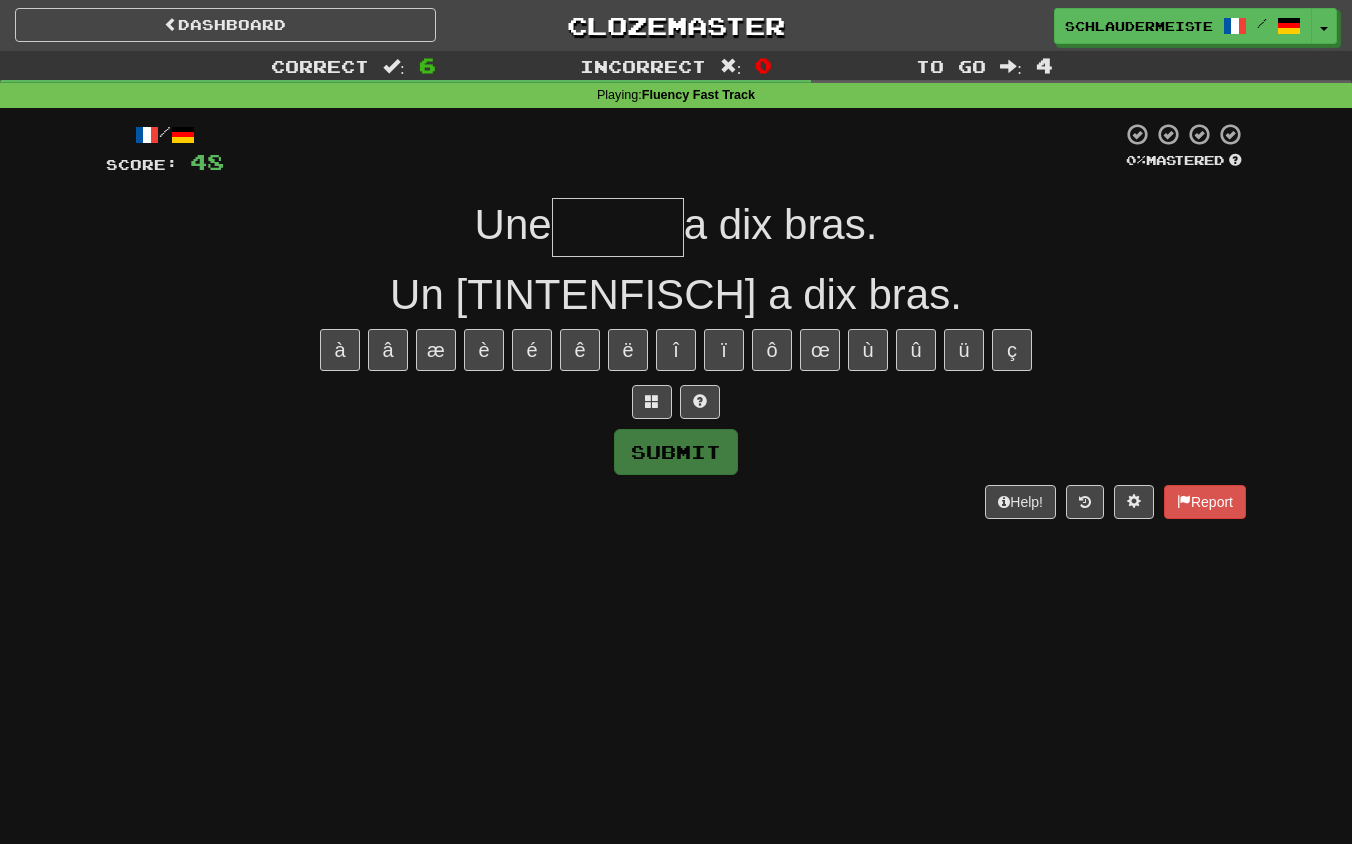 type on "*" 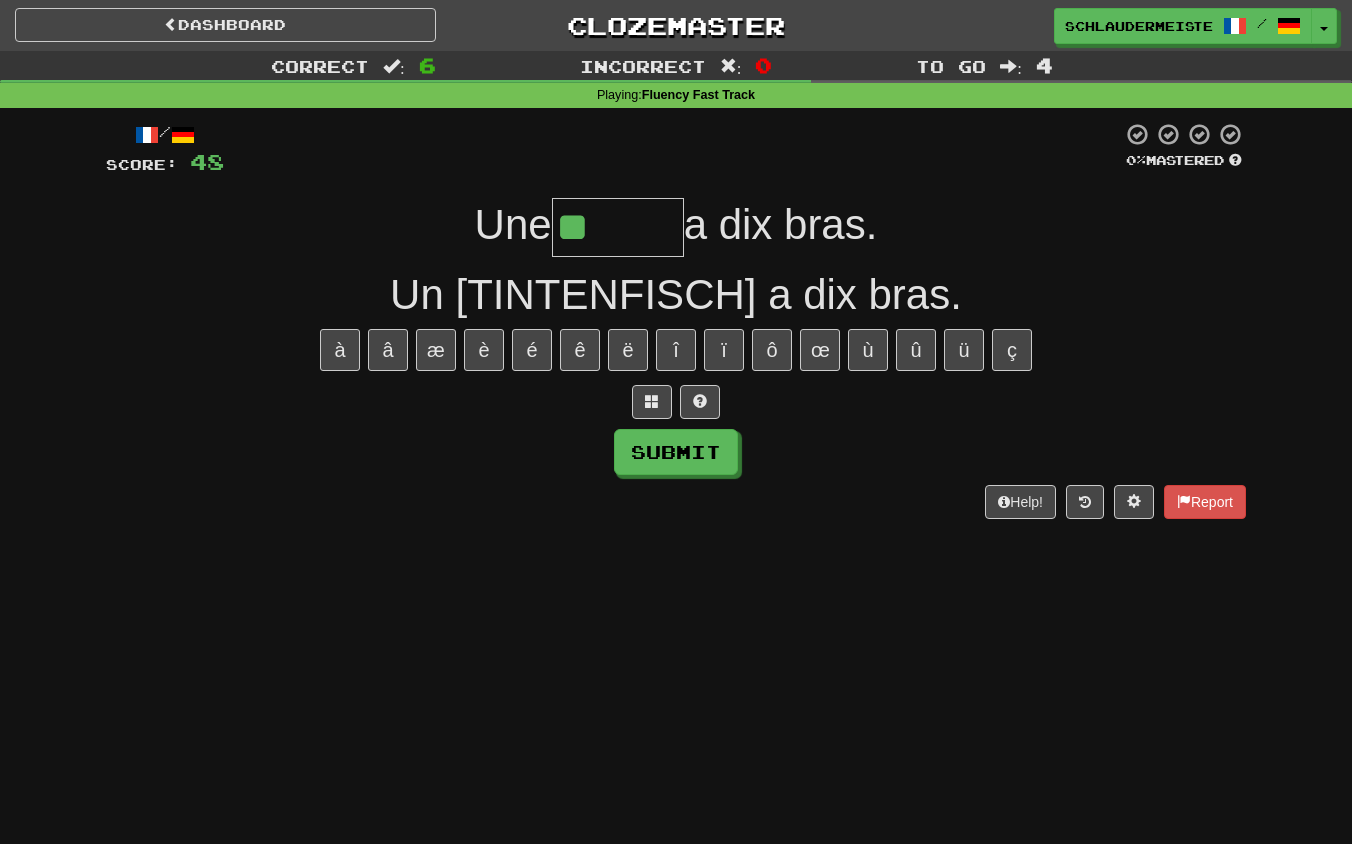 type on "******" 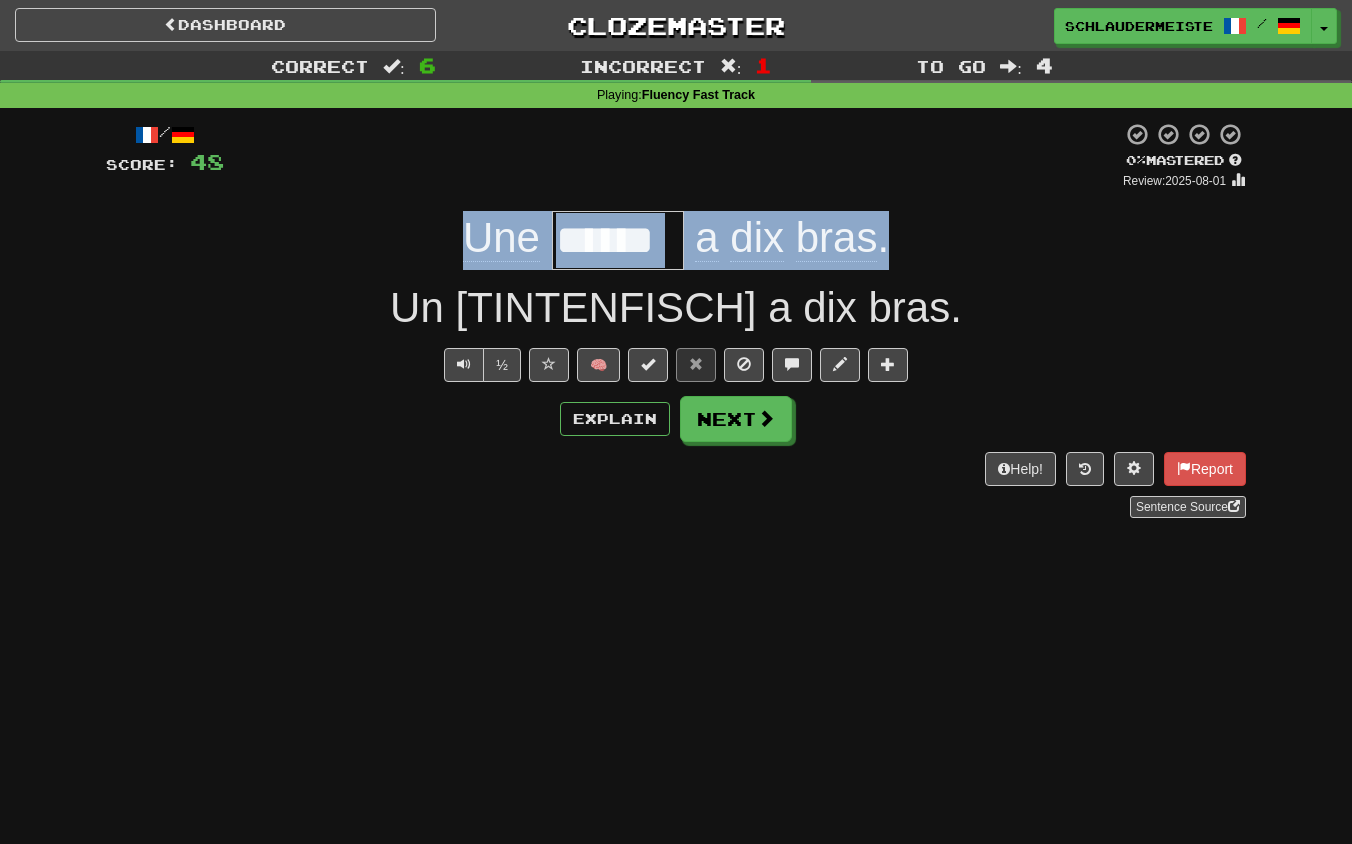 drag, startPoint x: 438, startPoint y: 238, endPoint x: 896, endPoint y: 248, distance: 458.10916 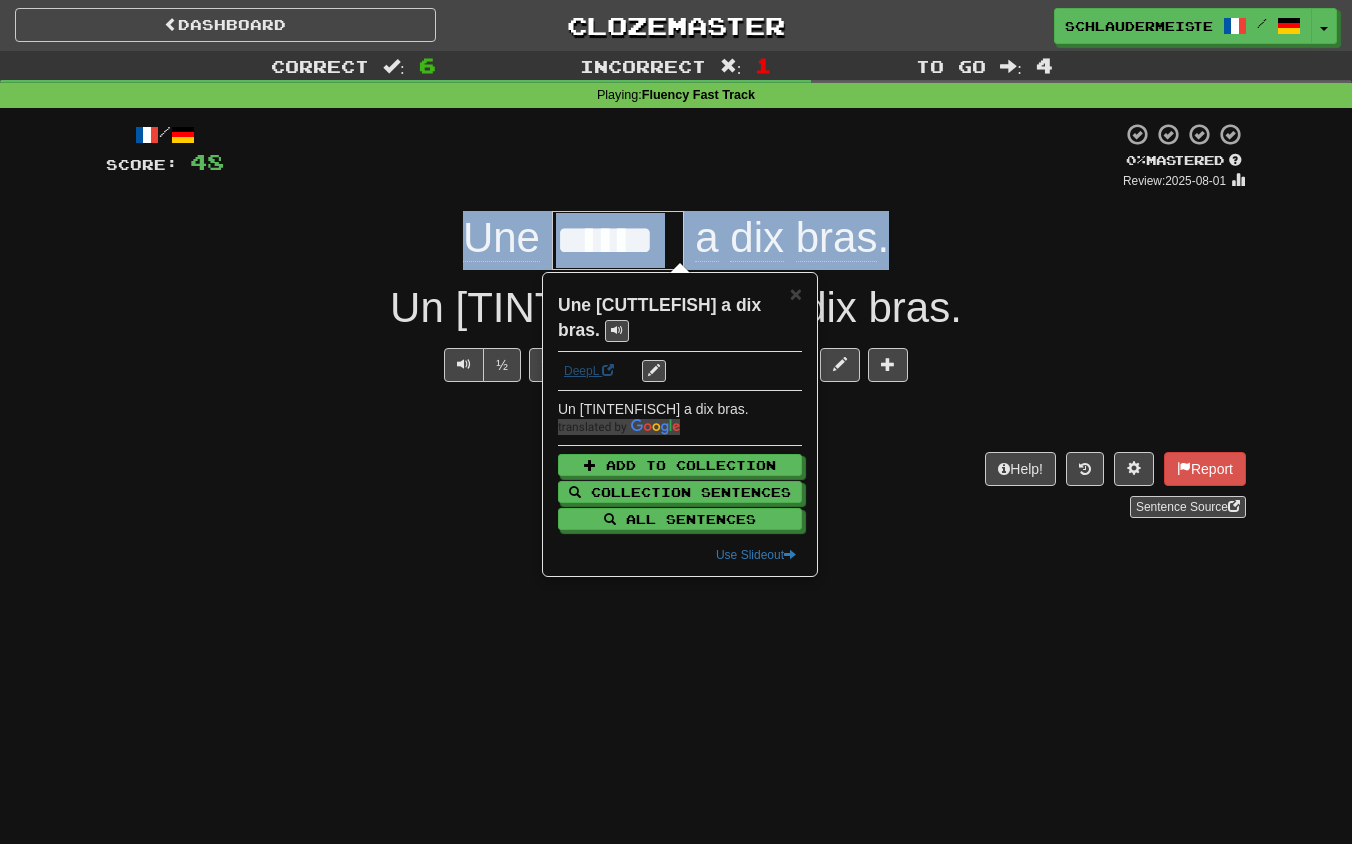 click on "DeepL" at bounding box center (589, 371) 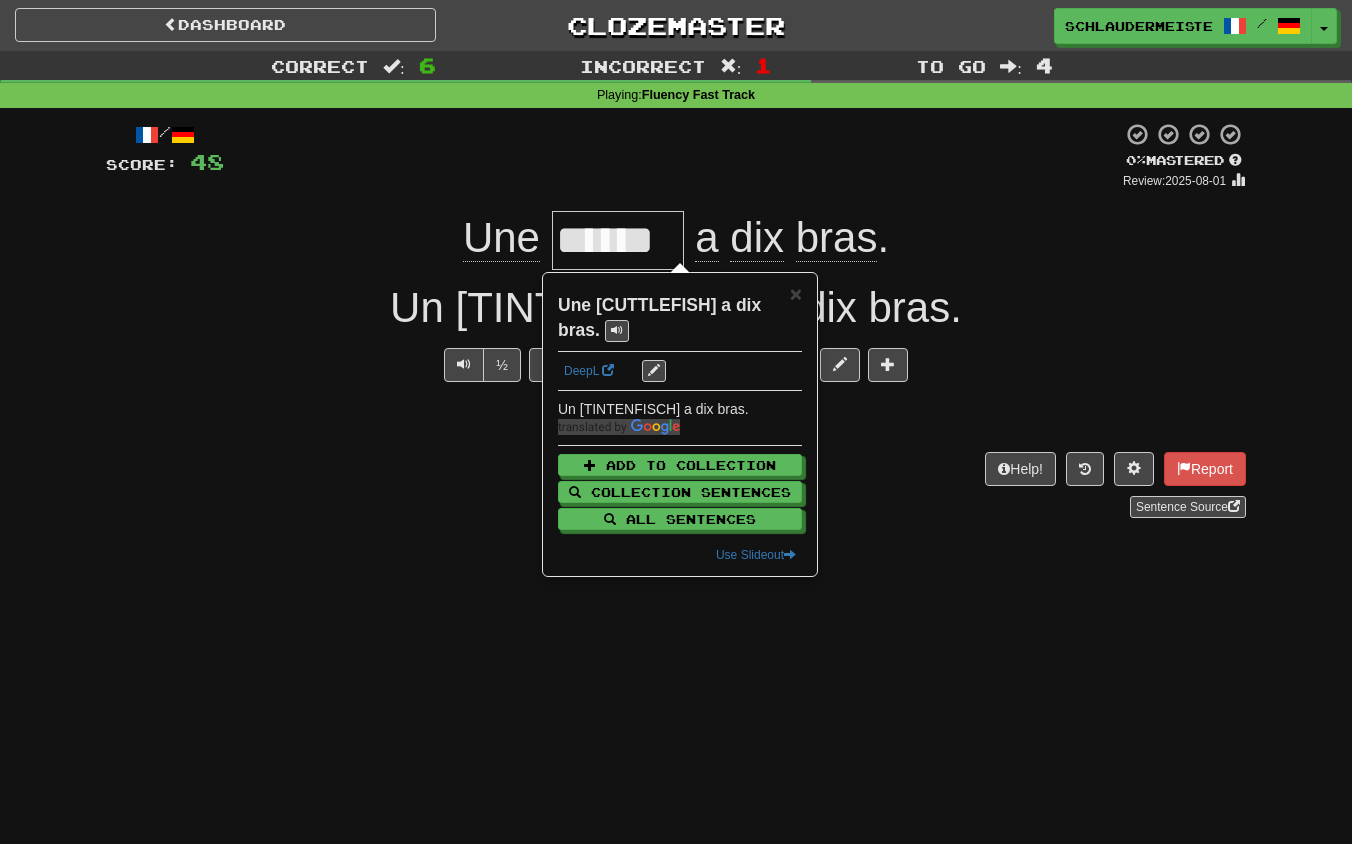 click on "Explain Next" at bounding box center (676, 419) 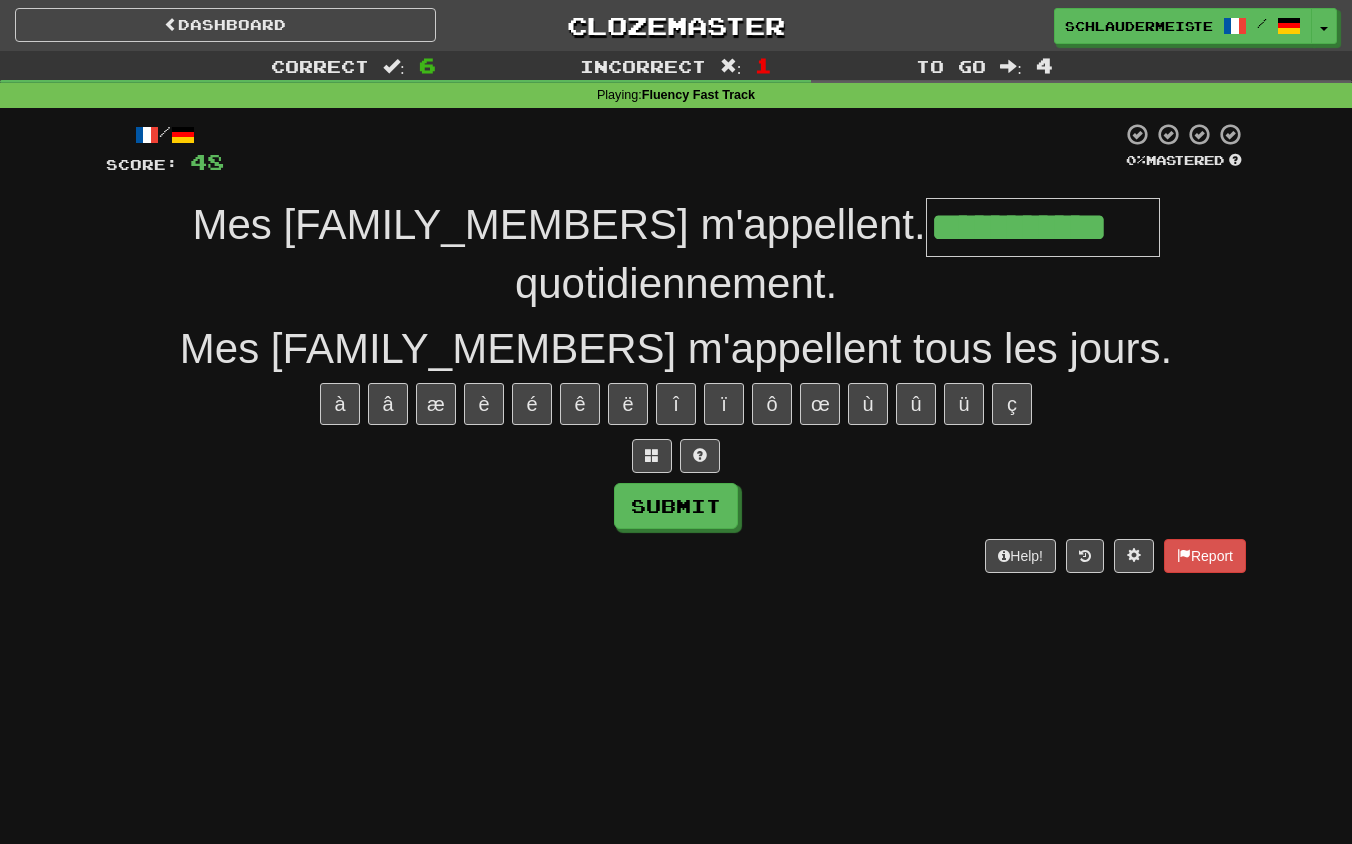 type on "**********" 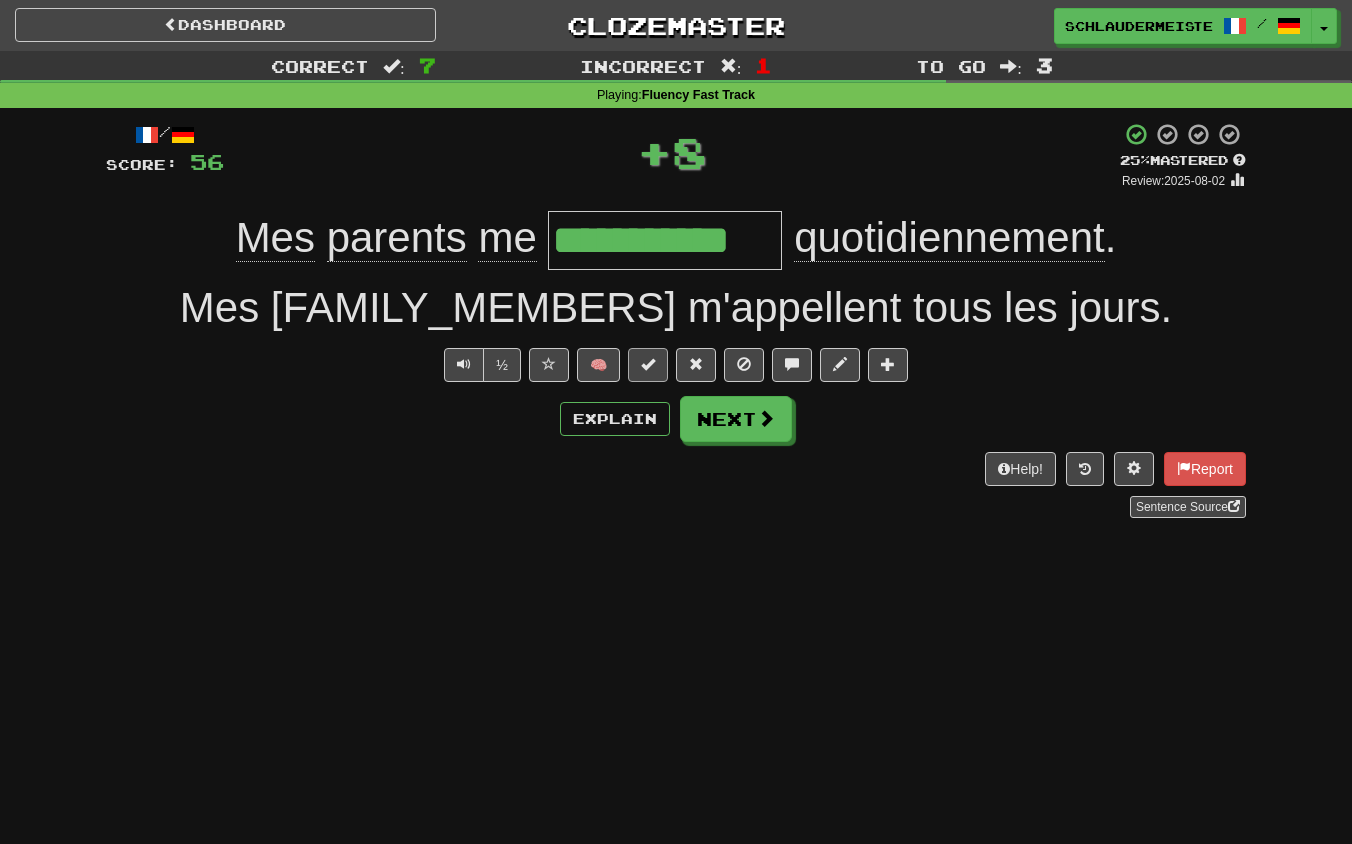 click at bounding box center [648, 364] 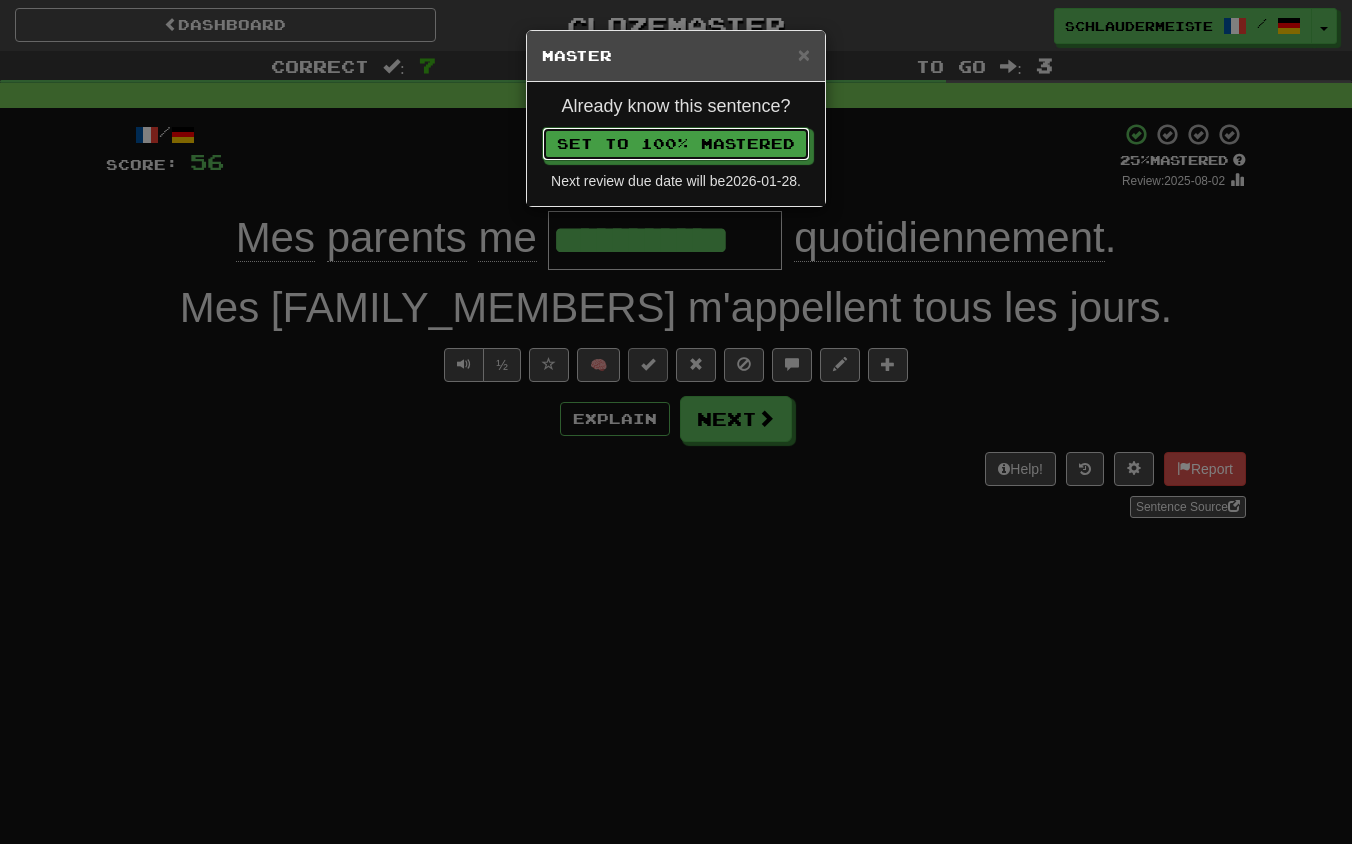 click on "Set to 100% Mastered" at bounding box center (676, 144) 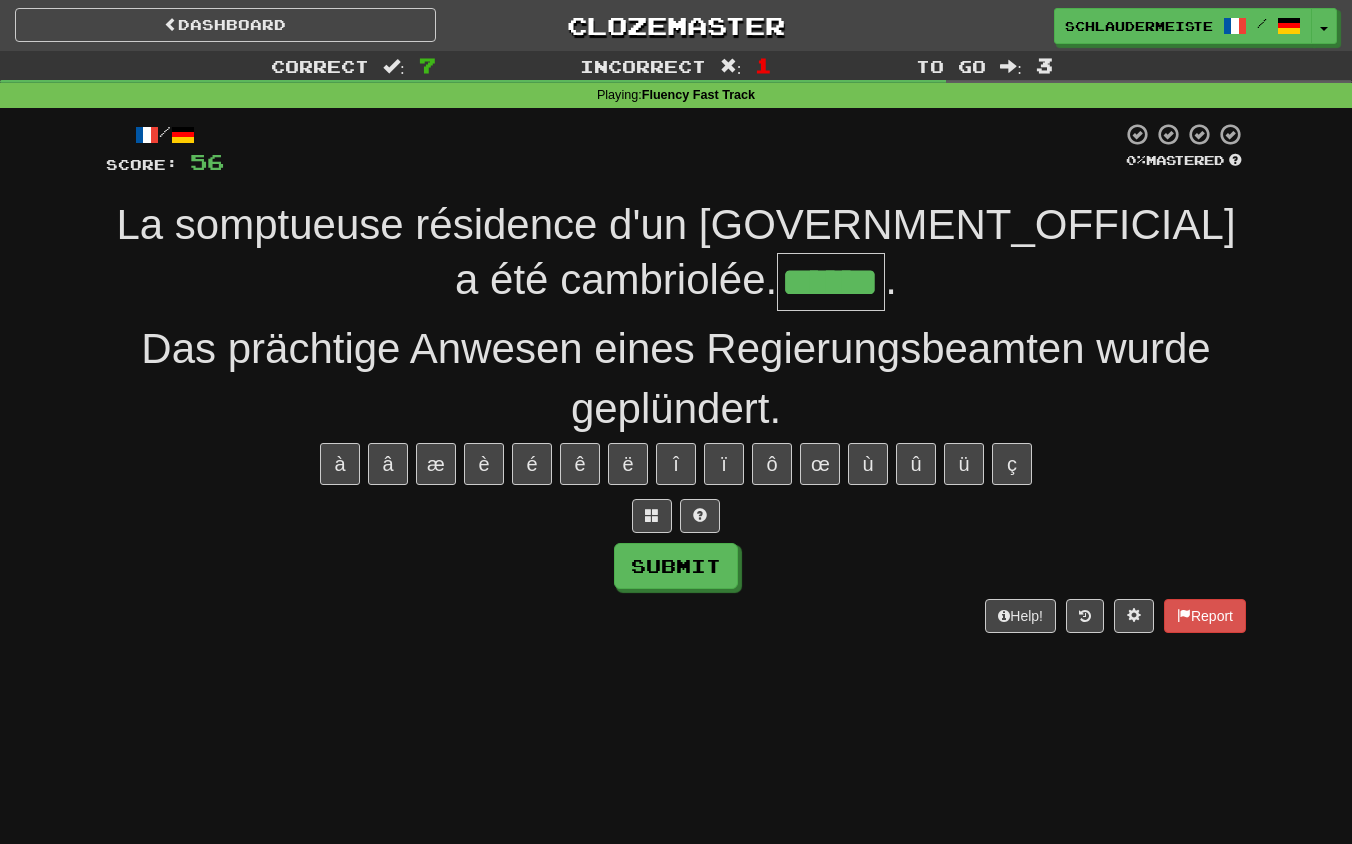 type on "******" 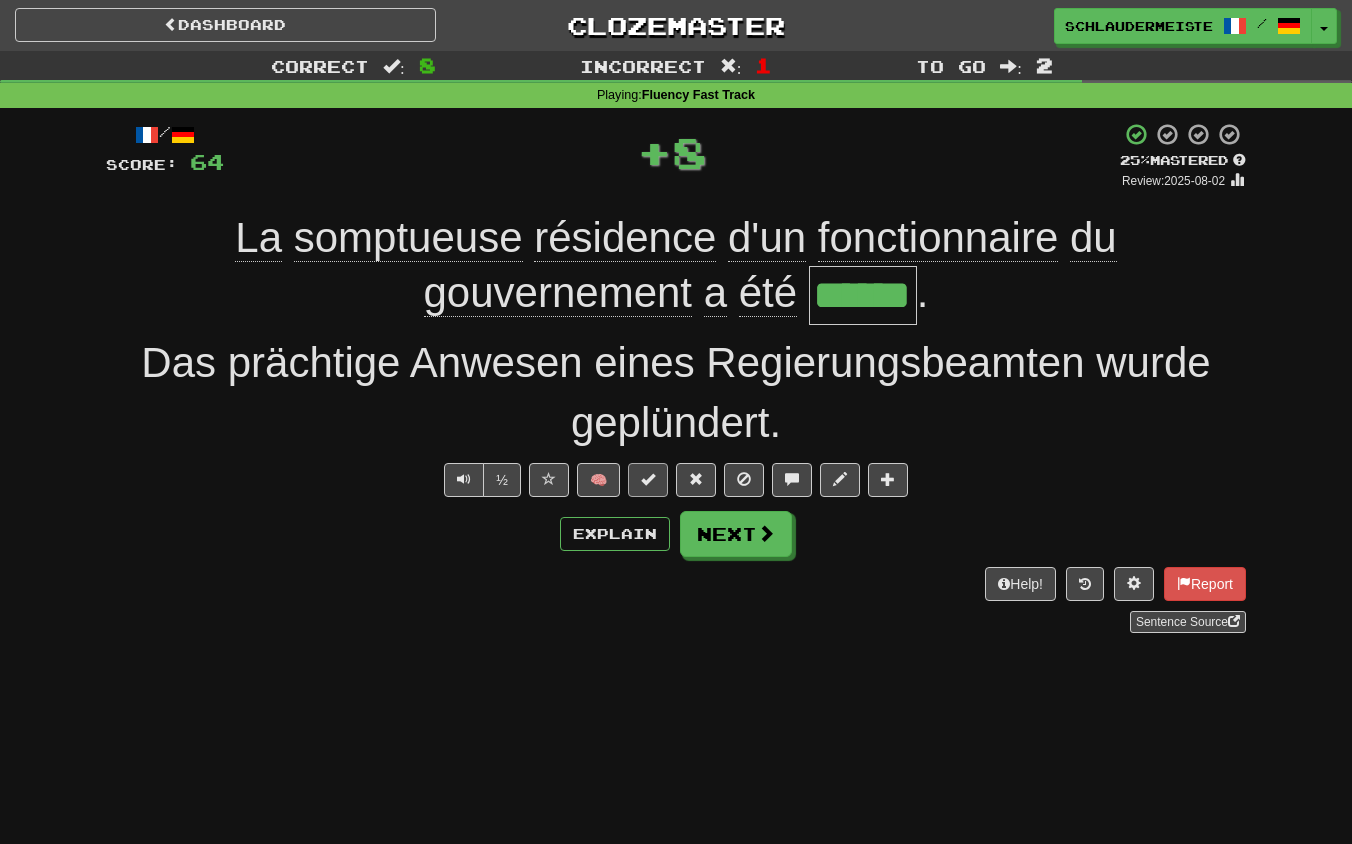 click at bounding box center [648, 479] 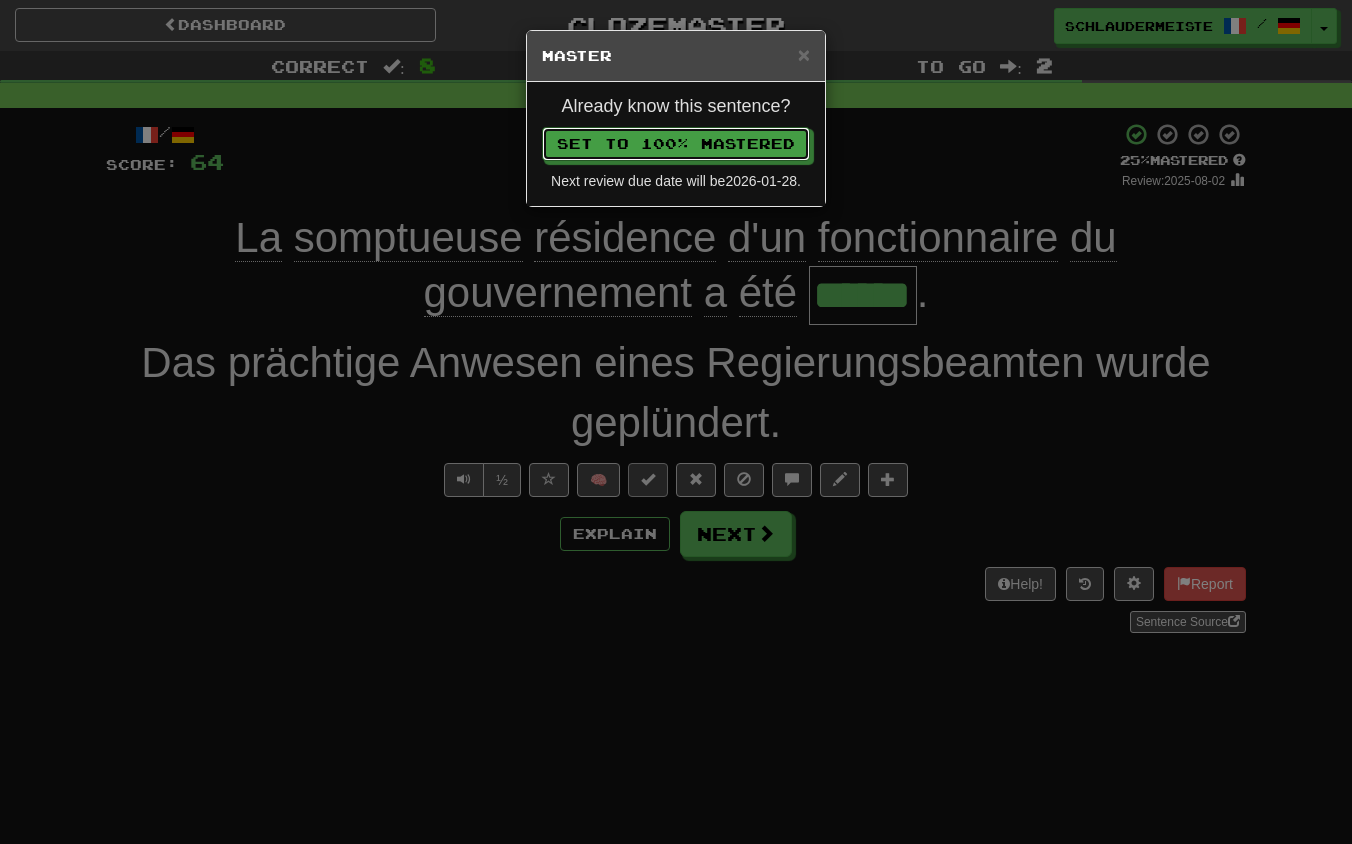 click on "Set to 100% Mastered" at bounding box center [676, 144] 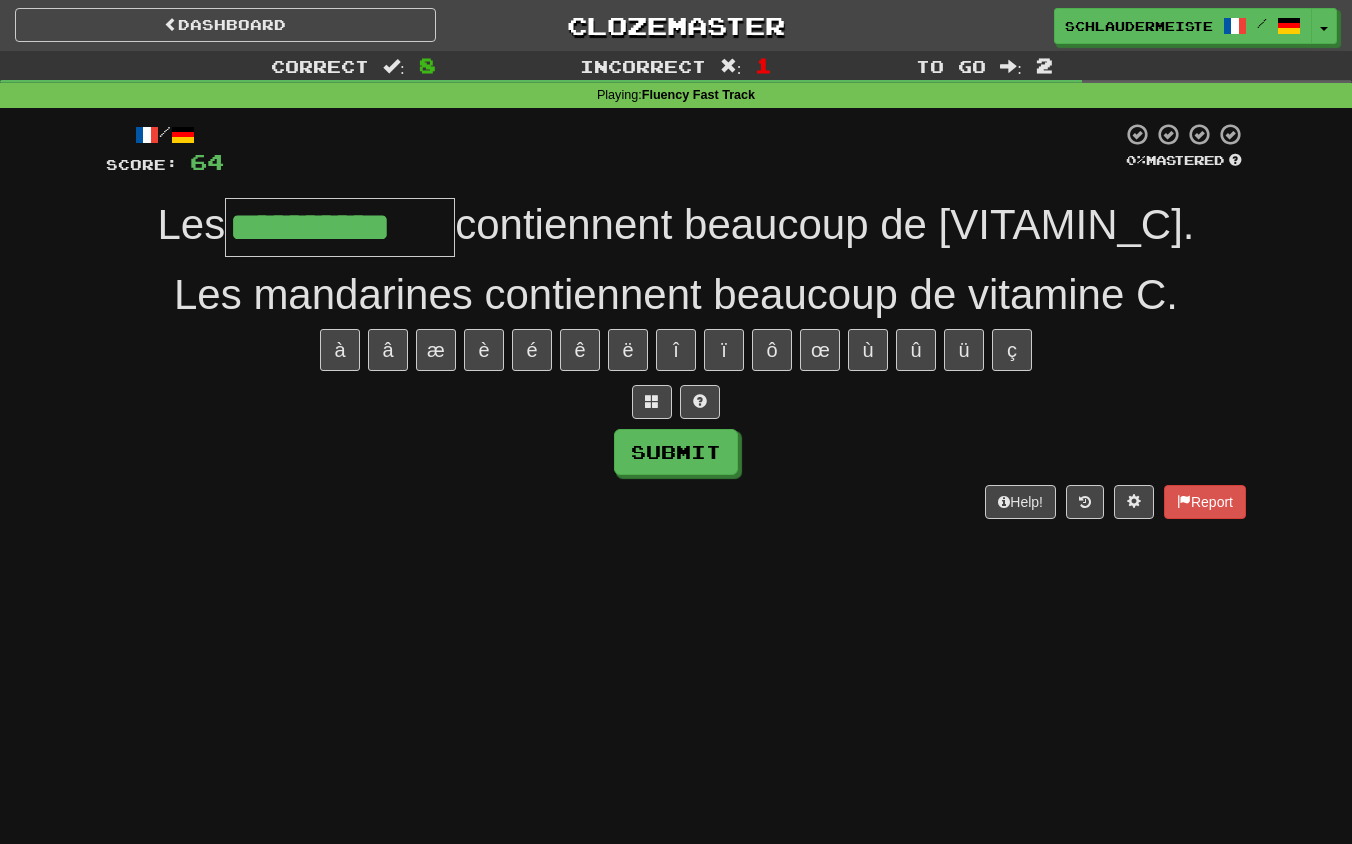 type on "**********" 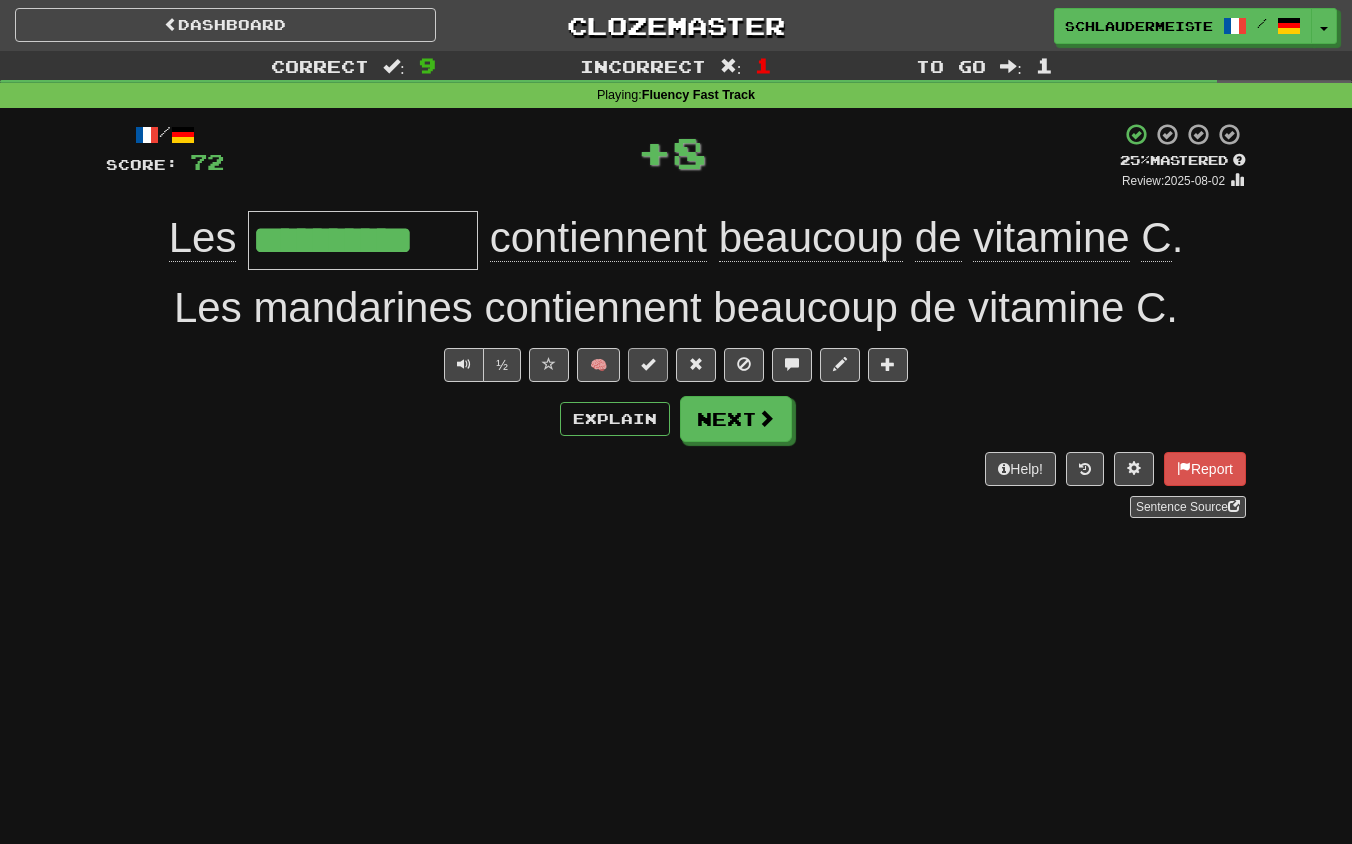 click at bounding box center (648, 364) 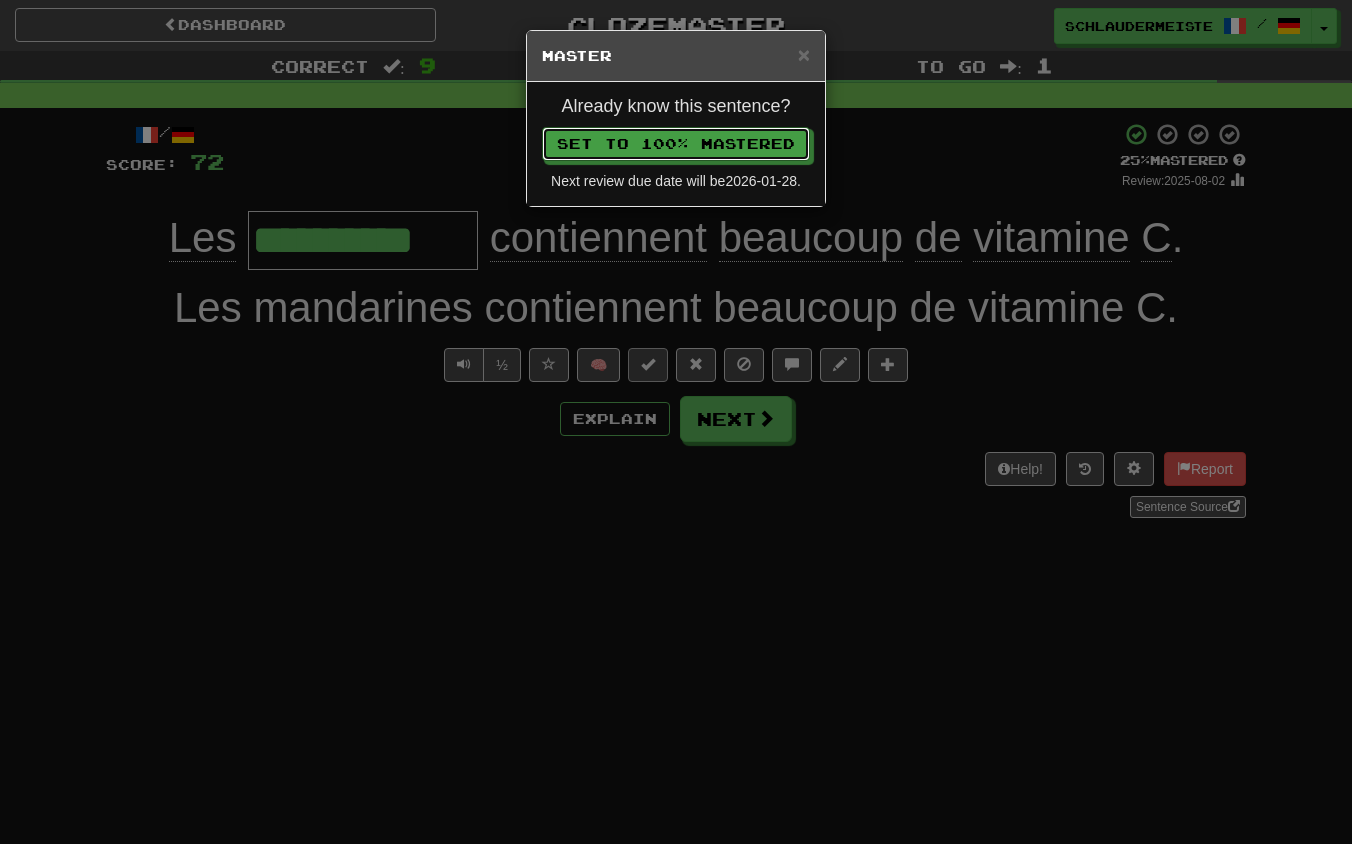click on "Set to 100% Mastered" at bounding box center [676, 144] 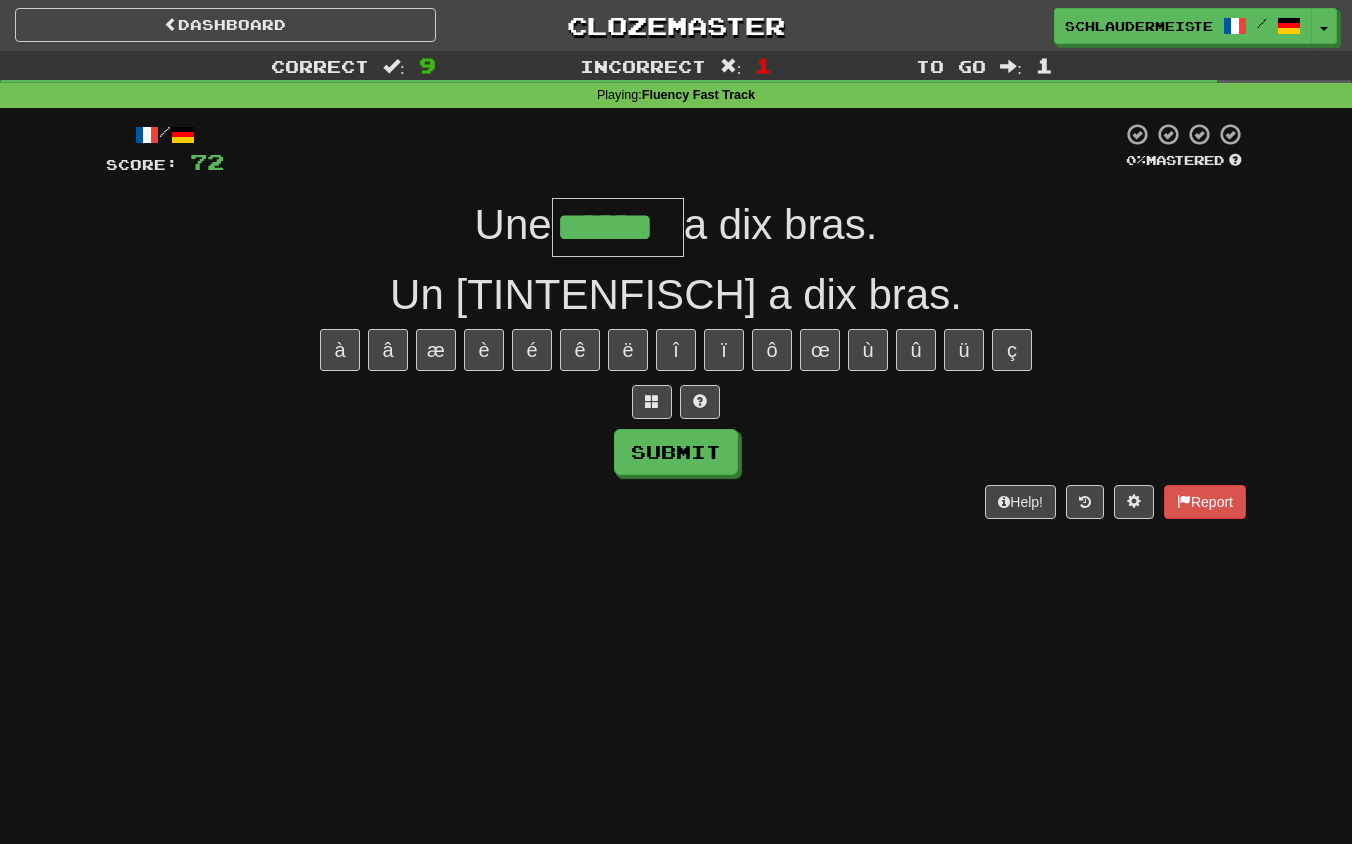 type on "******" 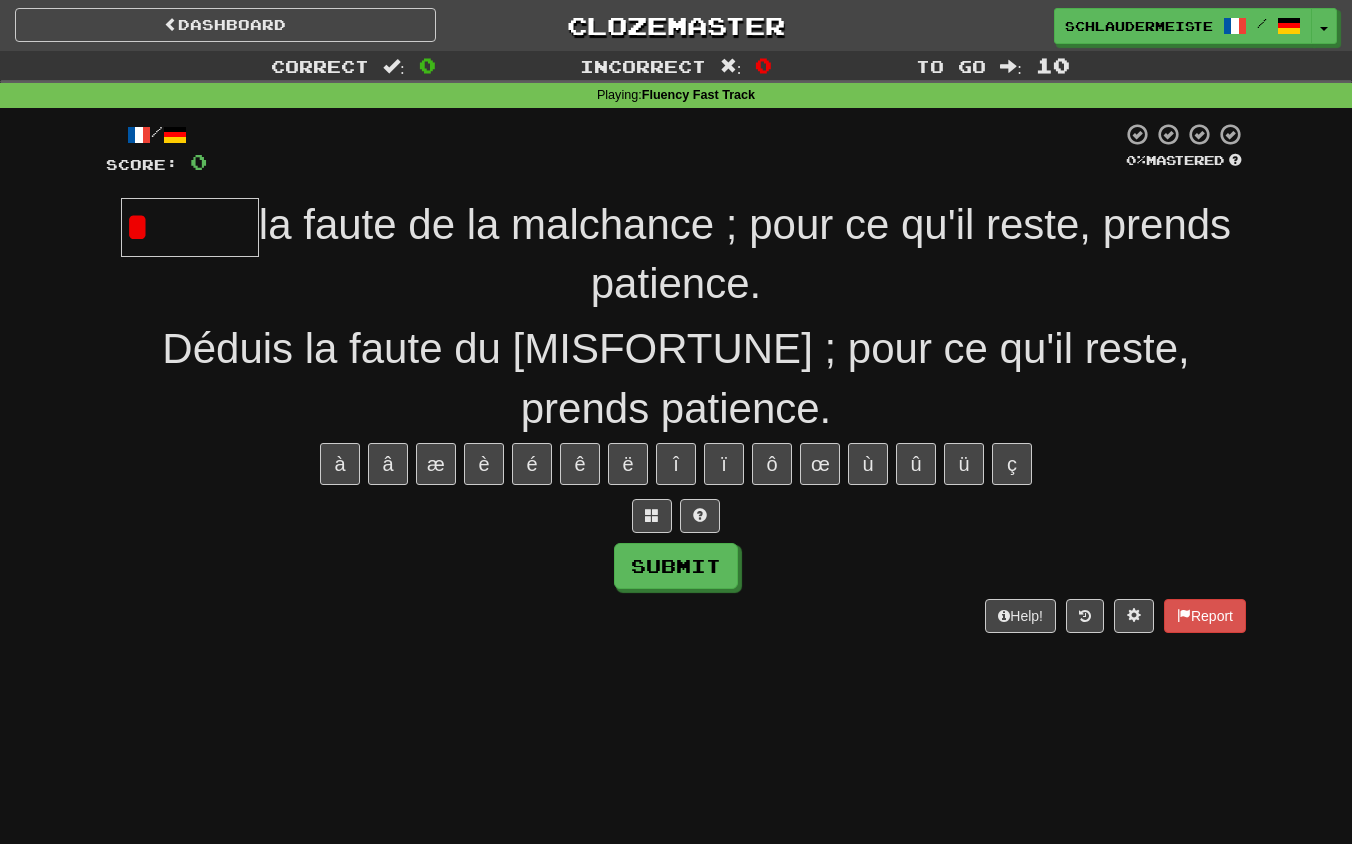 type on "*" 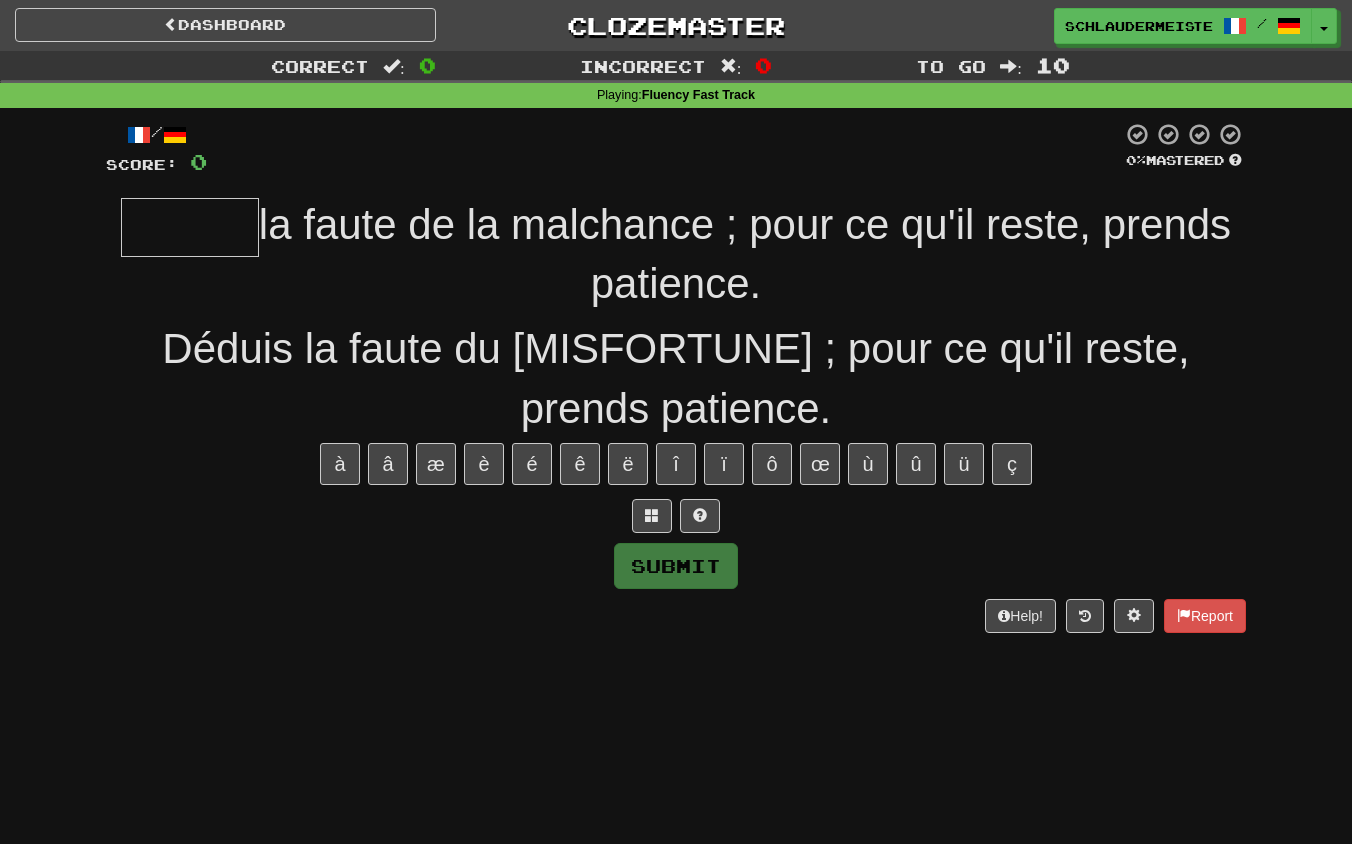 type on "*" 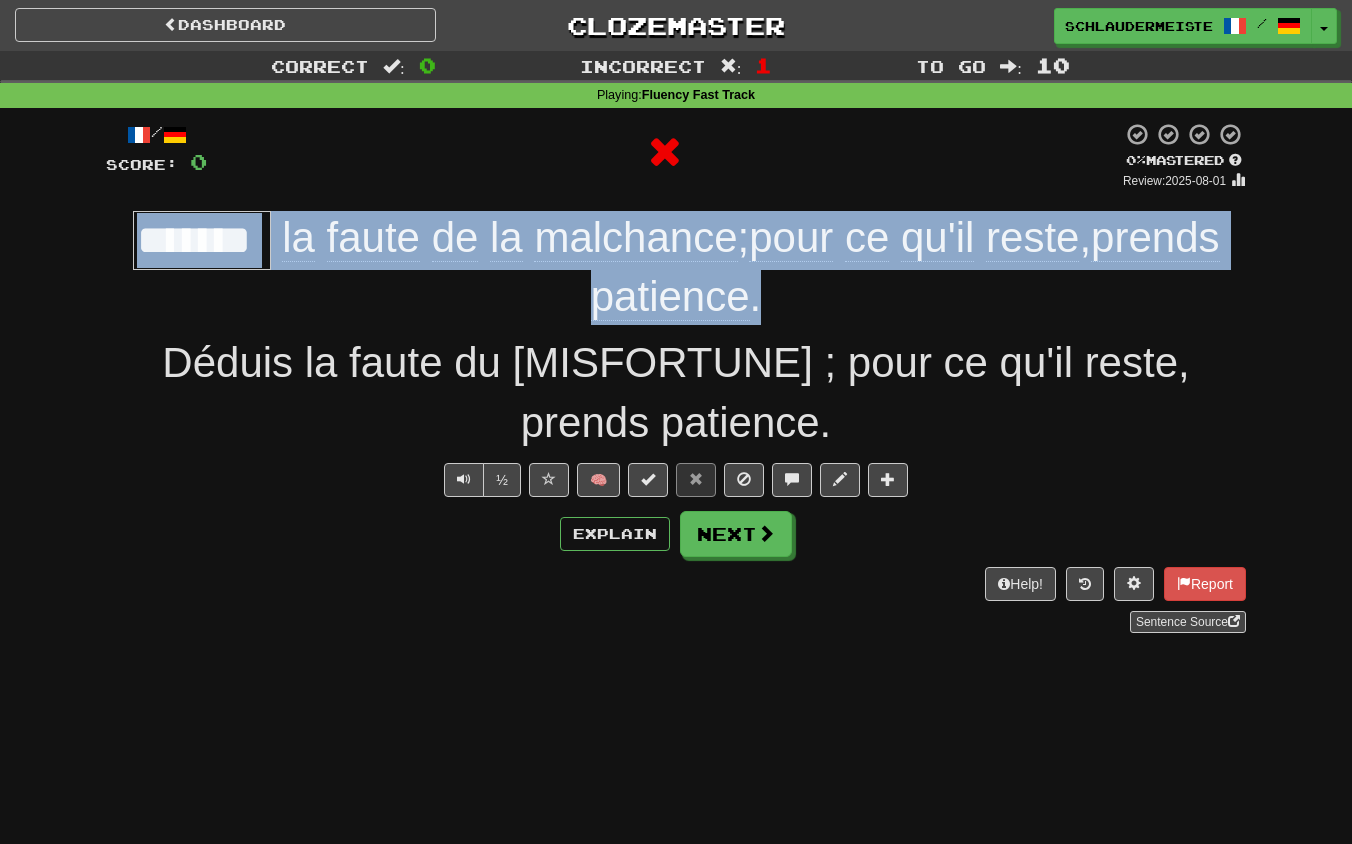drag, startPoint x: 100, startPoint y: 208, endPoint x: 797, endPoint y: 307, distance: 703.9957 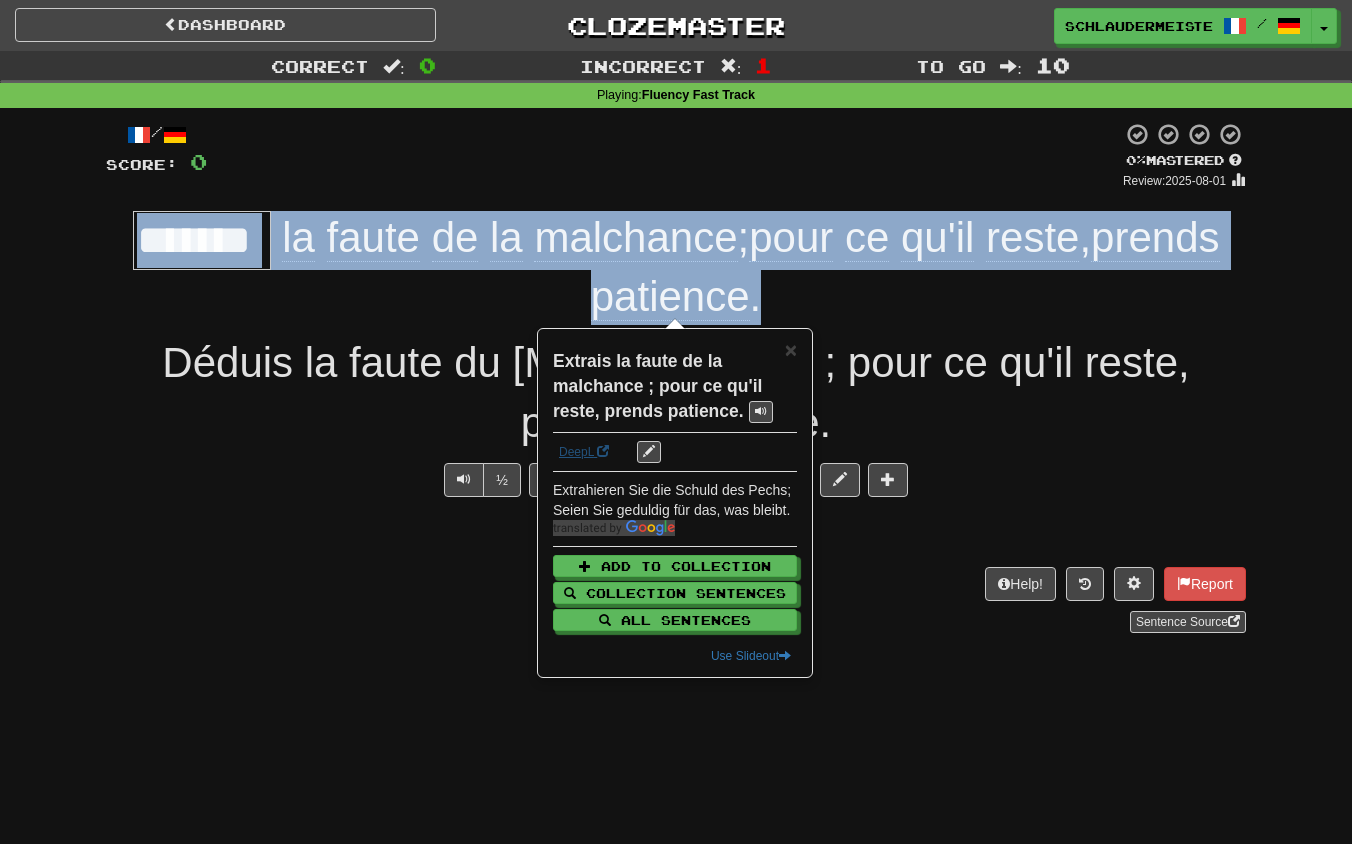click on "DeepL" at bounding box center (584, 452) 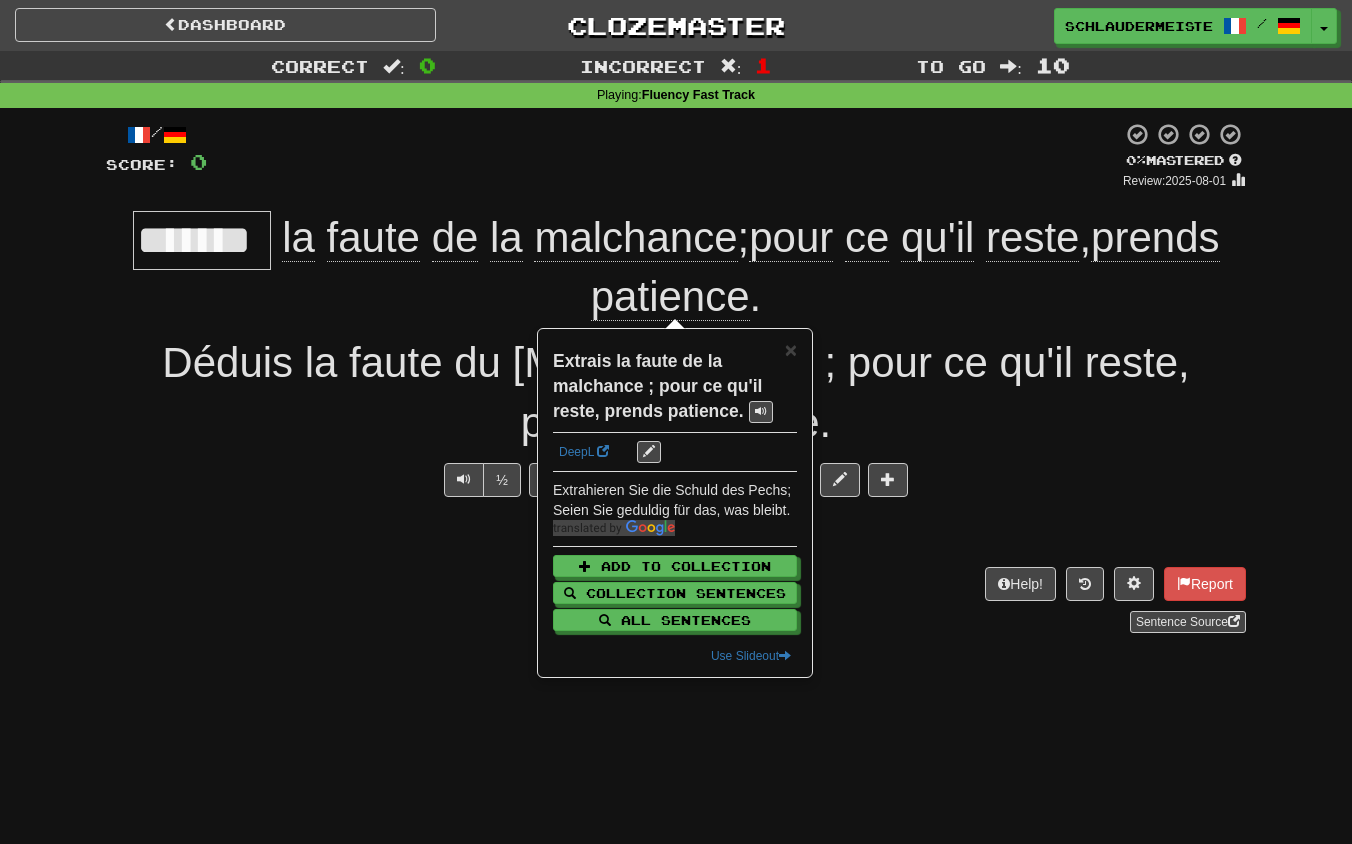 click on "[EXTRACT] la faute de la [MISFORTUNE] ; pour ce qu'il reste, prends patience." at bounding box center (676, 384) 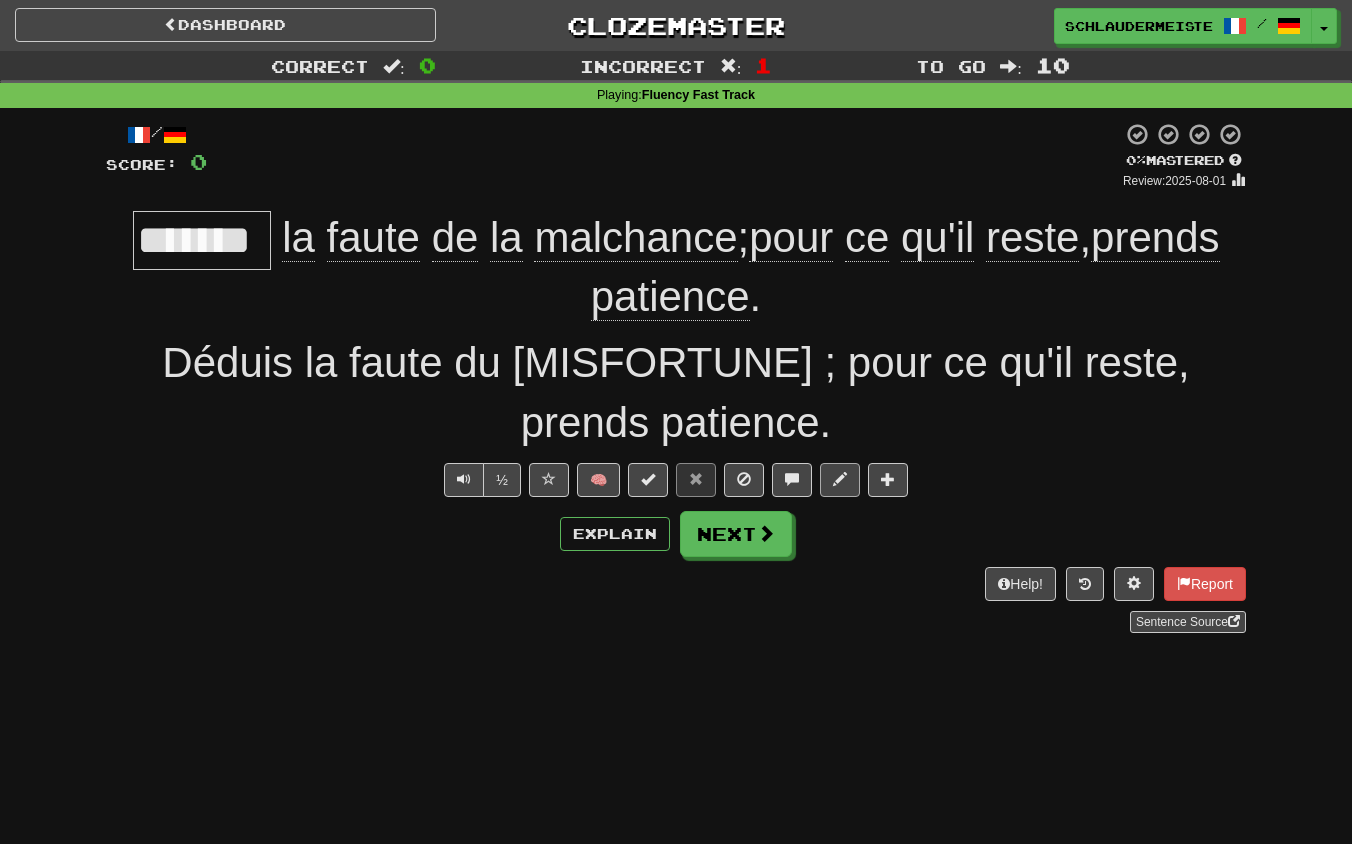 click at bounding box center (840, 479) 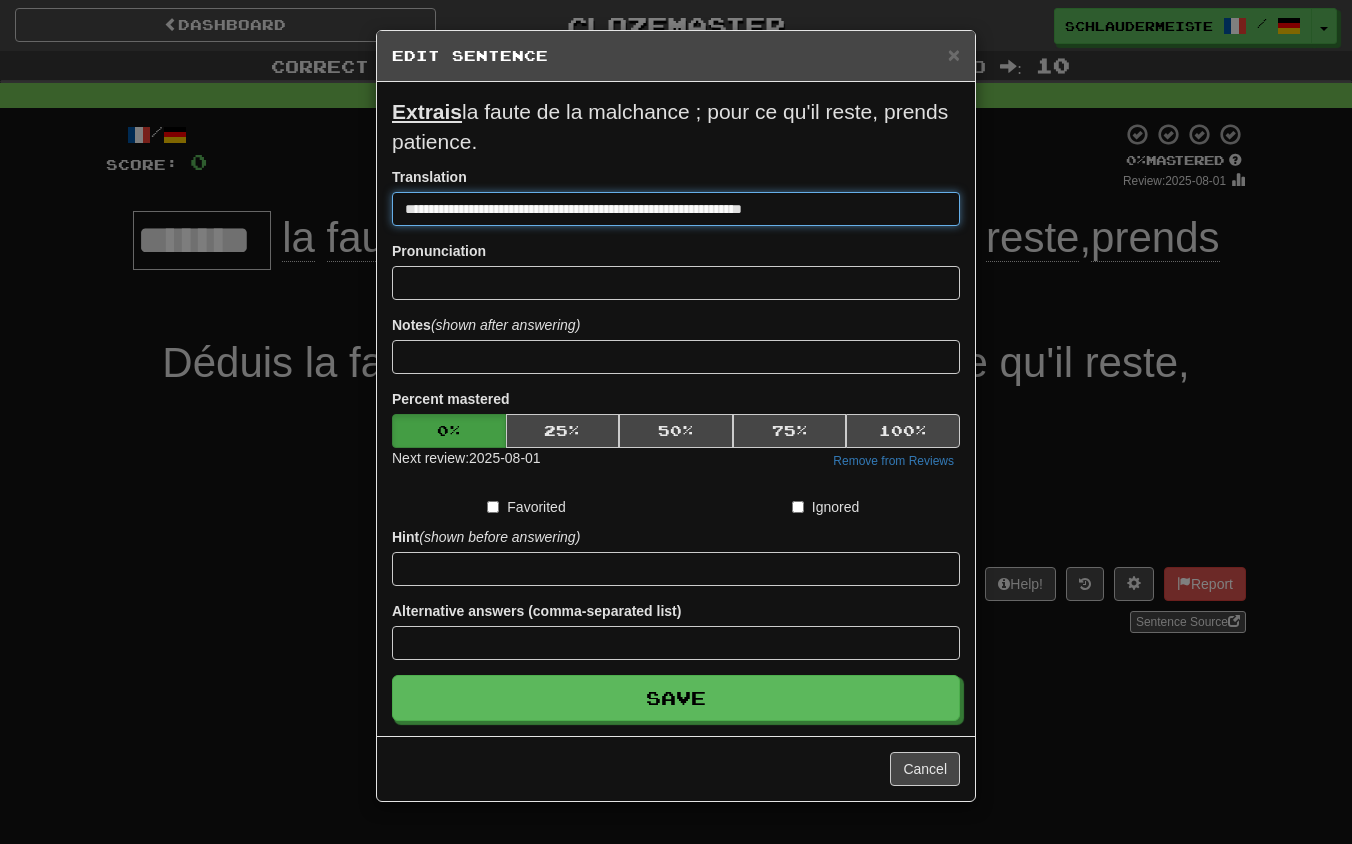 drag, startPoint x: 851, startPoint y: 216, endPoint x: 178, endPoint y: 174, distance: 674.30927 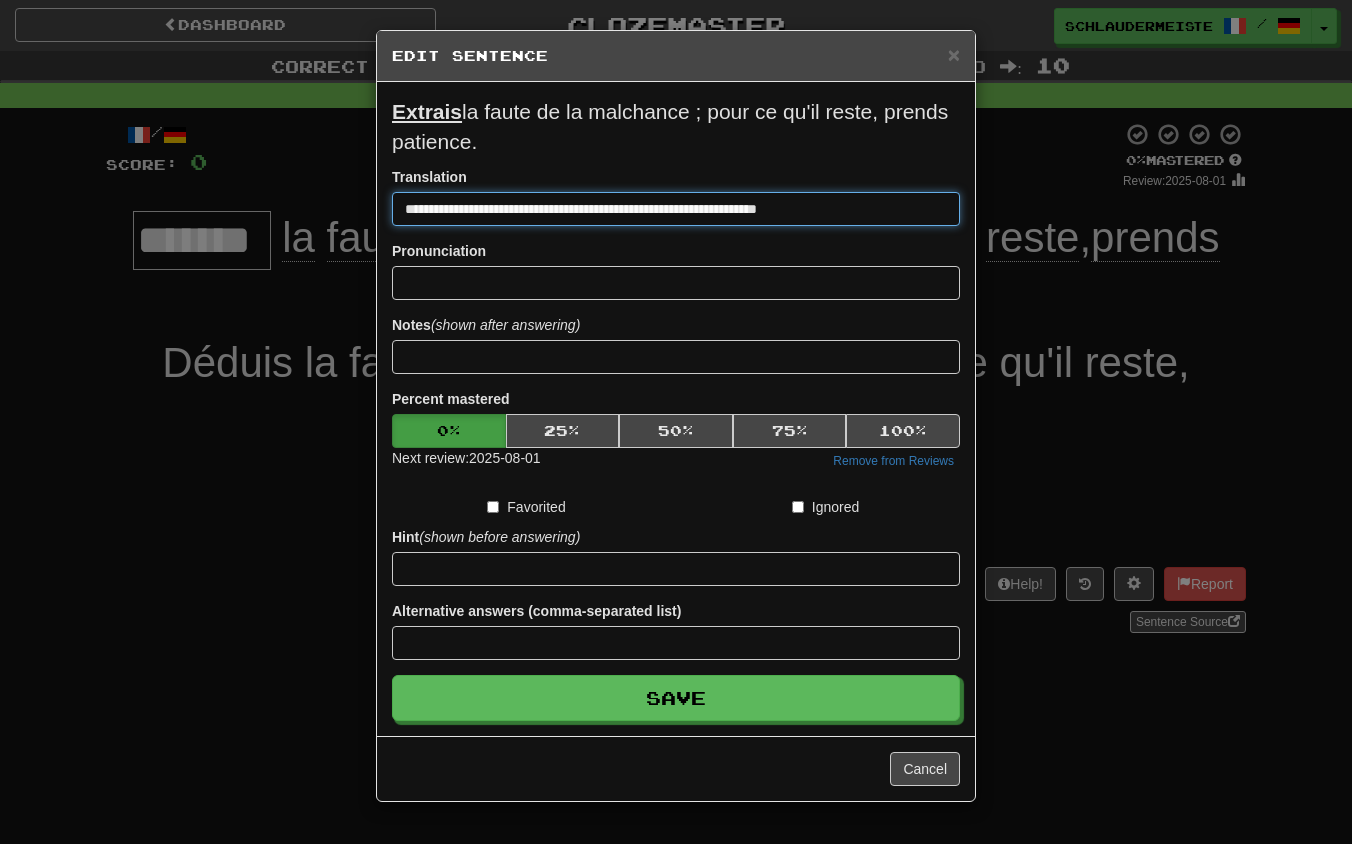 type on "**********" 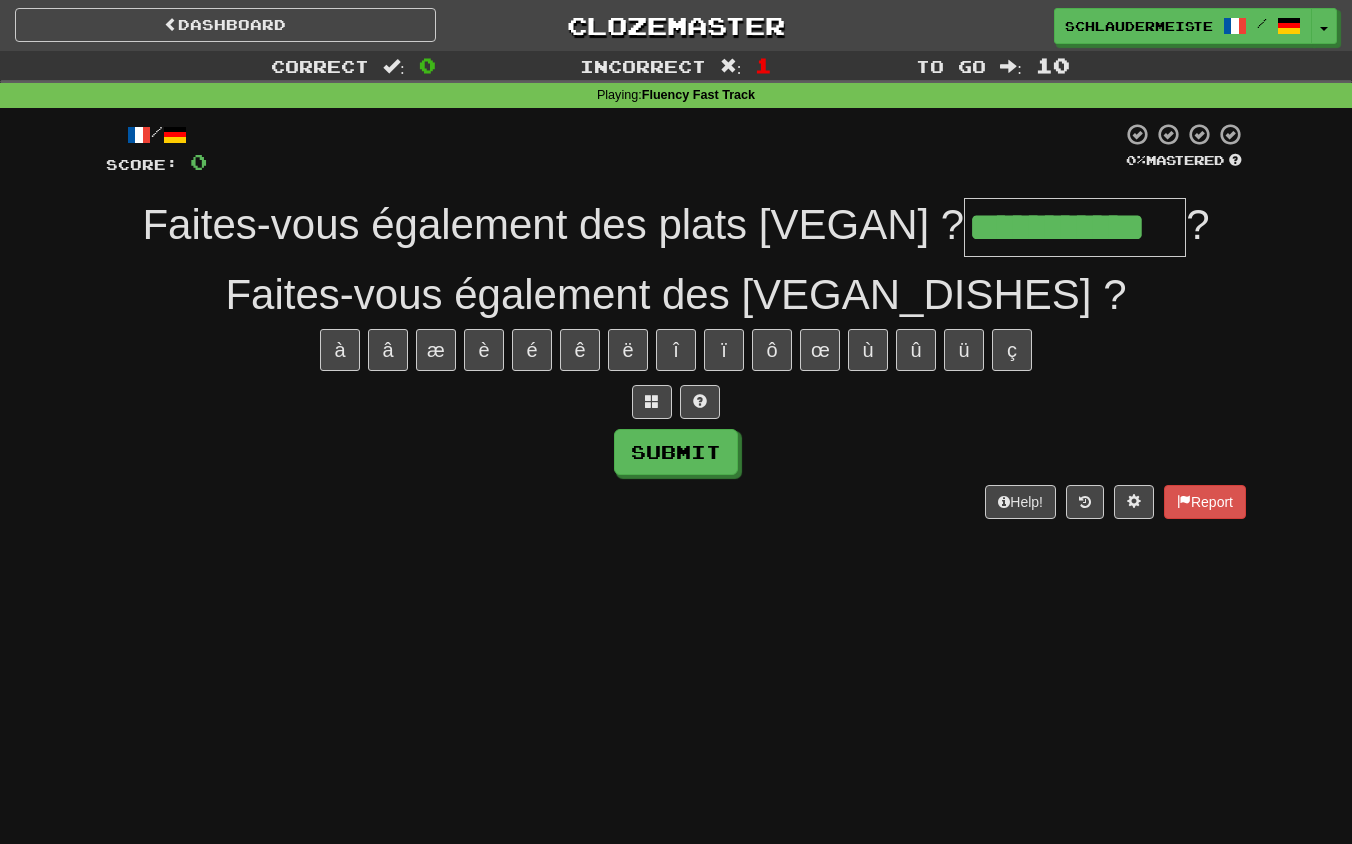 type on "**********" 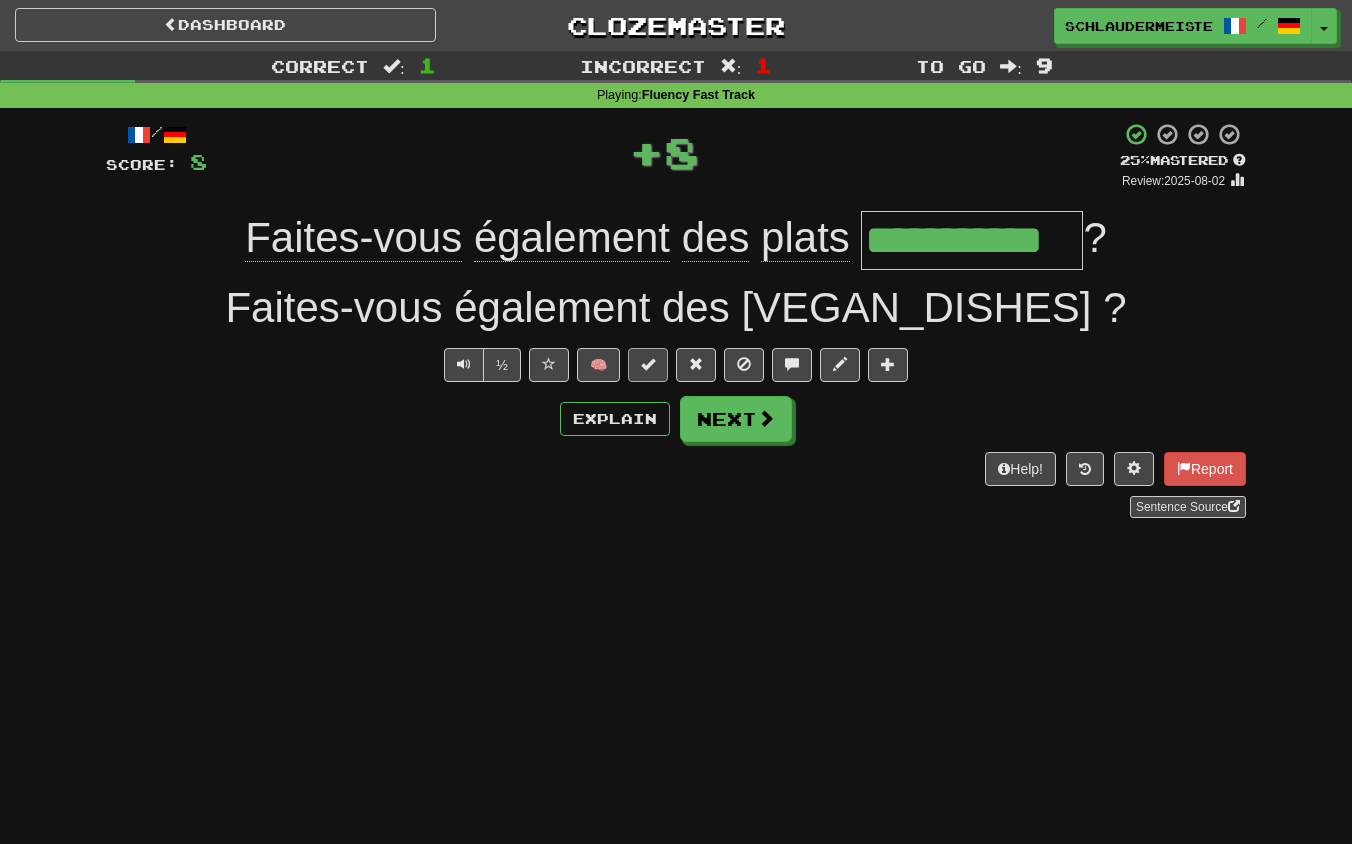 click at bounding box center [648, 364] 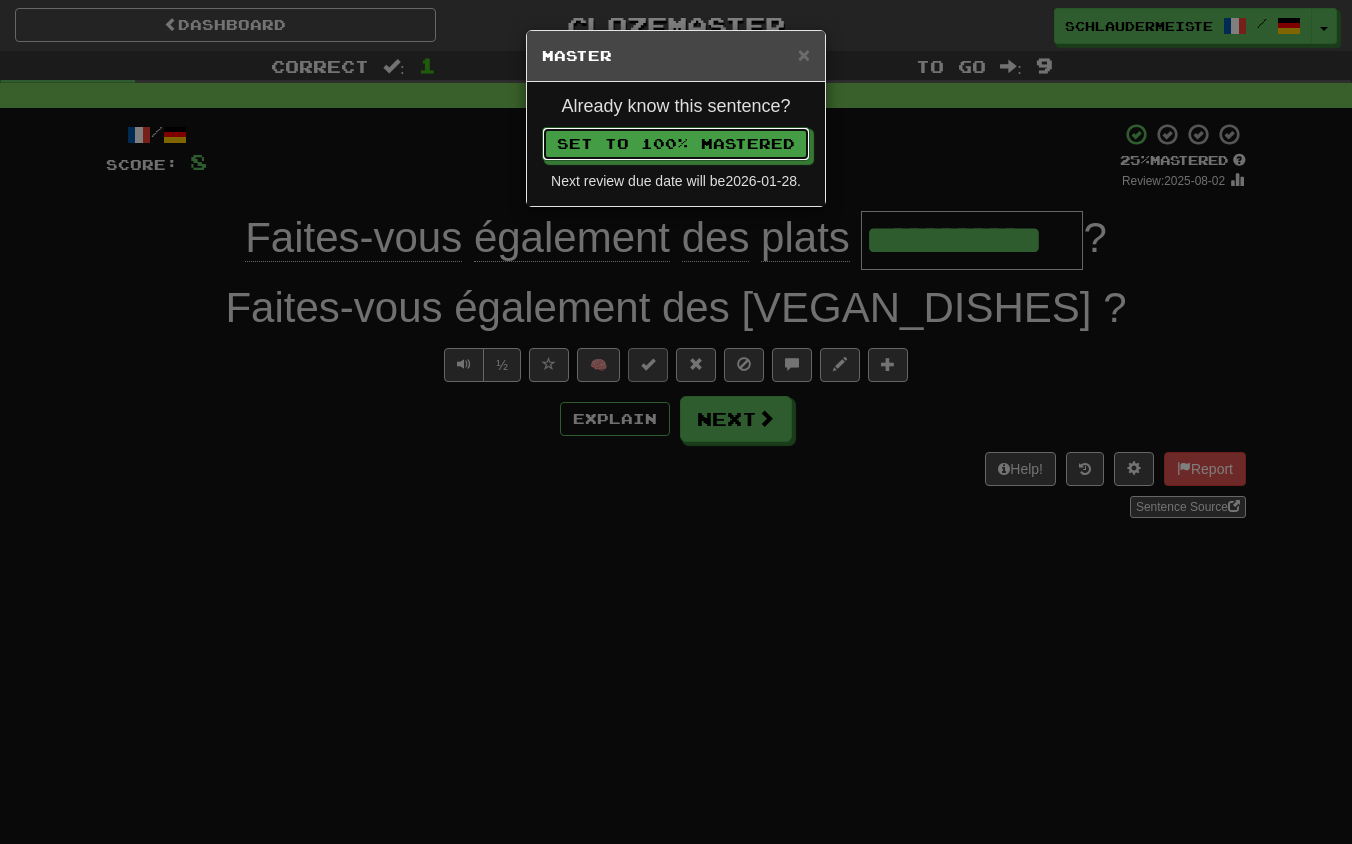 type 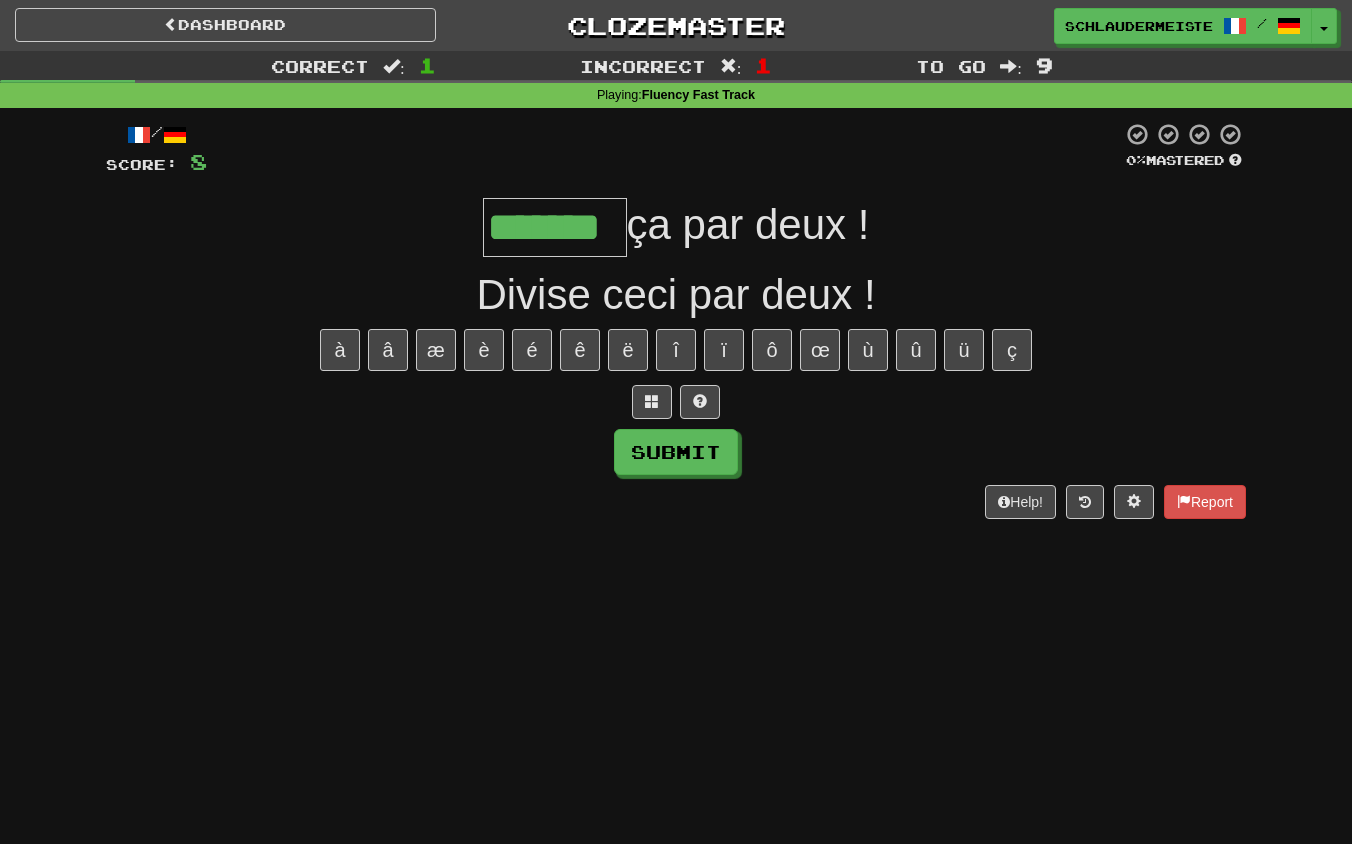 type on "*******" 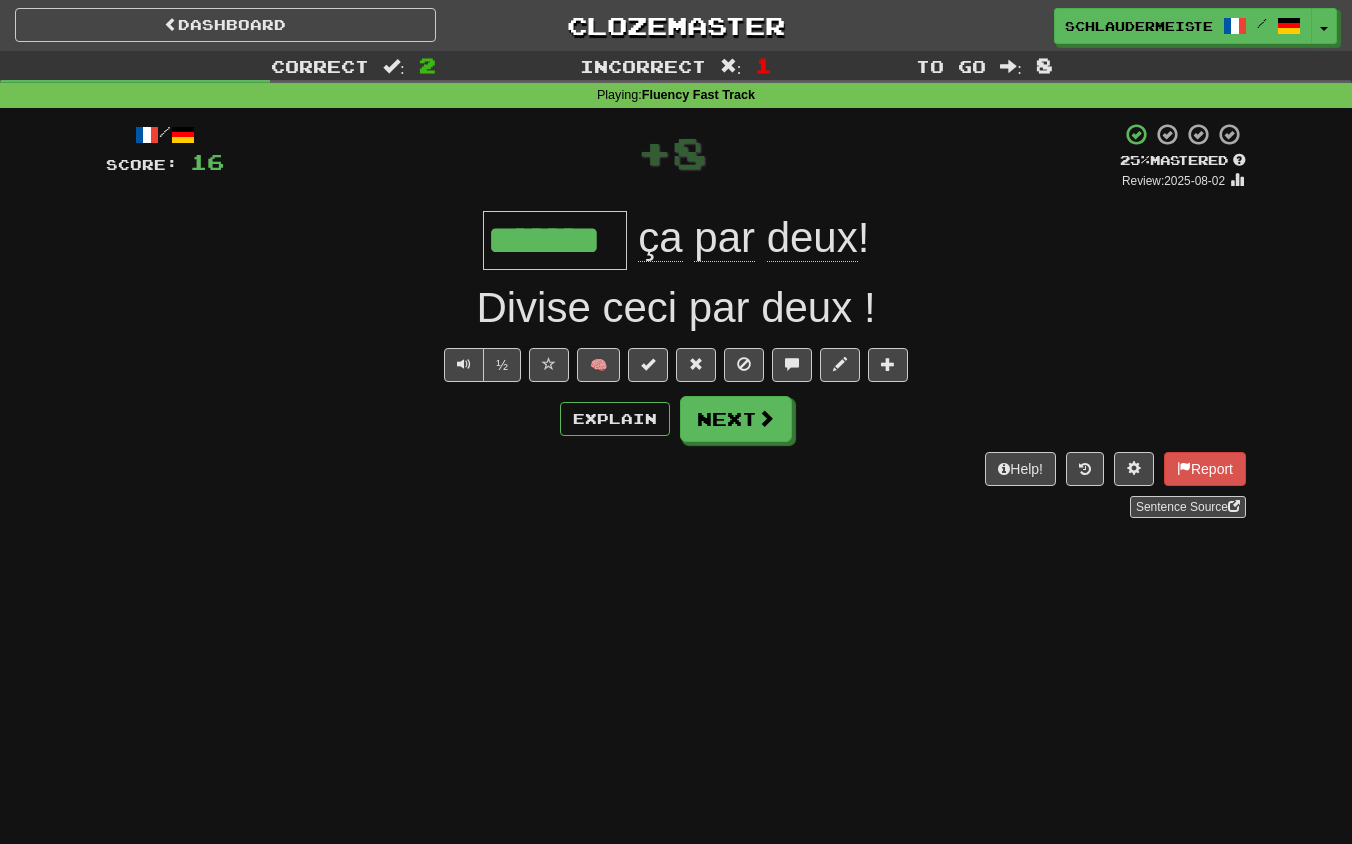 drag, startPoint x: 461, startPoint y: 232, endPoint x: 930, endPoint y: 265, distance: 470.15955 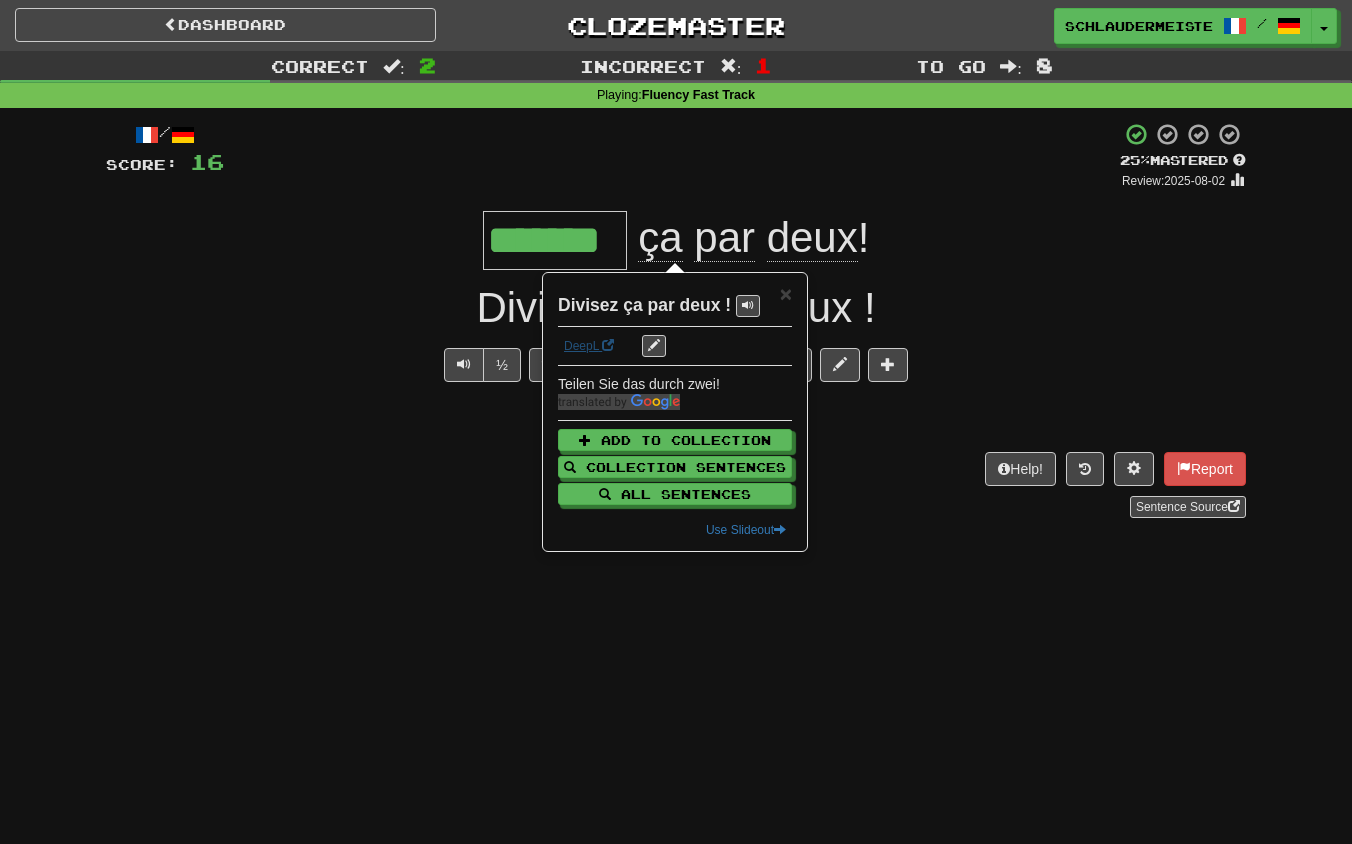 click on "DeepL" at bounding box center (589, 346) 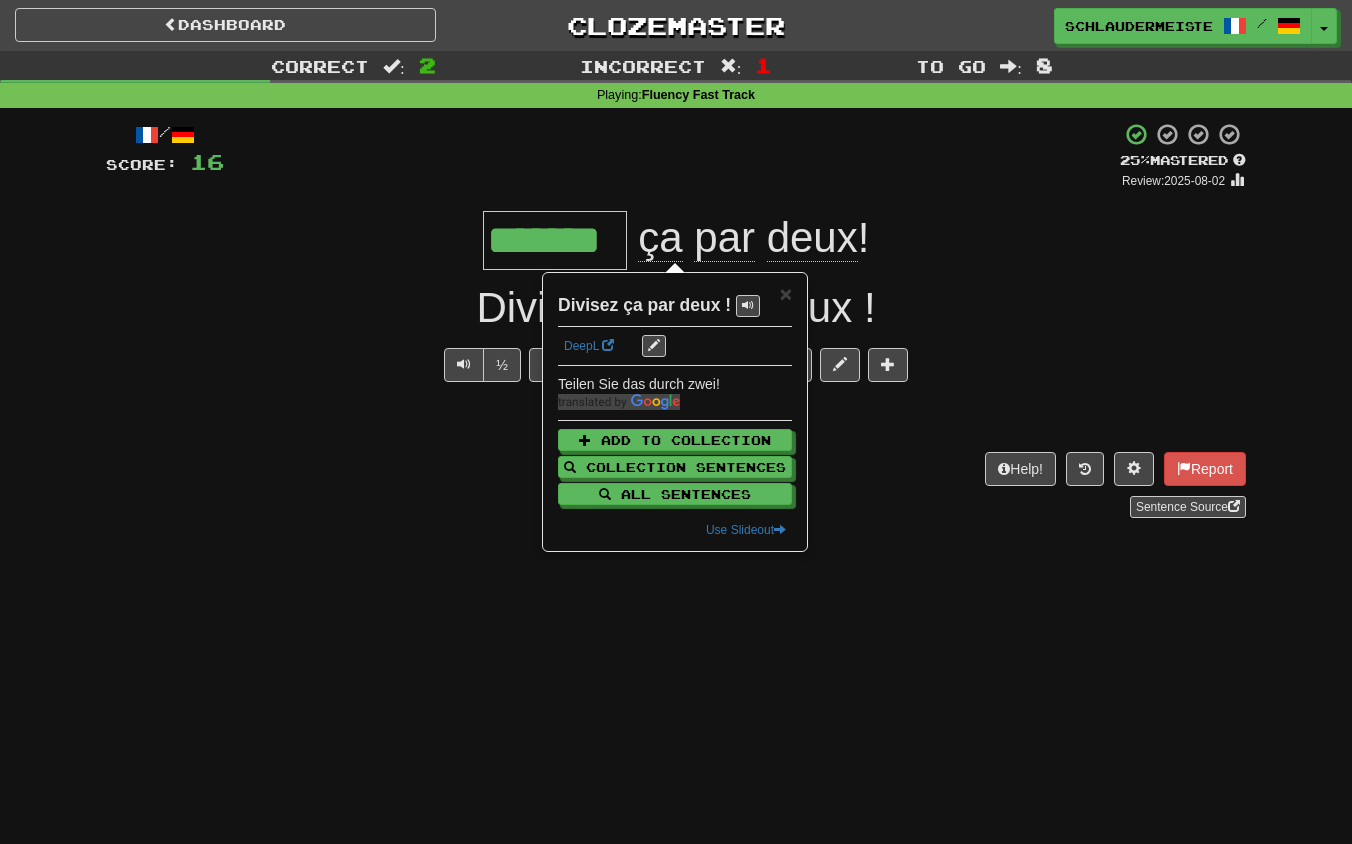 click on "Sentence Source" at bounding box center [676, 507] 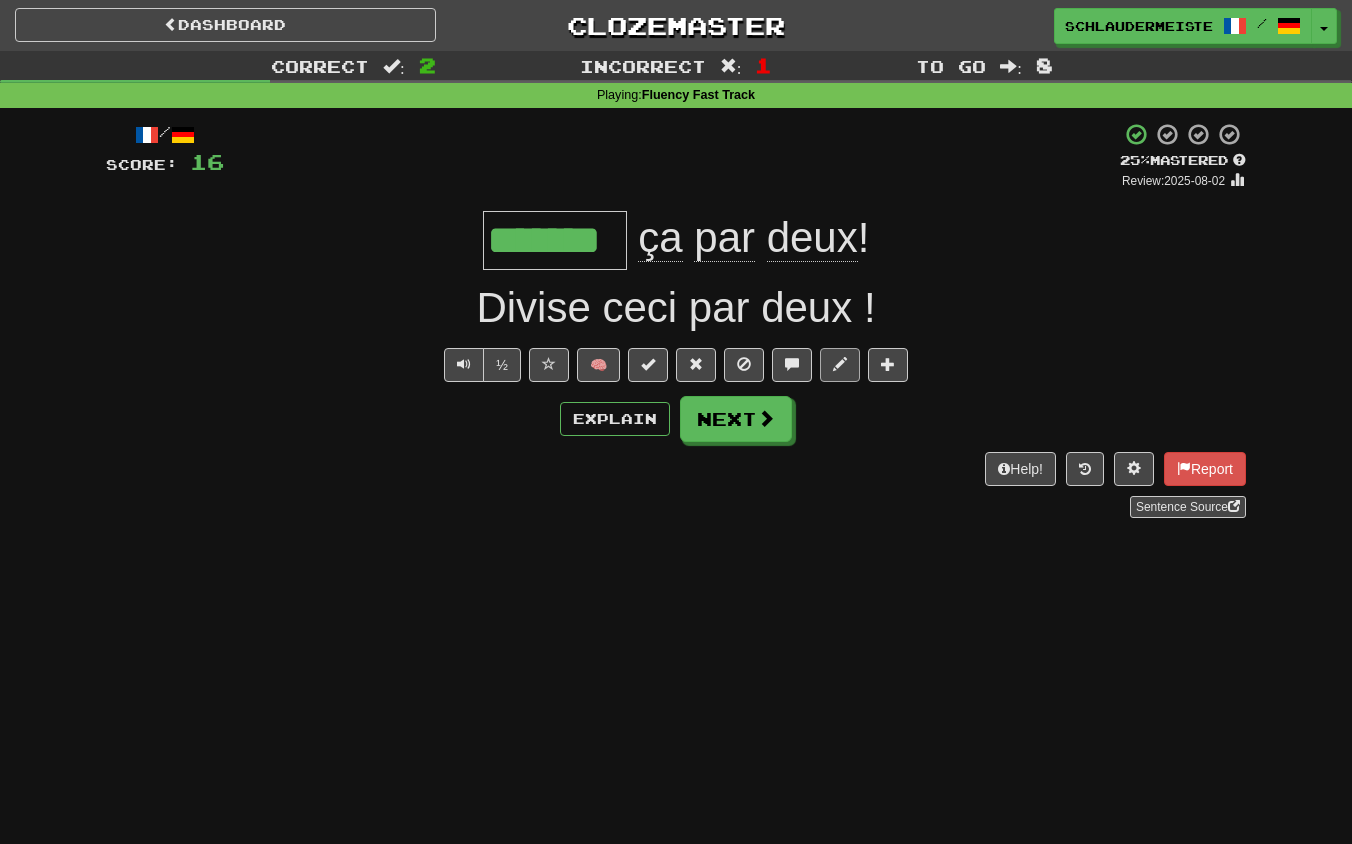 click at bounding box center [840, 364] 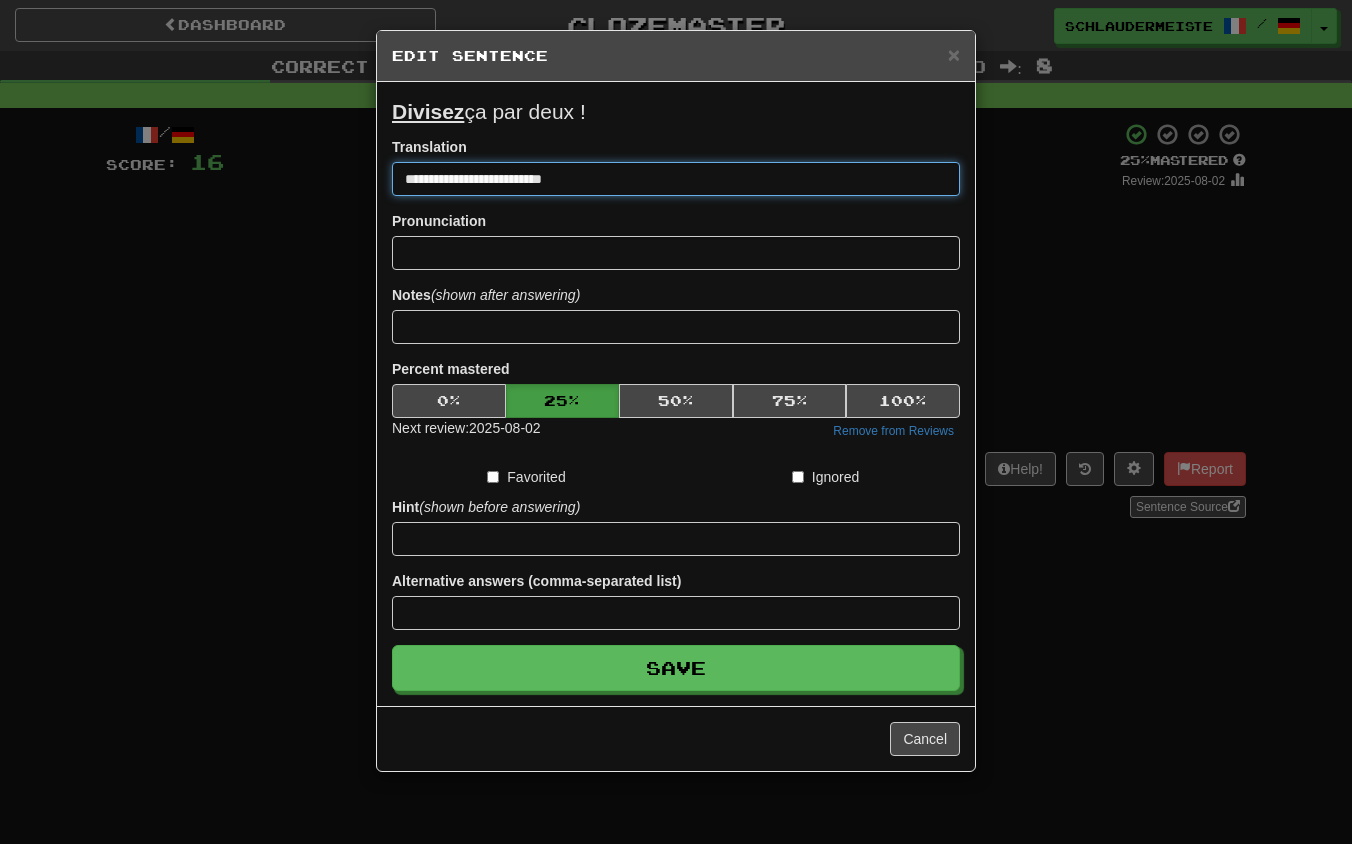 drag, startPoint x: 754, startPoint y: 182, endPoint x: 302, endPoint y: 159, distance: 452.5848 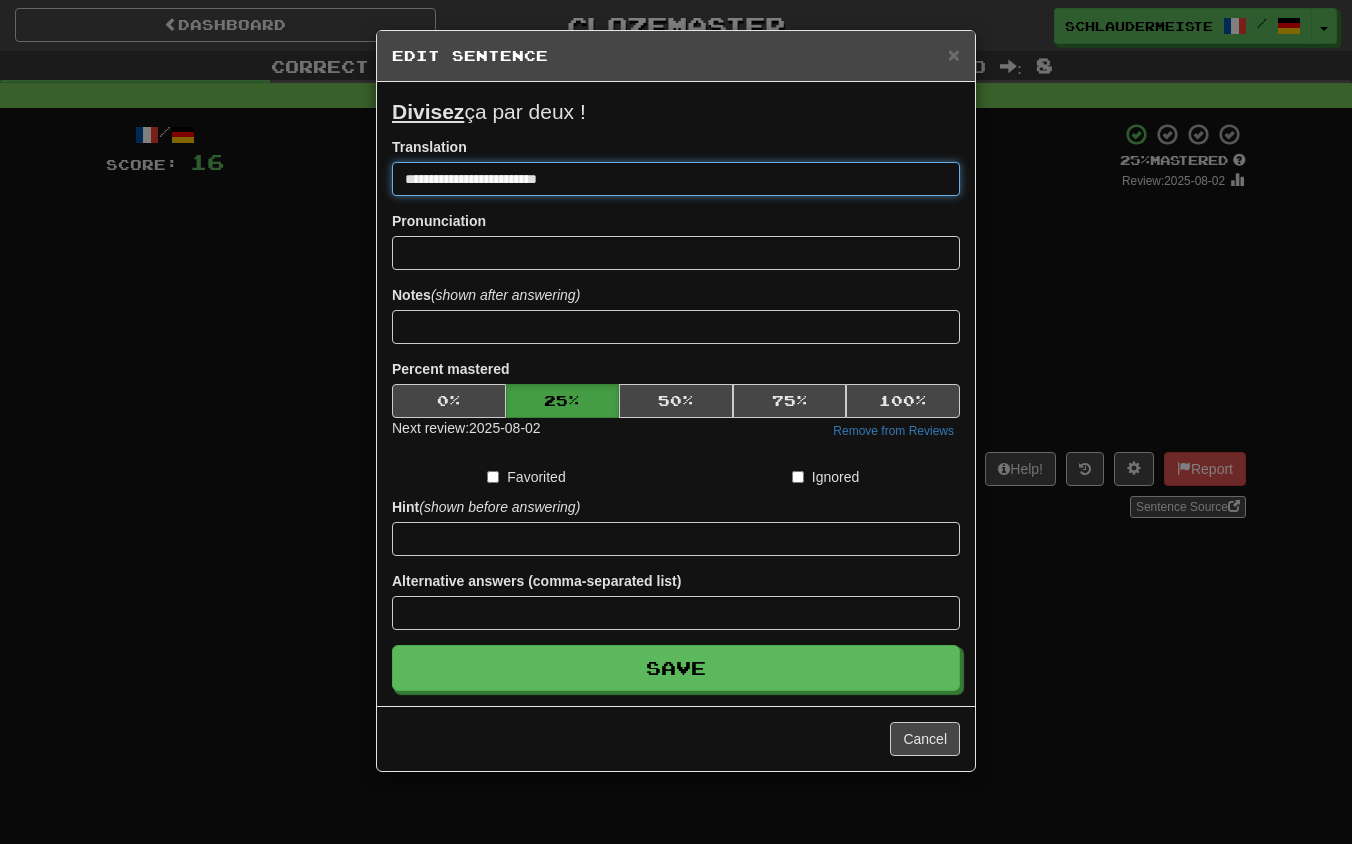 type on "**********" 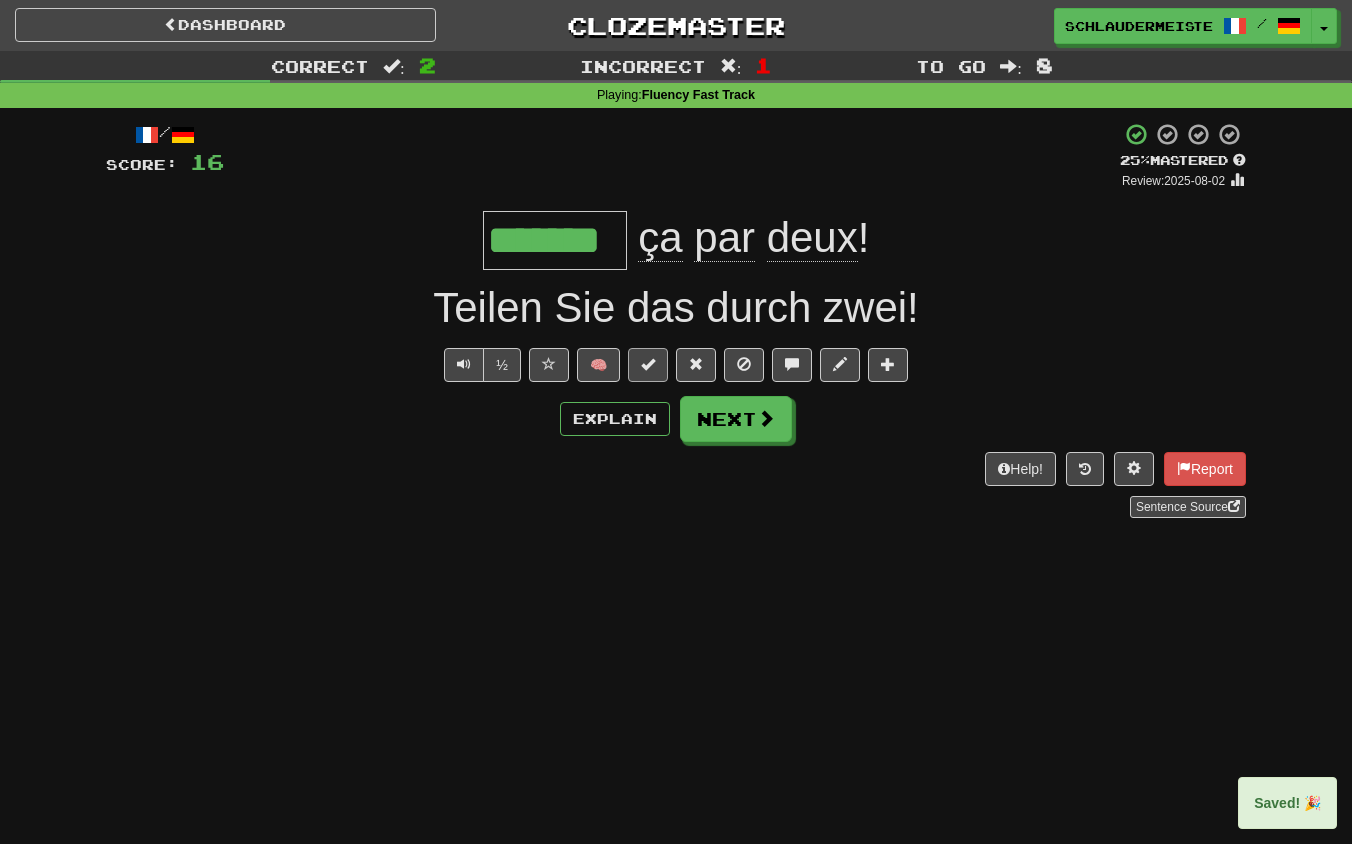click at bounding box center [648, 364] 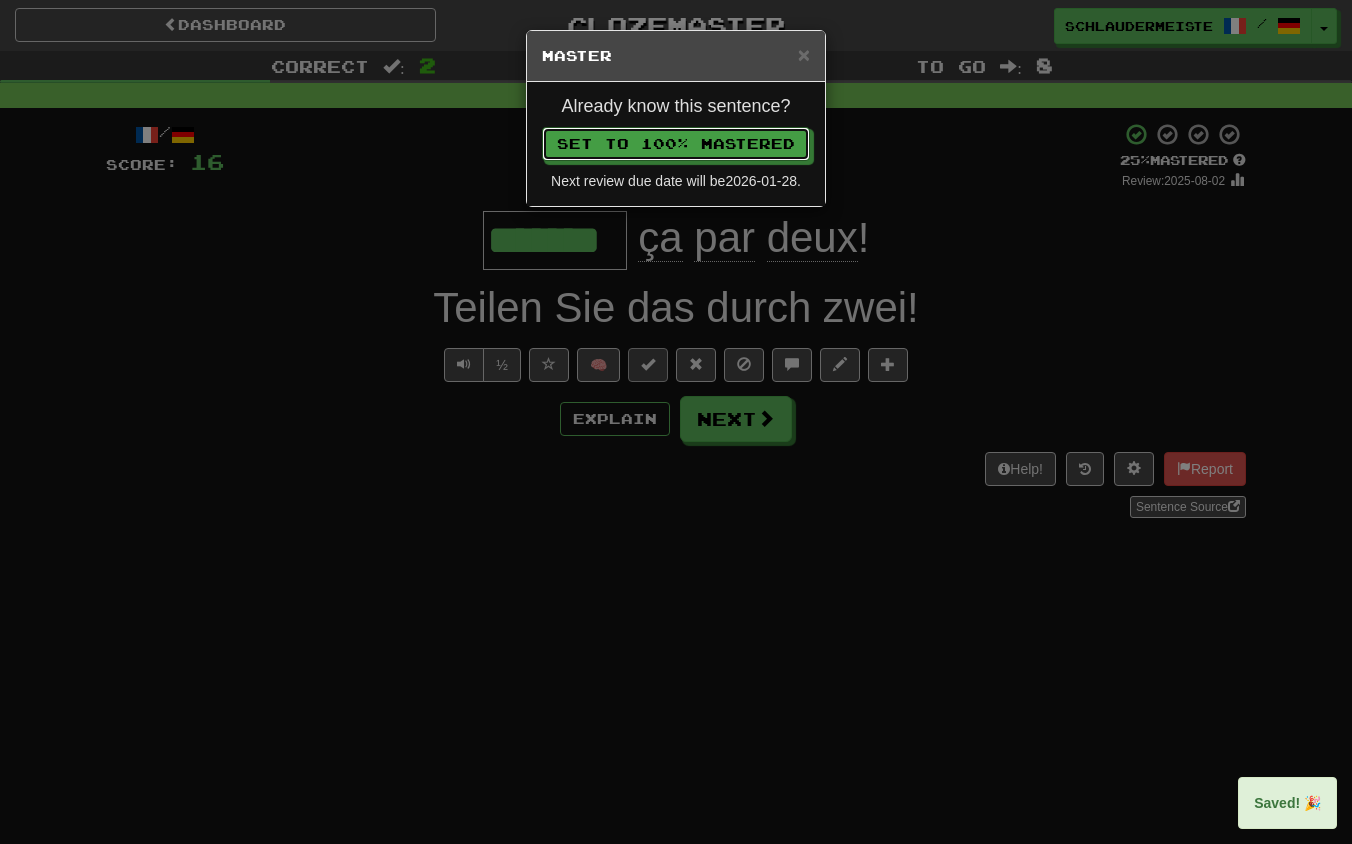 click on "Set to 100% Mastered" at bounding box center (676, 144) 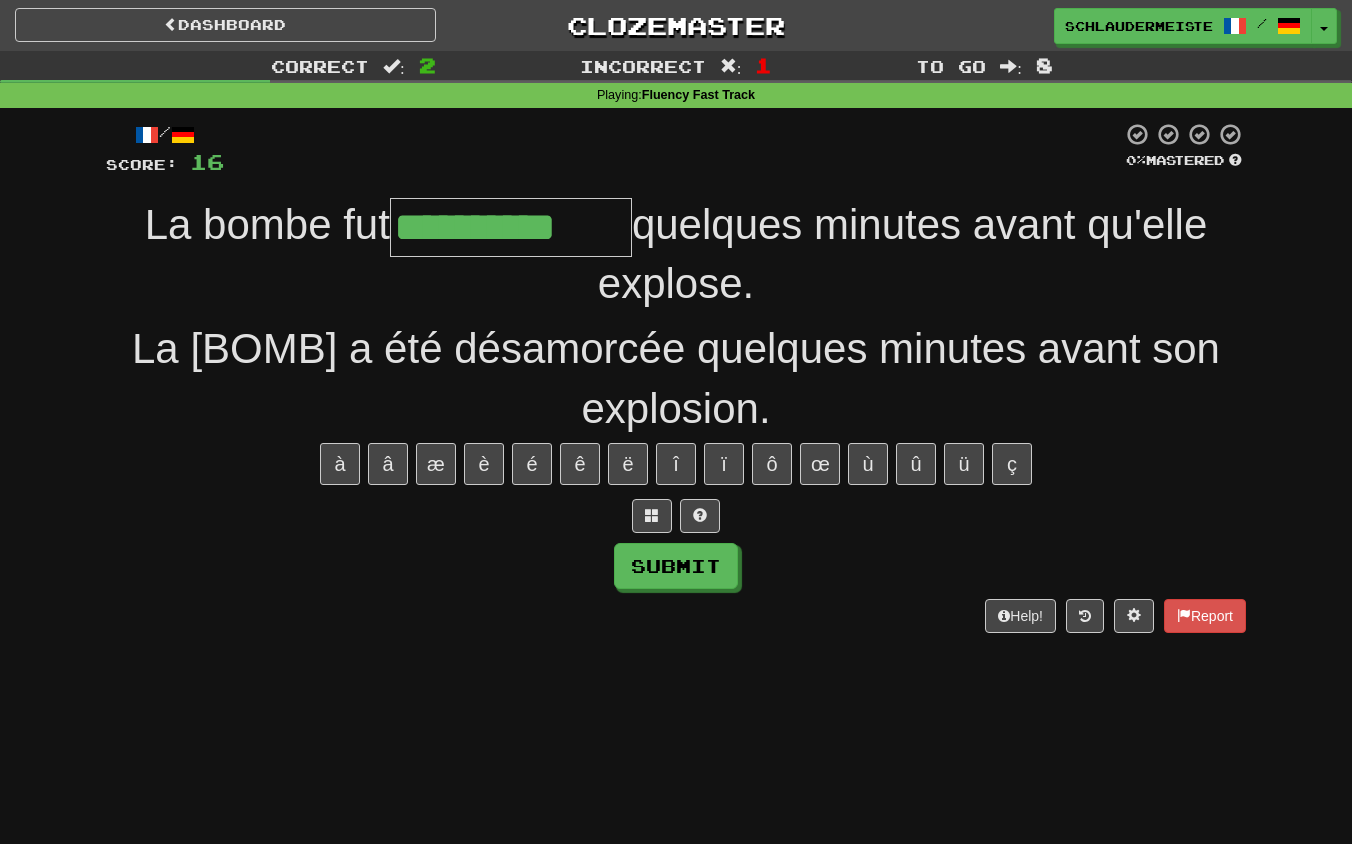 type on "**********" 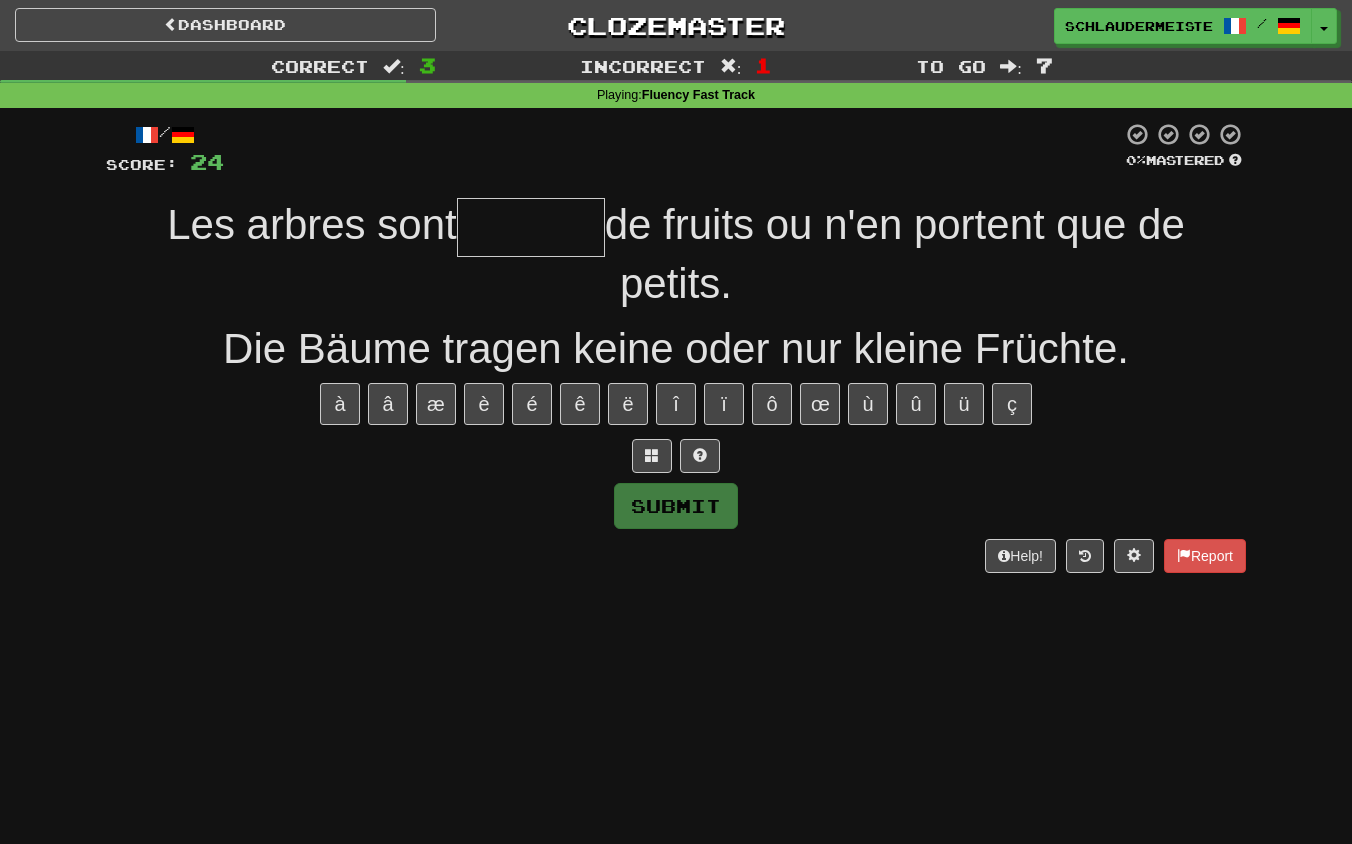 type on "*" 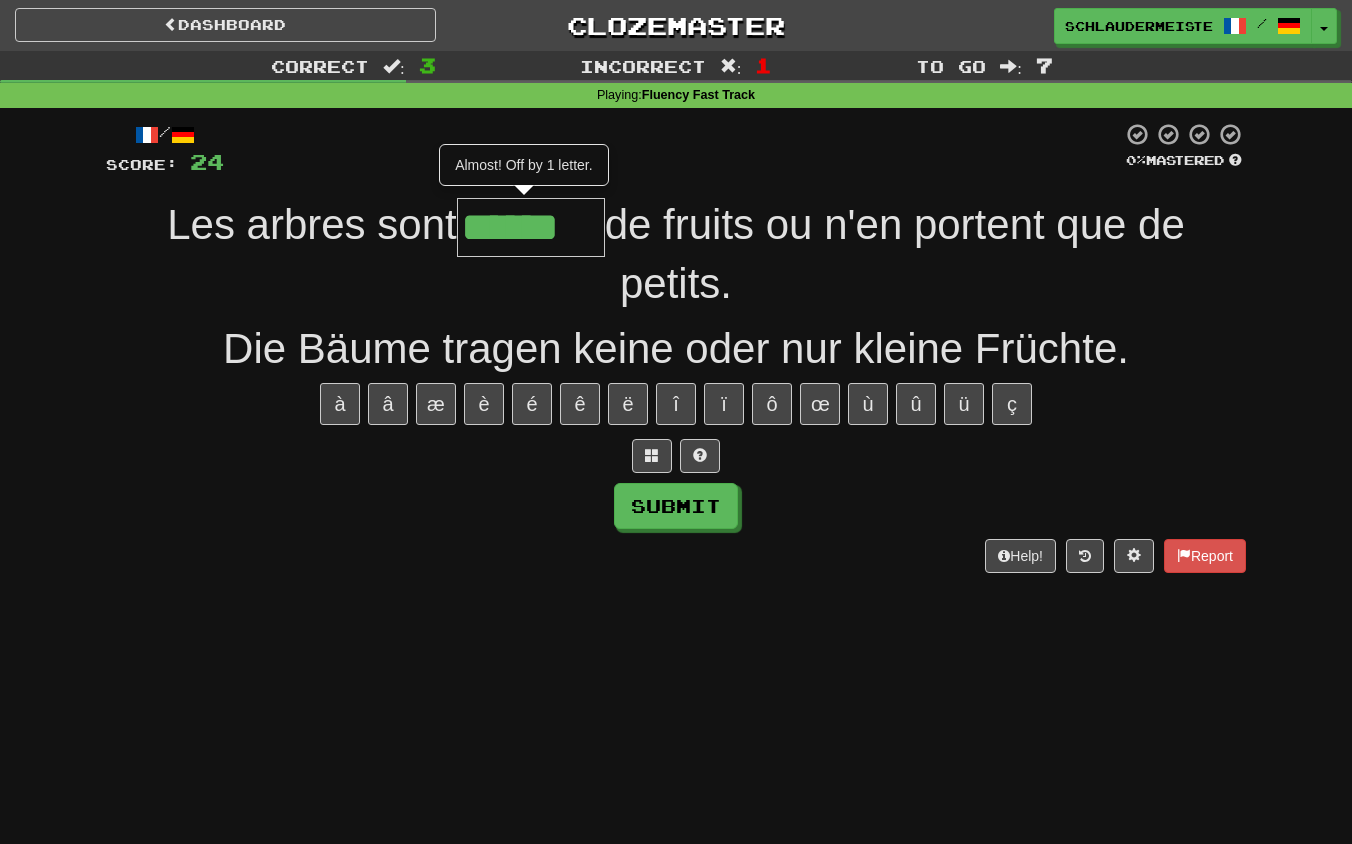 type on "******" 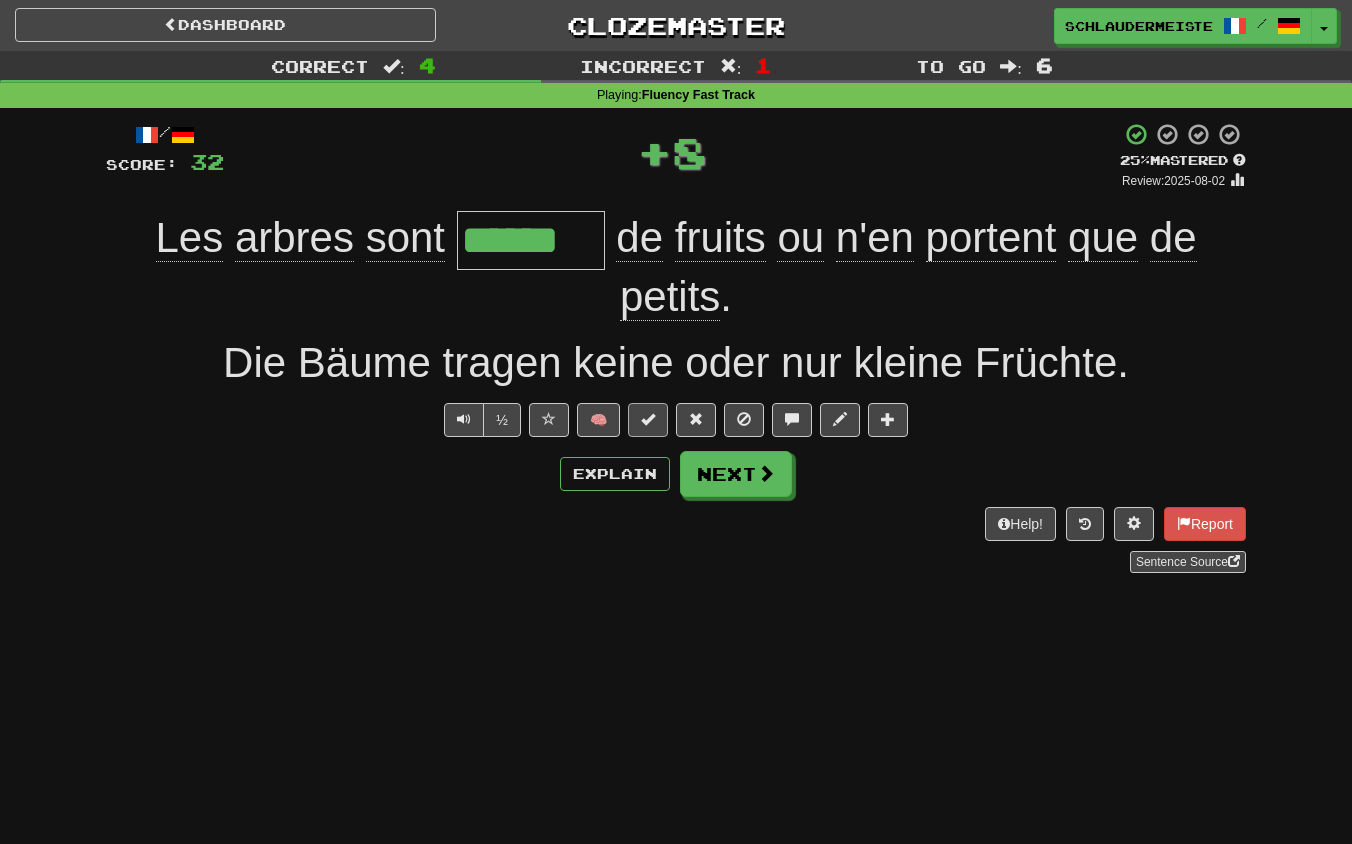 click at bounding box center [648, 419] 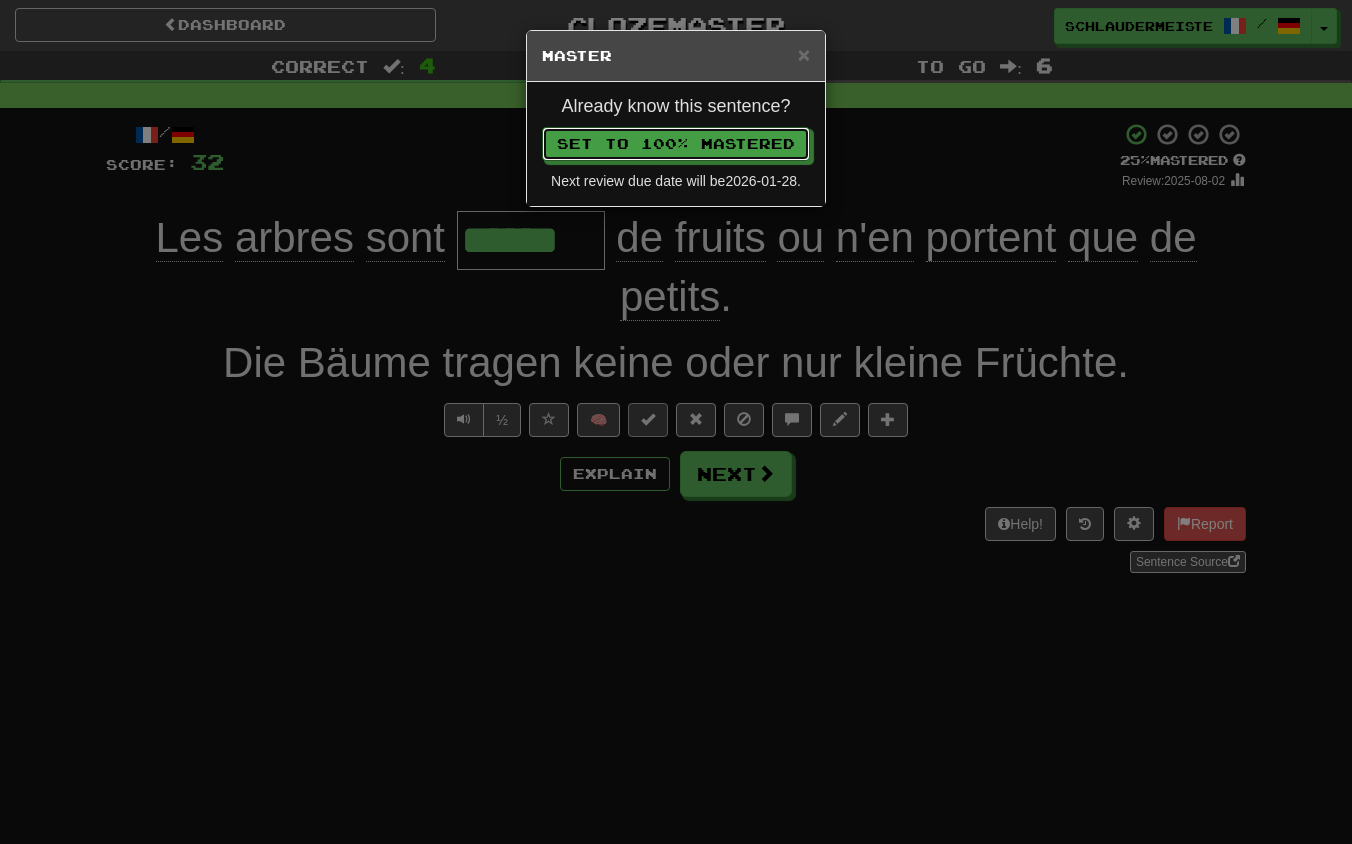 click on "Set to 100% Mastered" at bounding box center (676, 144) 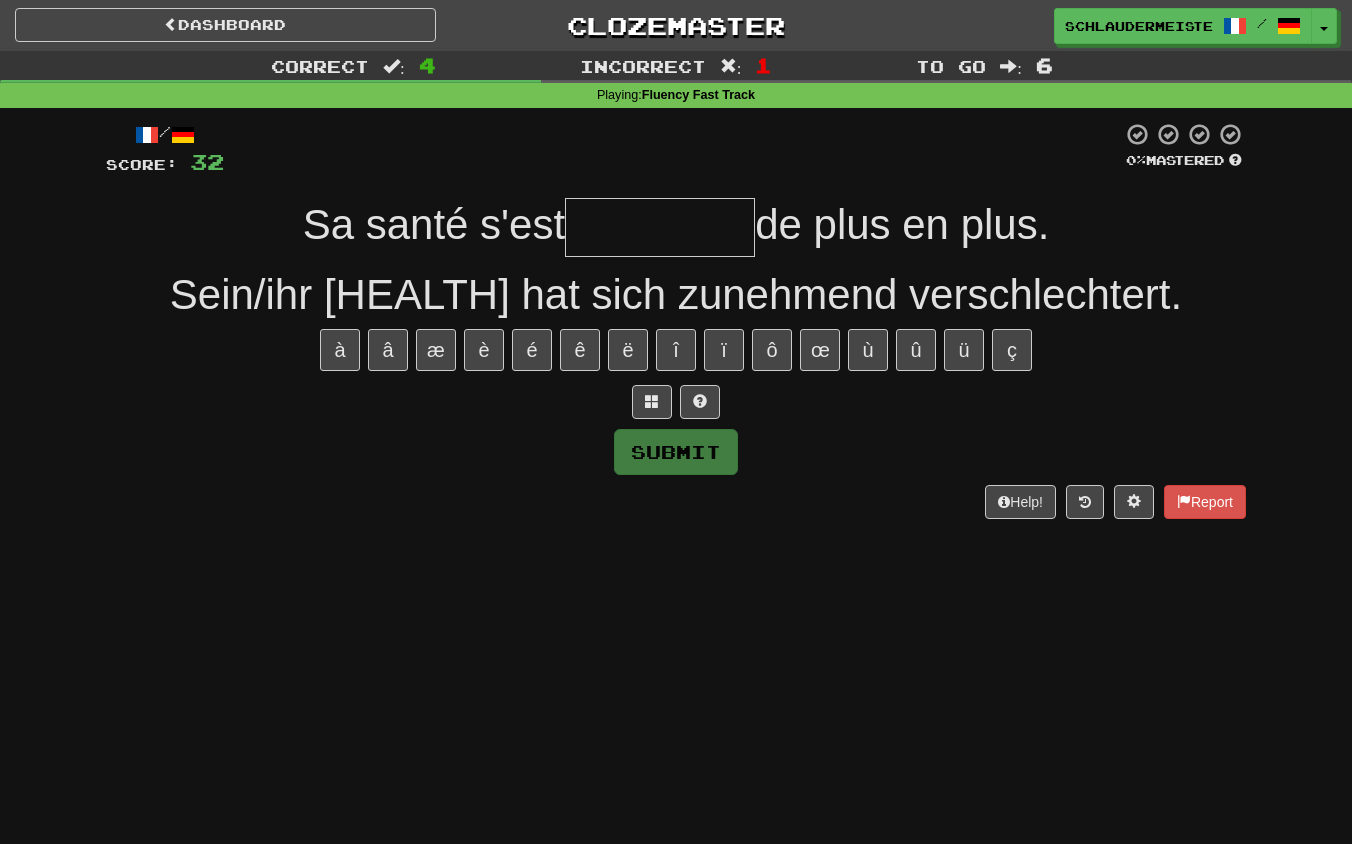 type on "*" 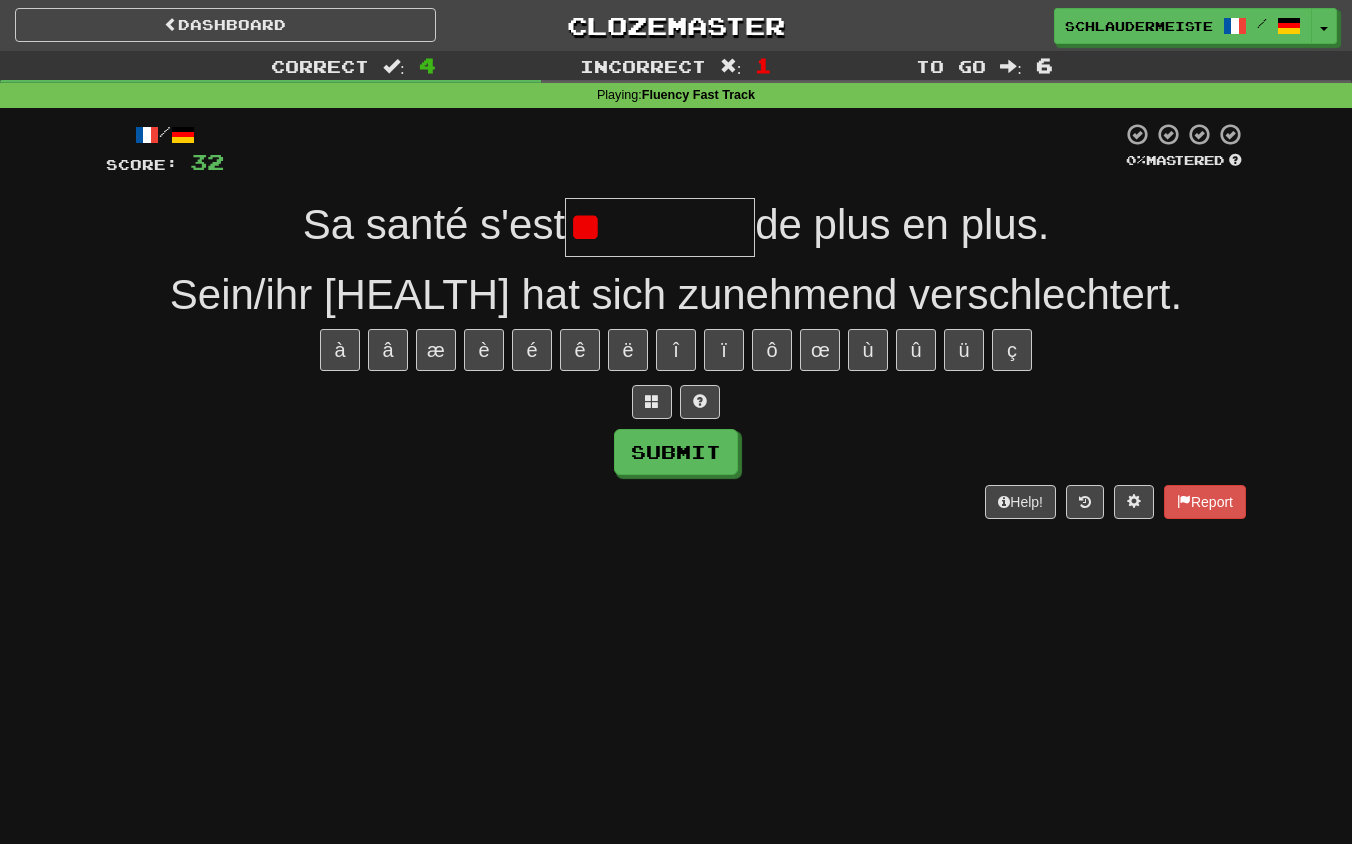 type on "*" 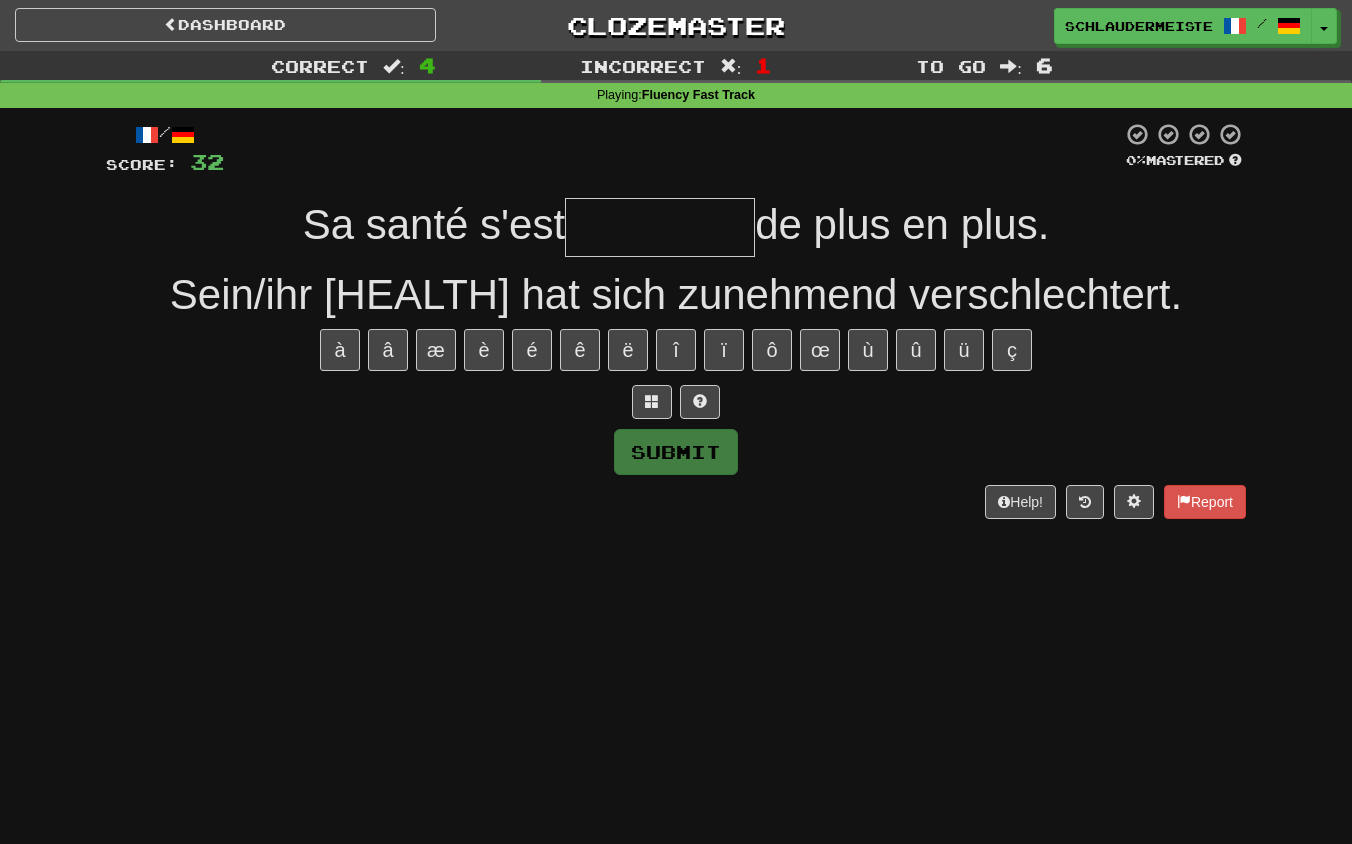 type on "********" 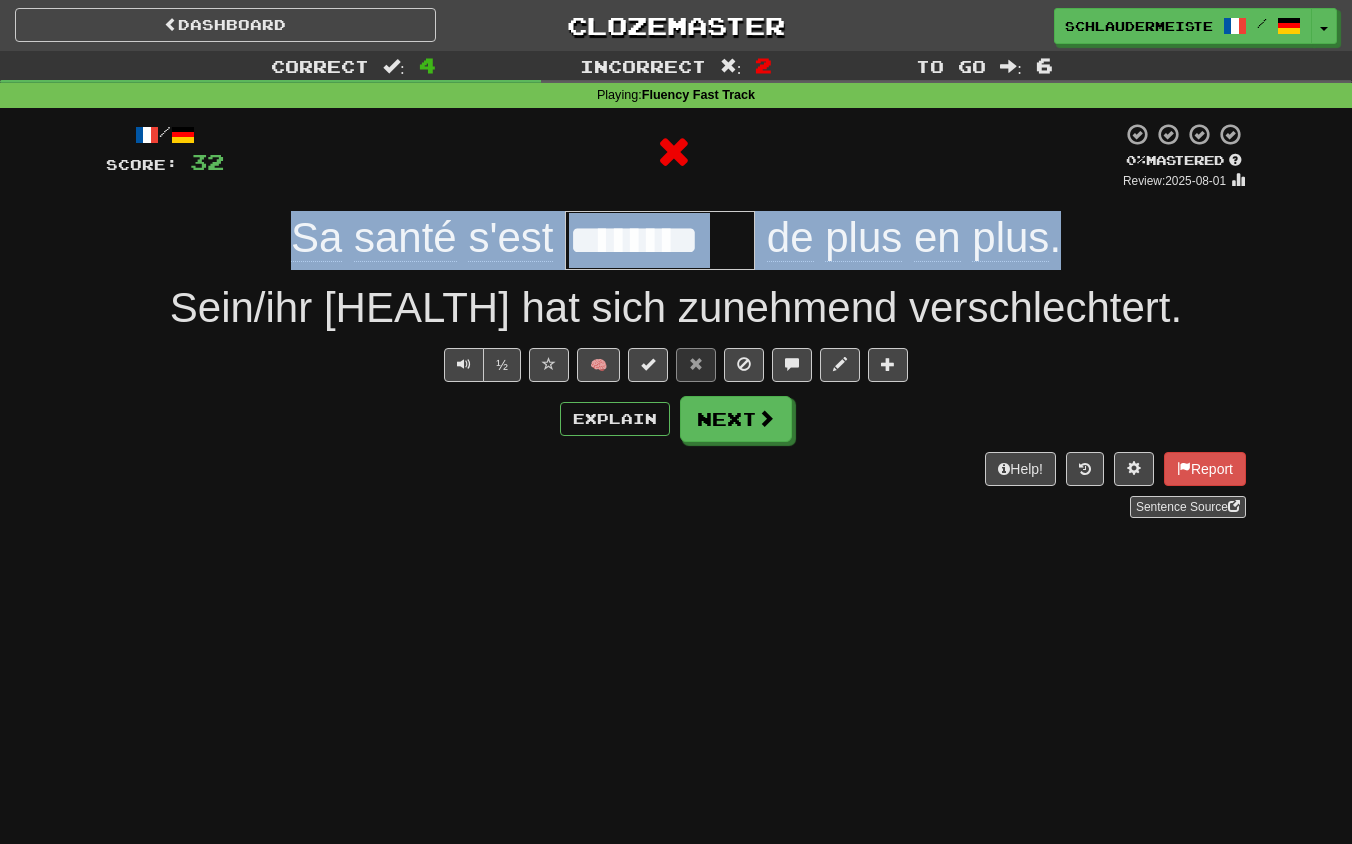 drag, startPoint x: 269, startPoint y: 229, endPoint x: 1121, endPoint y: 243, distance: 852.115 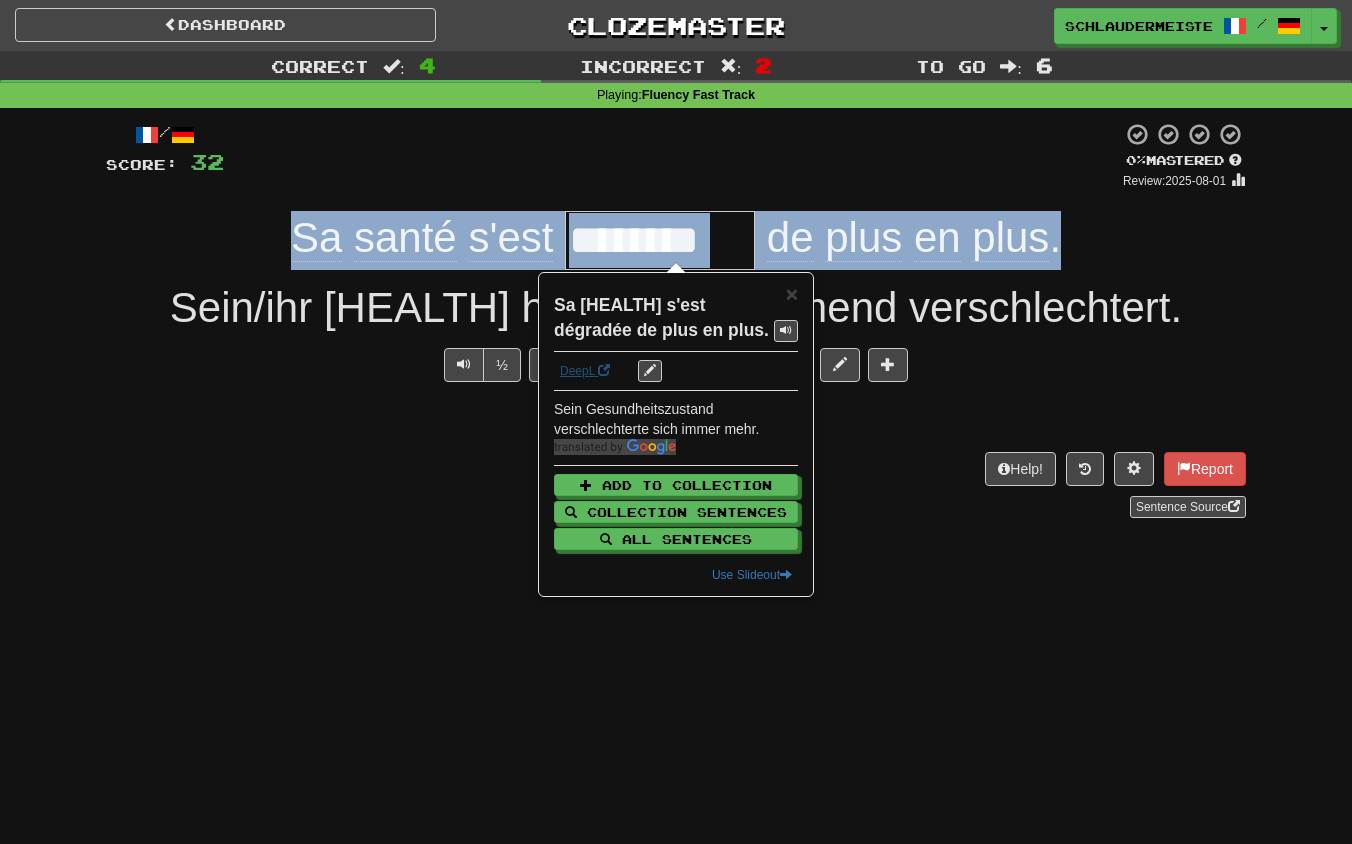 click on "DeepL" at bounding box center (585, 371) 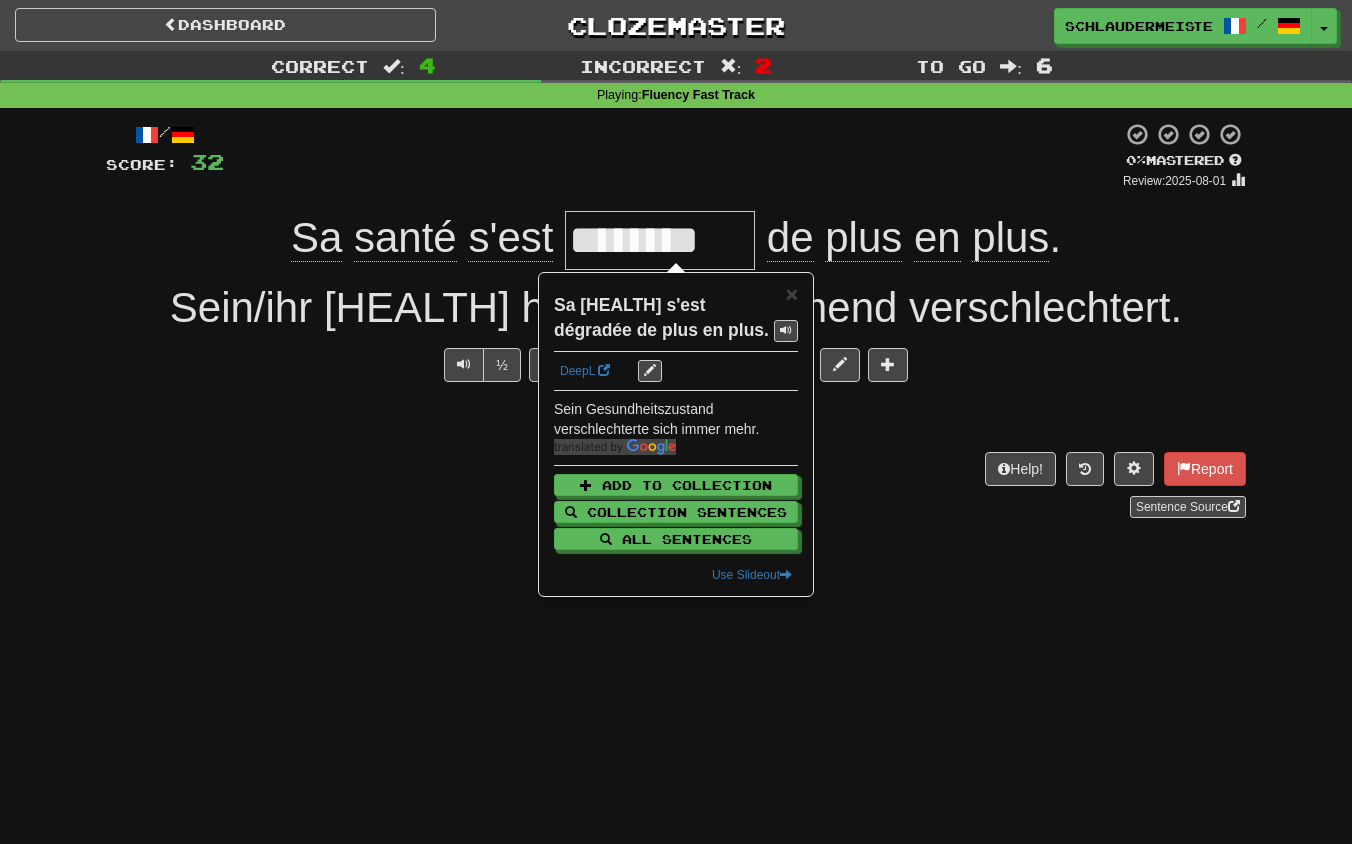 click on "Explain Next" at bounding box center (676, 419) 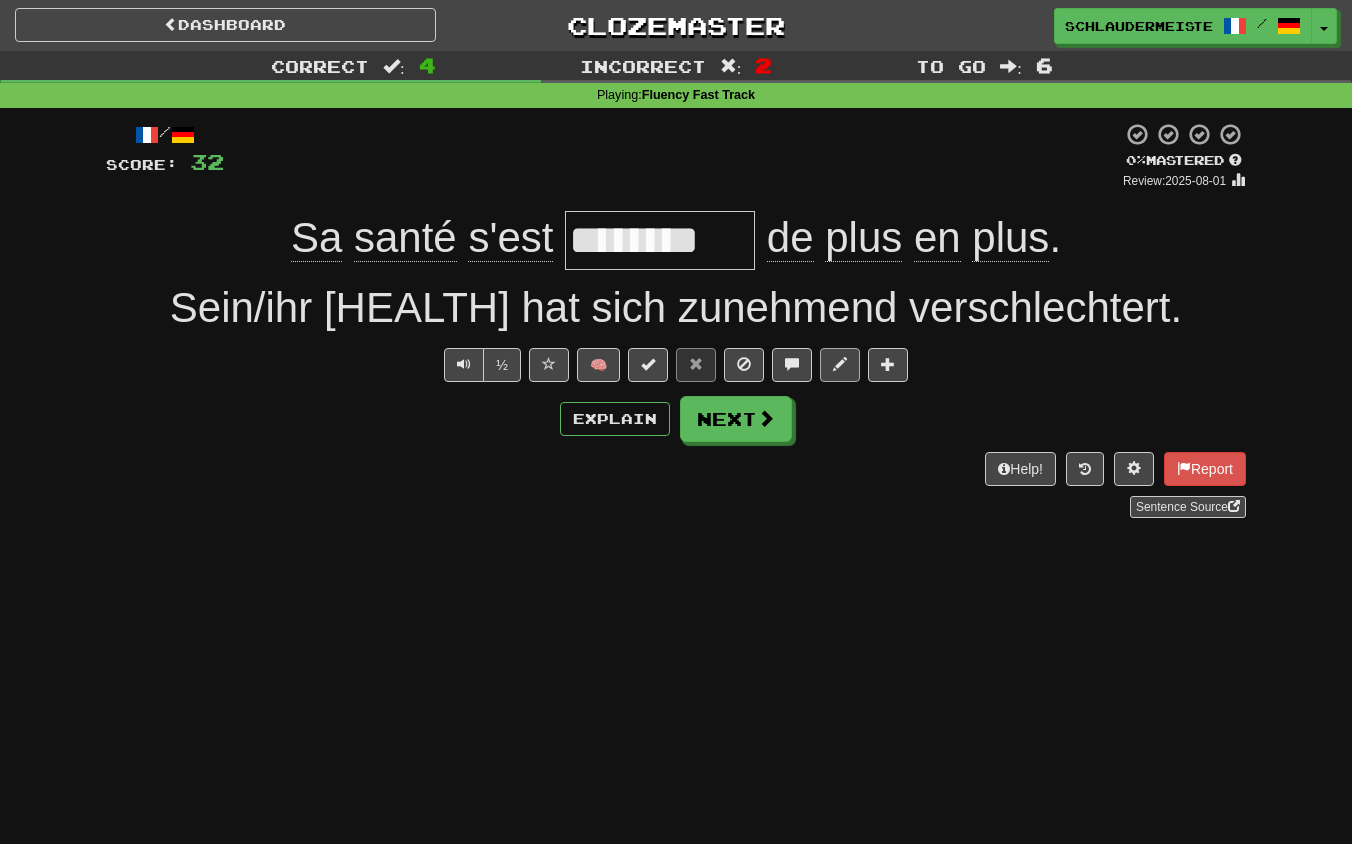 click at bounding box center (840, 364) 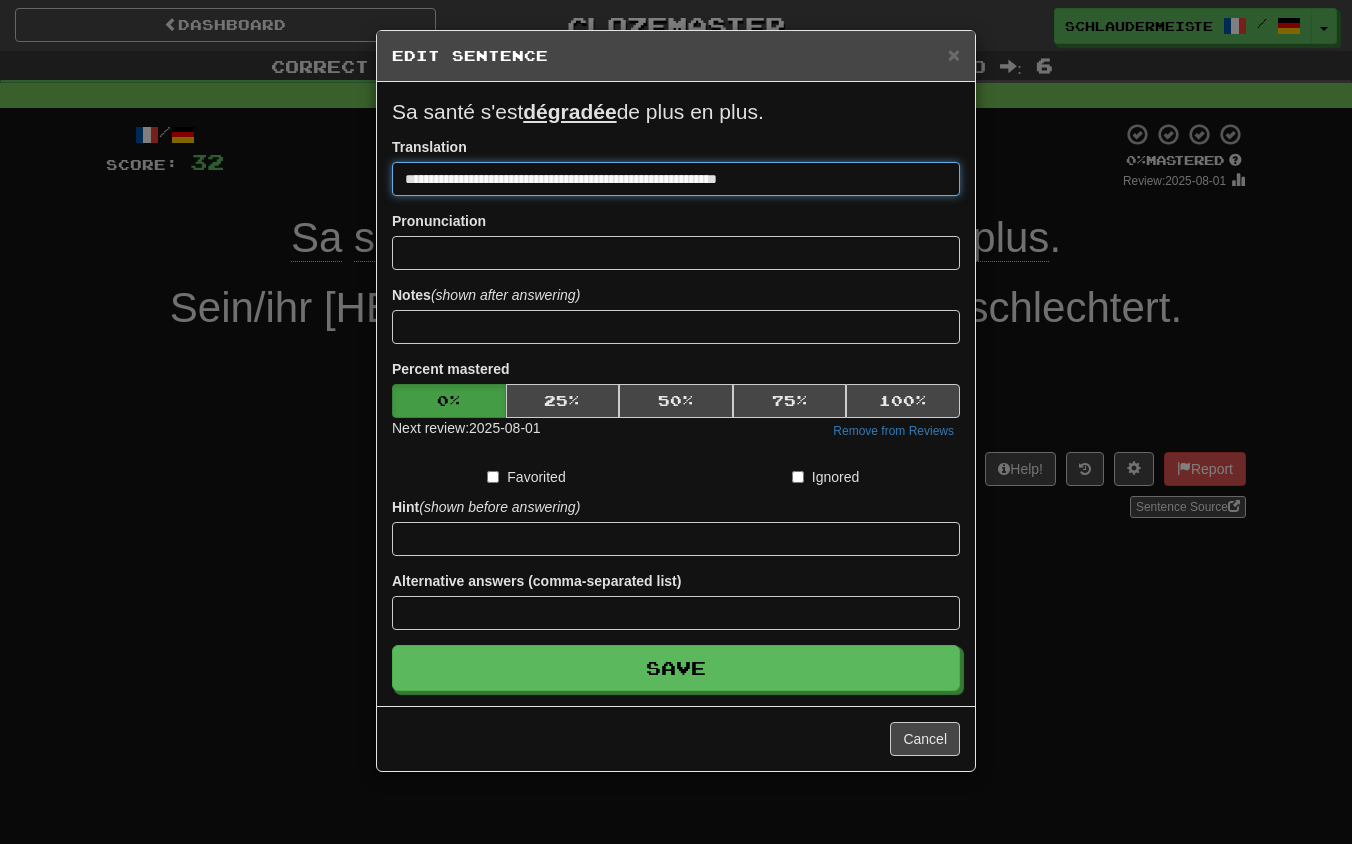 drag, startPoint x: 851, startPoint y: 183, endPoint x: 156, endPoint y: 149, distance: 695.8312 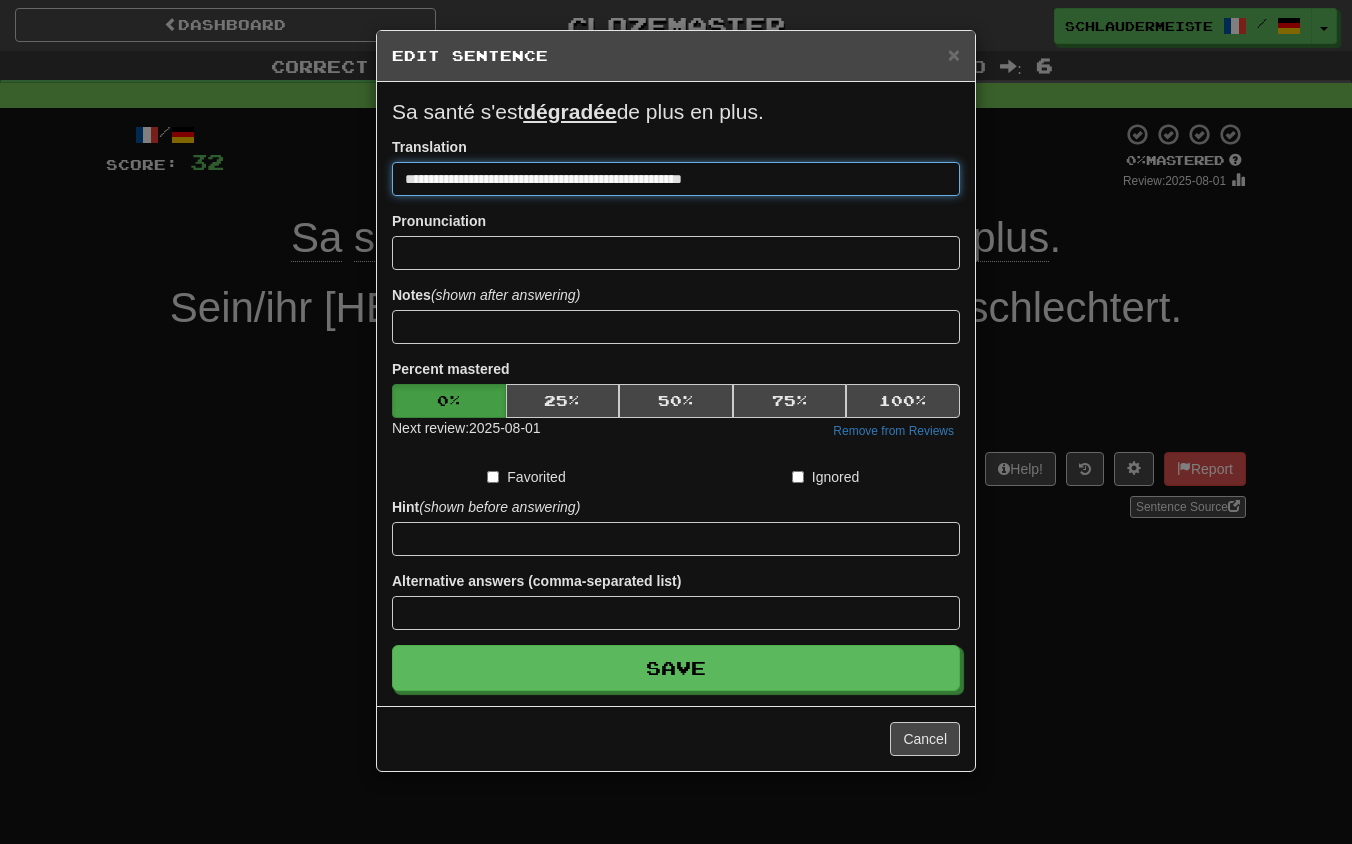 type on "**********" 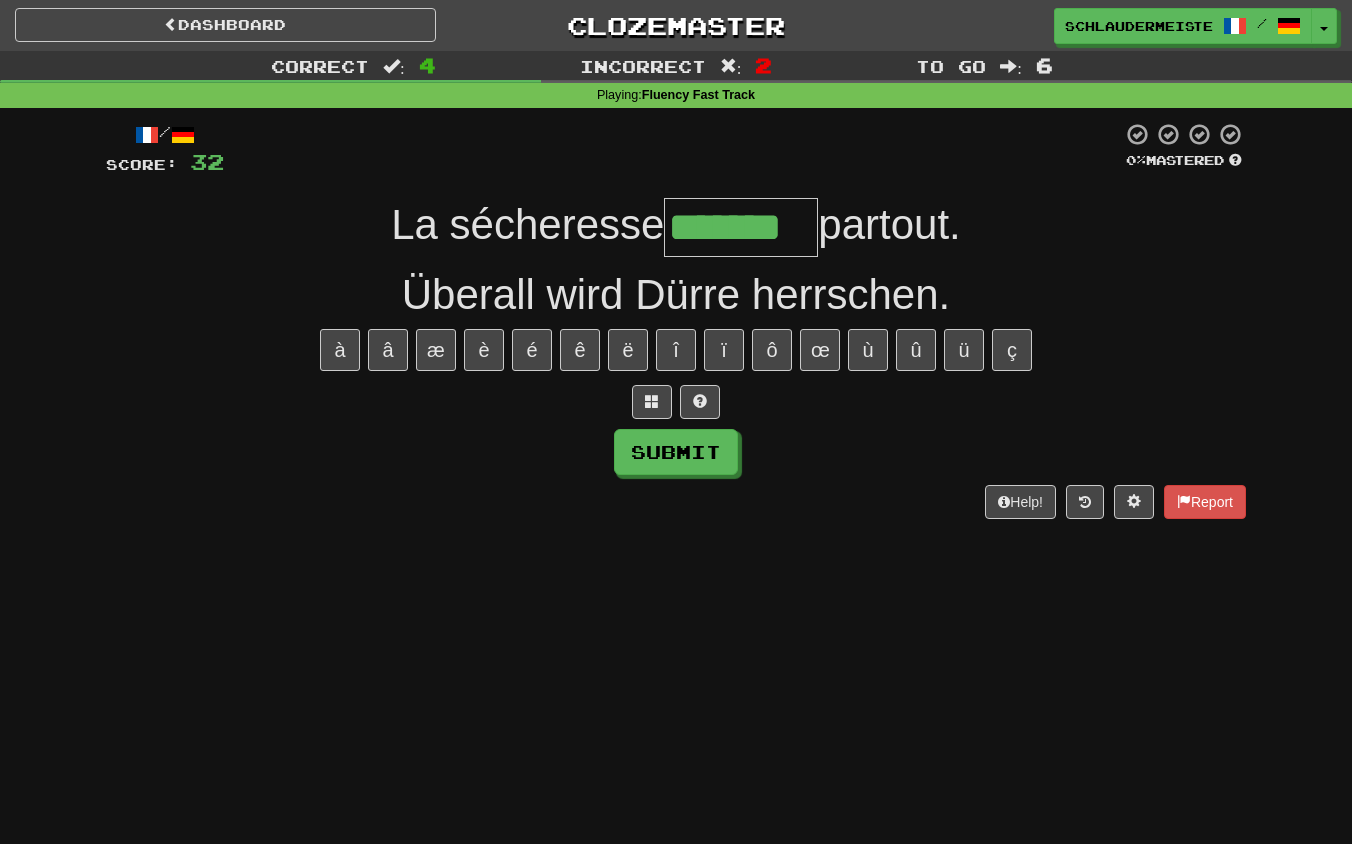 type on "*******" 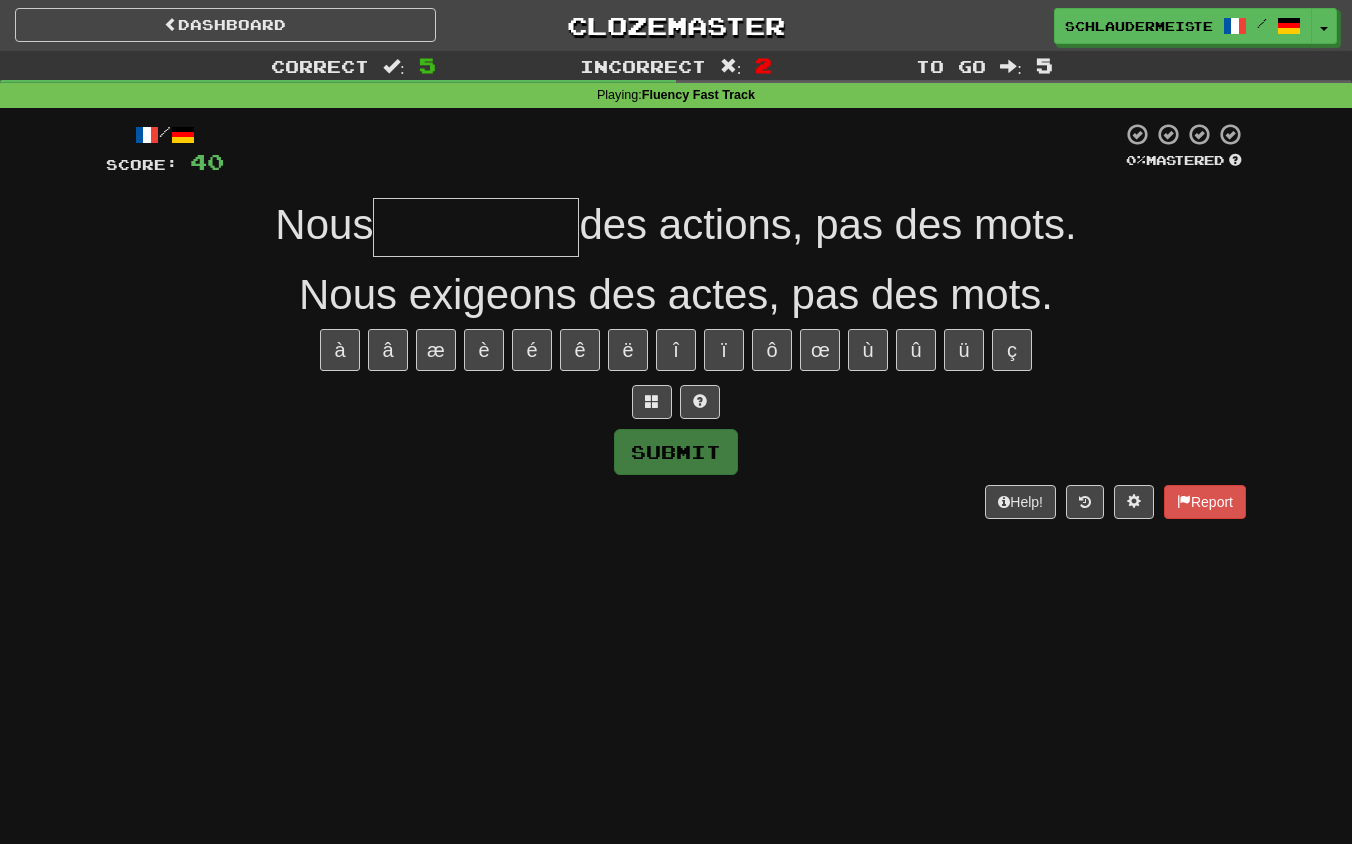 type on "*" 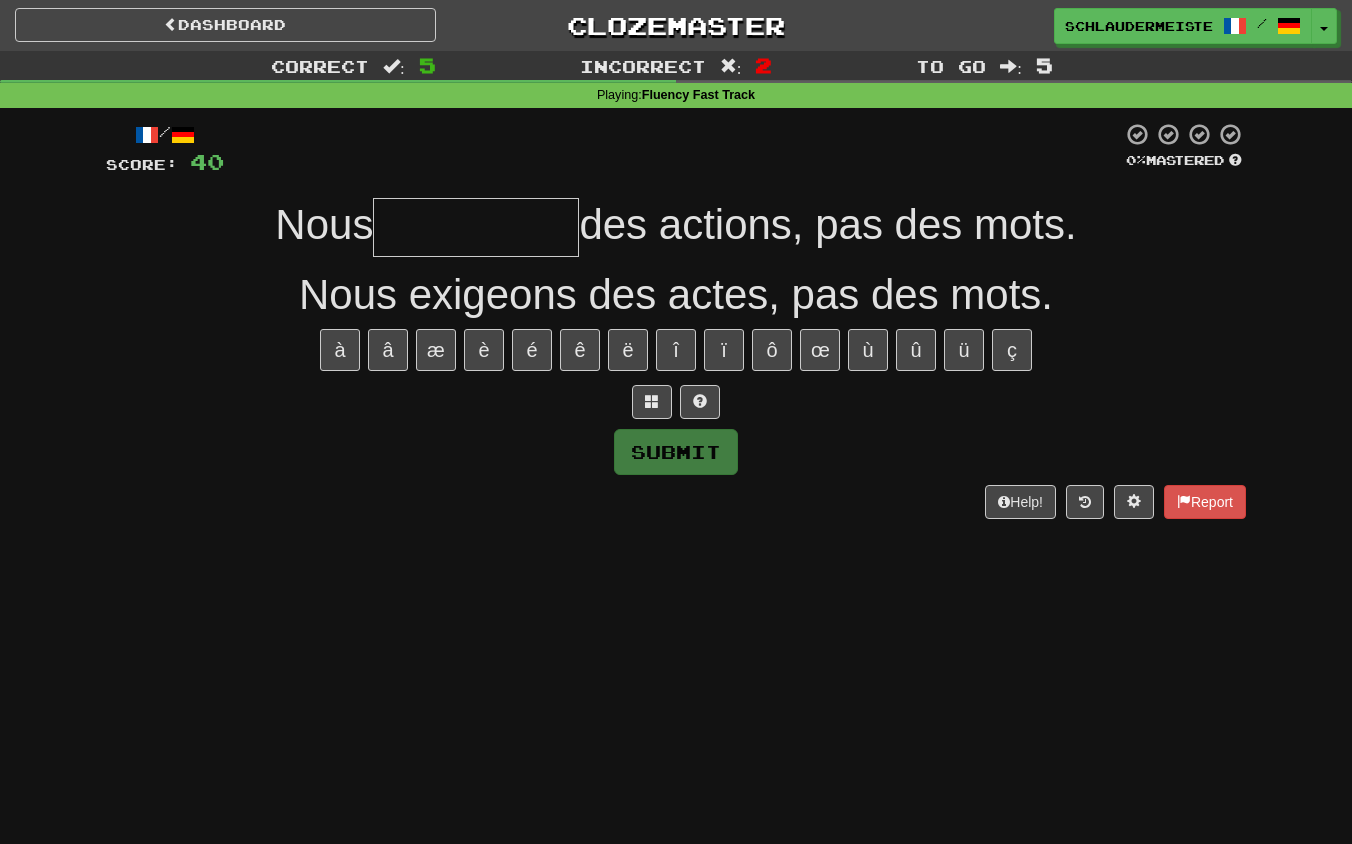 type on "*" 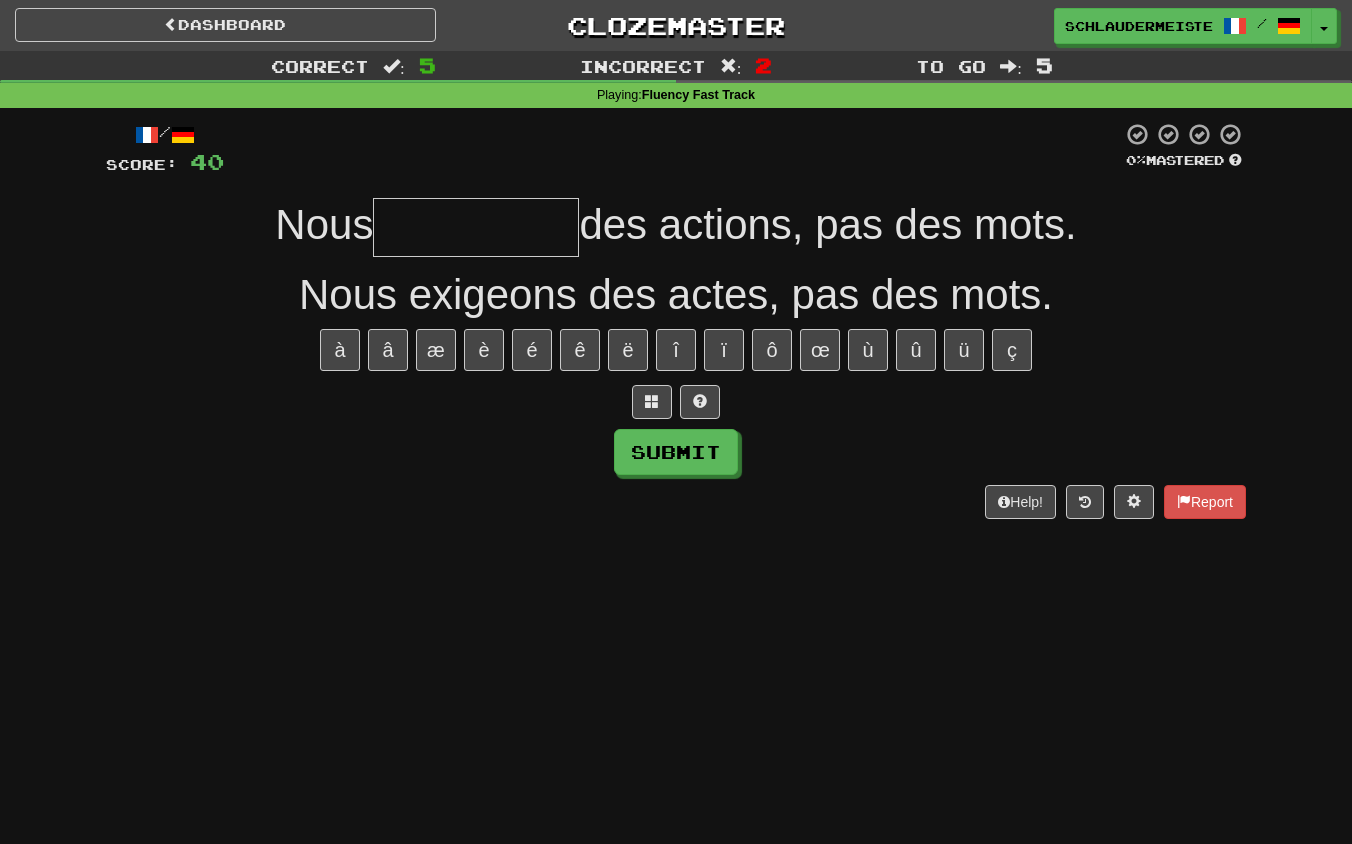 type on "*" 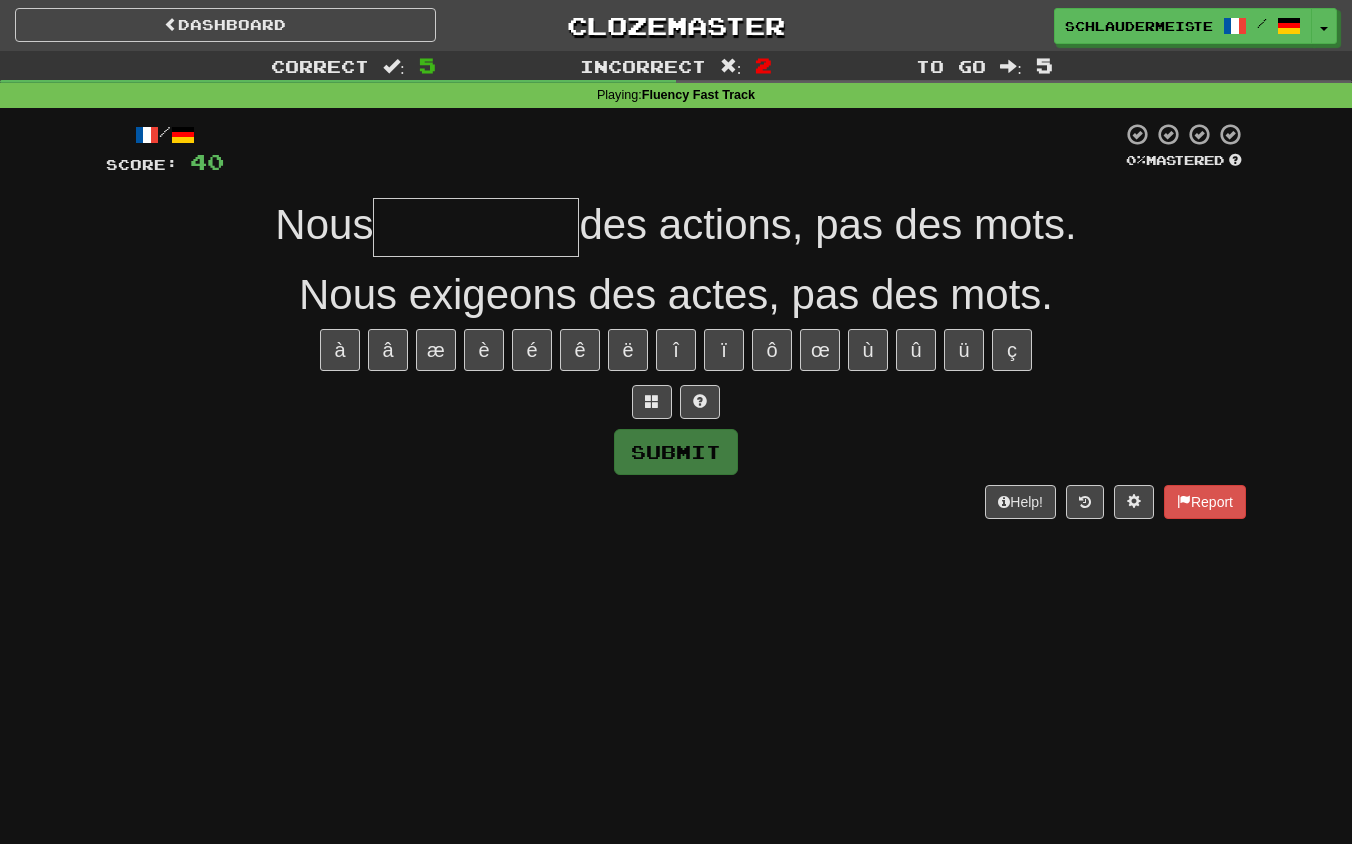 type on "*" 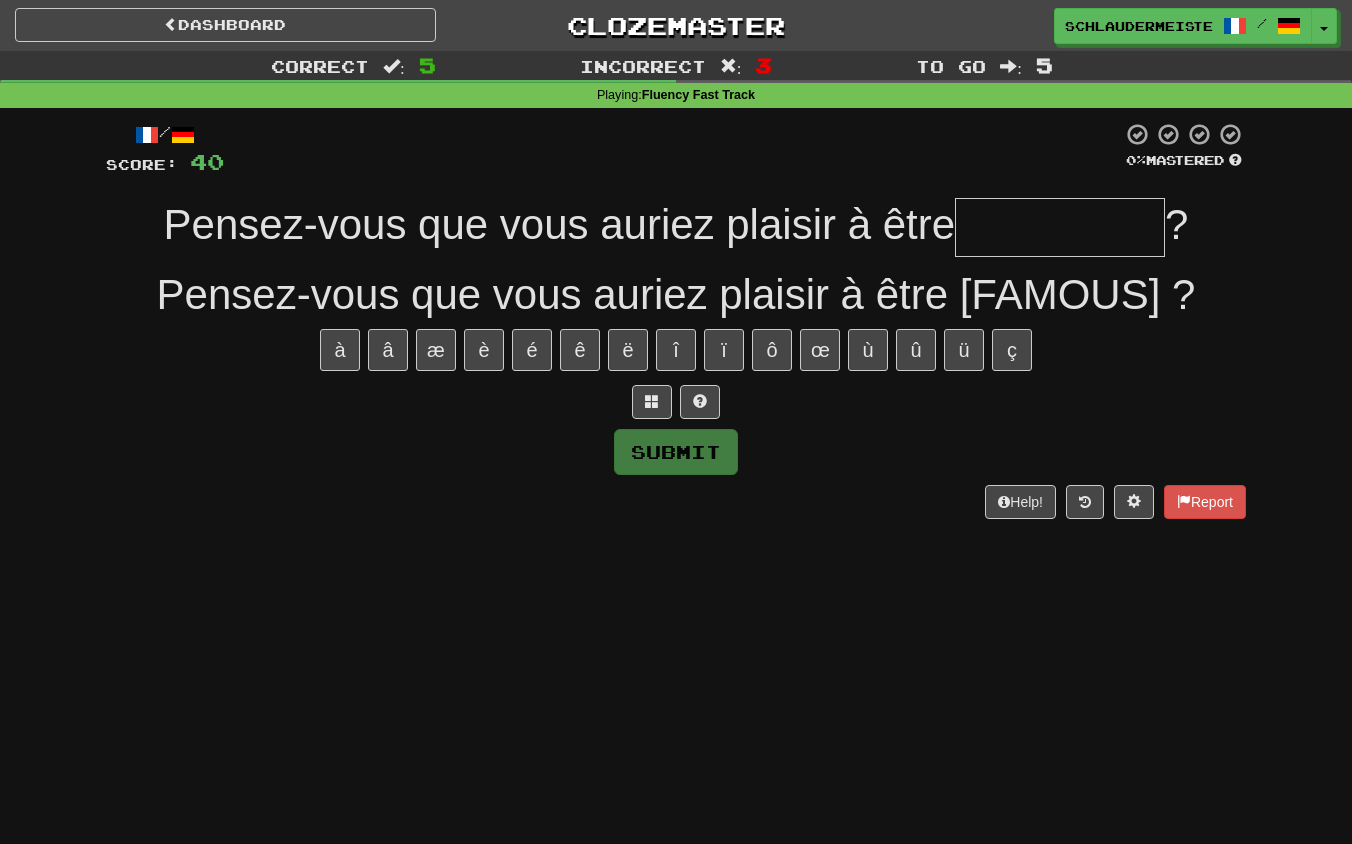 type on "*" 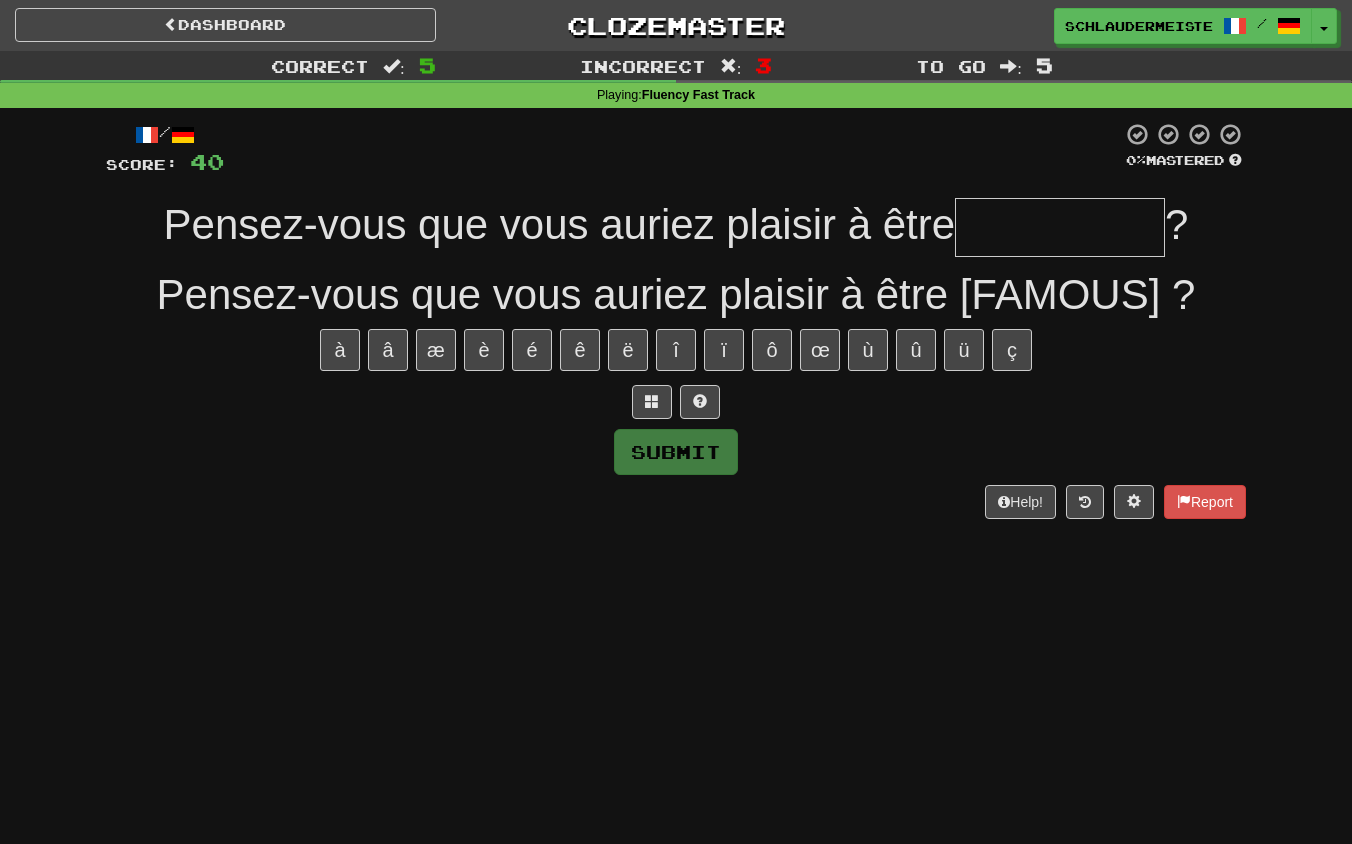 type on "********" 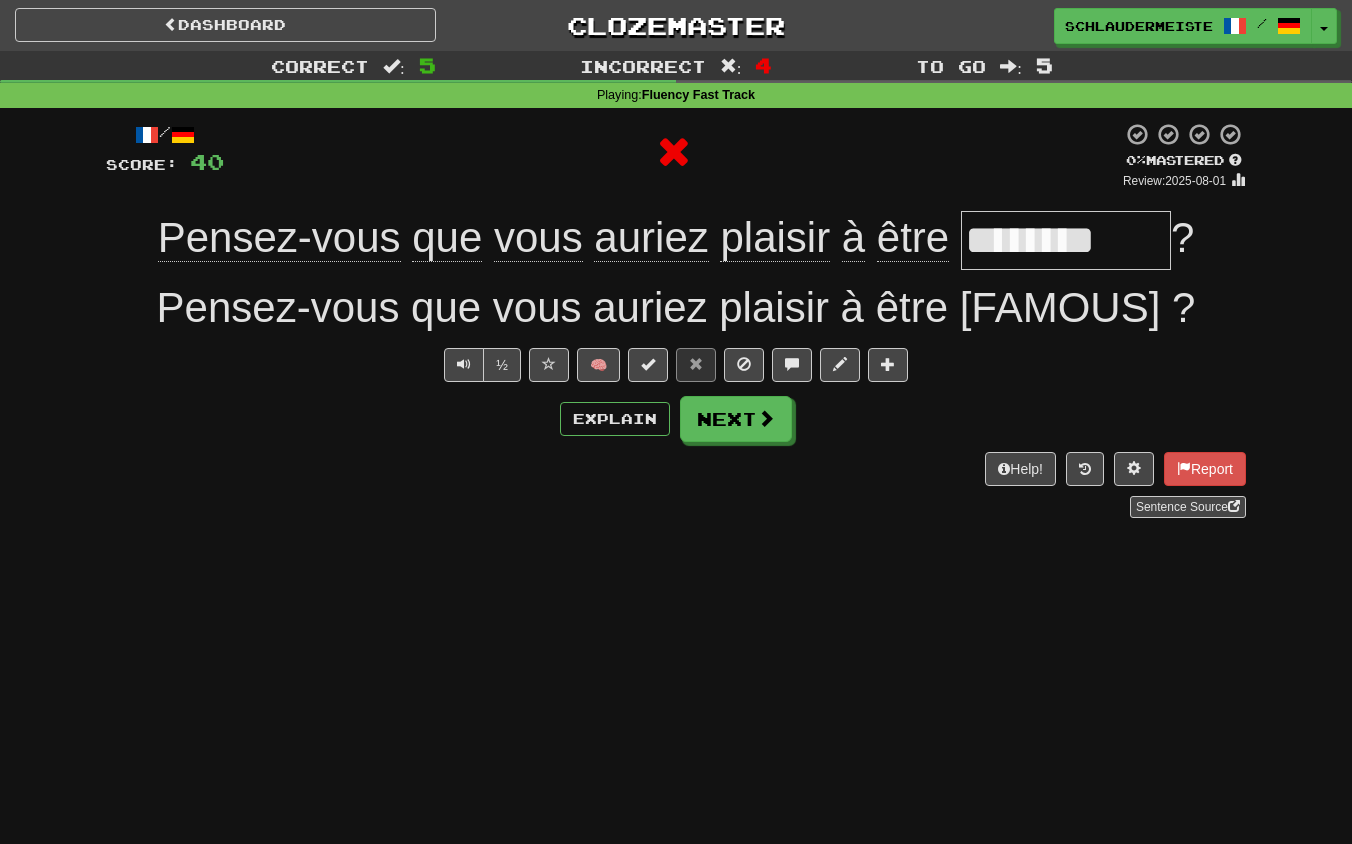 drag, startPoint x: 87, startPoint y: 200, endPoint x: 1232, endPoint y: 246, distance: 1145.9236 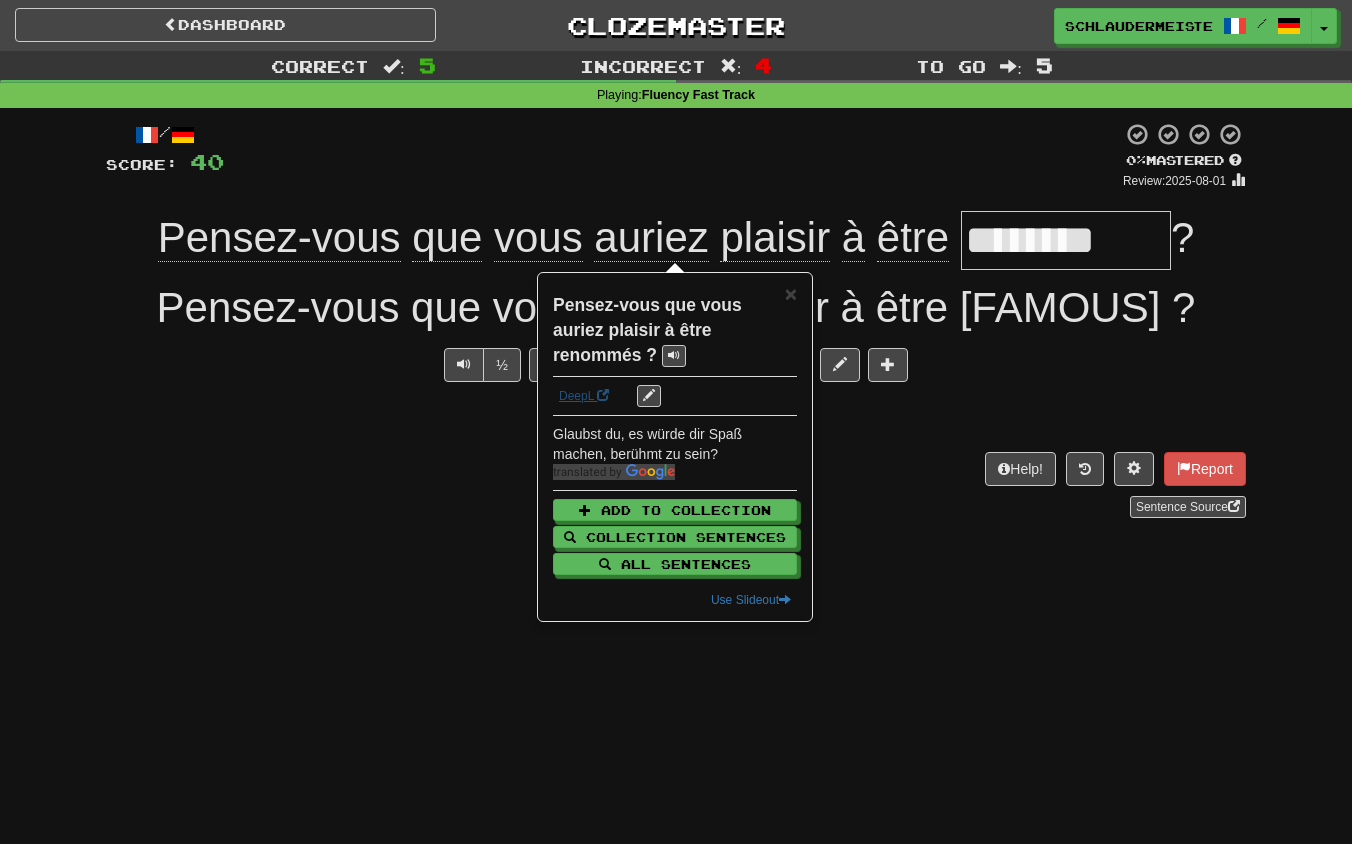 click on "DeepL" at bounding box center [584, 396] 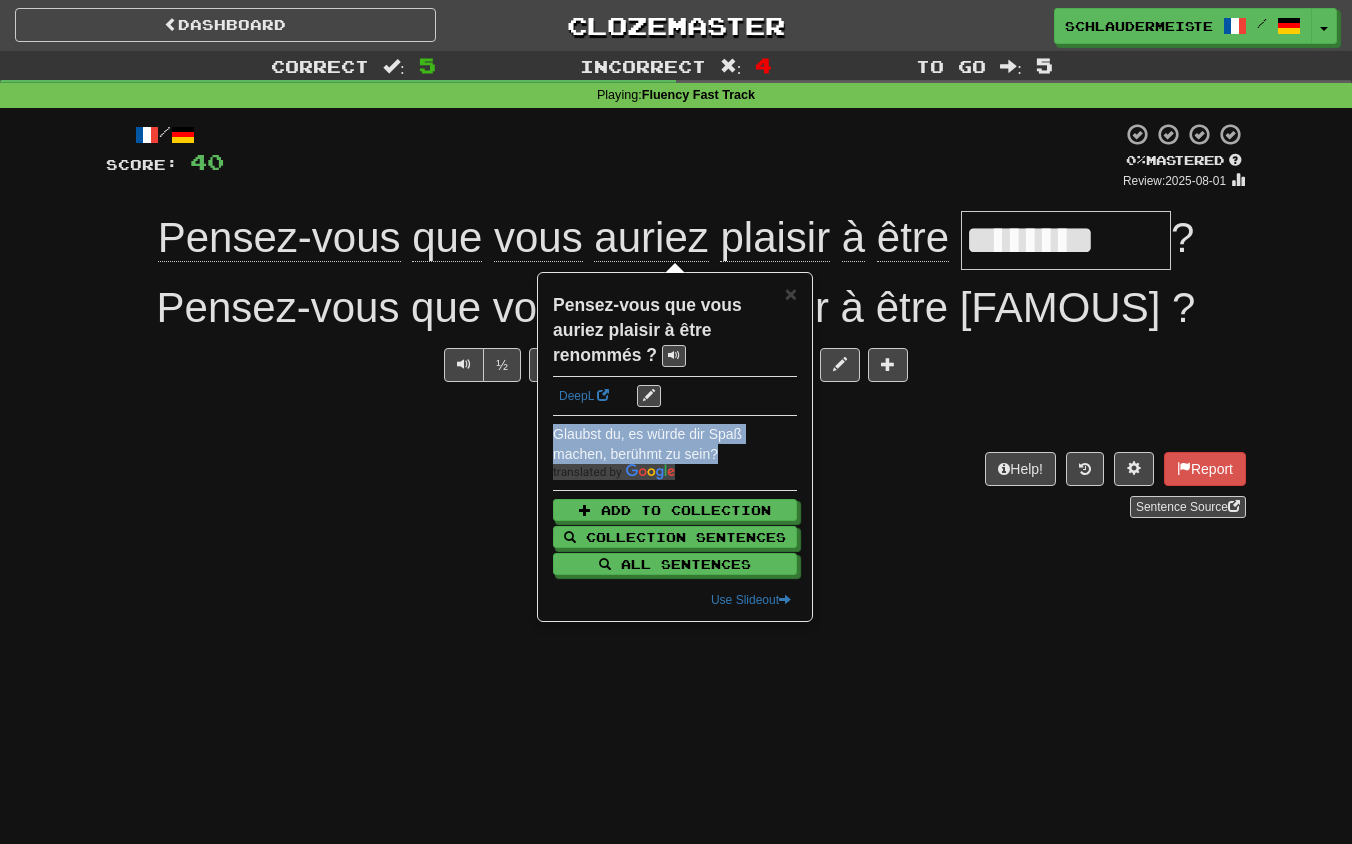 drag, startPoint x: 549, startPoint y: 430, endPoint x: 733, endPoint y: 457, distance: 185.97043 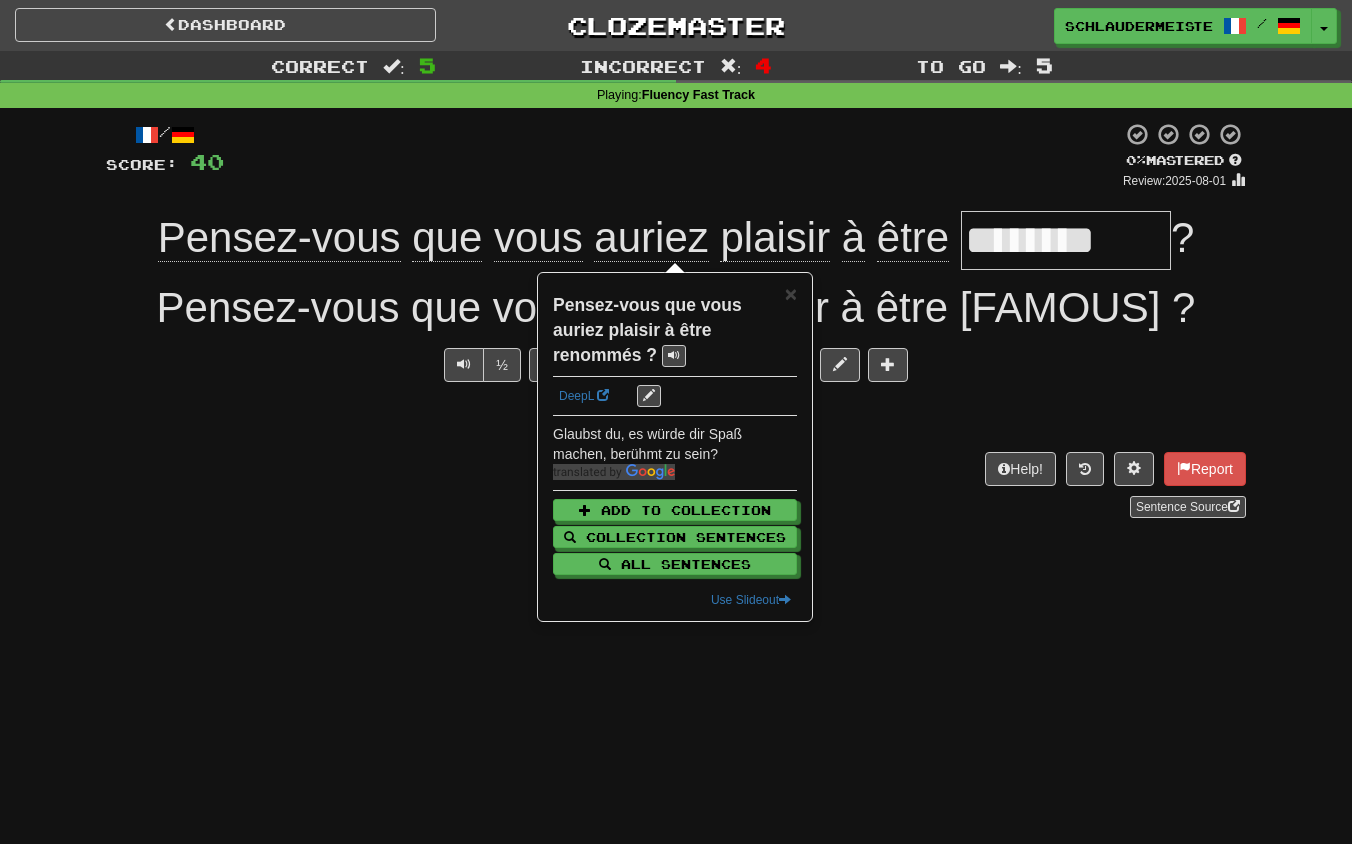 click on "Help!  Report Sentence Source" at bounding box center [676, 485] 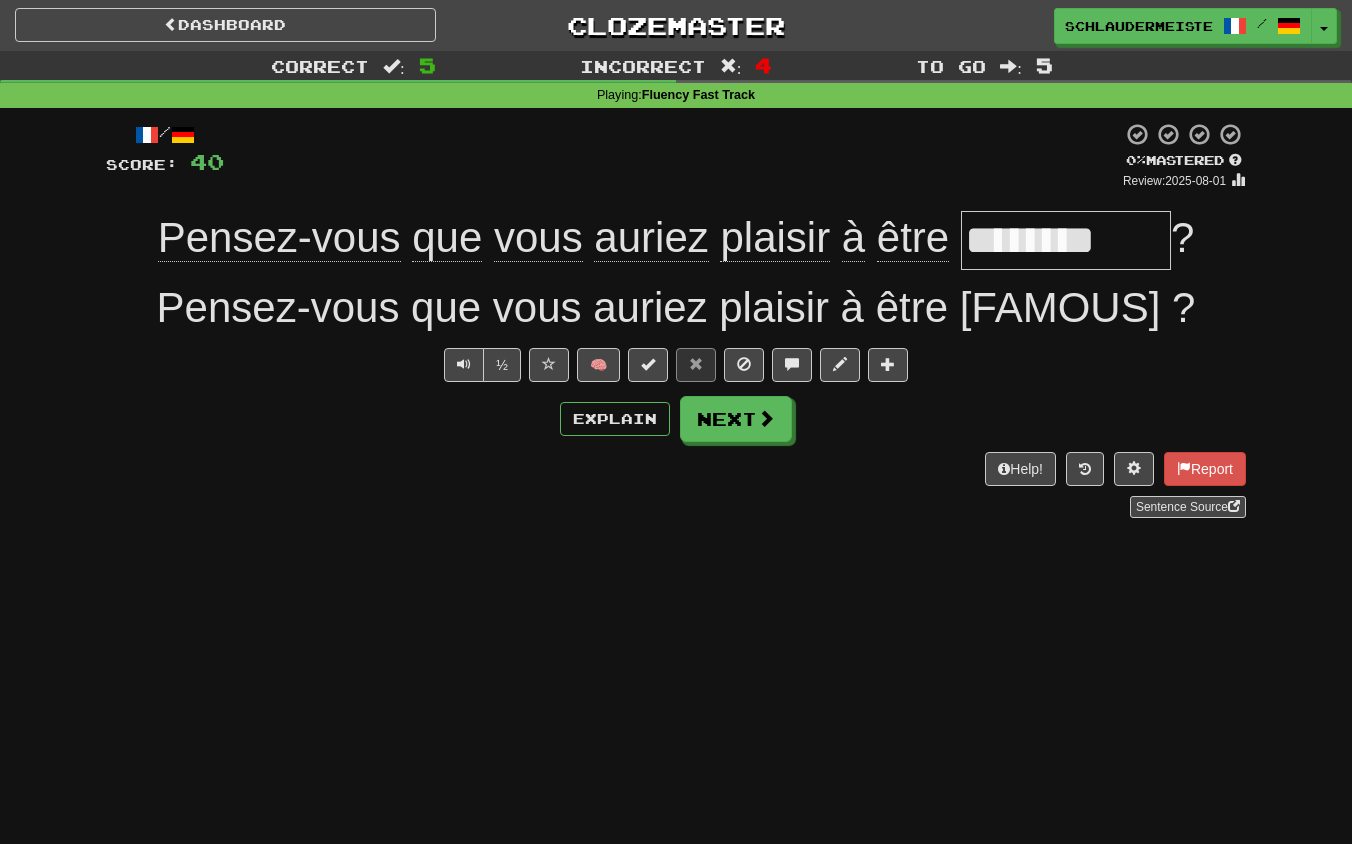 click on "Pensez-vous que vous auriez plaisir à être renommés ?" at bounding box center [676, 422] 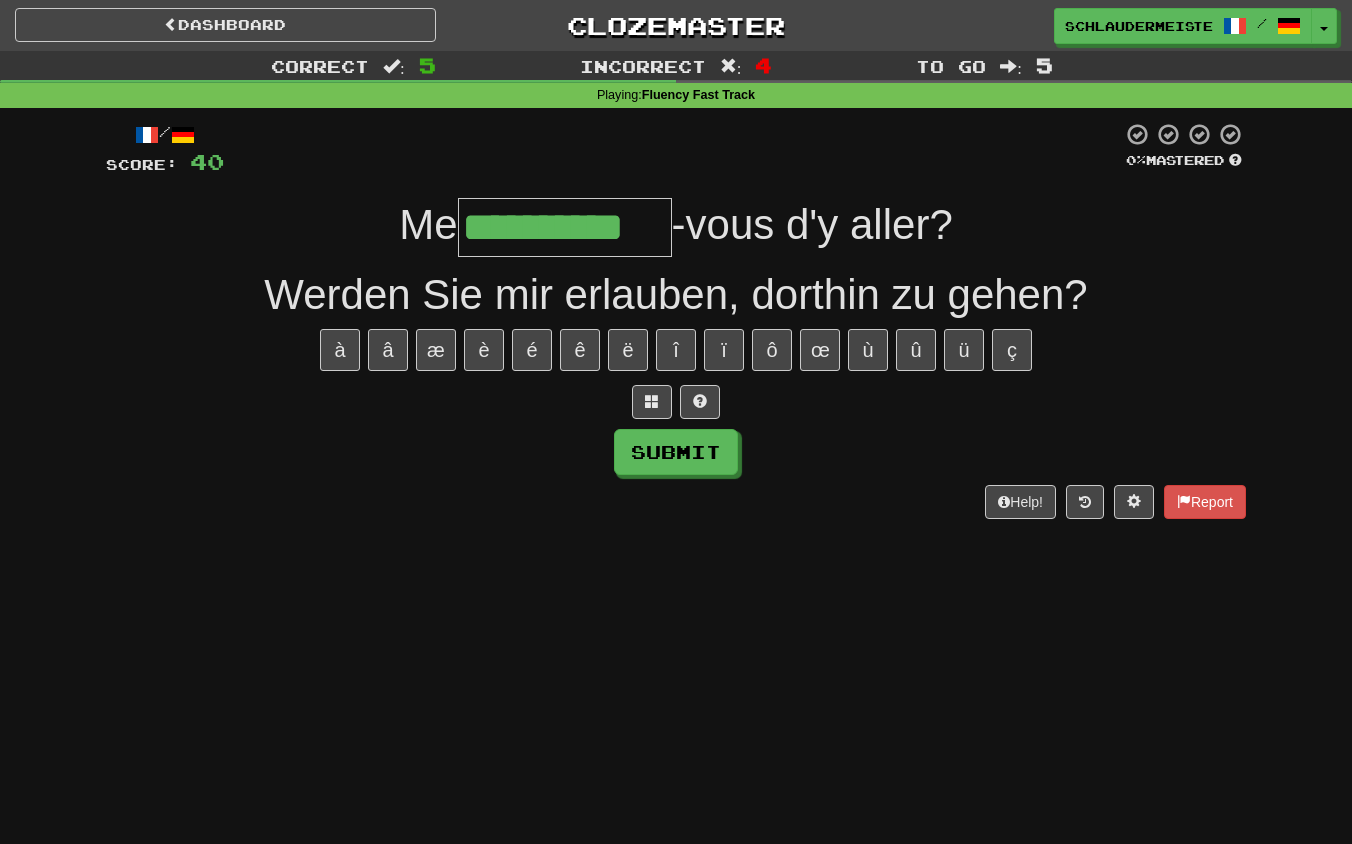 type on "**********" 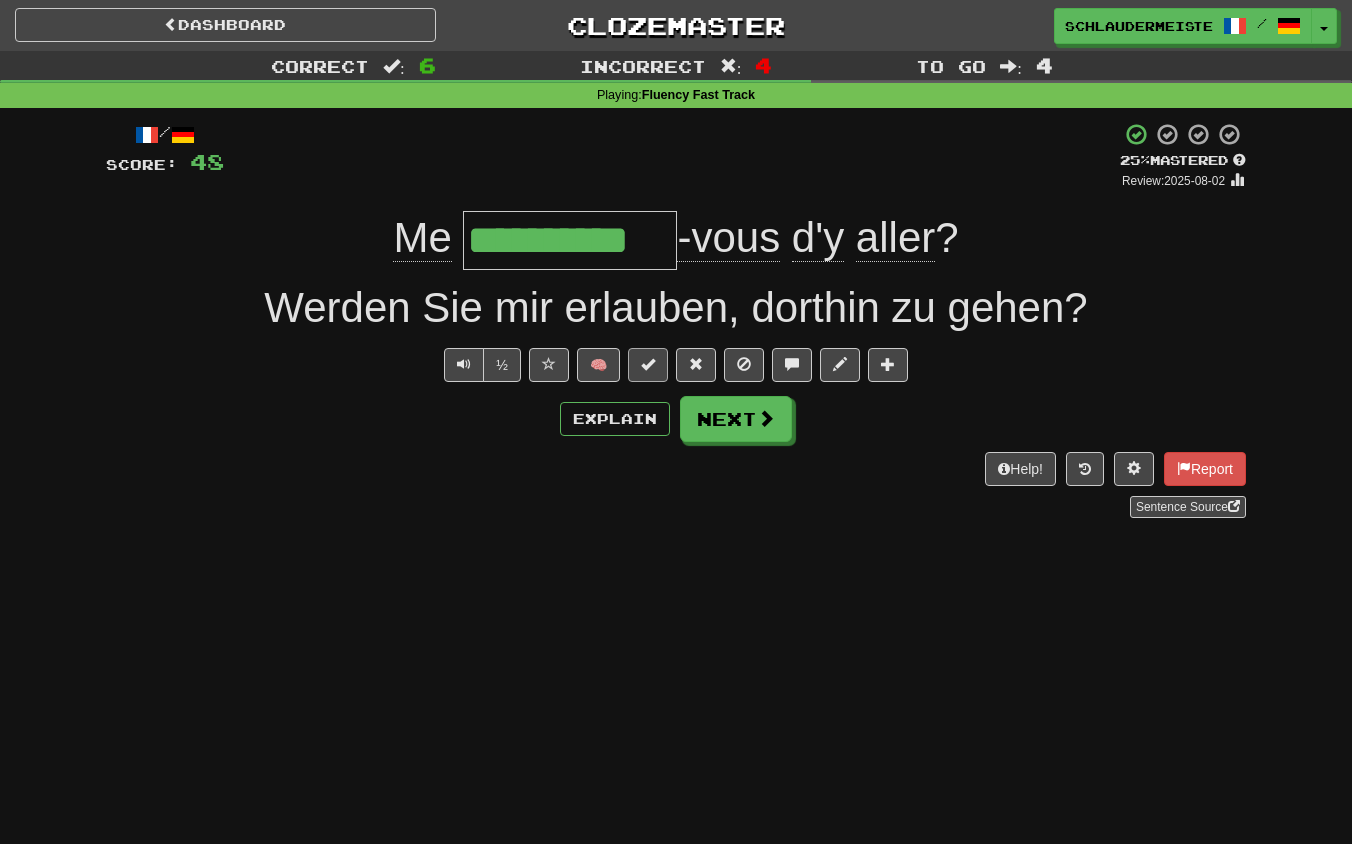click at bounding box center (648, 364) 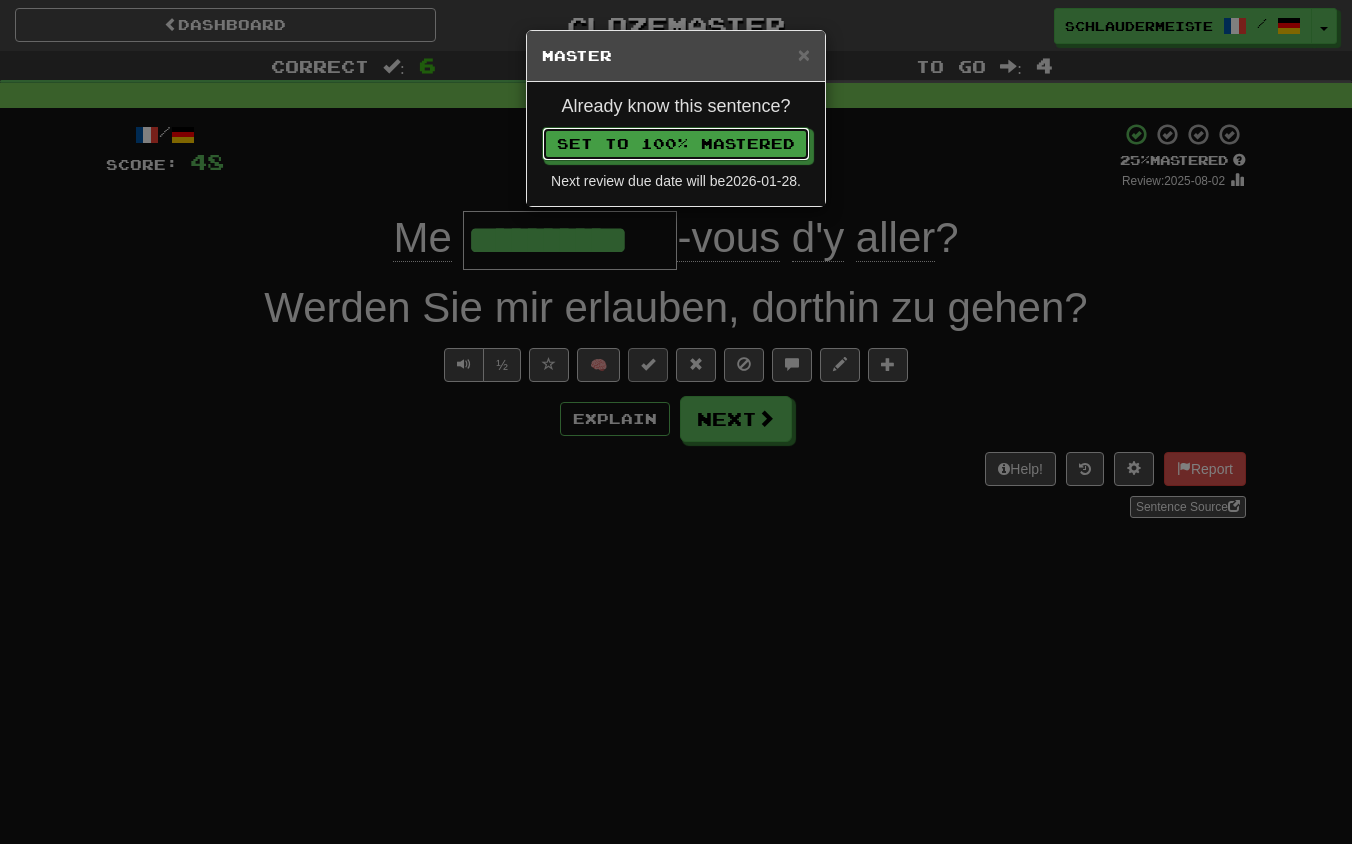 click on "Set to 100% Mastered" at bounding box center (676, 144) 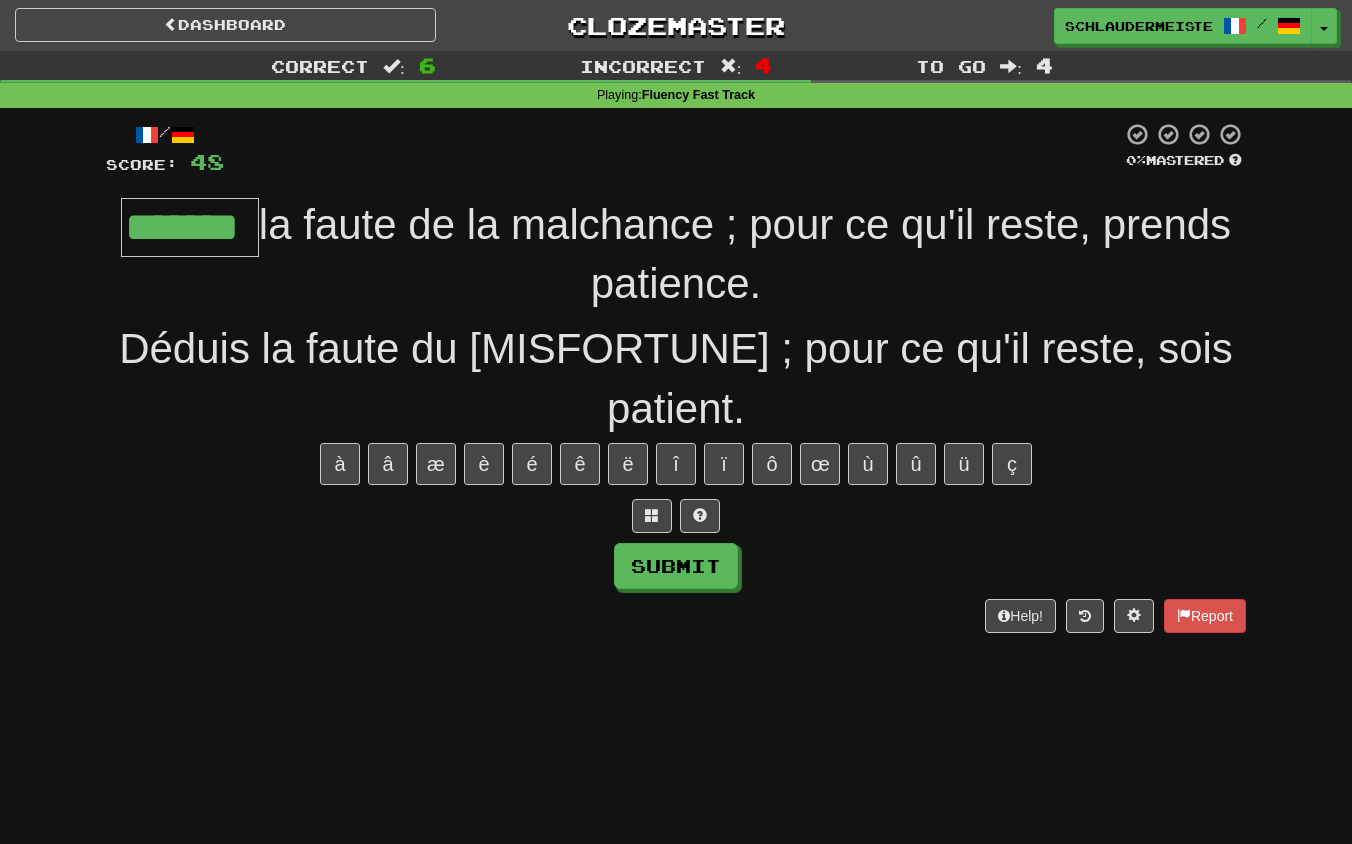 type on "*******" 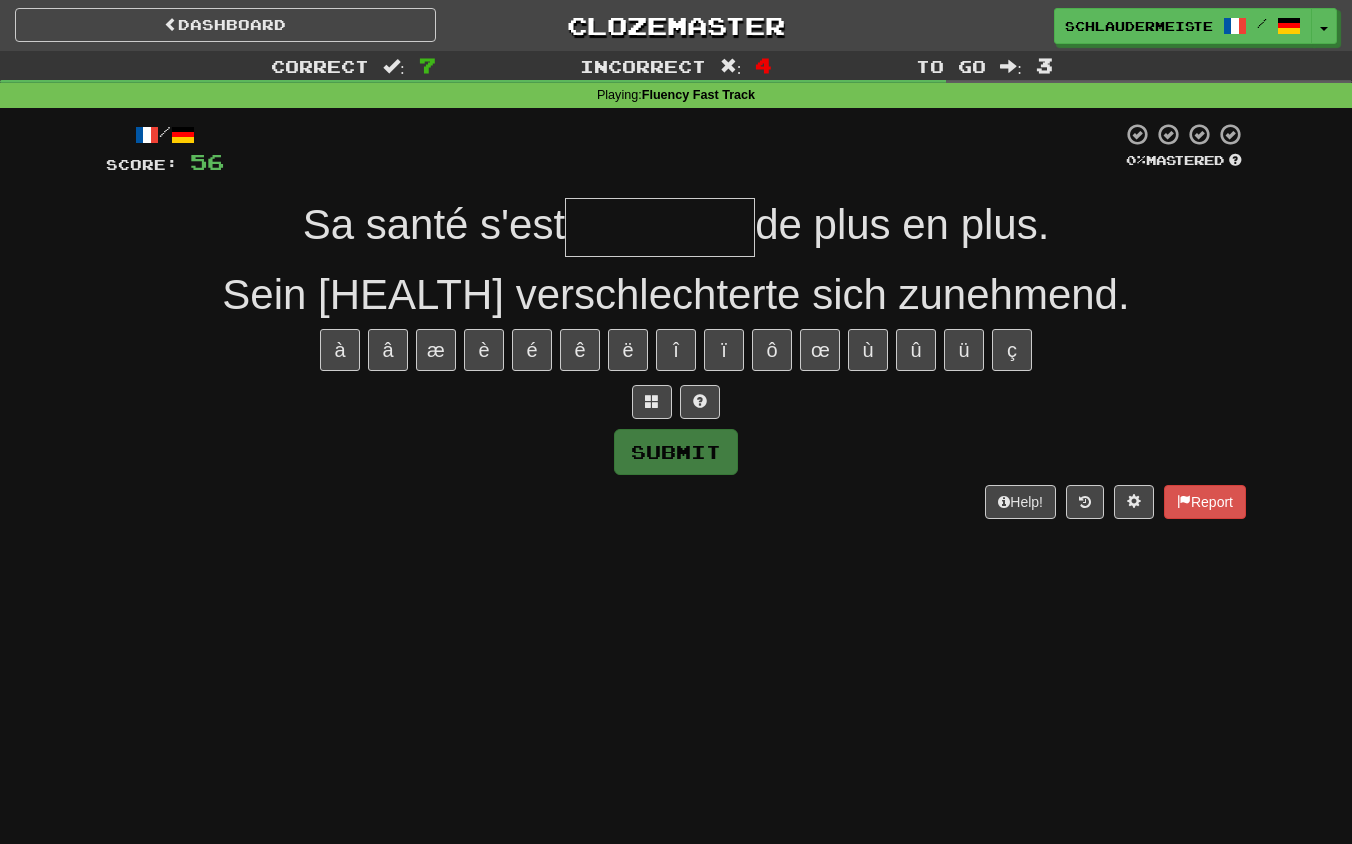 type on "*" 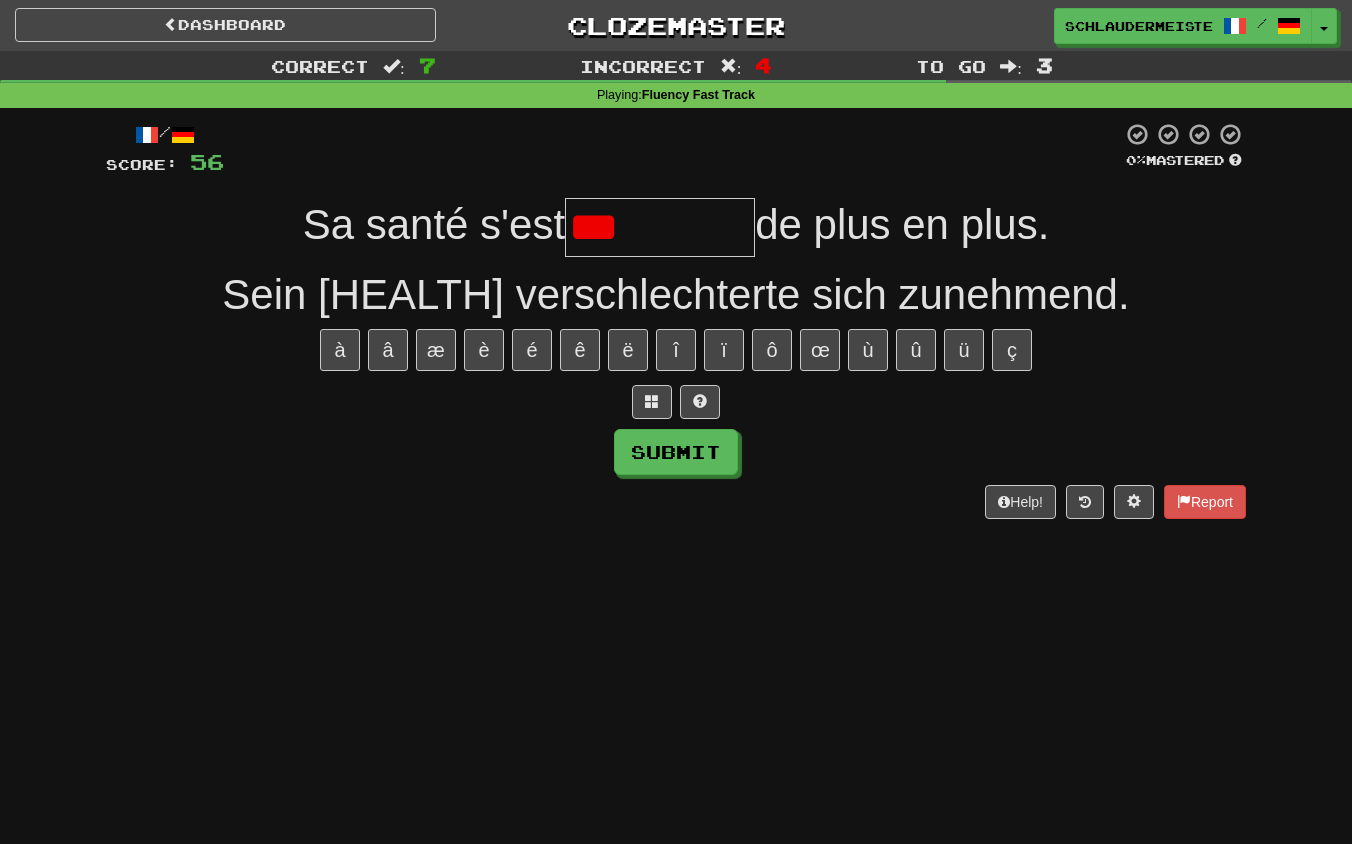 type on "********" 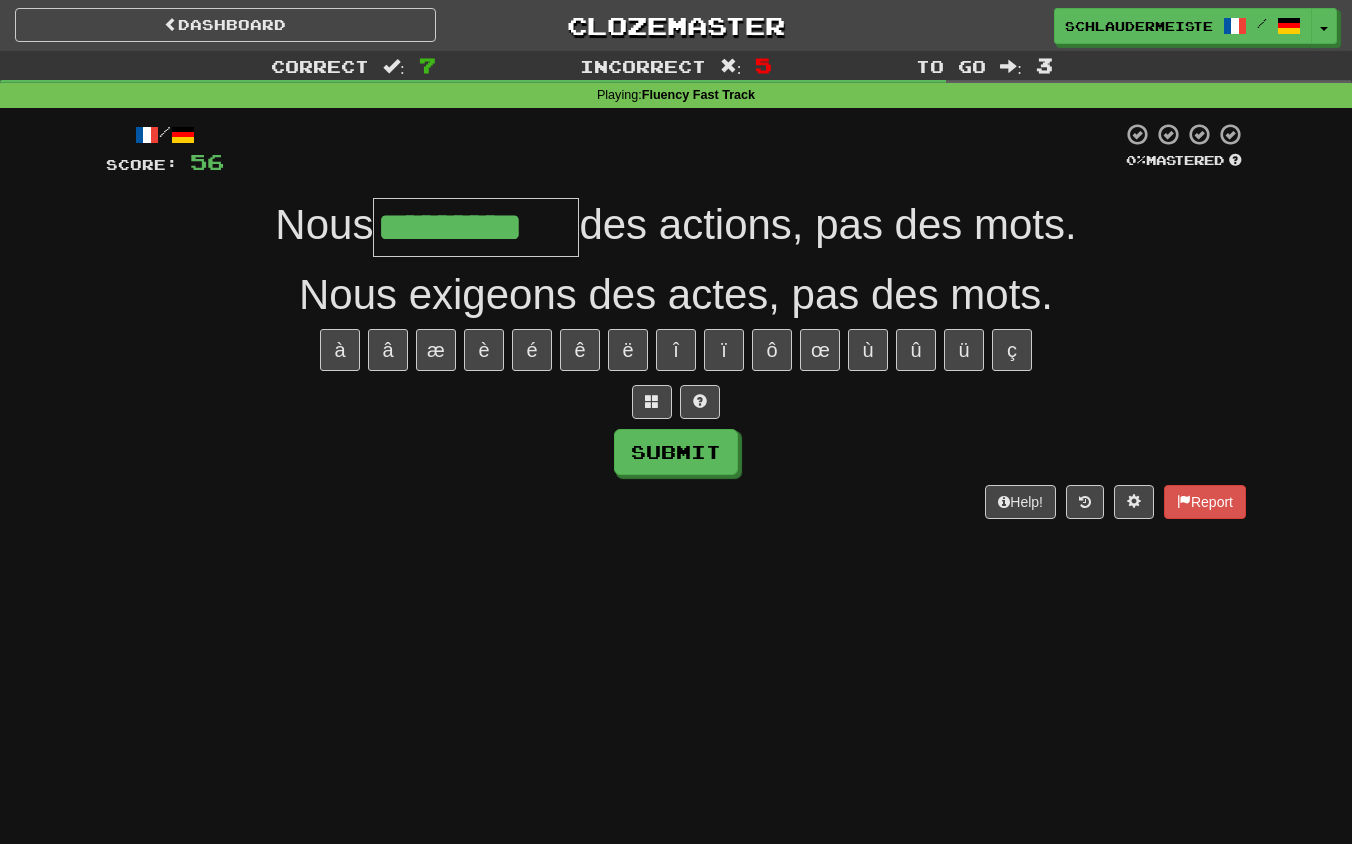 type on "*********" 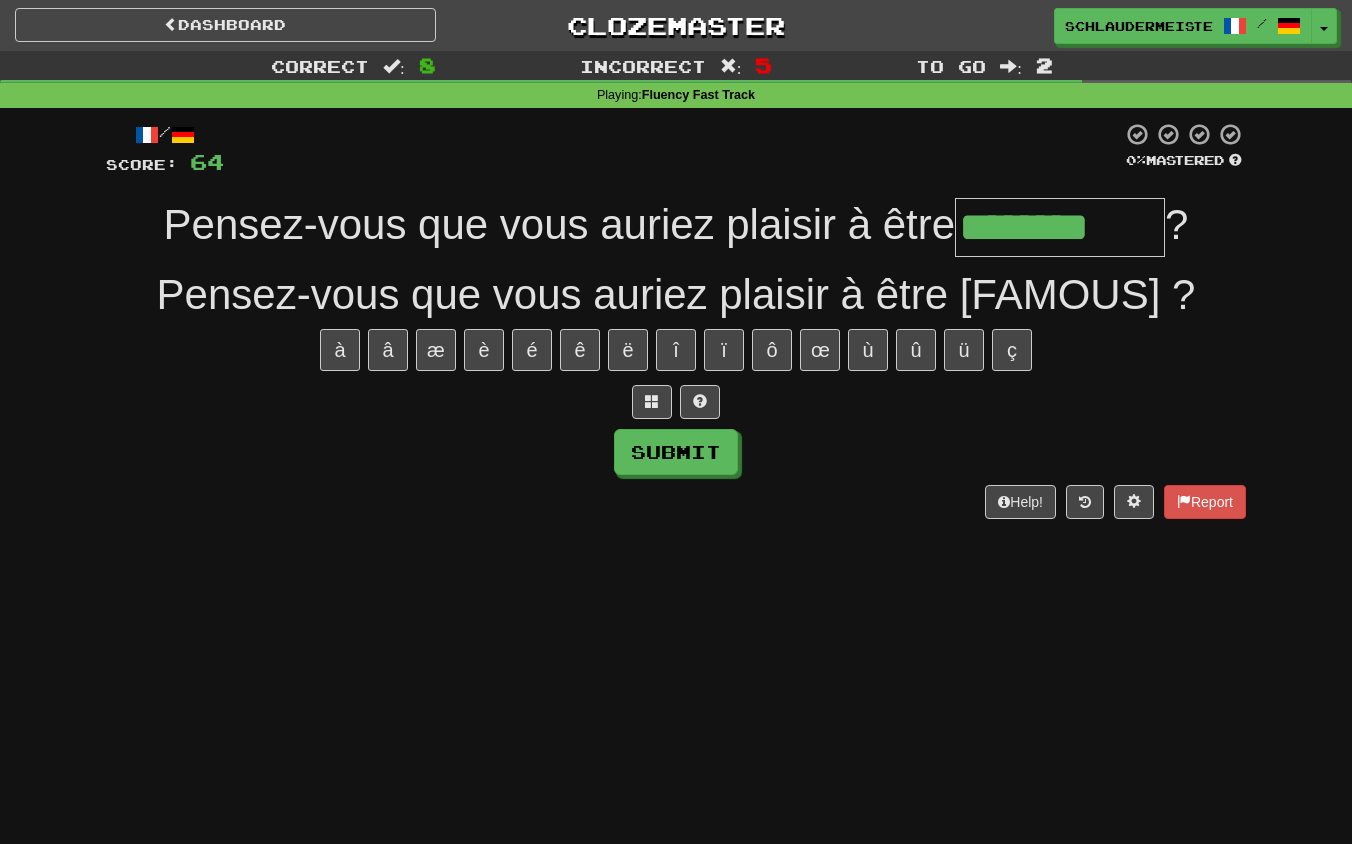type on "********" 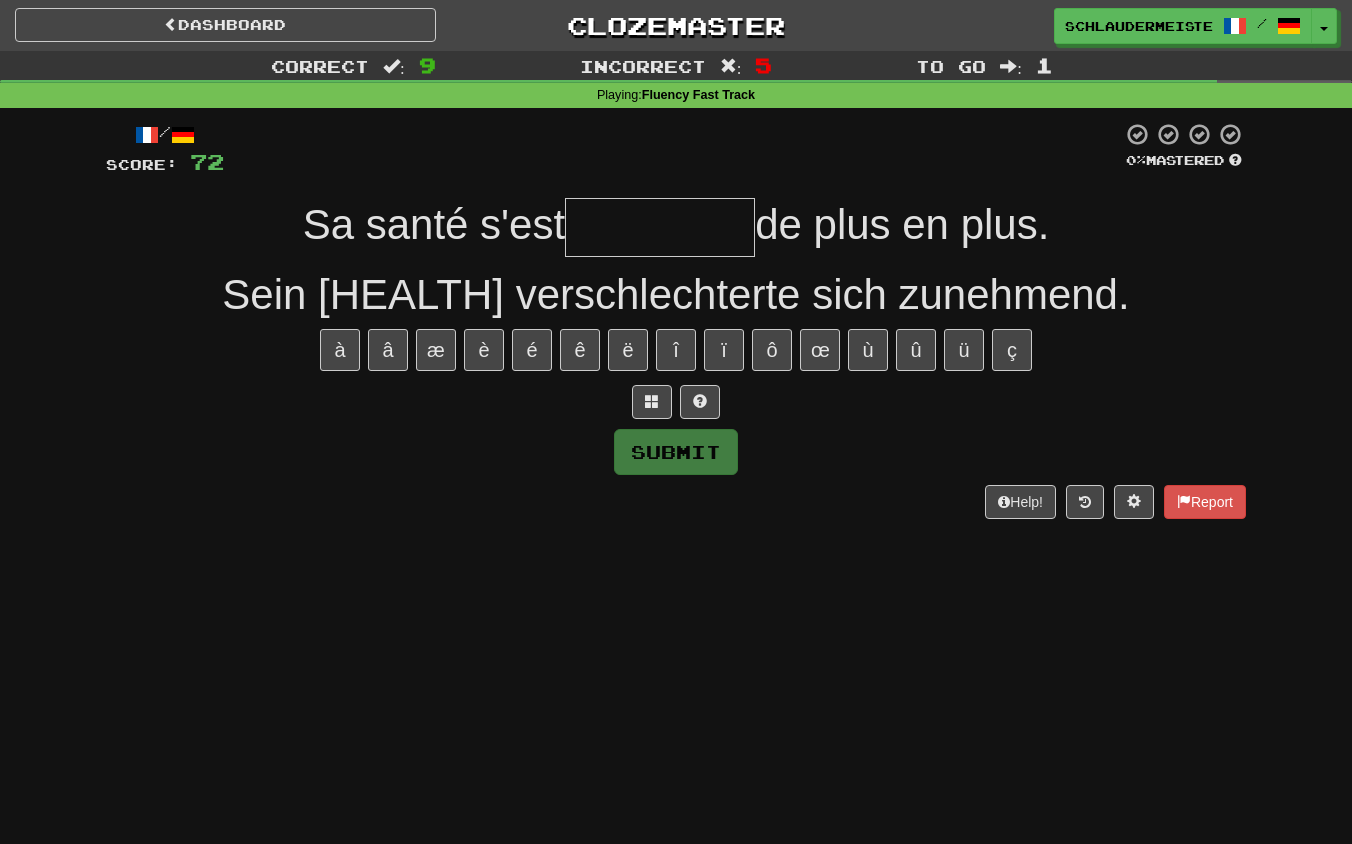 type on "*" 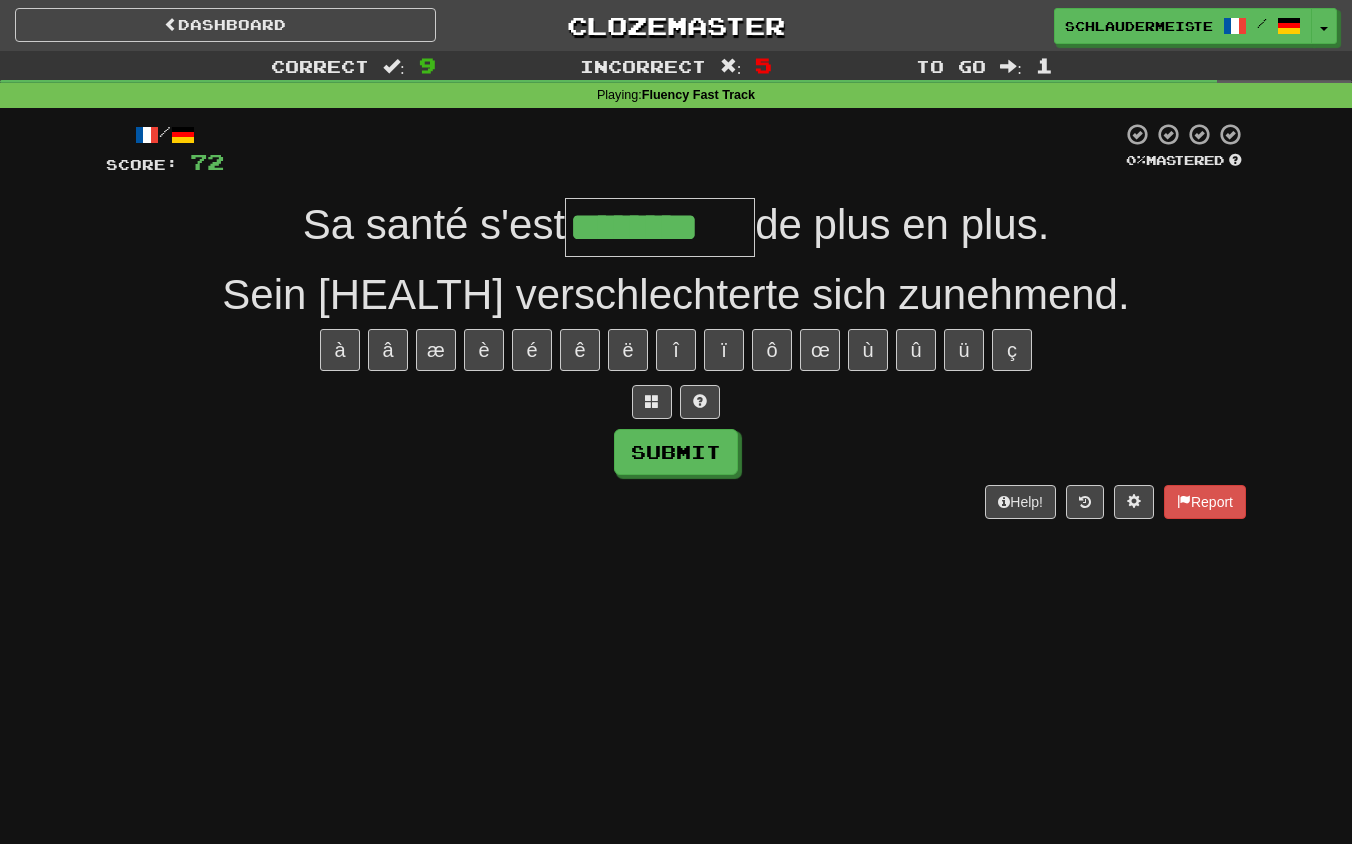 type on "********" 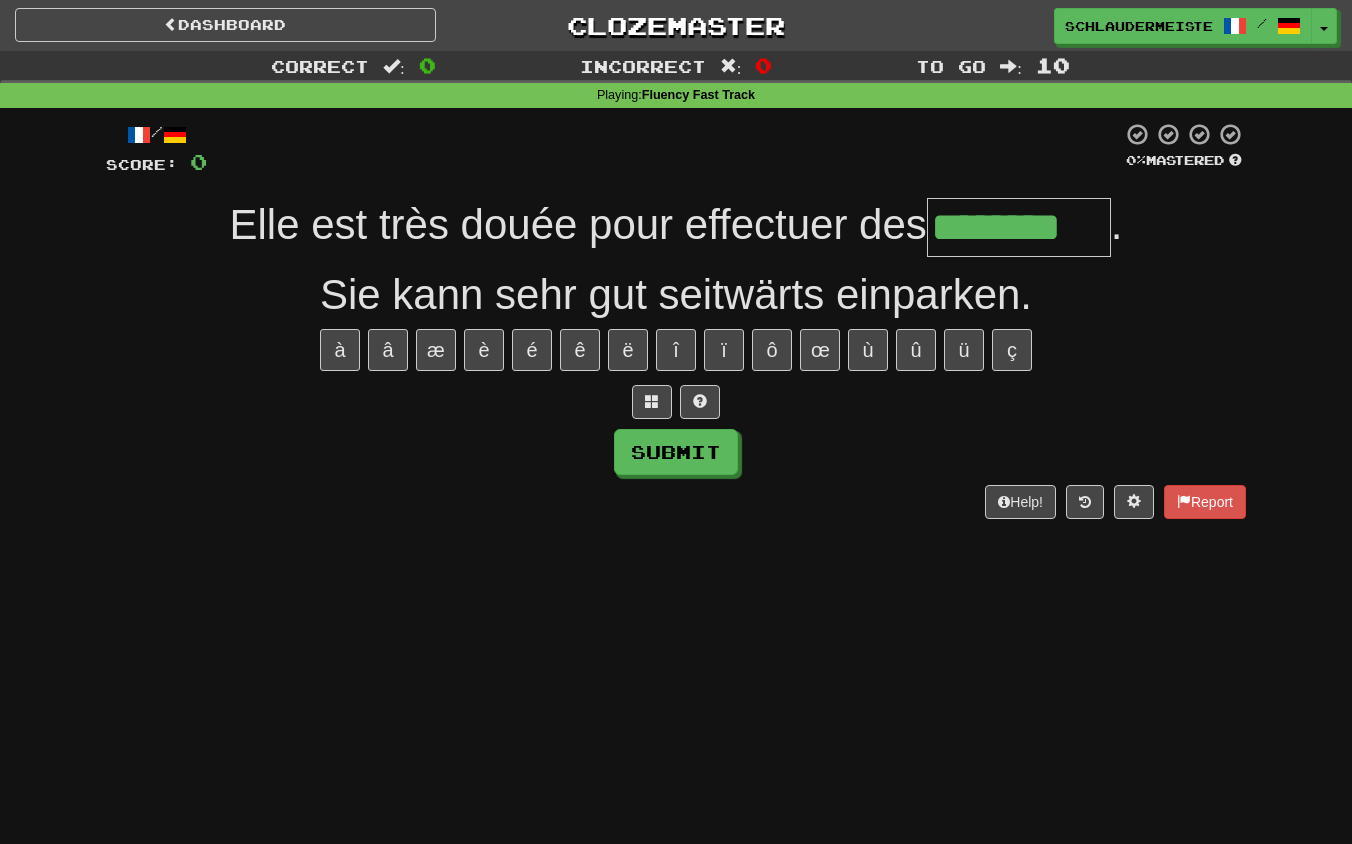 type on "********" 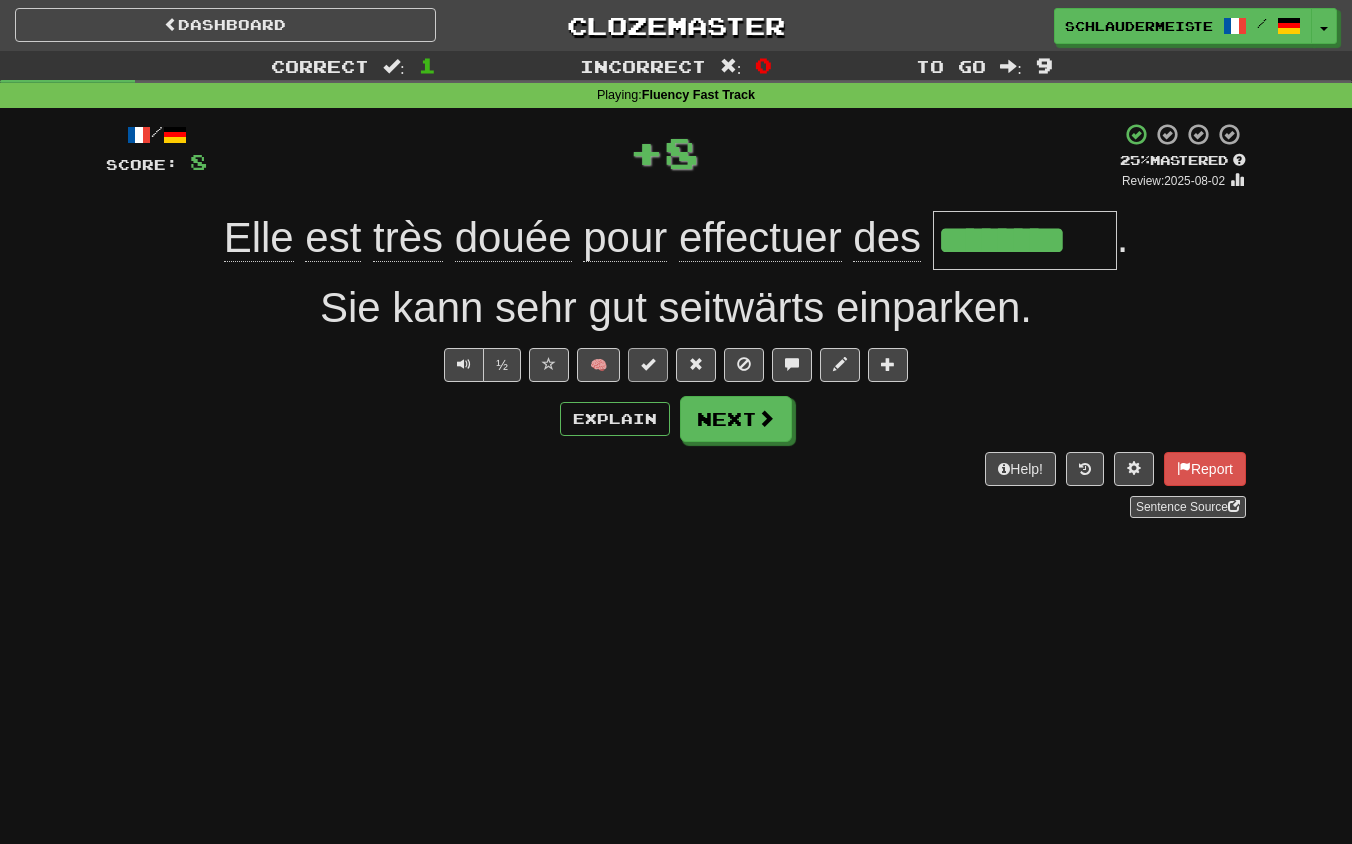 click at bounding box center [648, 364] 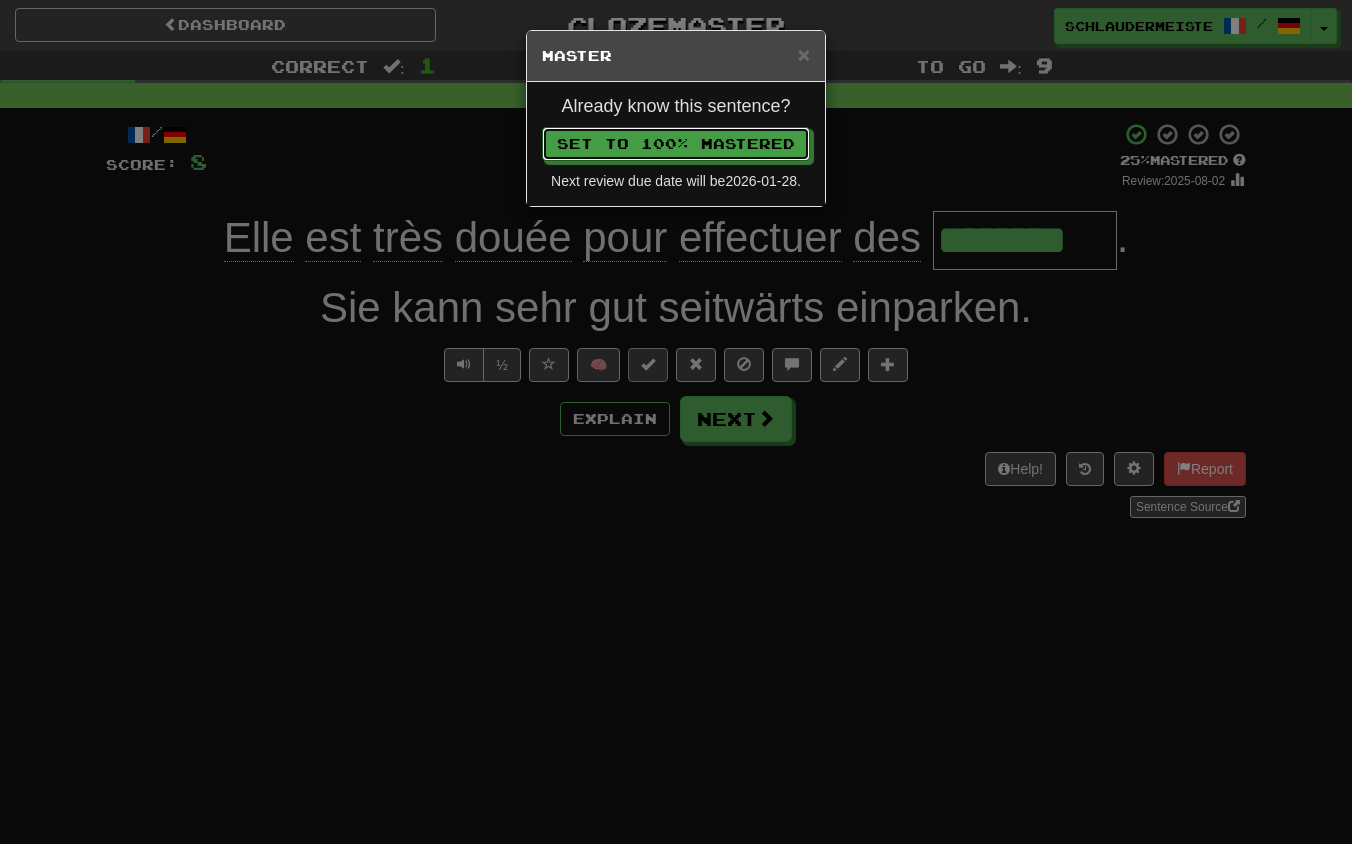 type 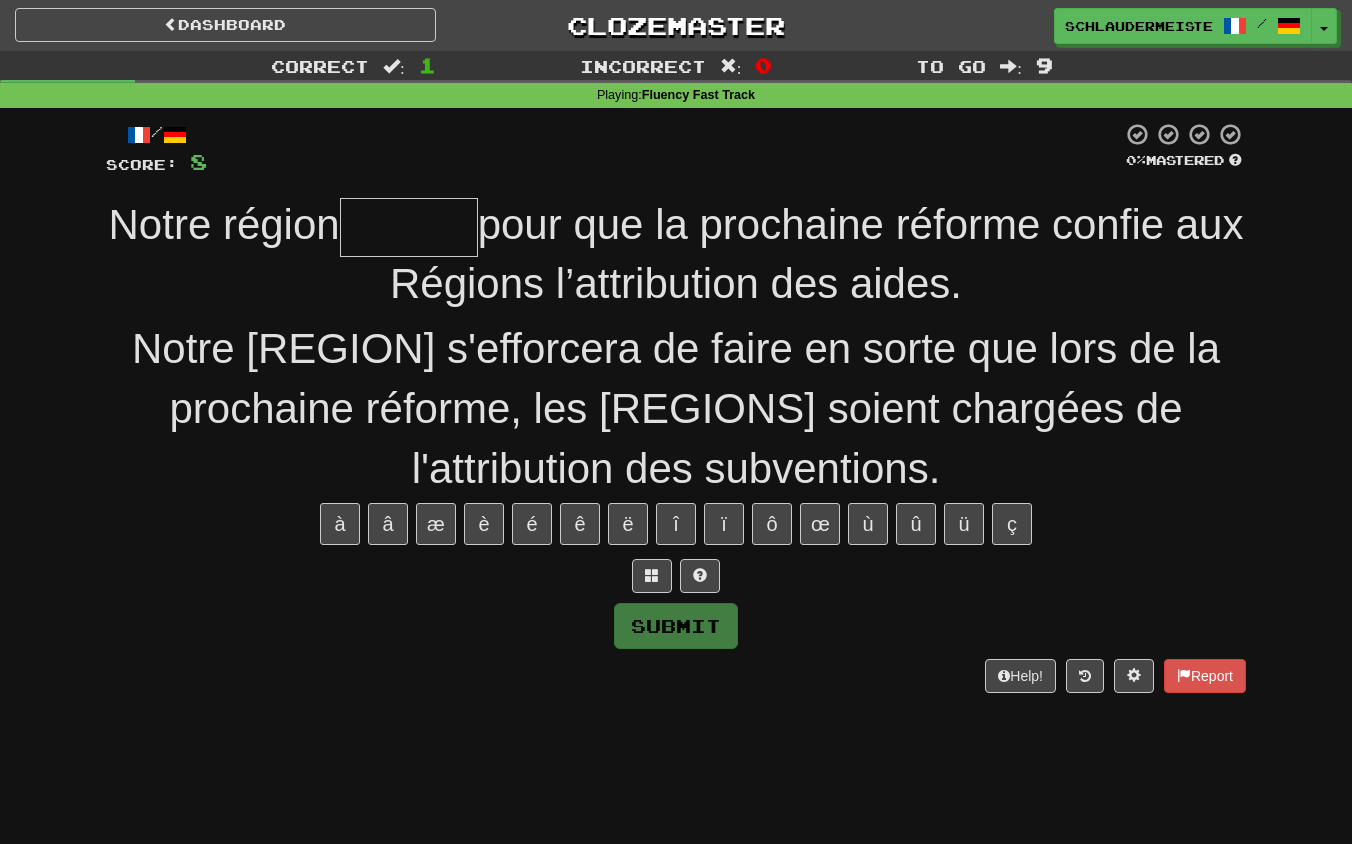 type on "******" 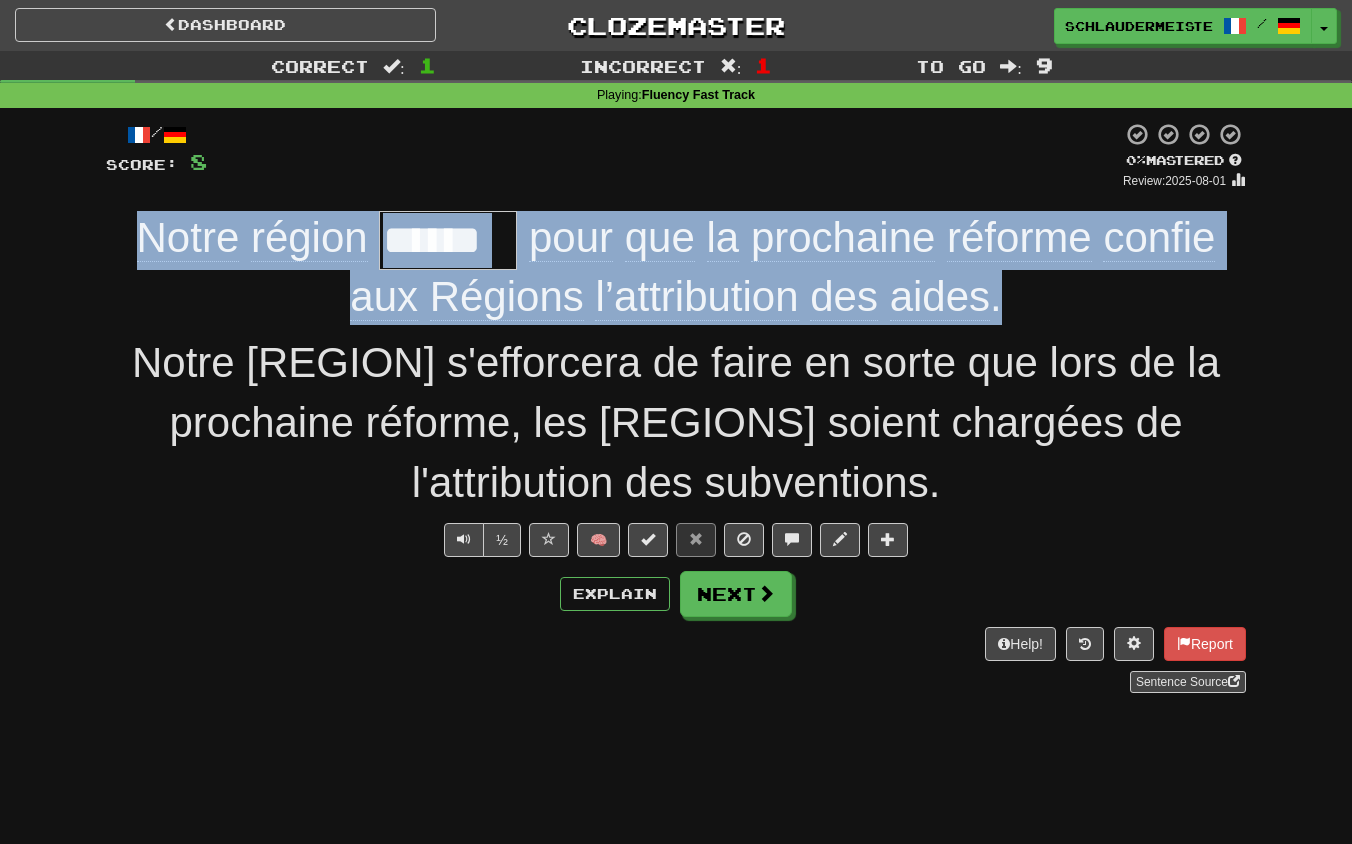 drag, startPoint x: 120, startPoint y: 222, endPoint x: 1052, endPoint y: 280, distance: 933.803 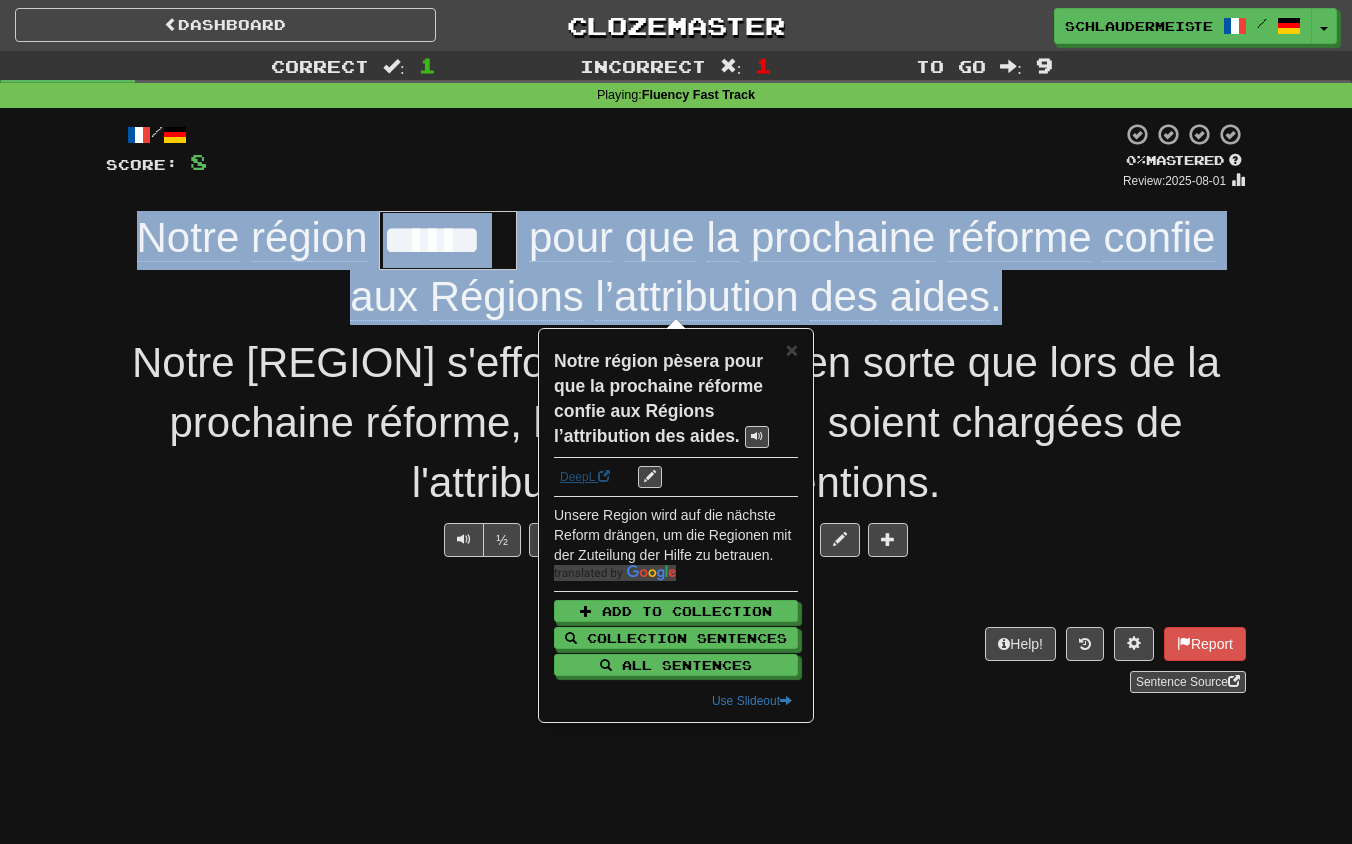 click on "DeepL" at bounding box center [585, 477] 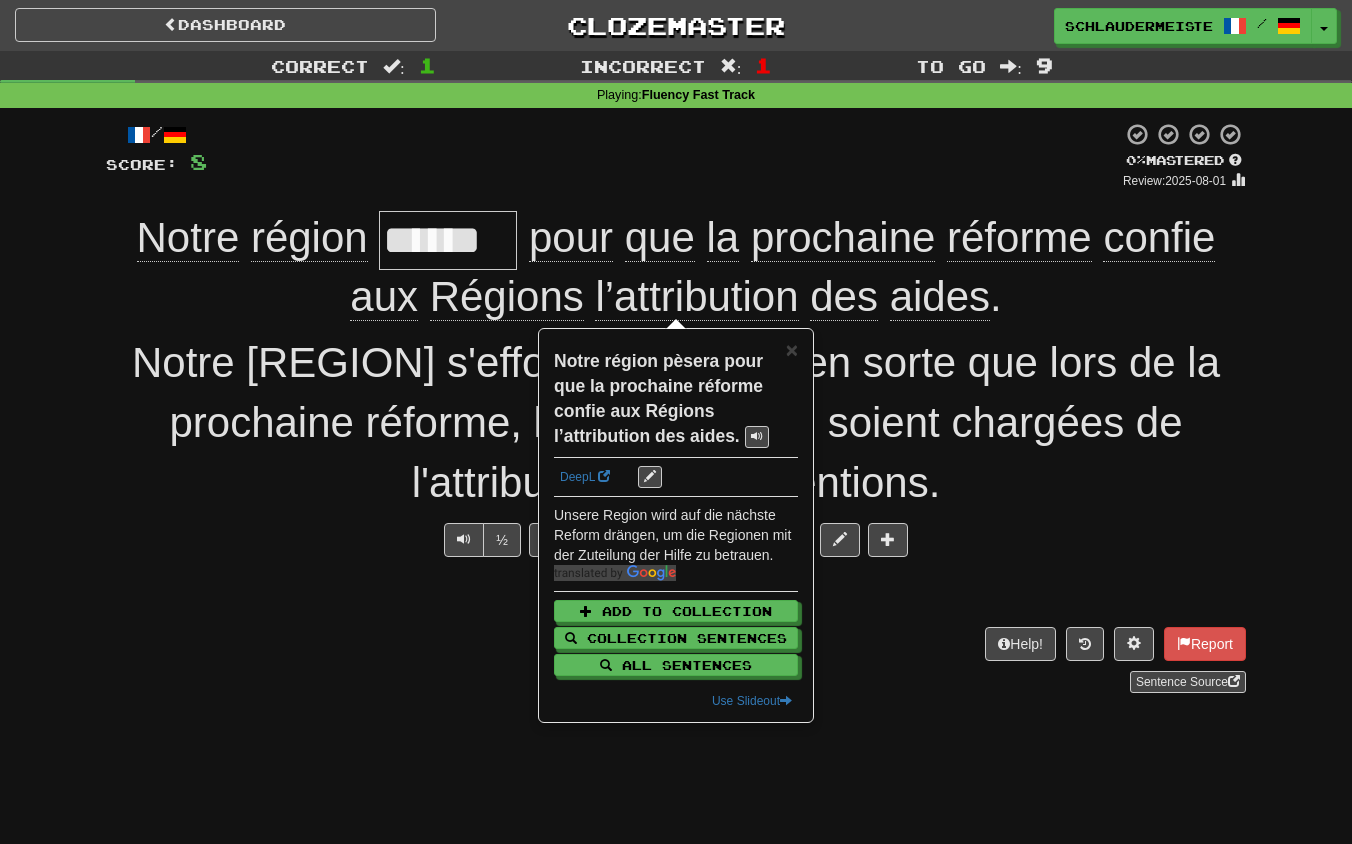 click on "Explain Next" at bounding box center (676, 594) 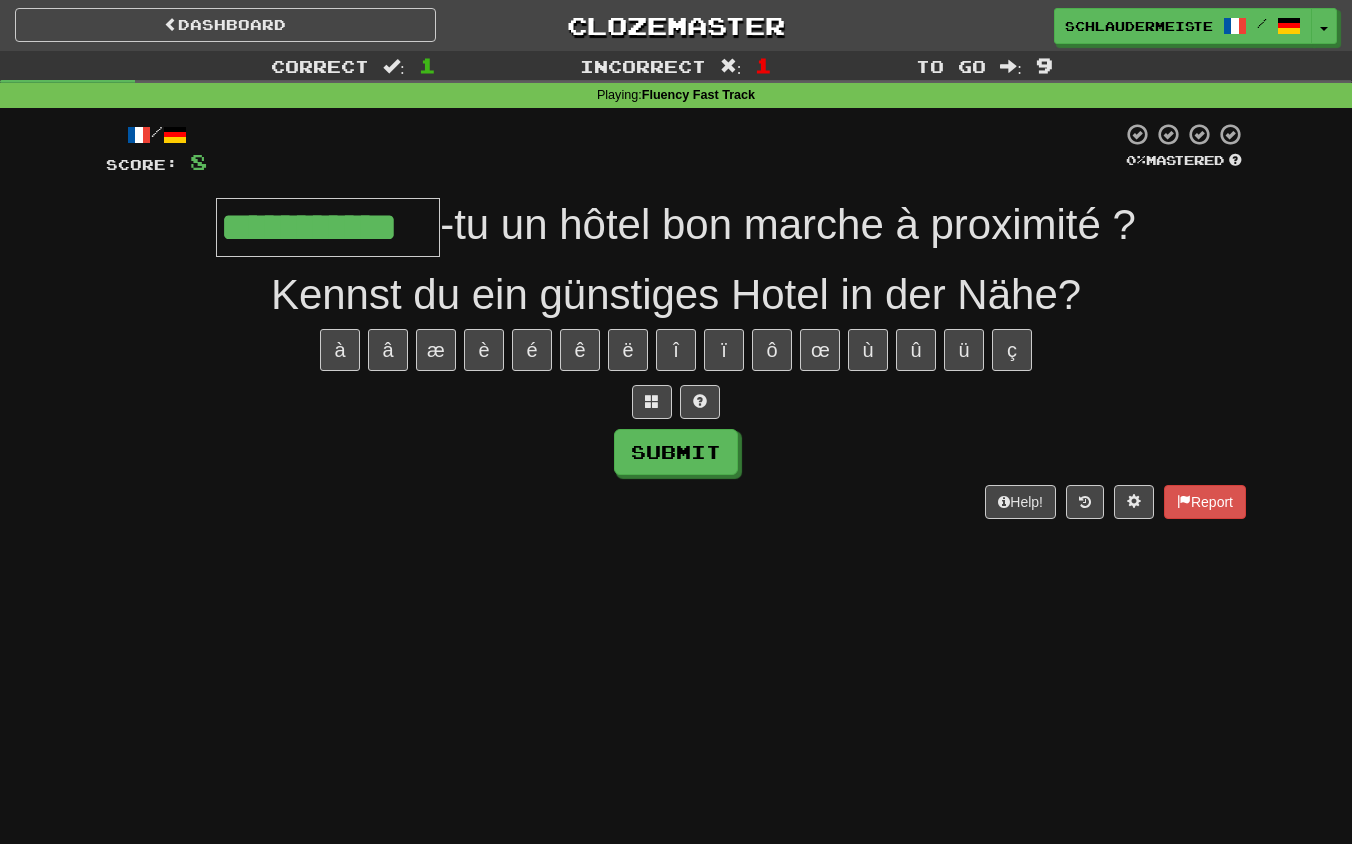 type on "**********" 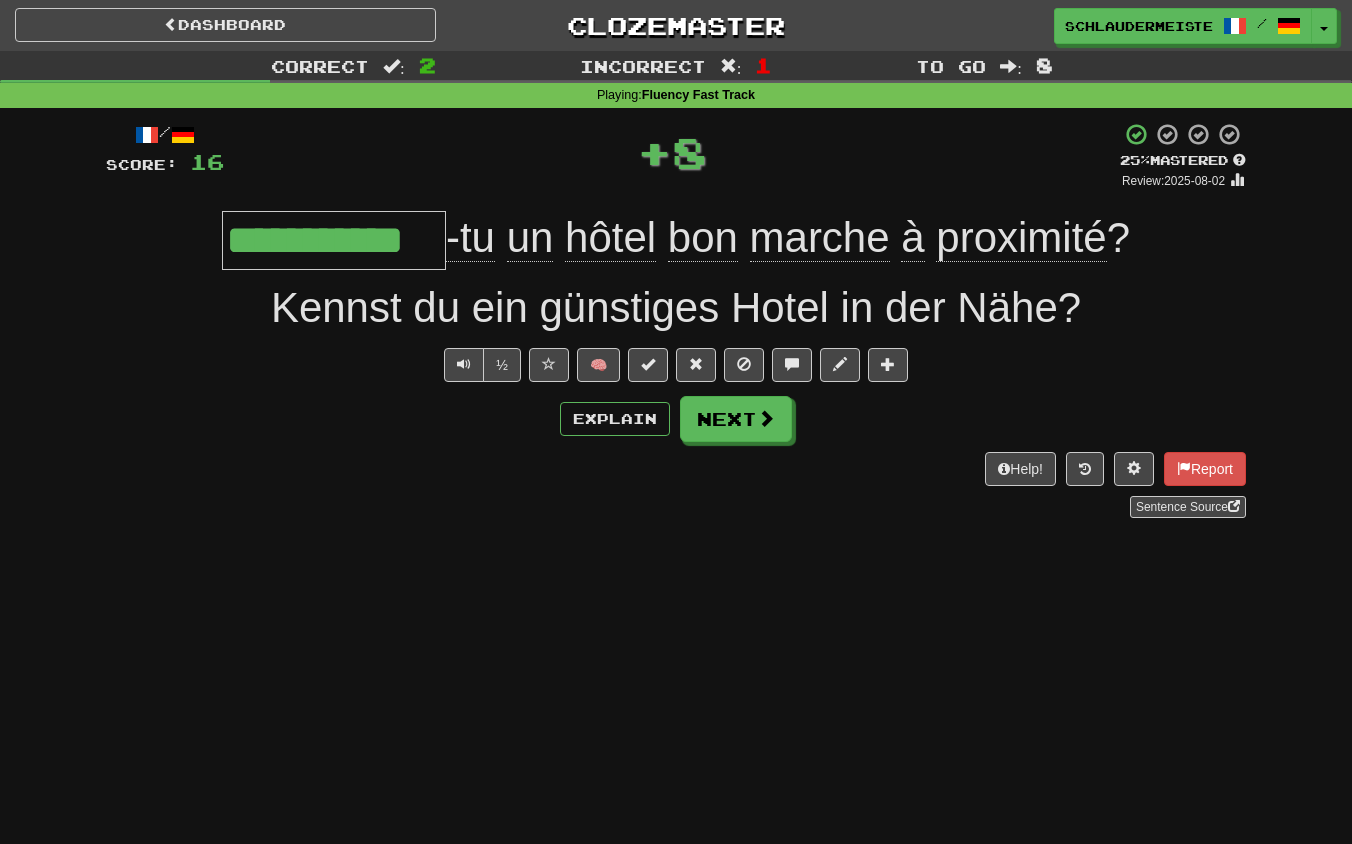 drag, startPoint x: 167, startPoint y: 240, endPoint x: 1169, endPoint y: 253, distance: 1002.08435 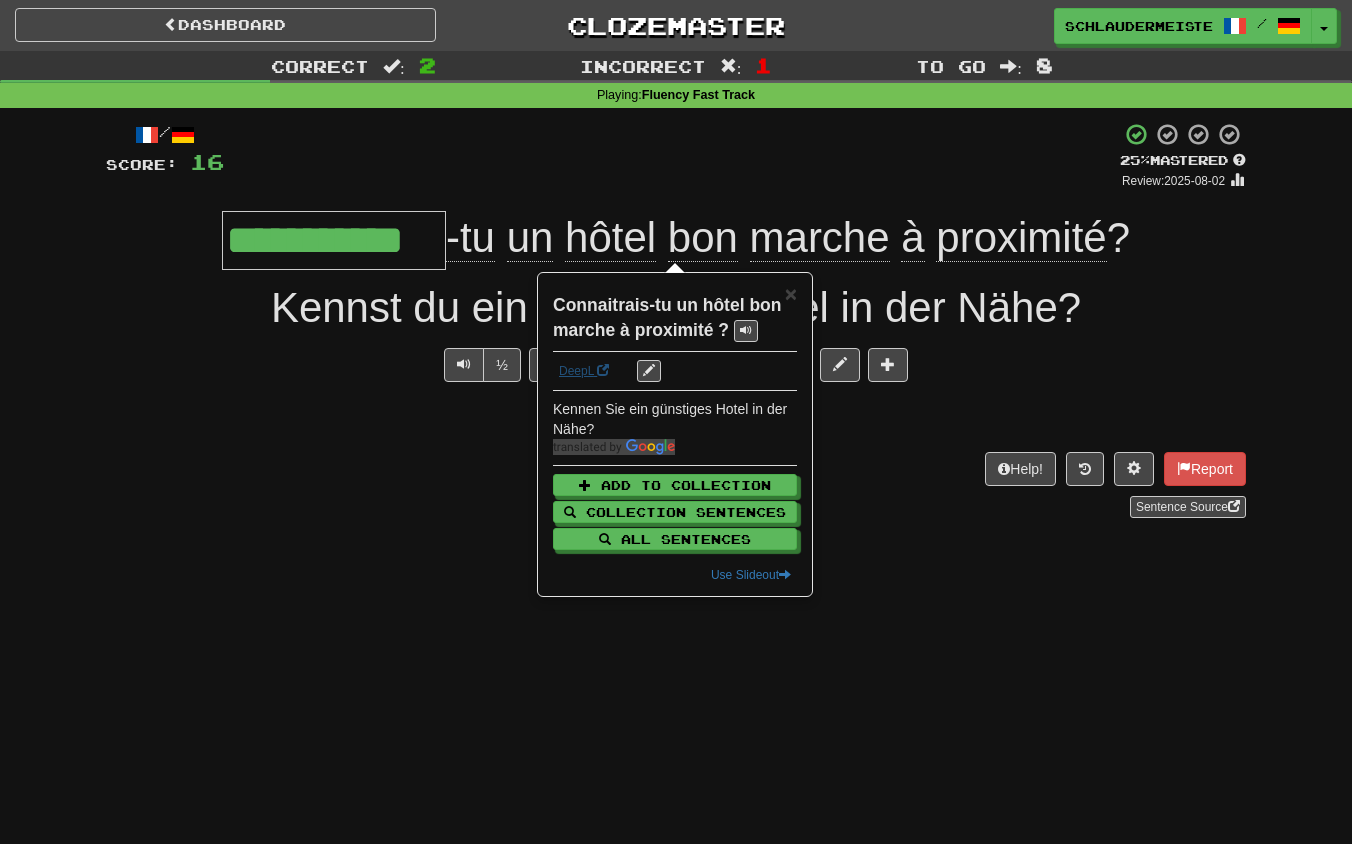 click on "DeepL" at bounding box center [584, 371] 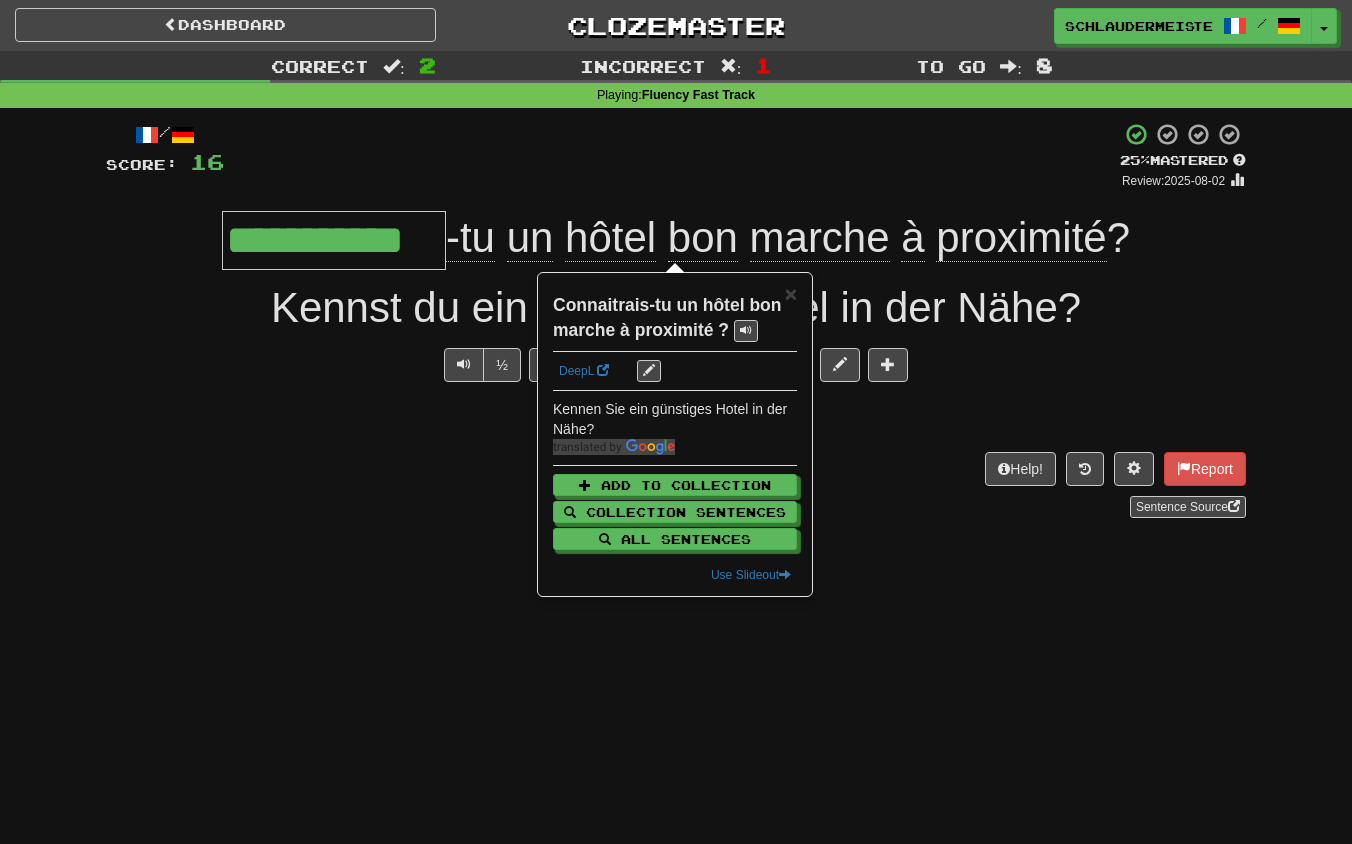 click on "Ne me chopera-t-on pas ?" at bounding box center [676, 327] 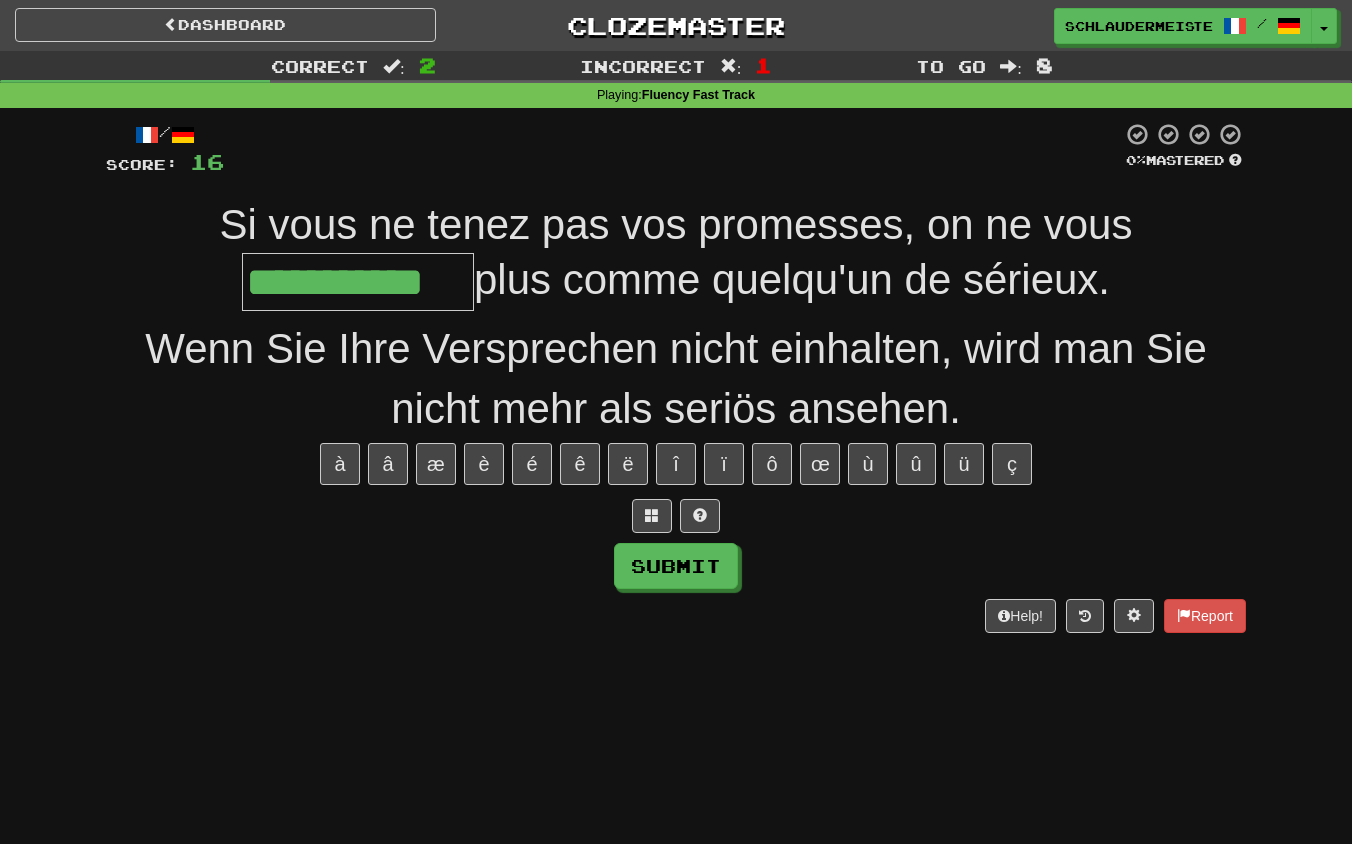 type on "**********" 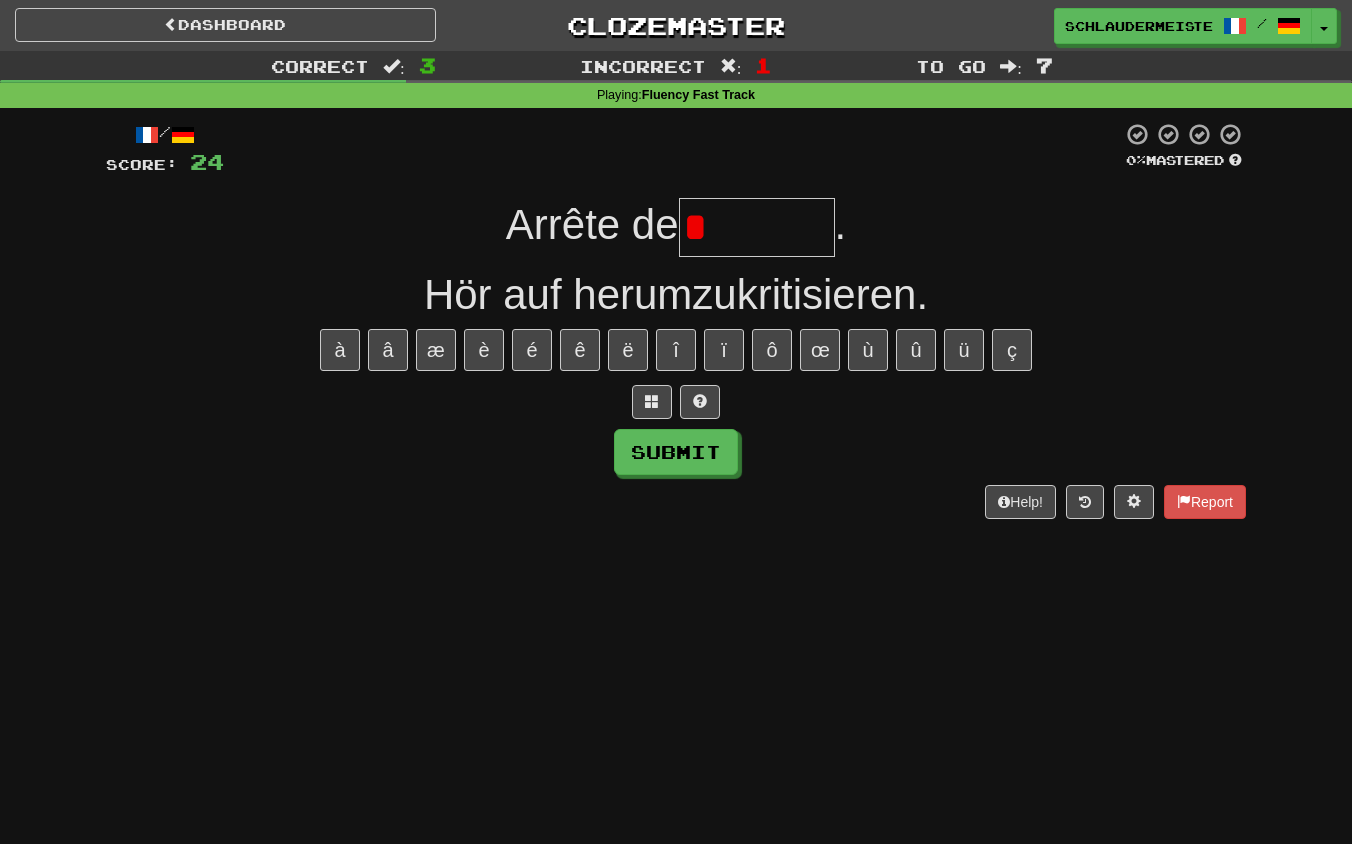 type on "*********" 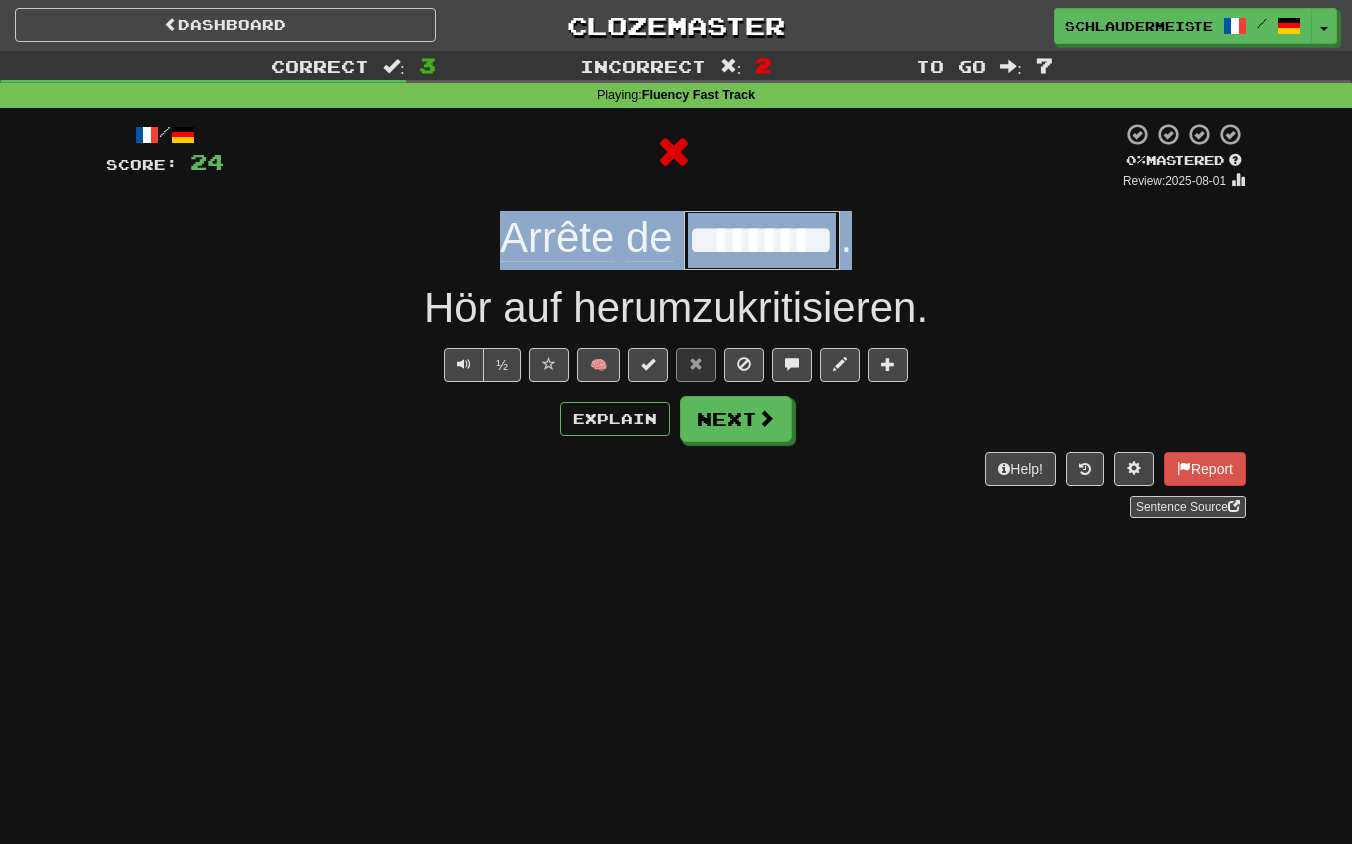 drag, startPoint x: 466, startPoint y: 218, endPoint x: 859, endPoint y: 250, distance: 394.30066 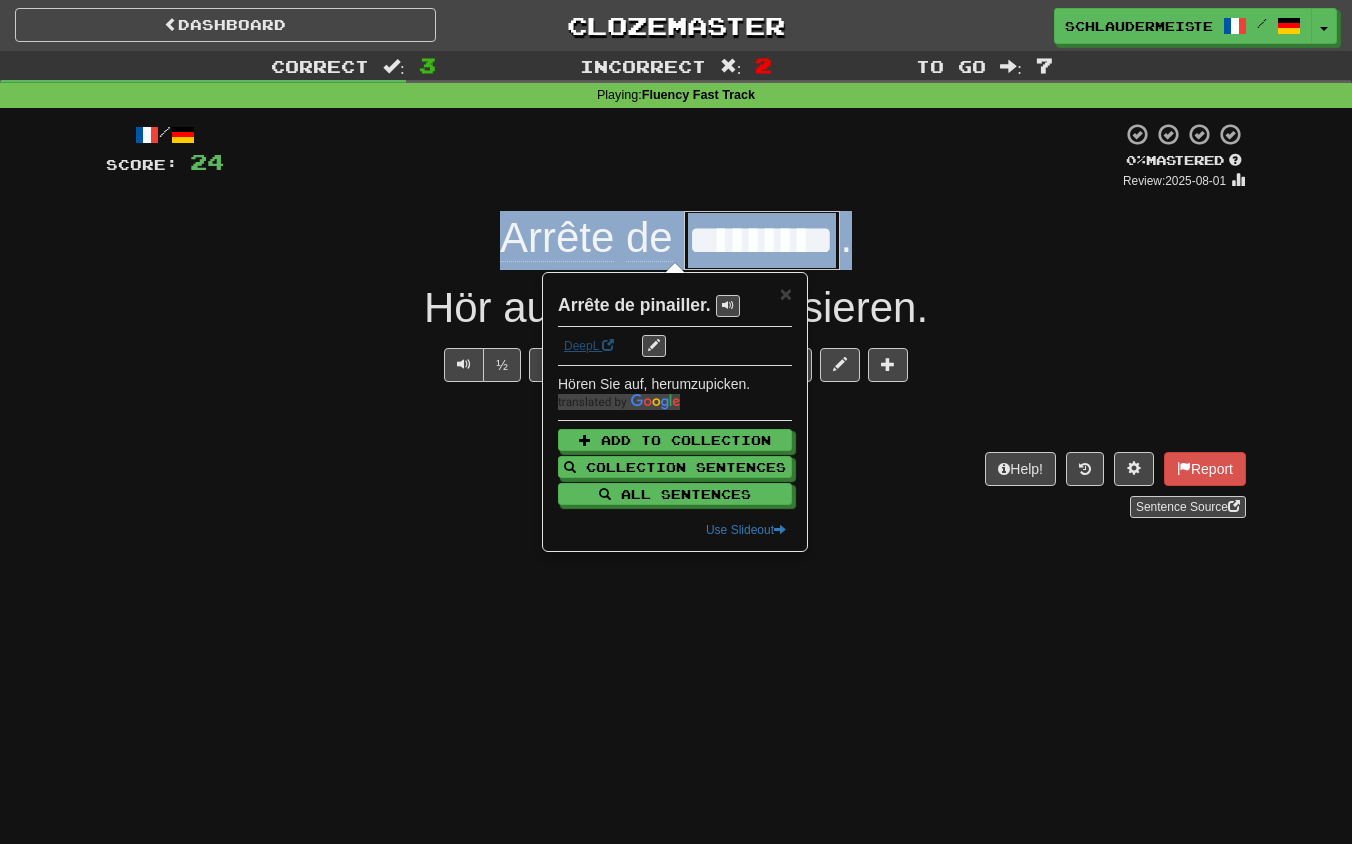 click on "DeepL" at bounding box center (589, 346) 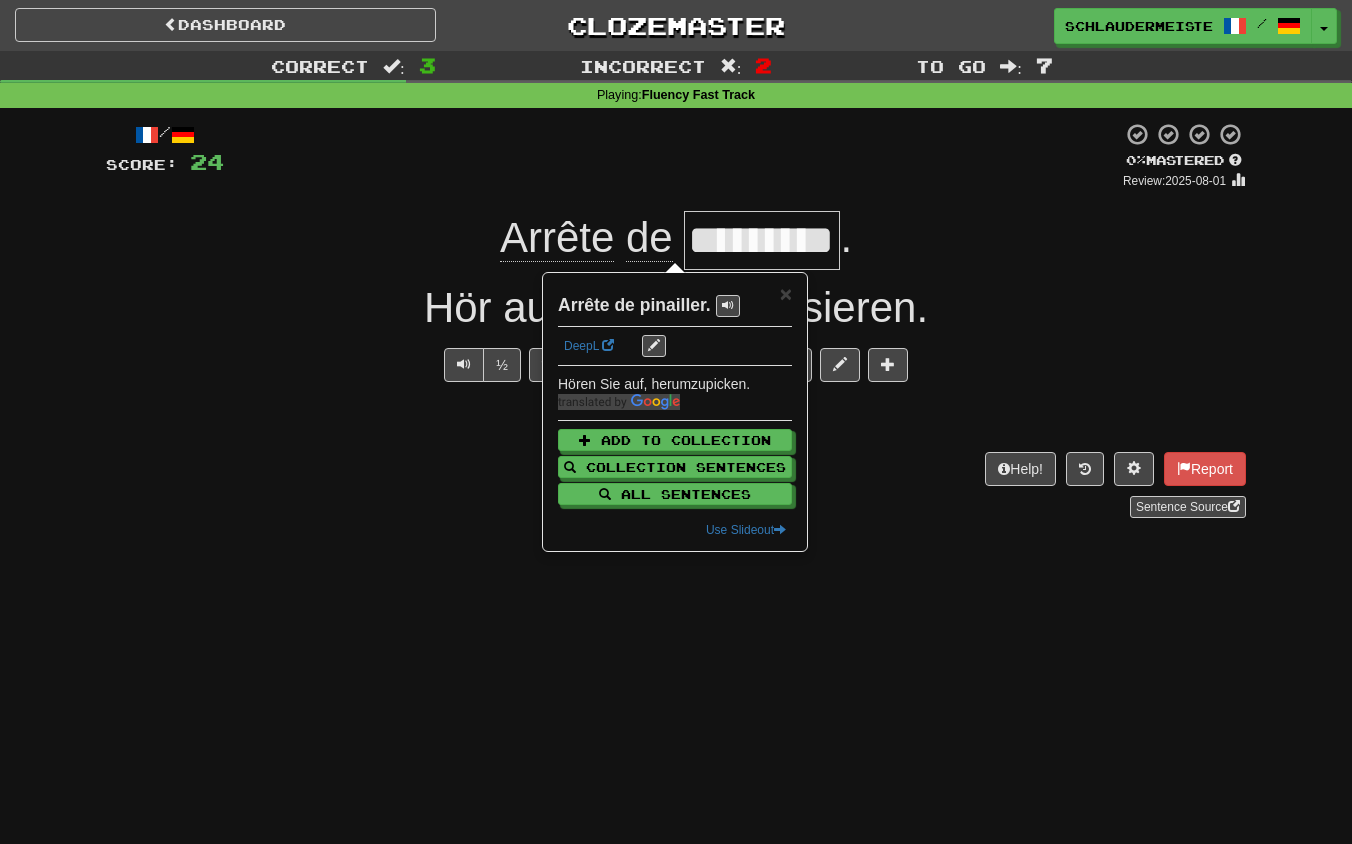 click on "Sentence Source" at bounding box center [676, 507] 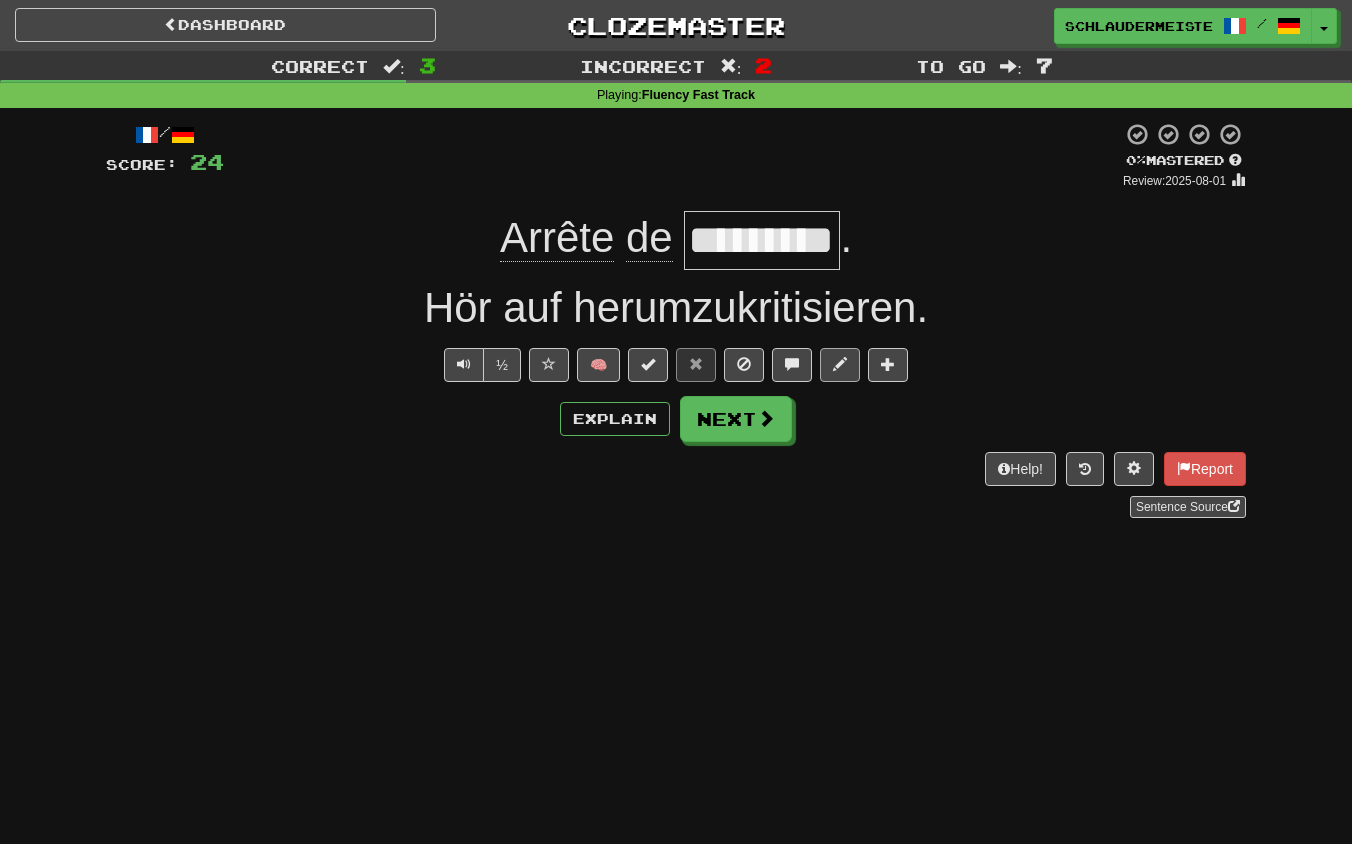 click at bounding box center [840, 364] 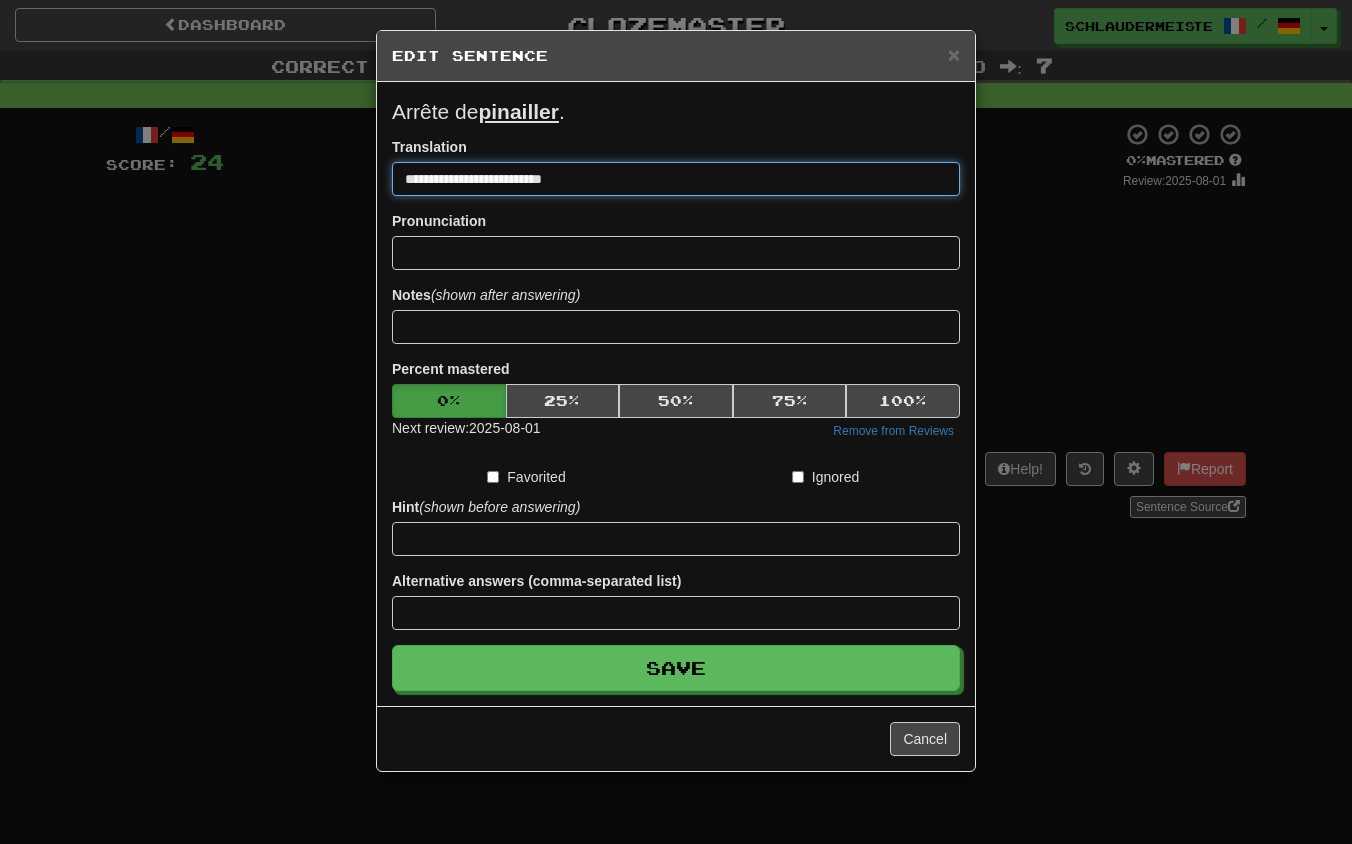 drag, startPoint x: 720, startPoint y: 185, endPoint x: 223, endPoint y: 129, distance: 500.145 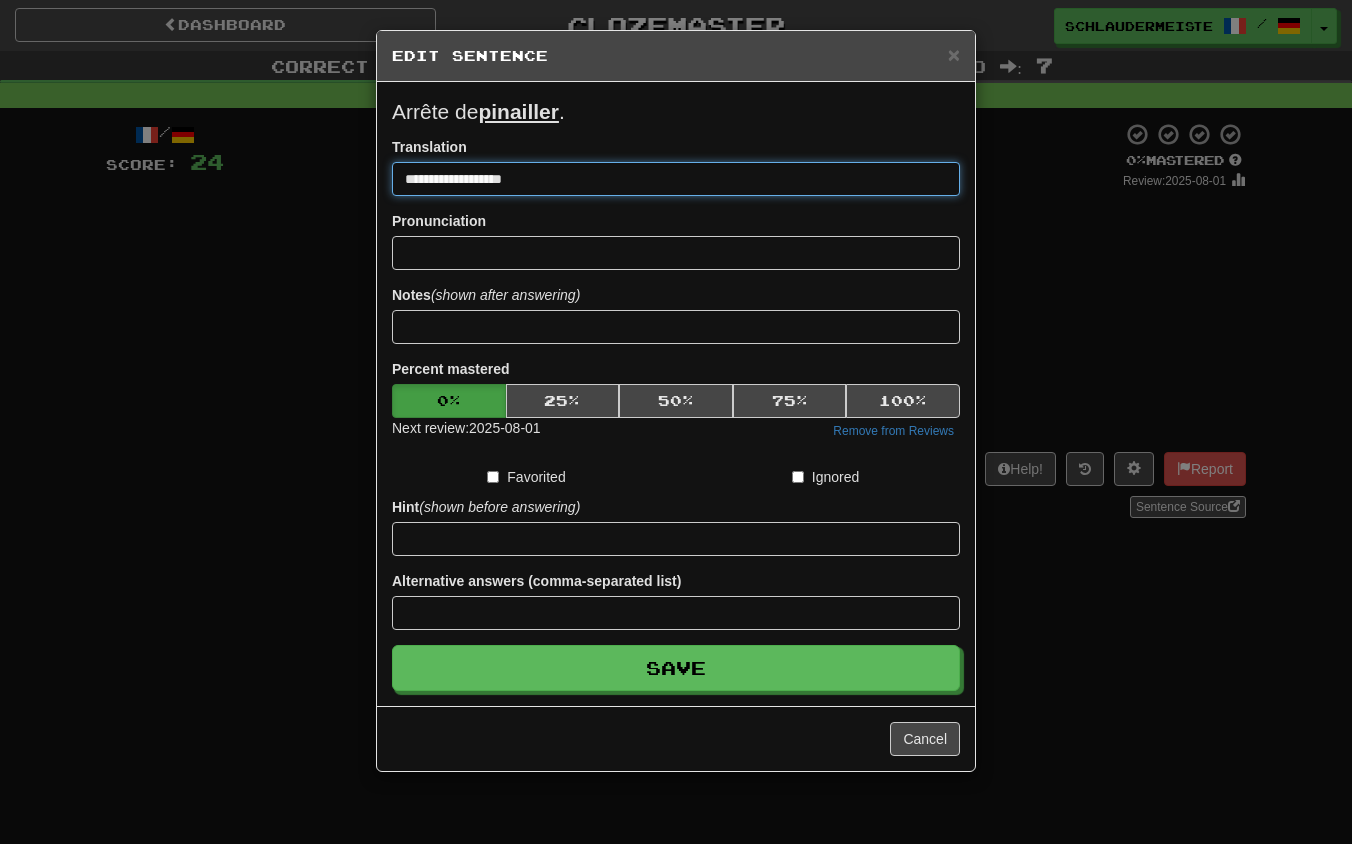type on "**********" 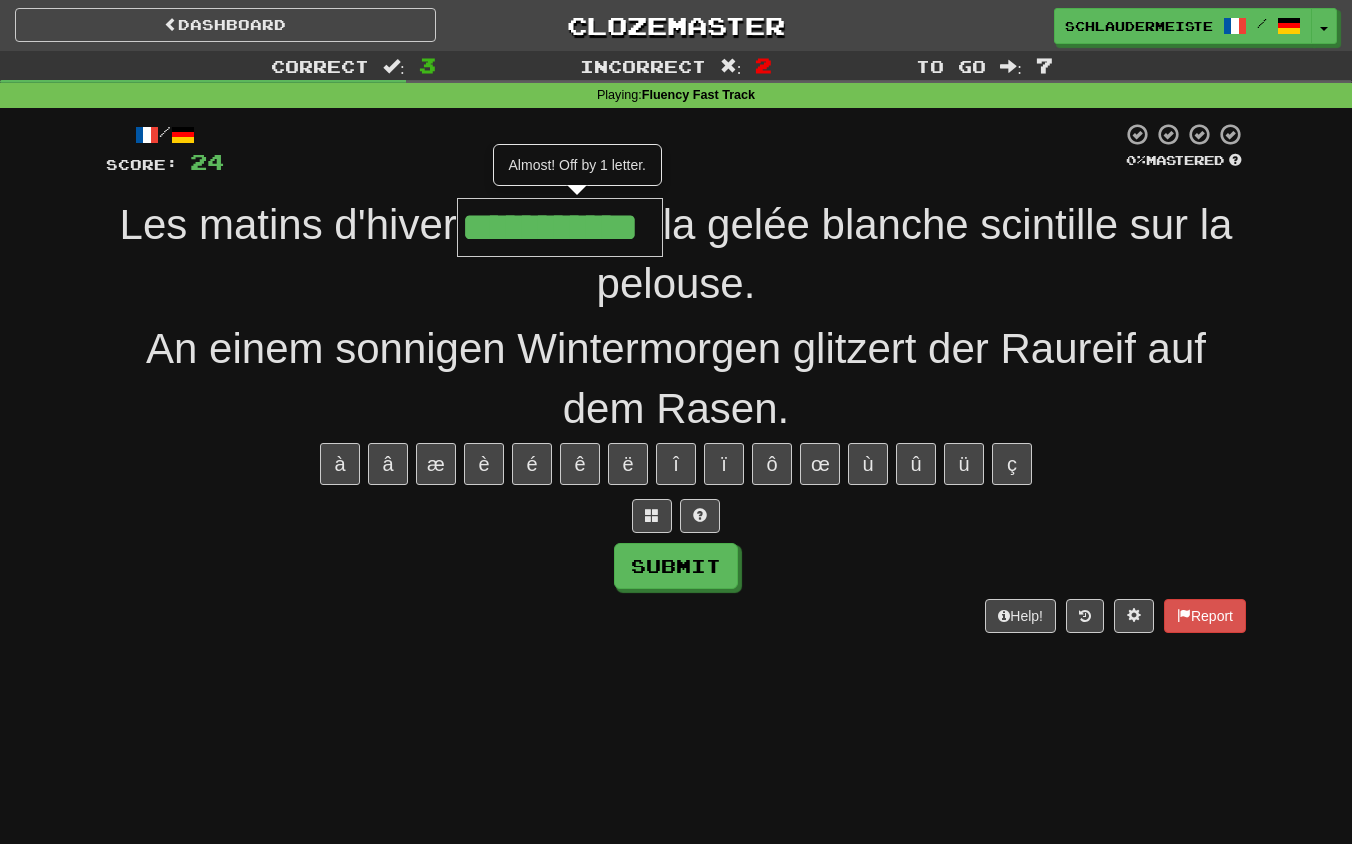 type on "**********" 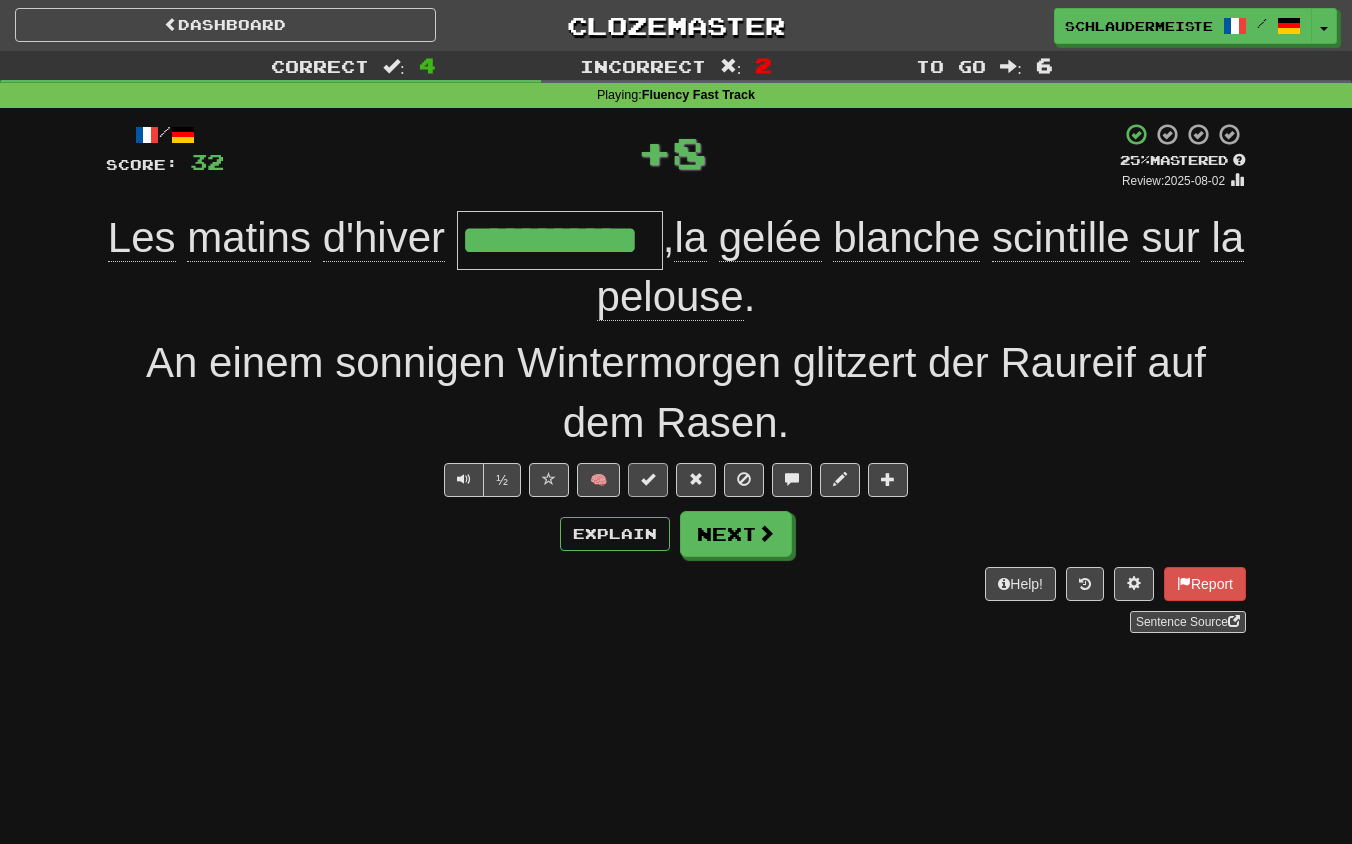 click at bounding box center (648, 479) 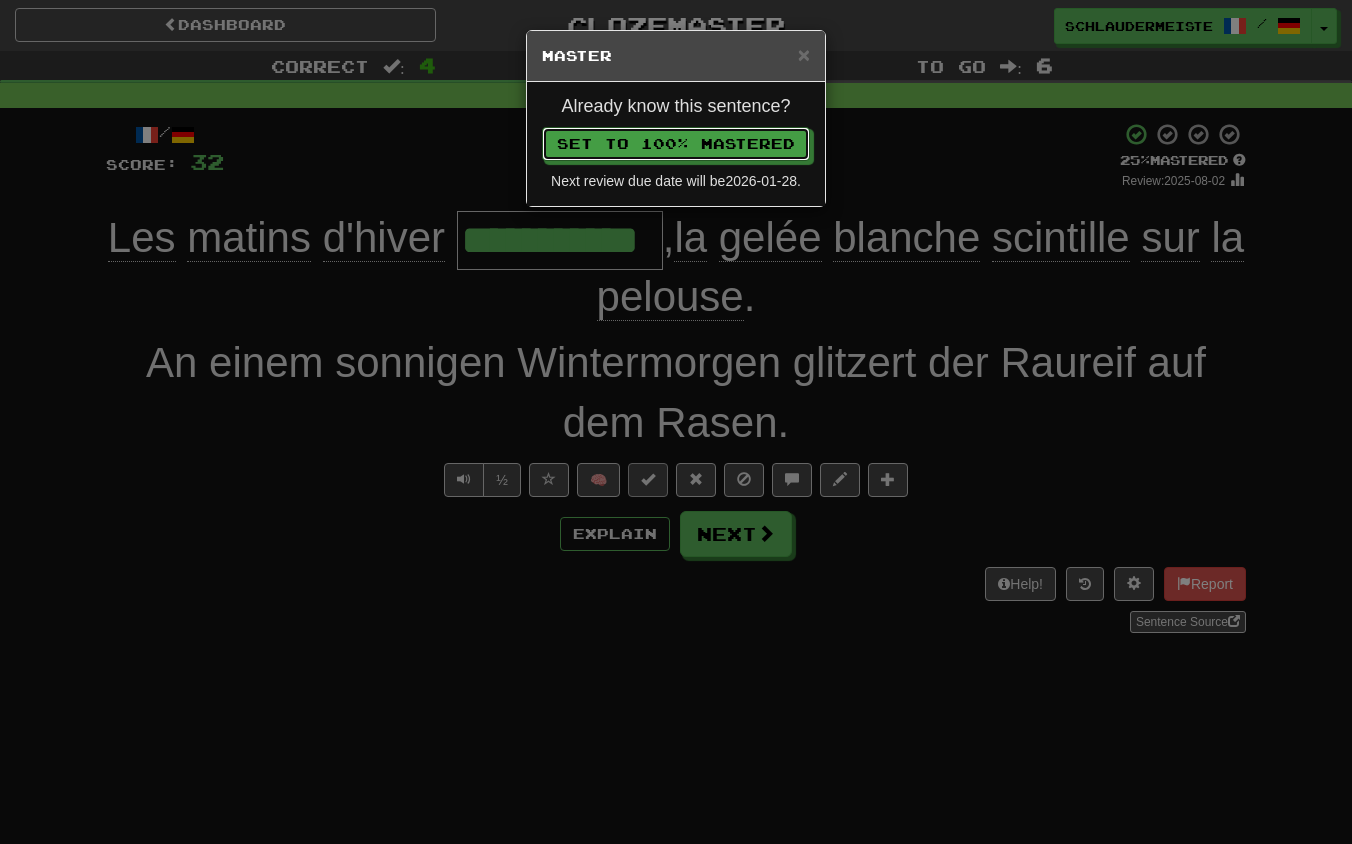click on "Set to 100% Mastered" at bounding box center (676, 144) 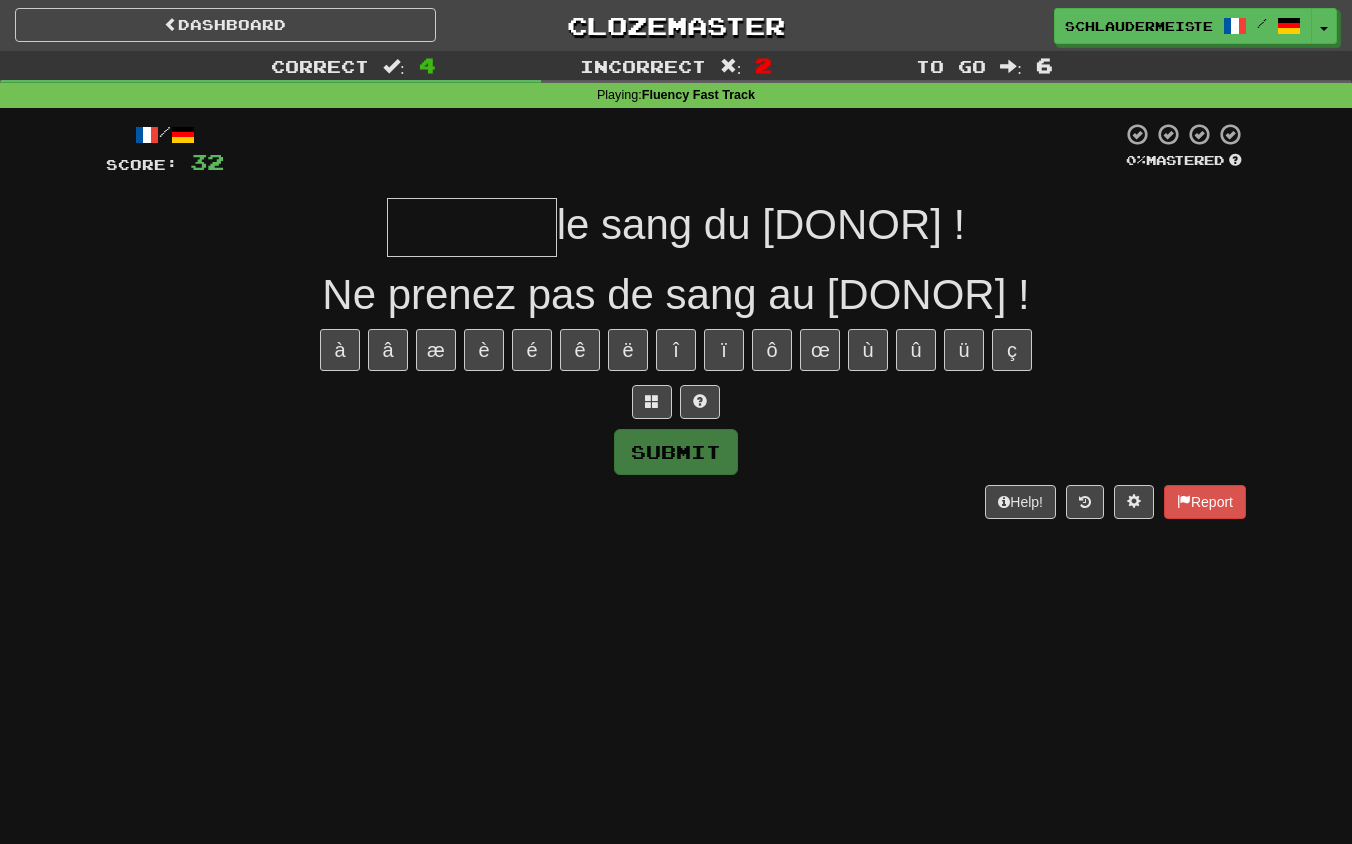 type on "*" 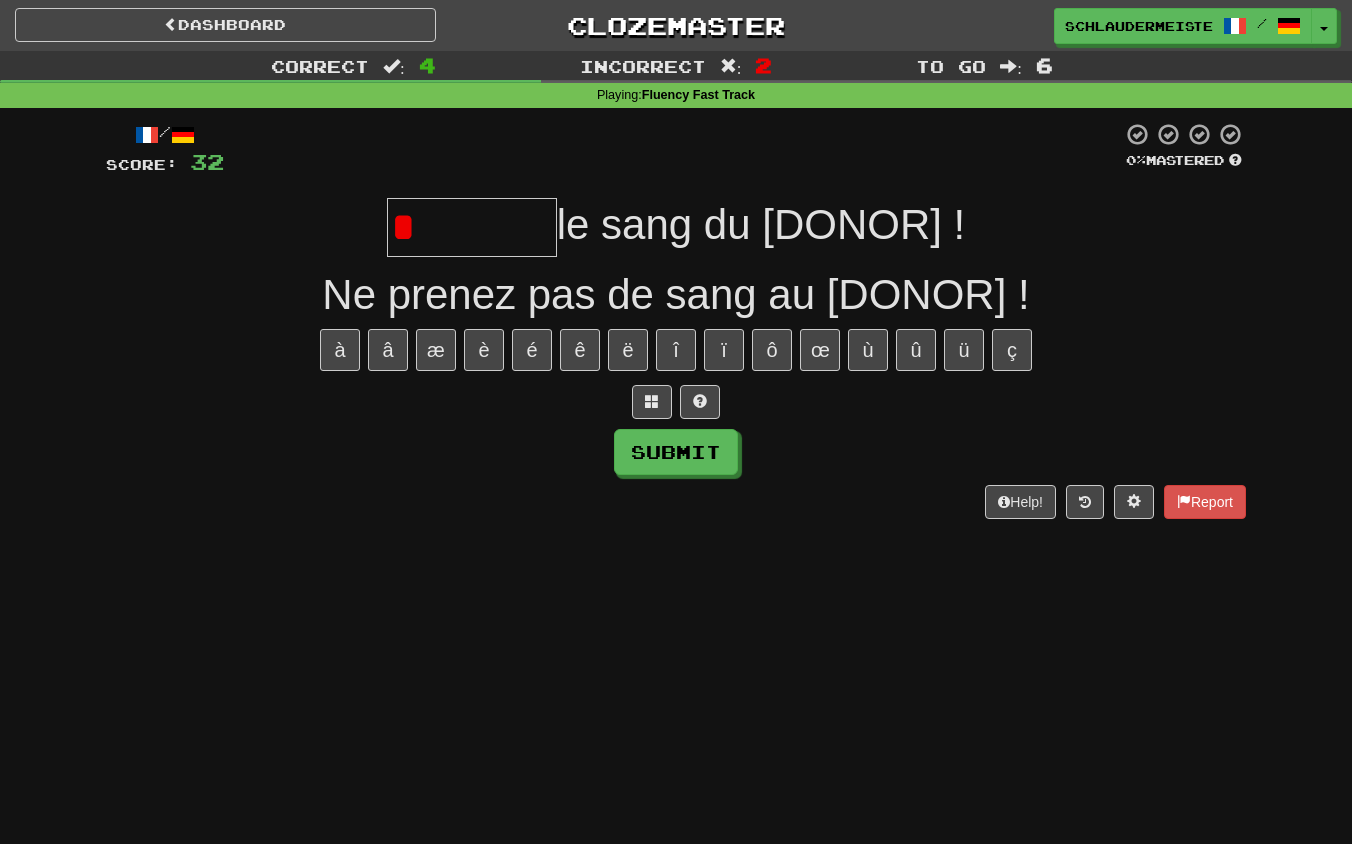 type on "********" 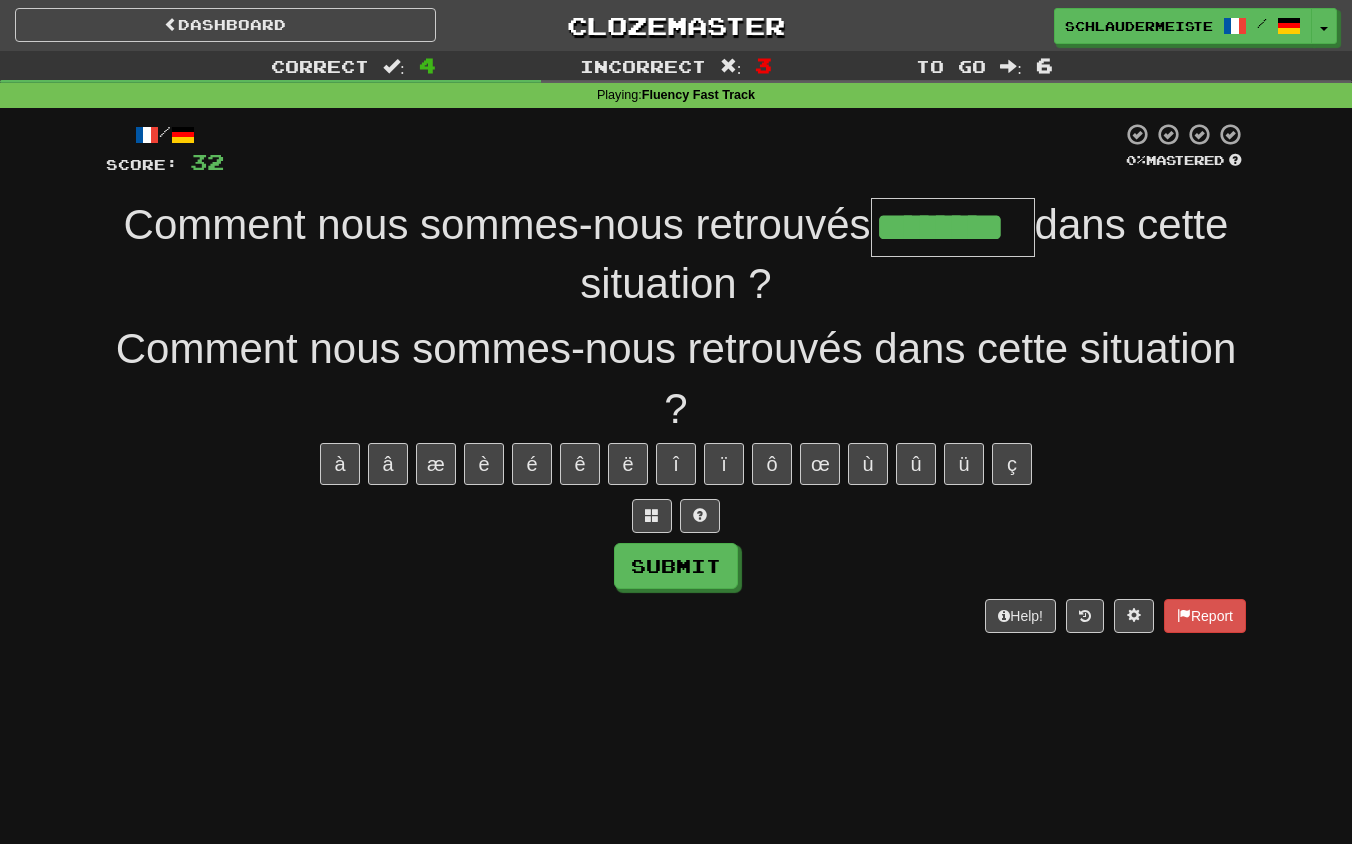 type on "********" 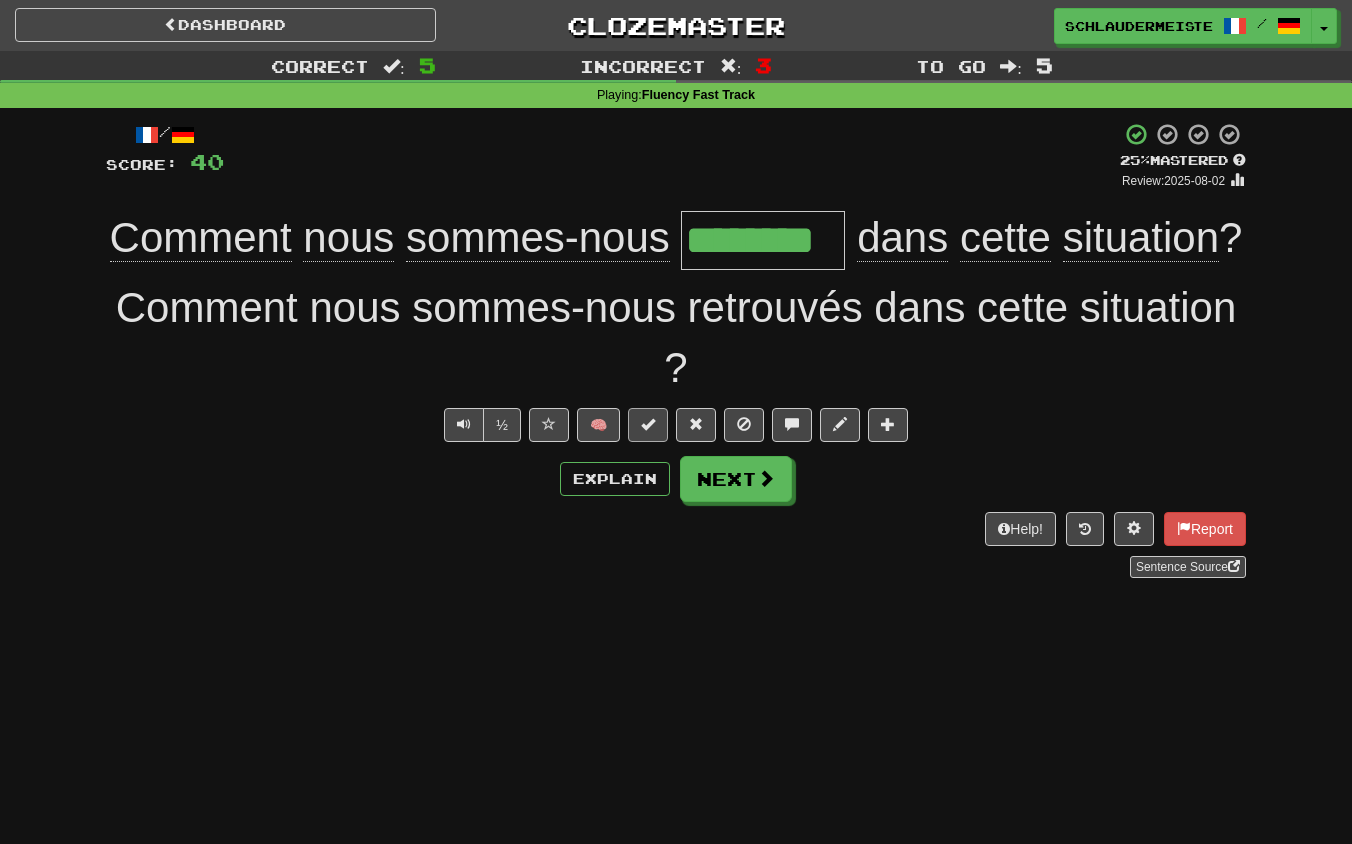 click at bounding box center (648, 424) 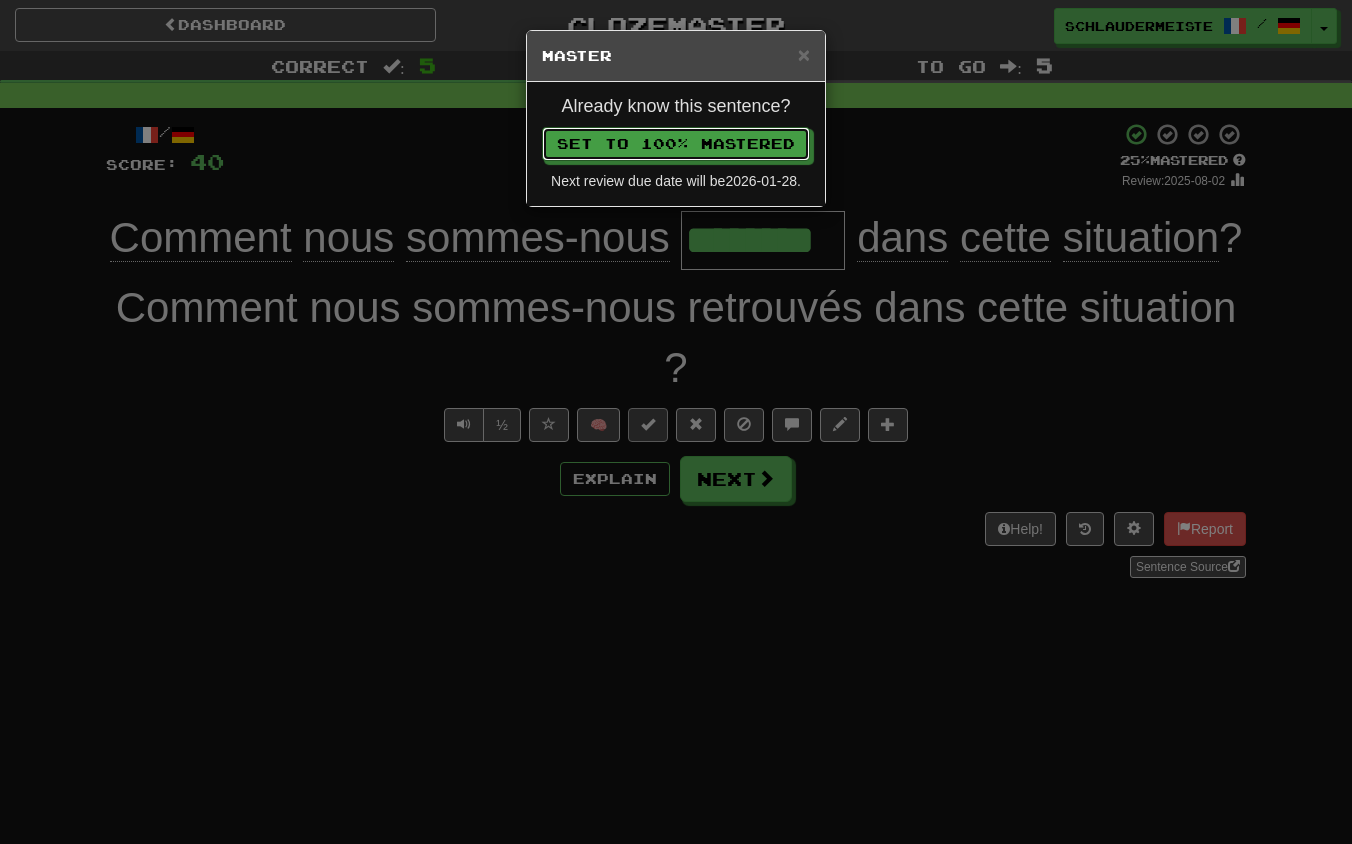 click on "Set to 100% Mastered" at bounding box center [676, 144] 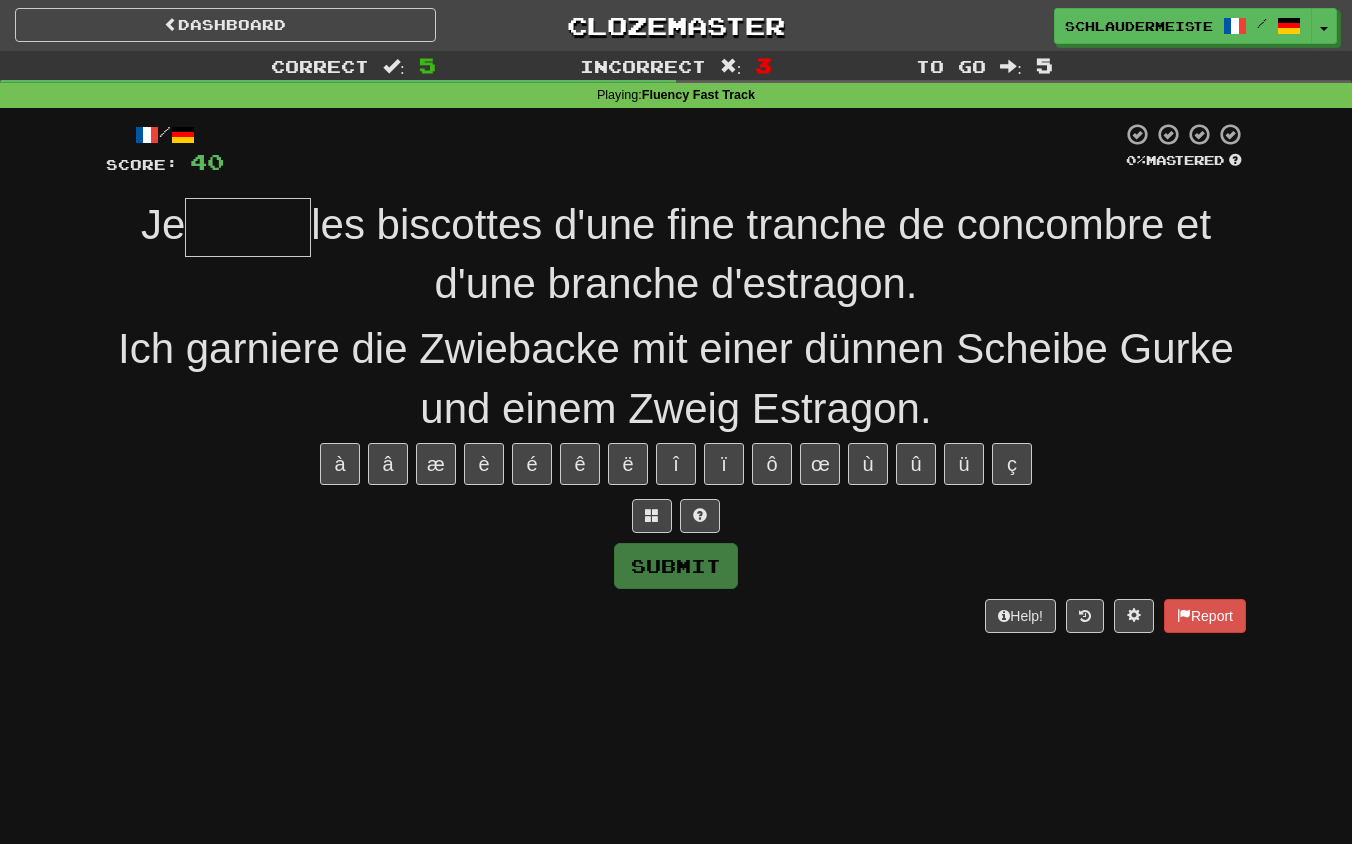 type on "*" 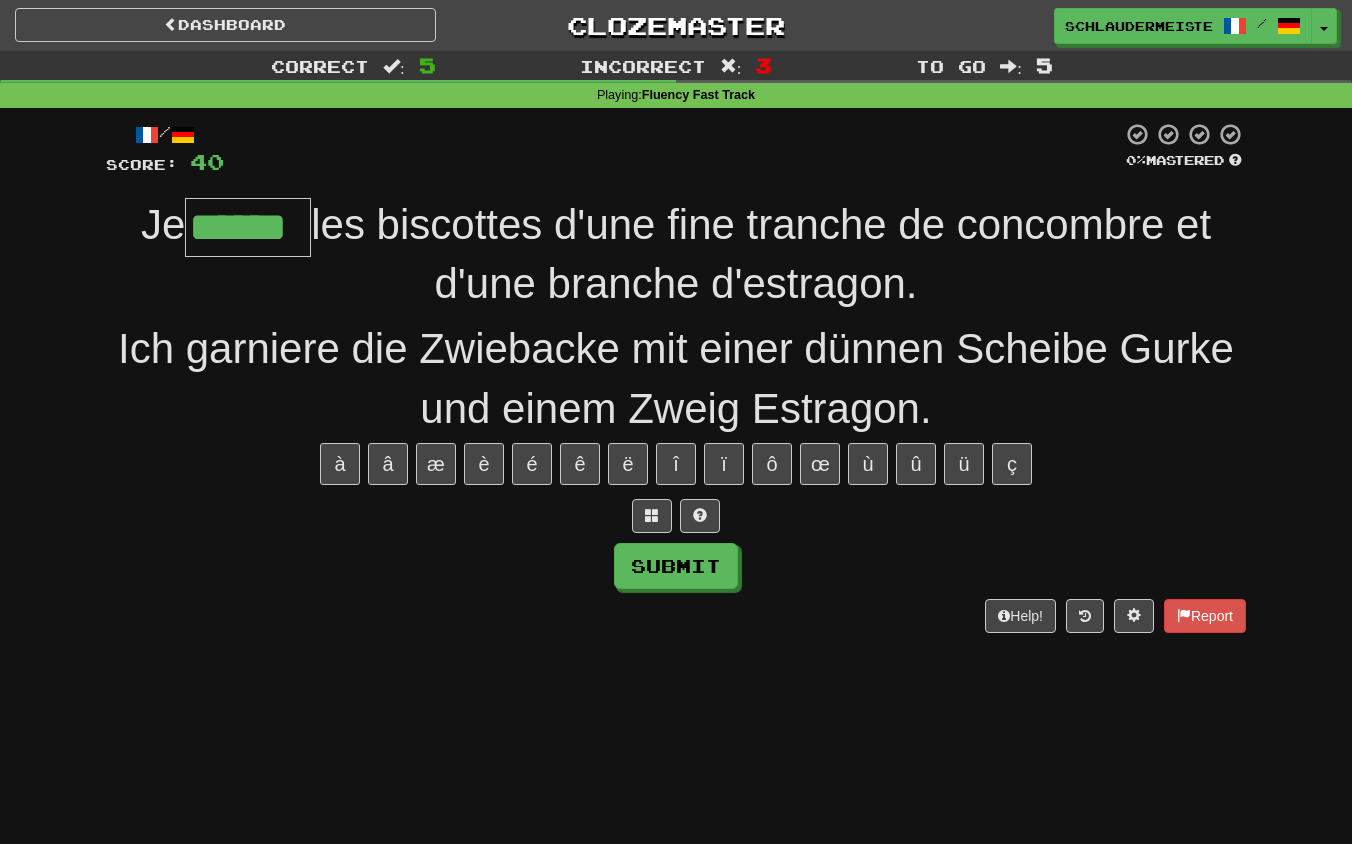 type on "******" 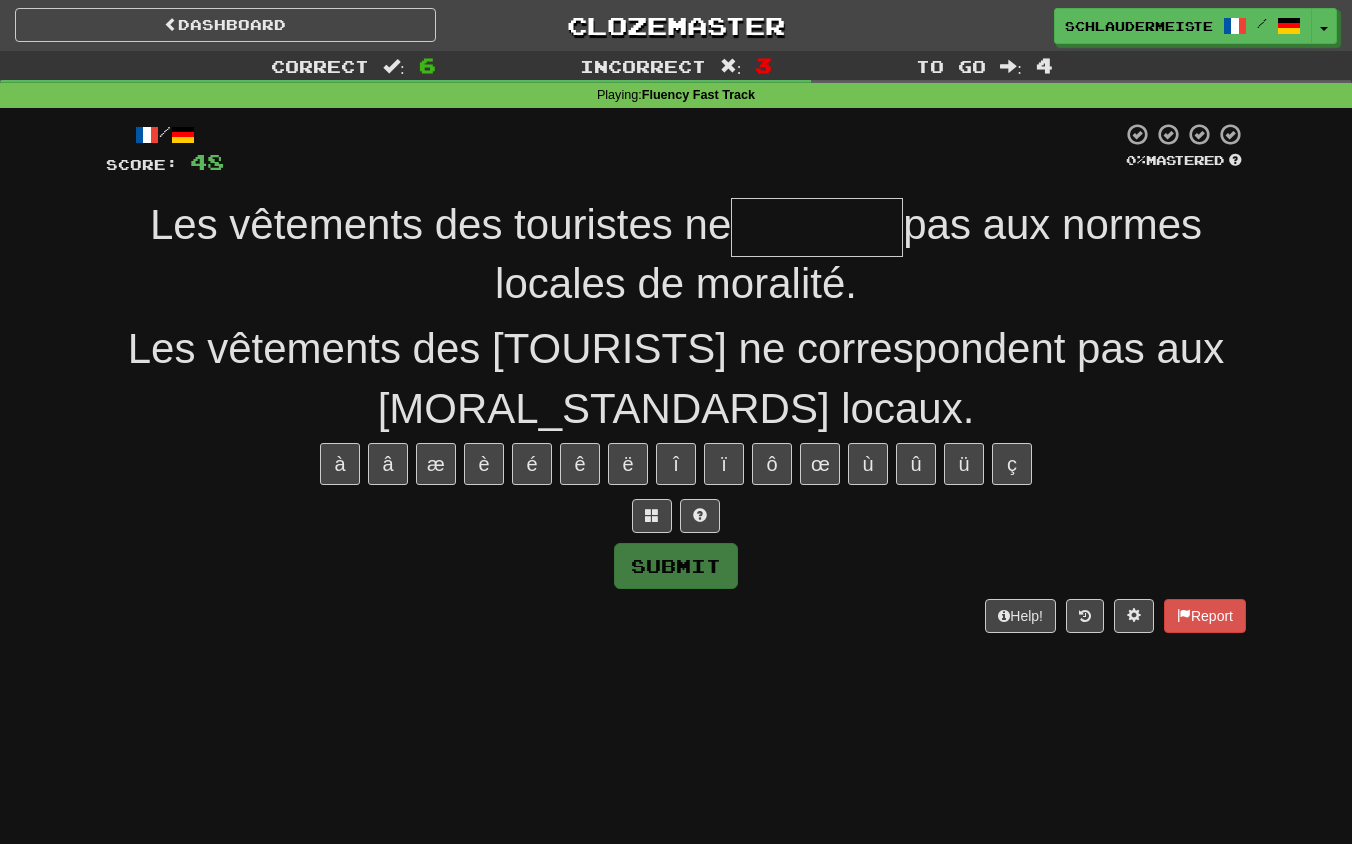 type on "*" 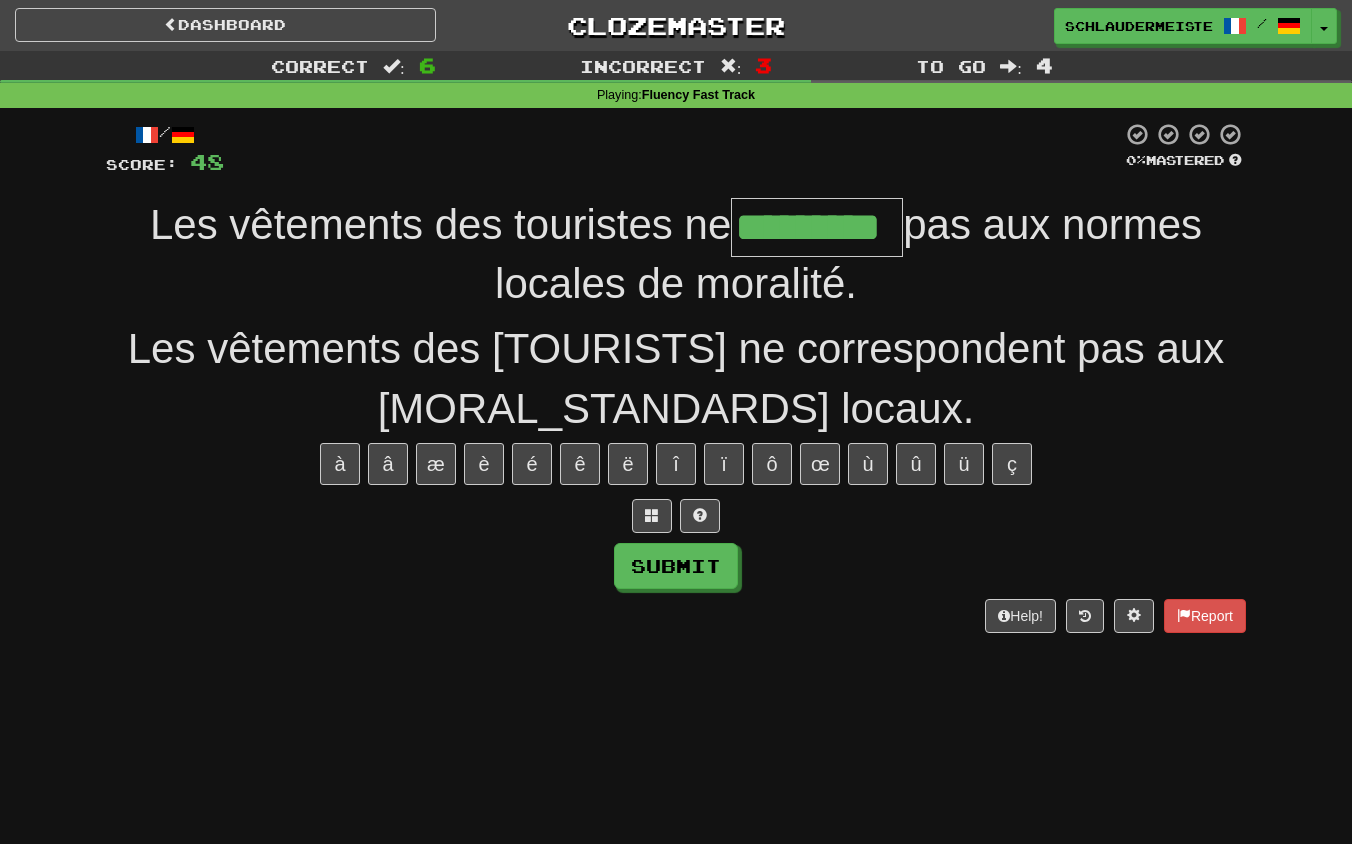 type on "*********" 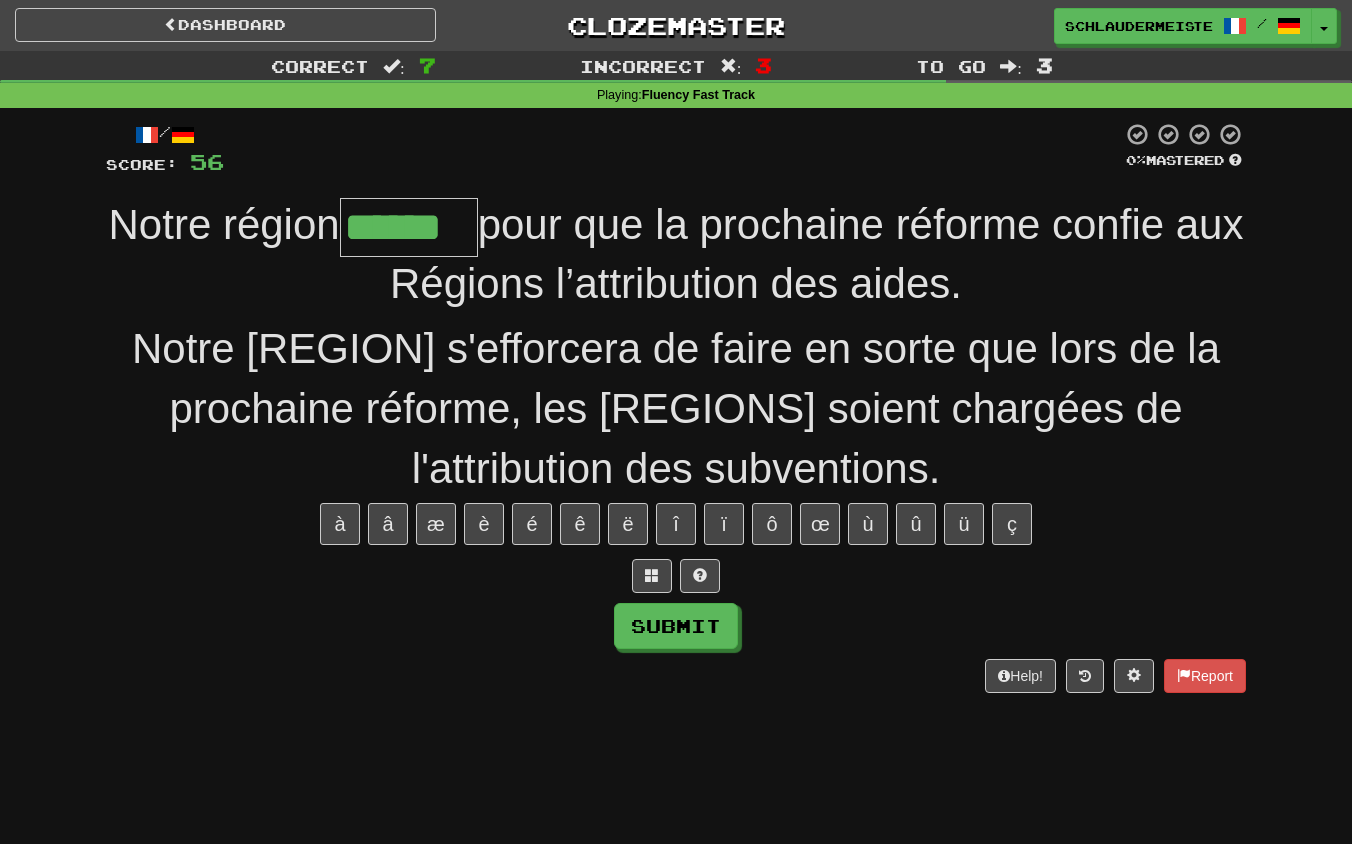 type on "******" 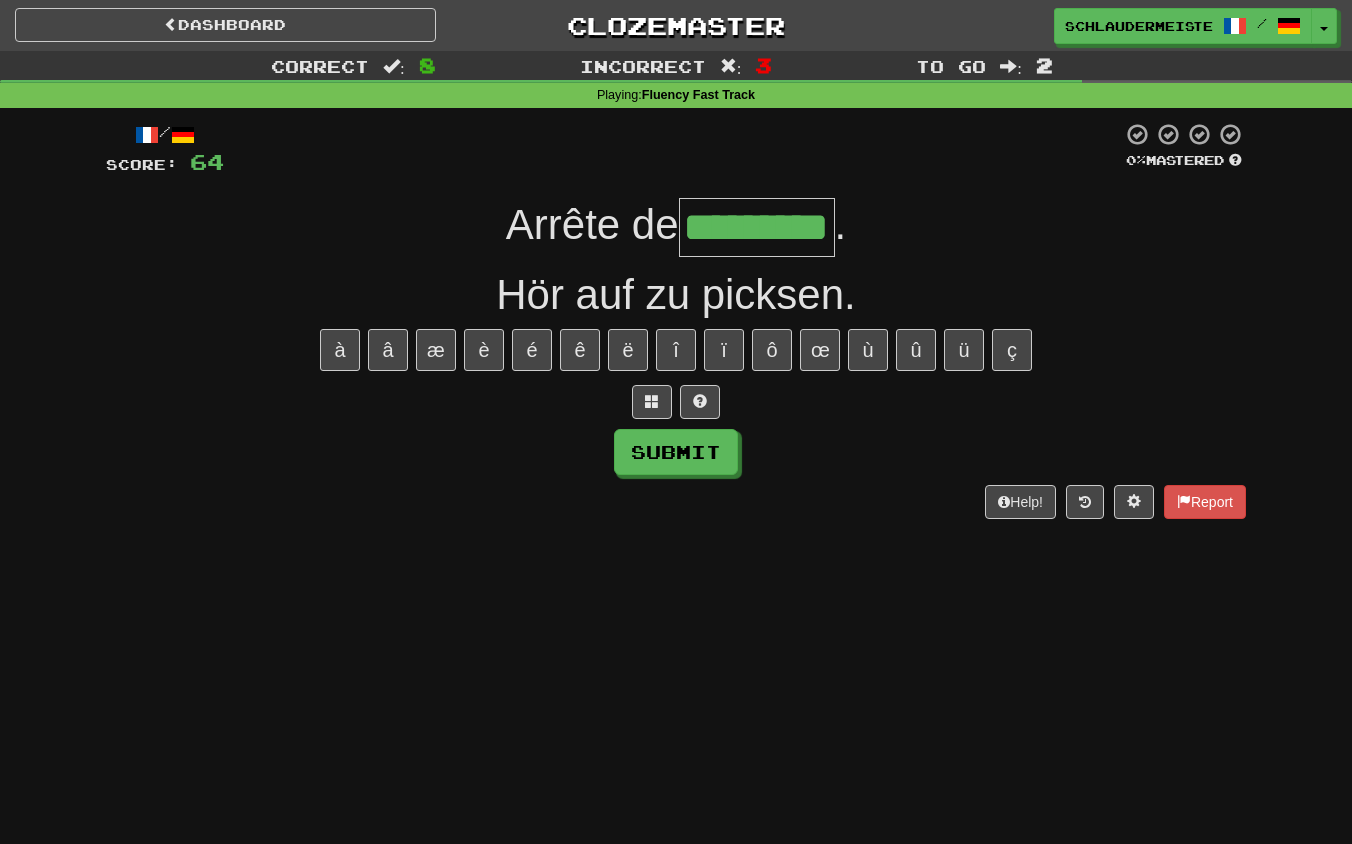 type on "*********" 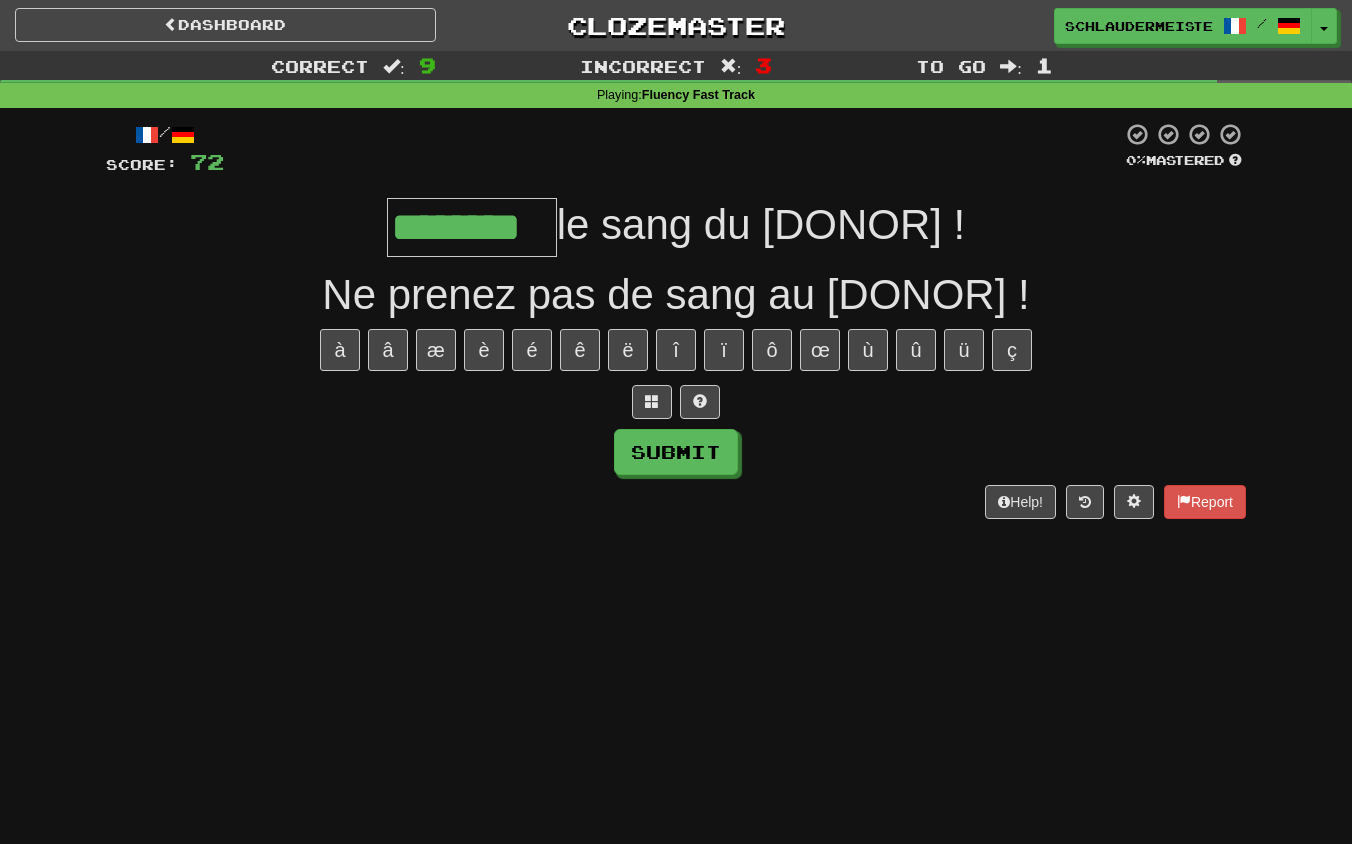 type on "********" 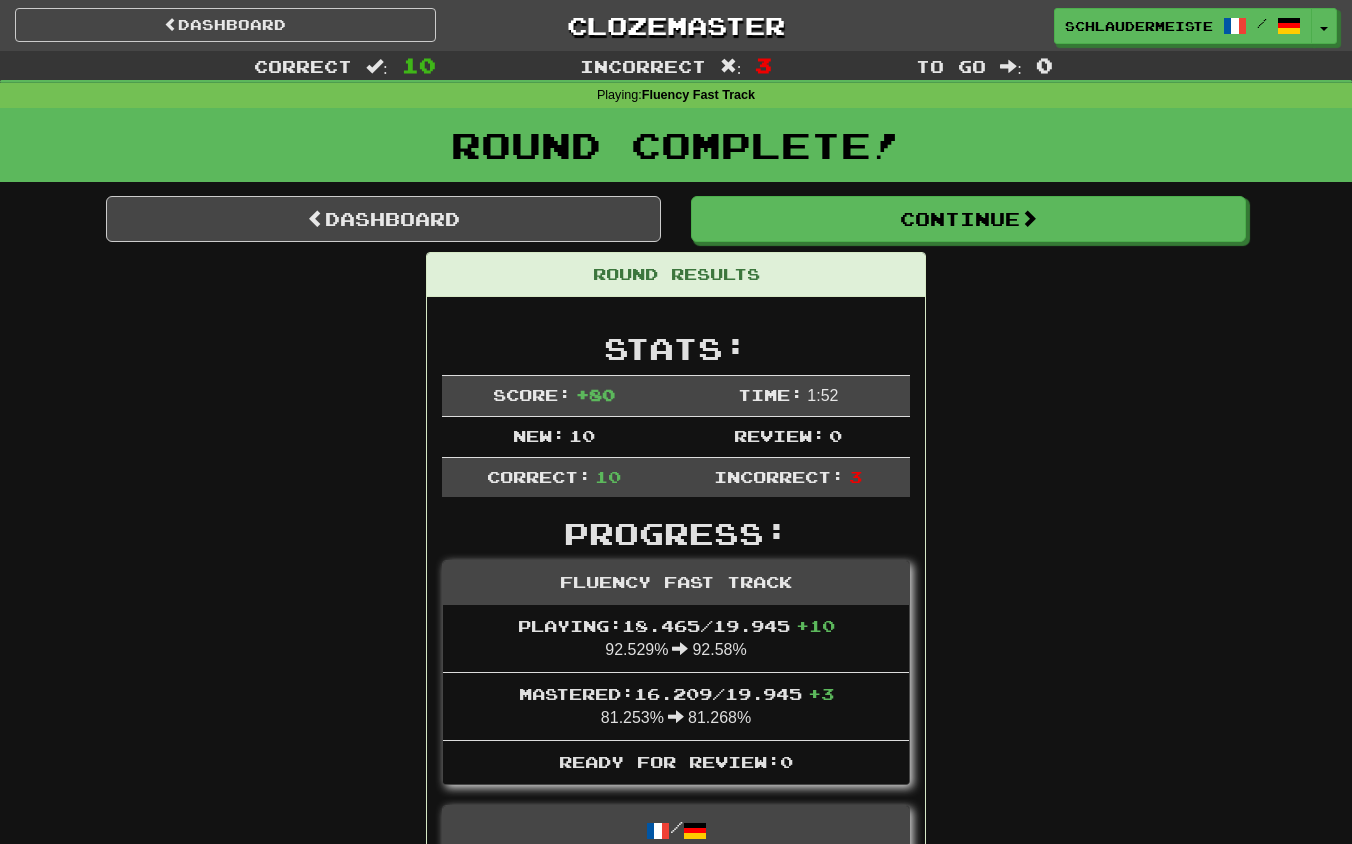 scroll, scrollTop: 0, scrollLeft: 0, axis: both 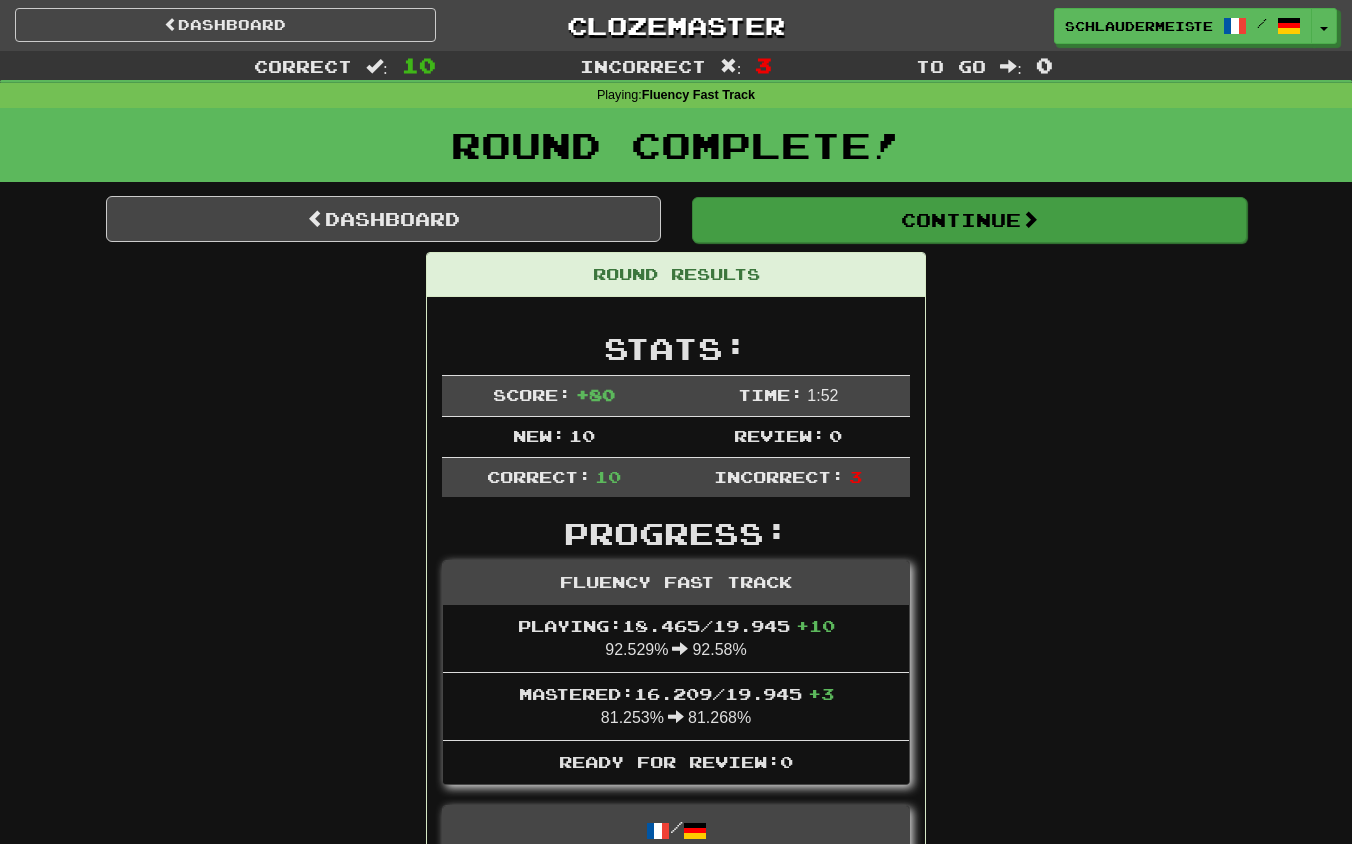 click on "Continue" at bounding box center (969, 220) 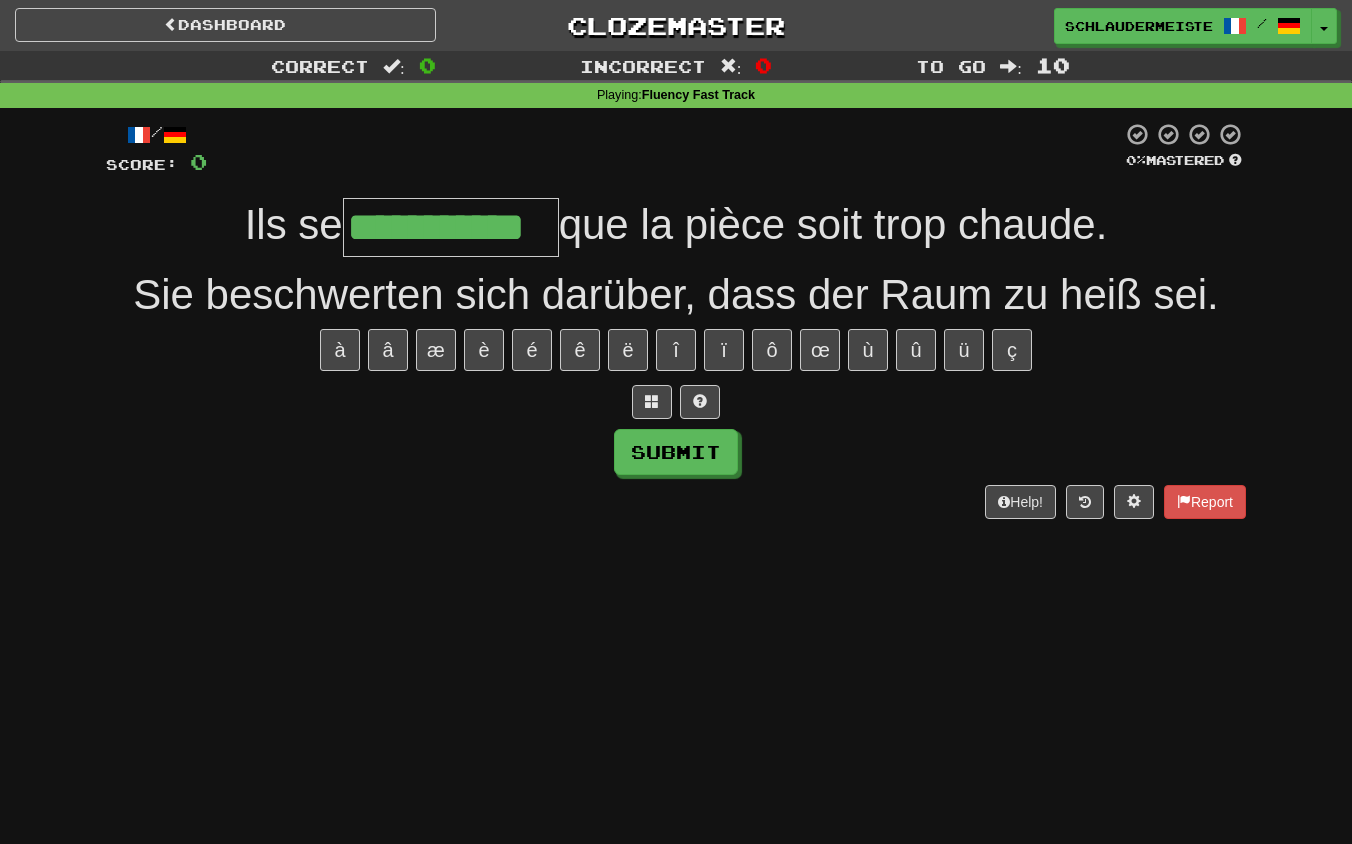 type on "**********" 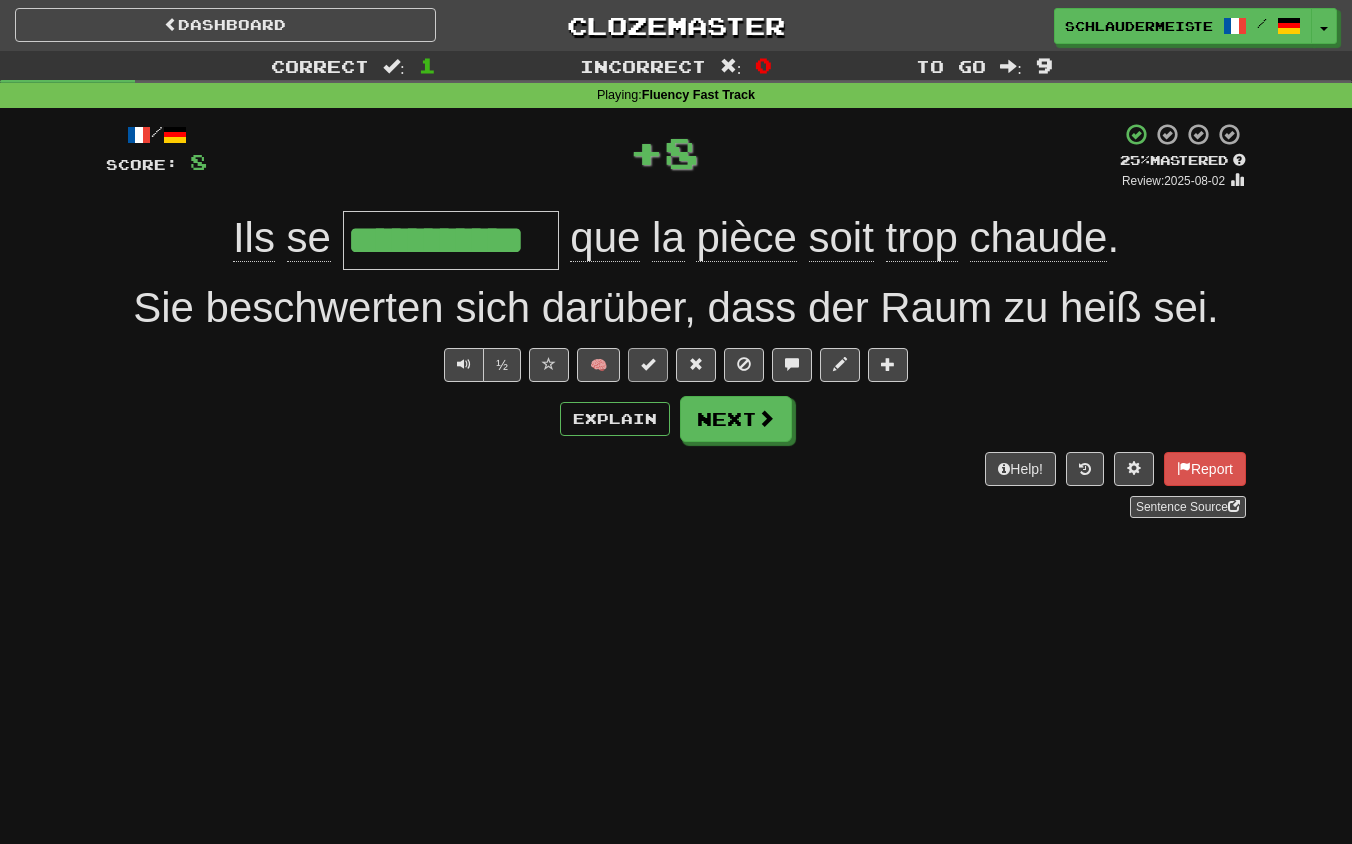 click at bounding box center [648, 364] 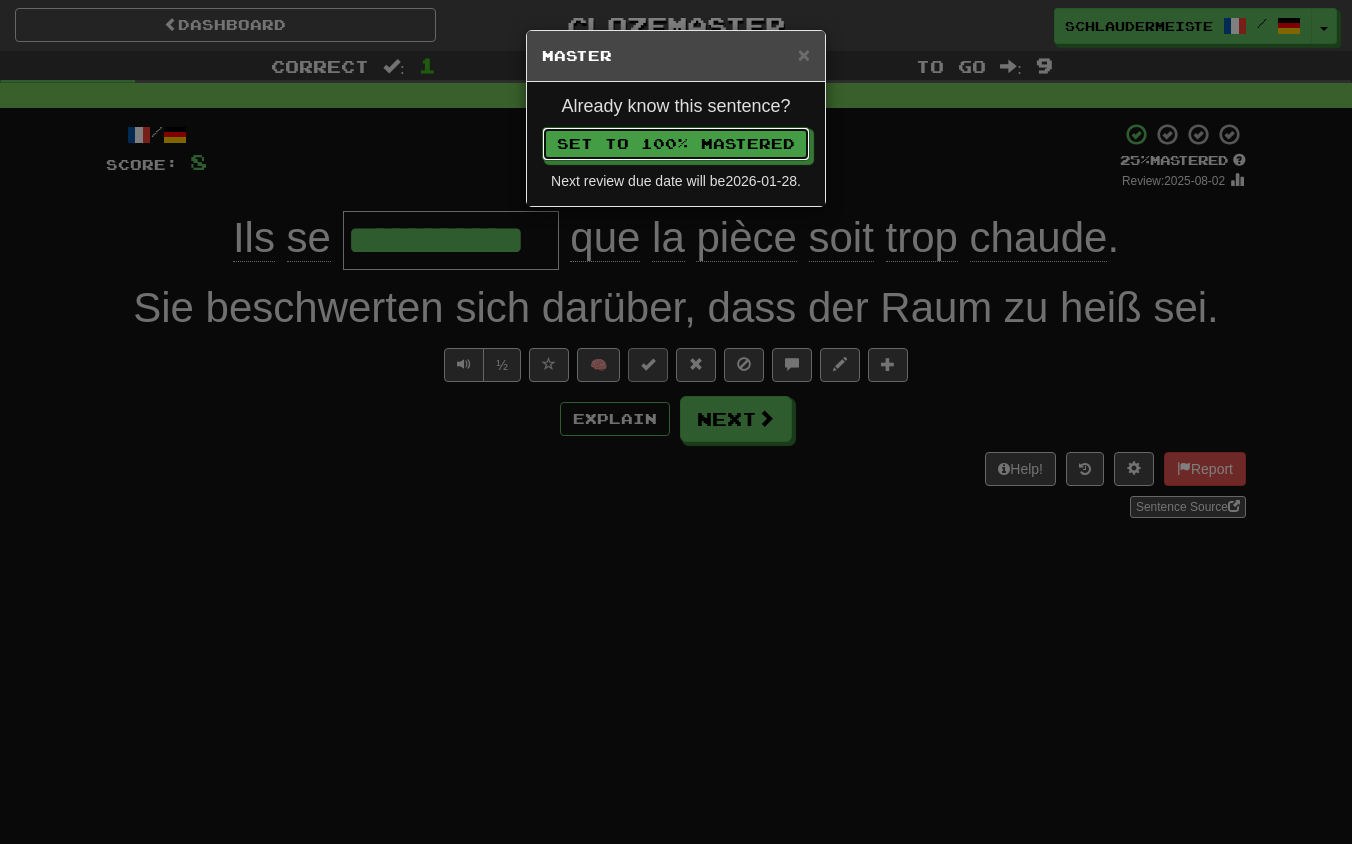 type 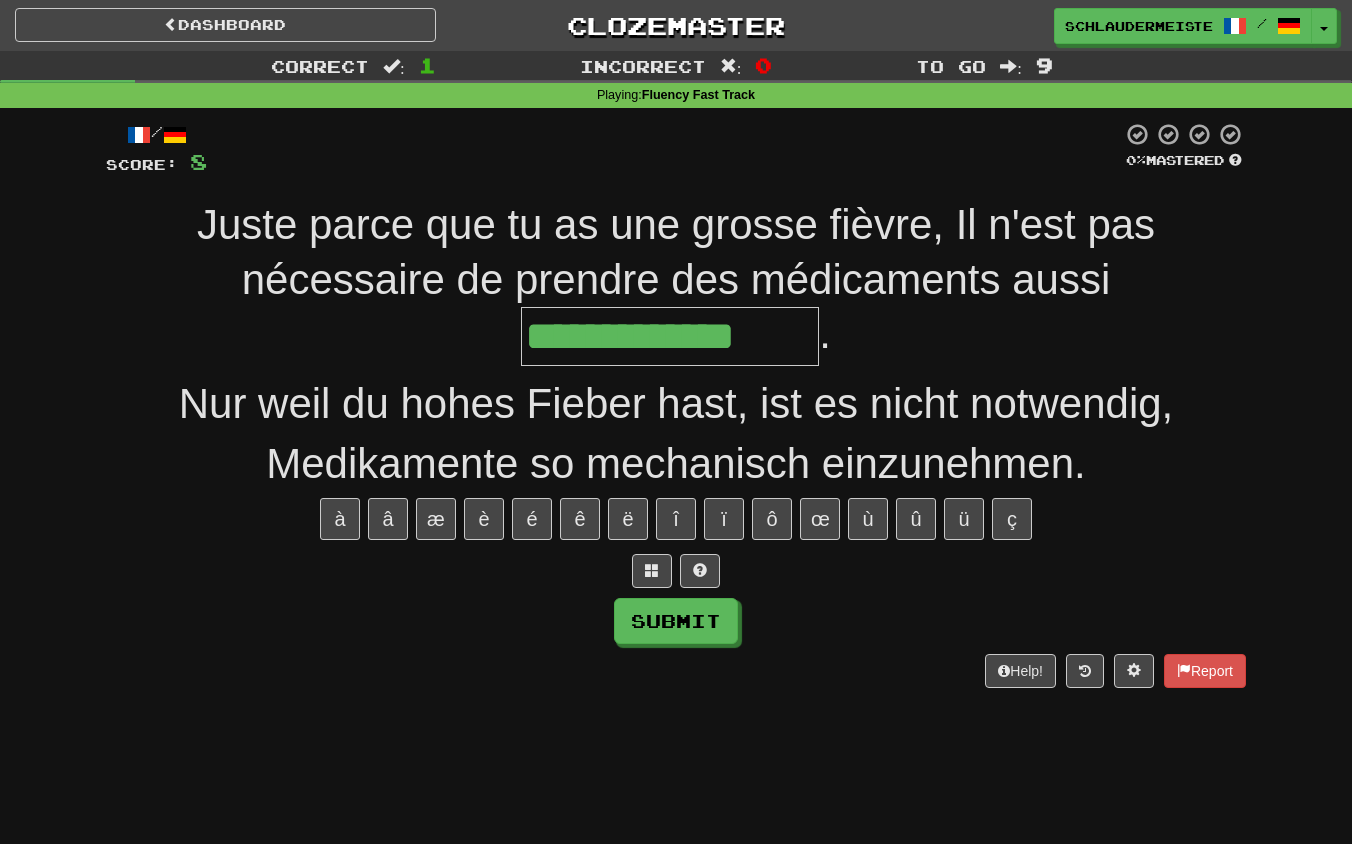 type on "**********" 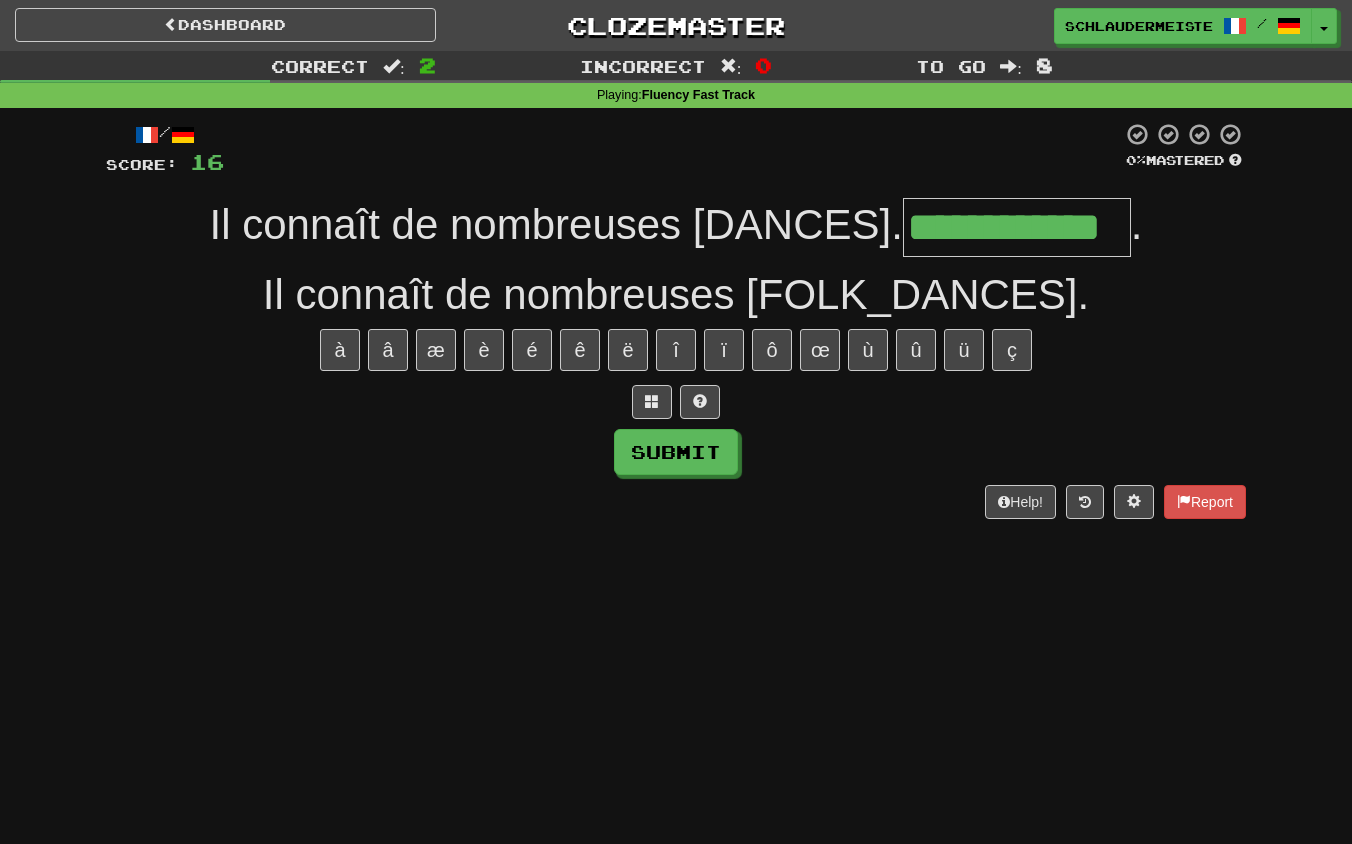 type on "**********" 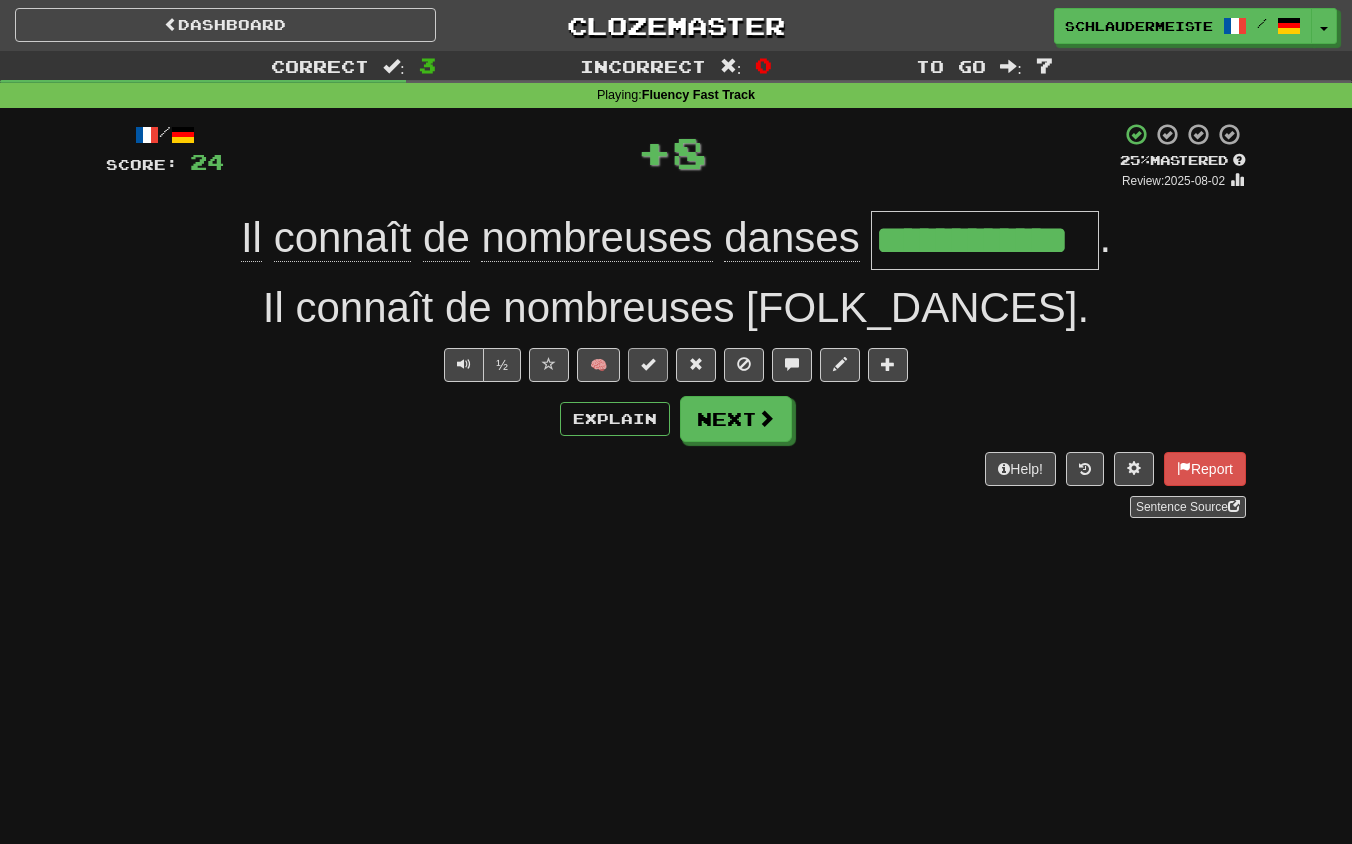 click at bounding box center [648, 364] 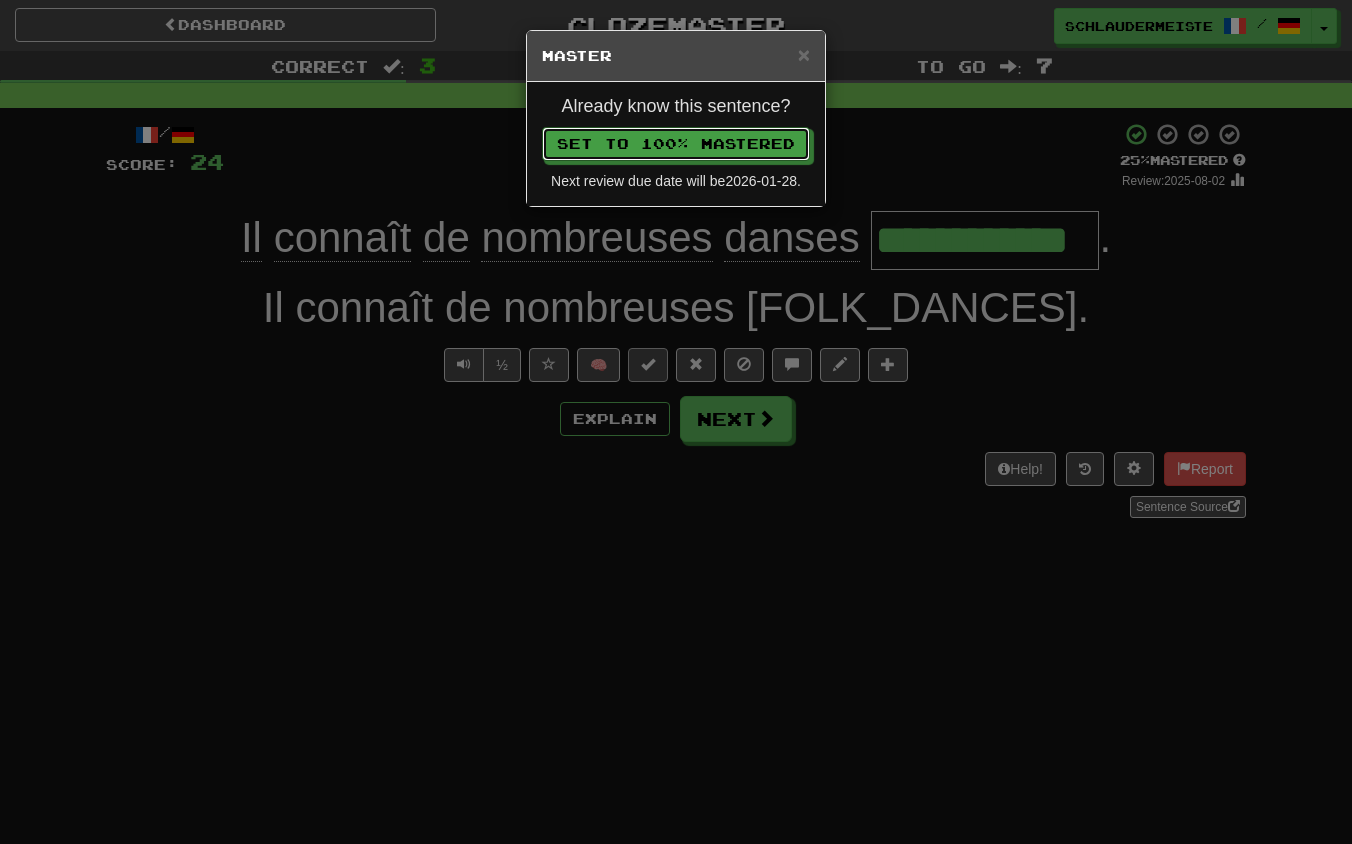 click on "Set to 100% Mastered" at bounding box center [676, 144] 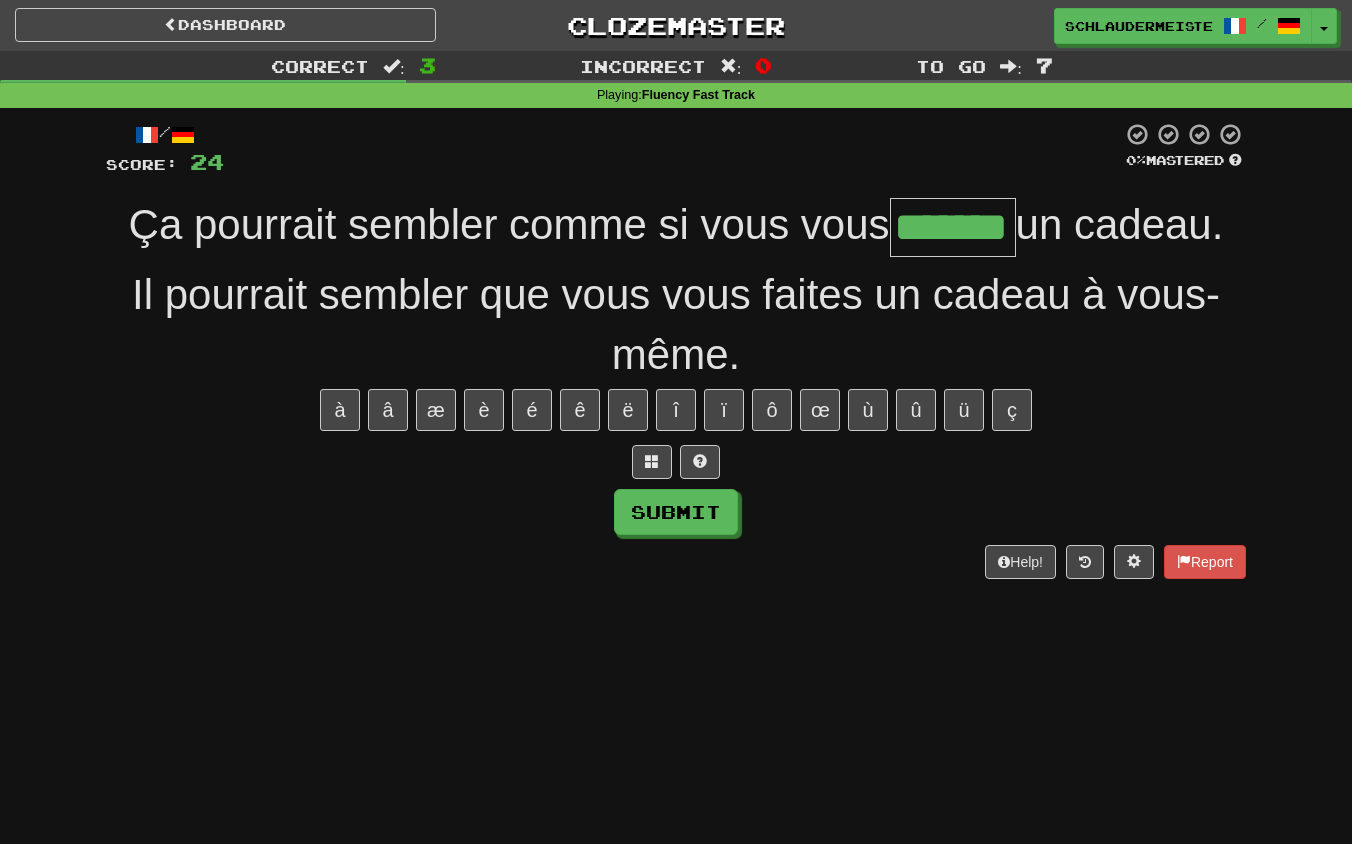 type on "*******" 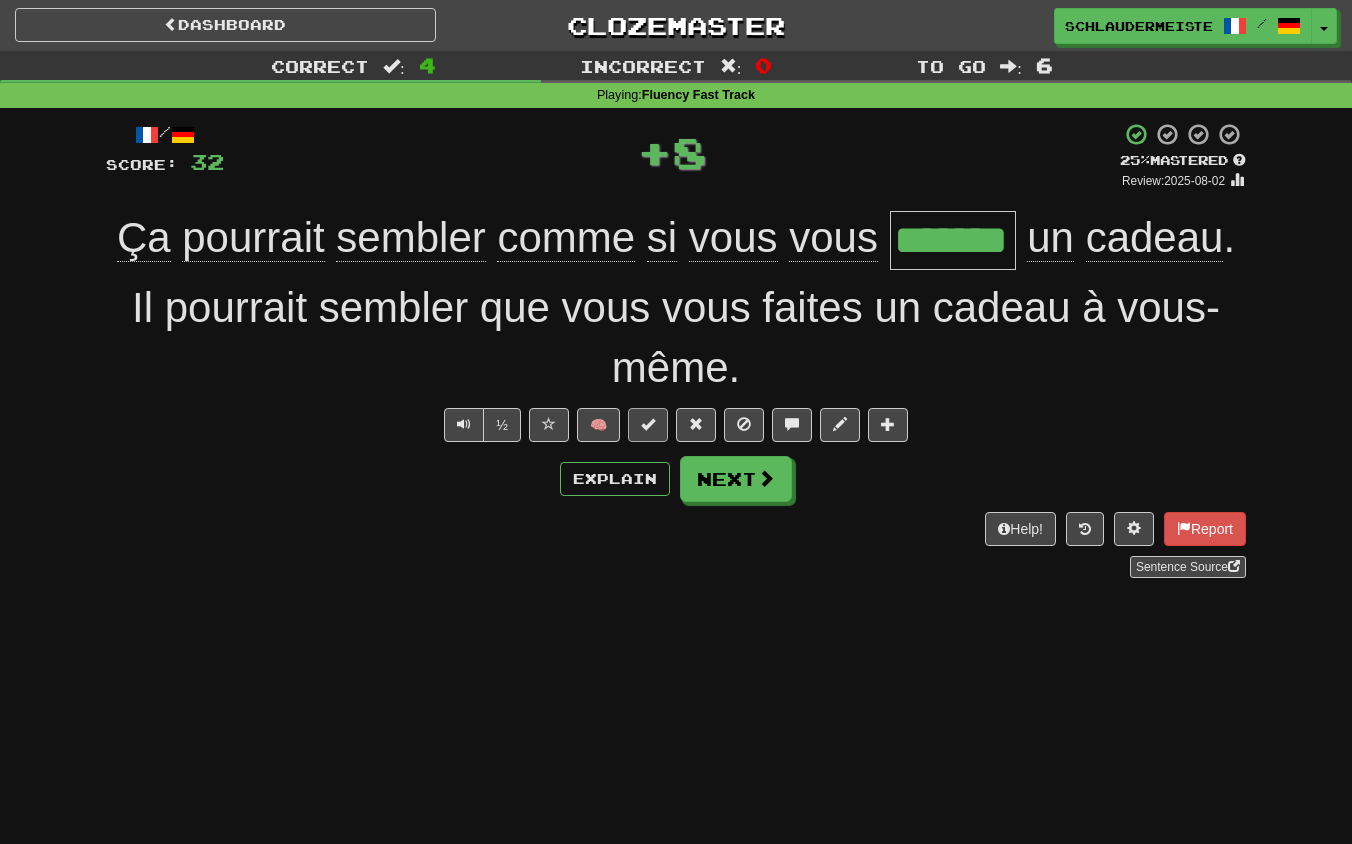 click at bounding box center (648, 424) 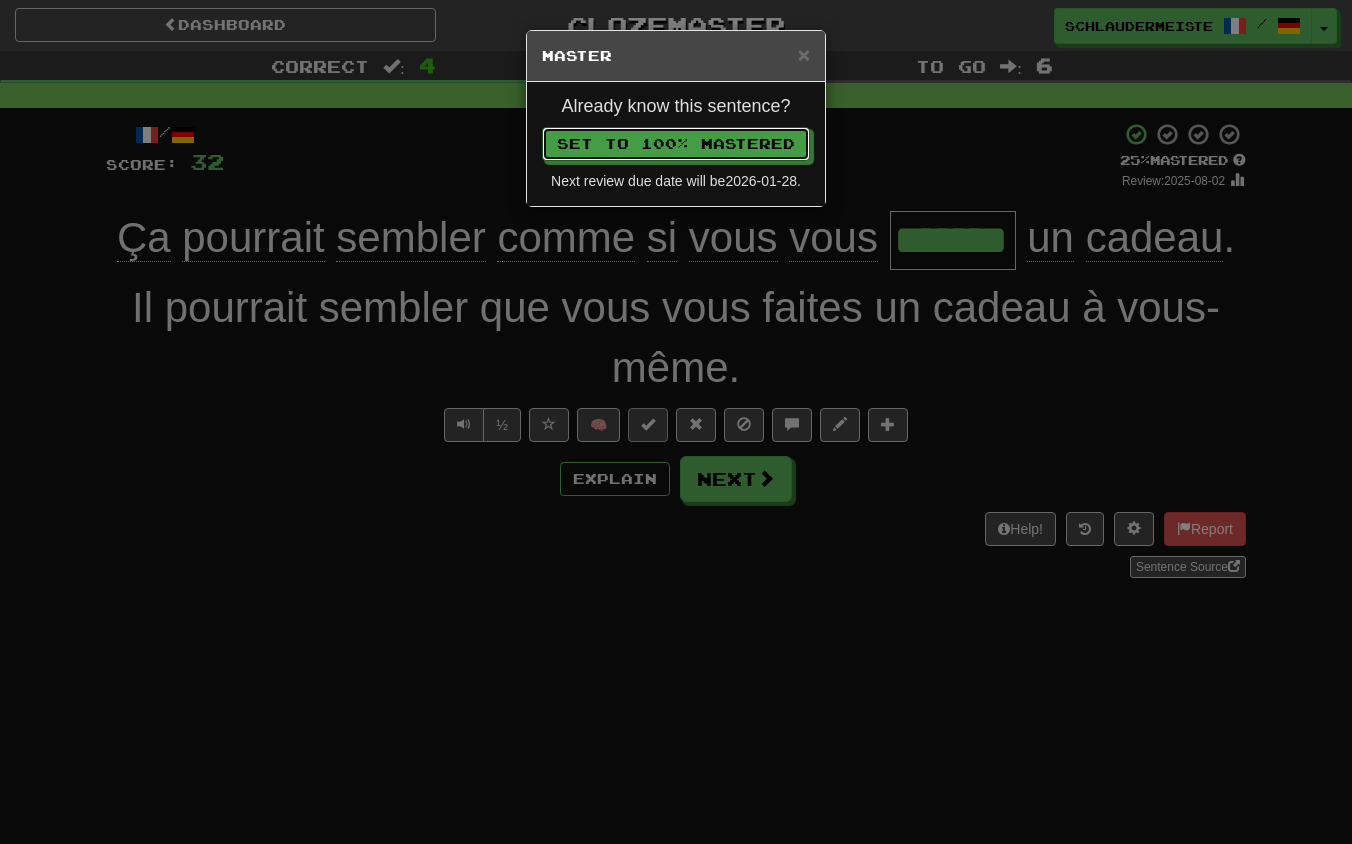 click on "Set to 100% Mastered" at bounding box center (676, 144) 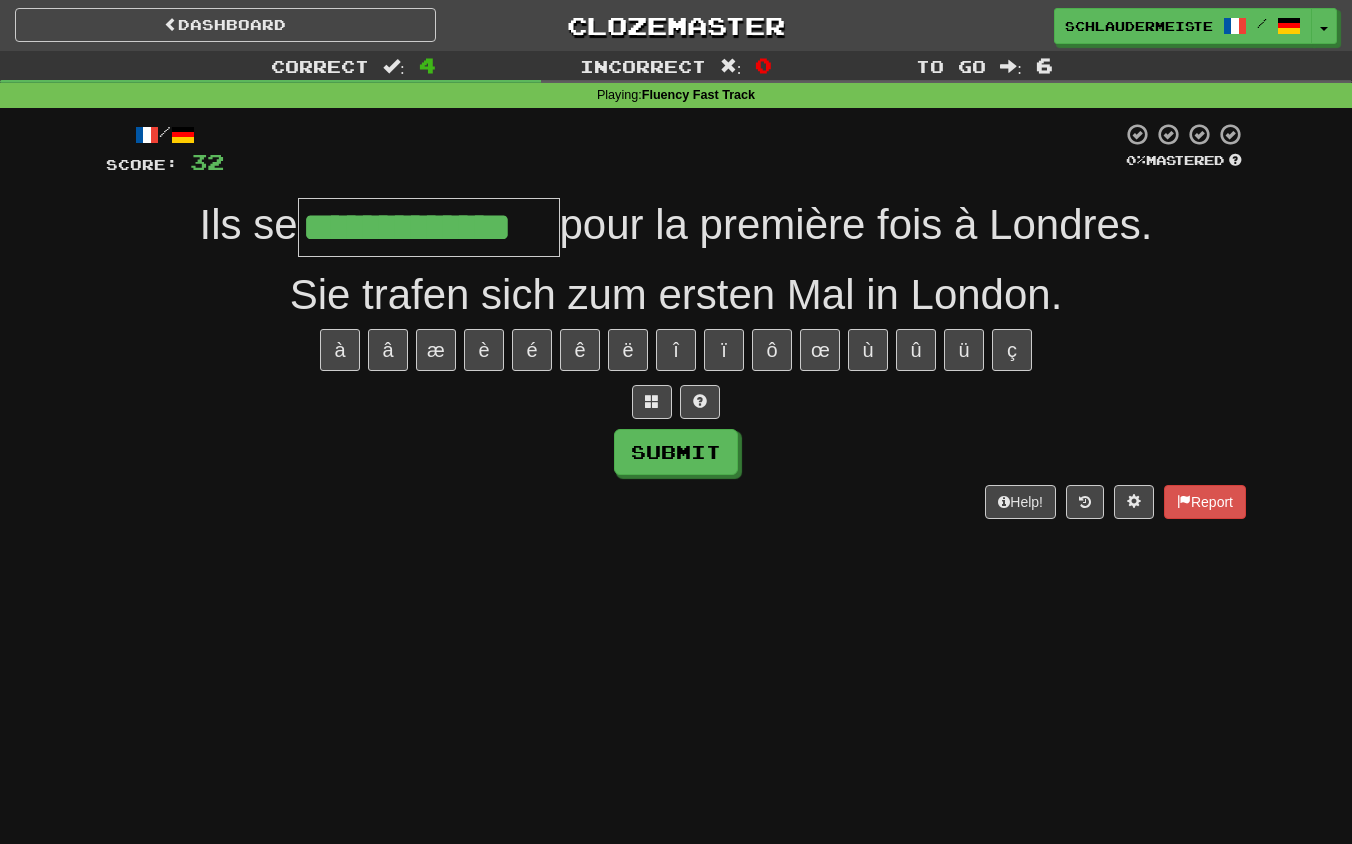 type on "**********" 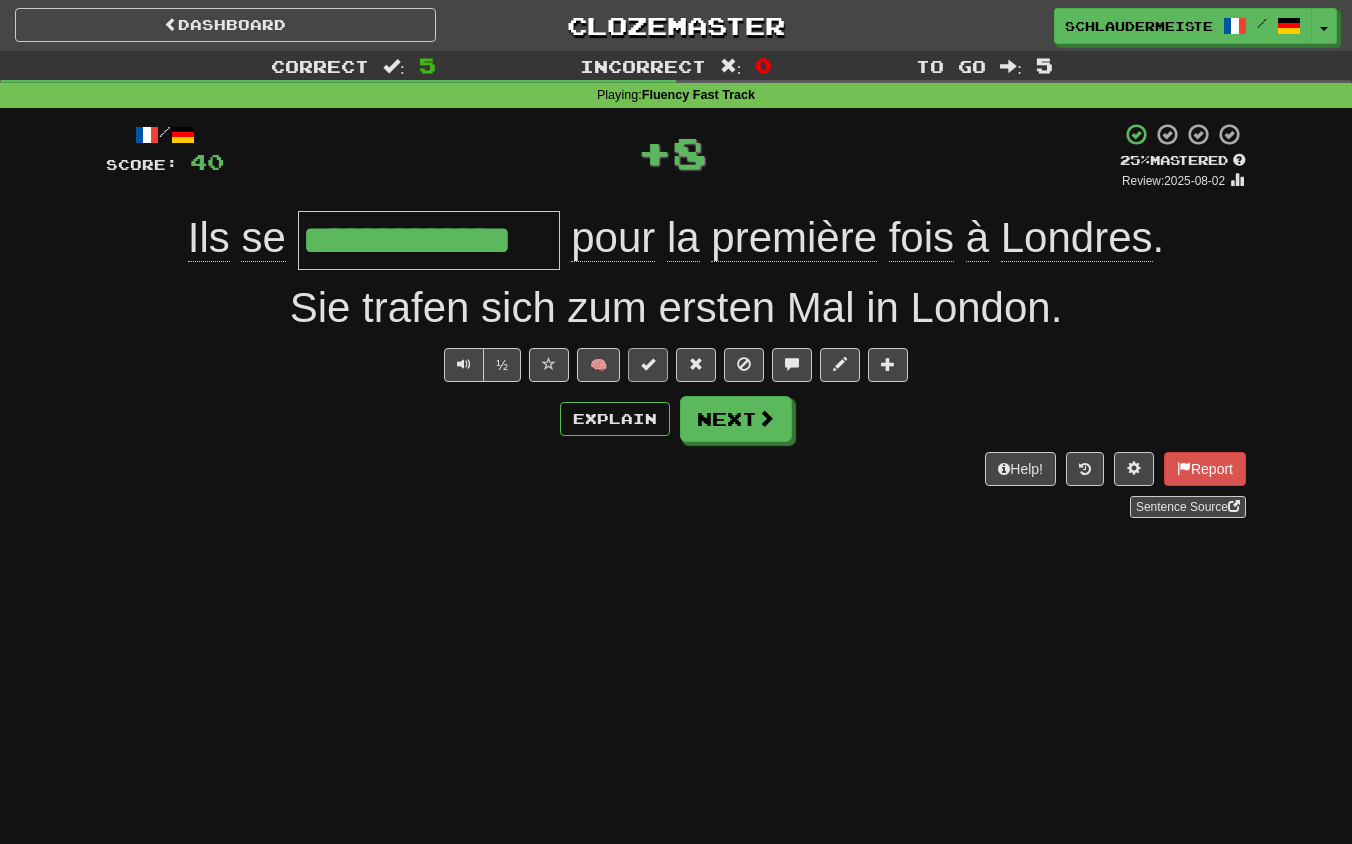 click at bounding box center (648, 364) 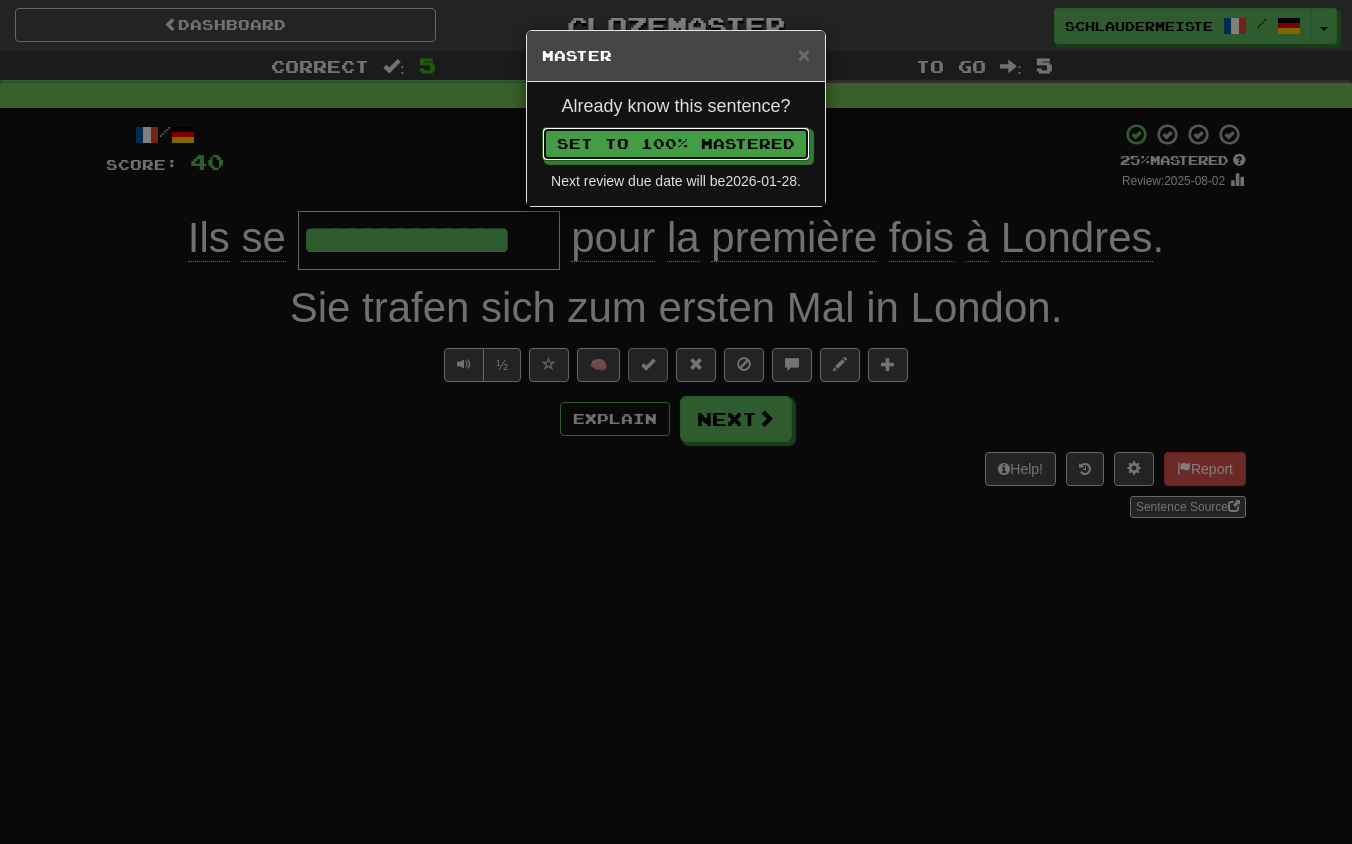click on "Set to 100% Mastered" at bounding box center (676, 144) 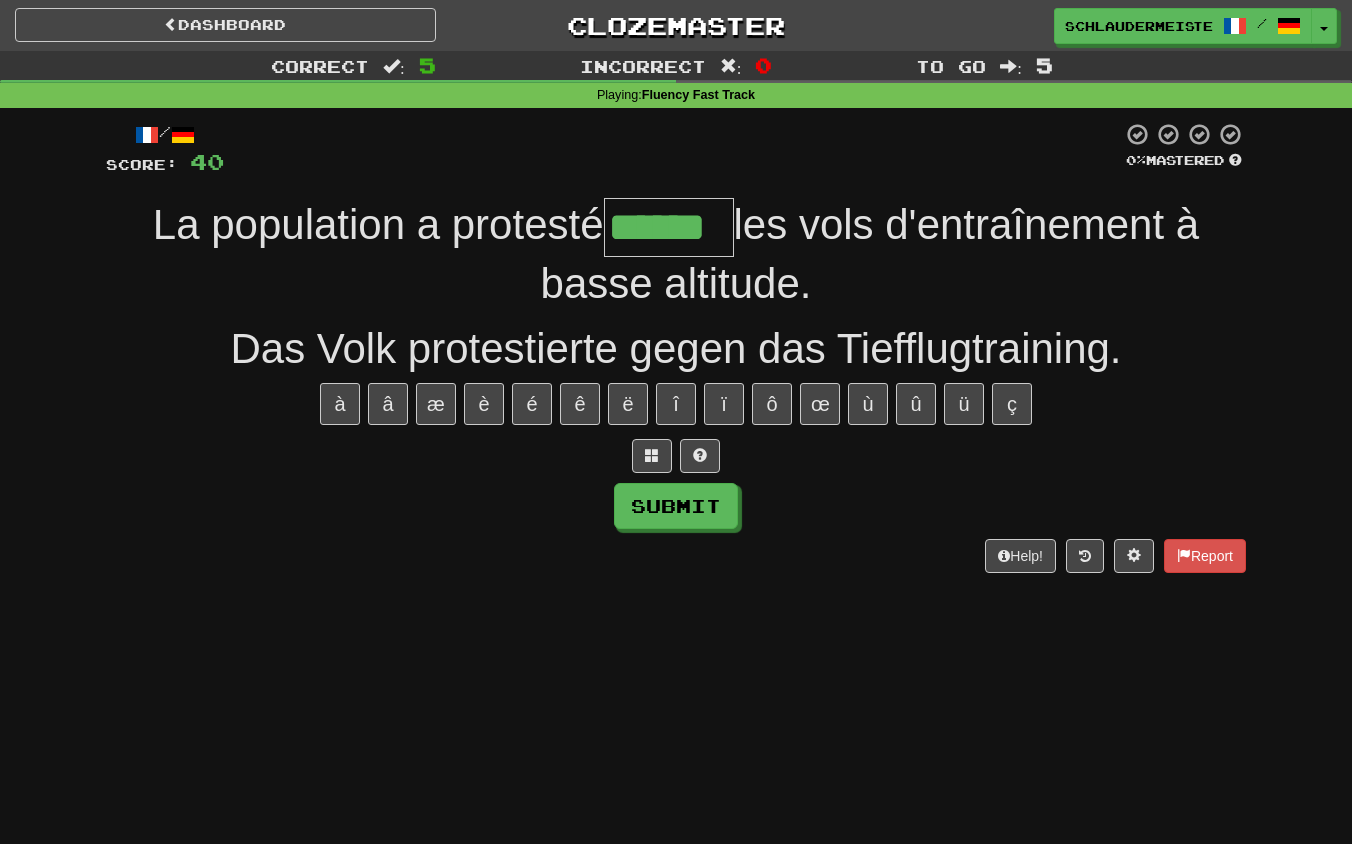 type on "******" 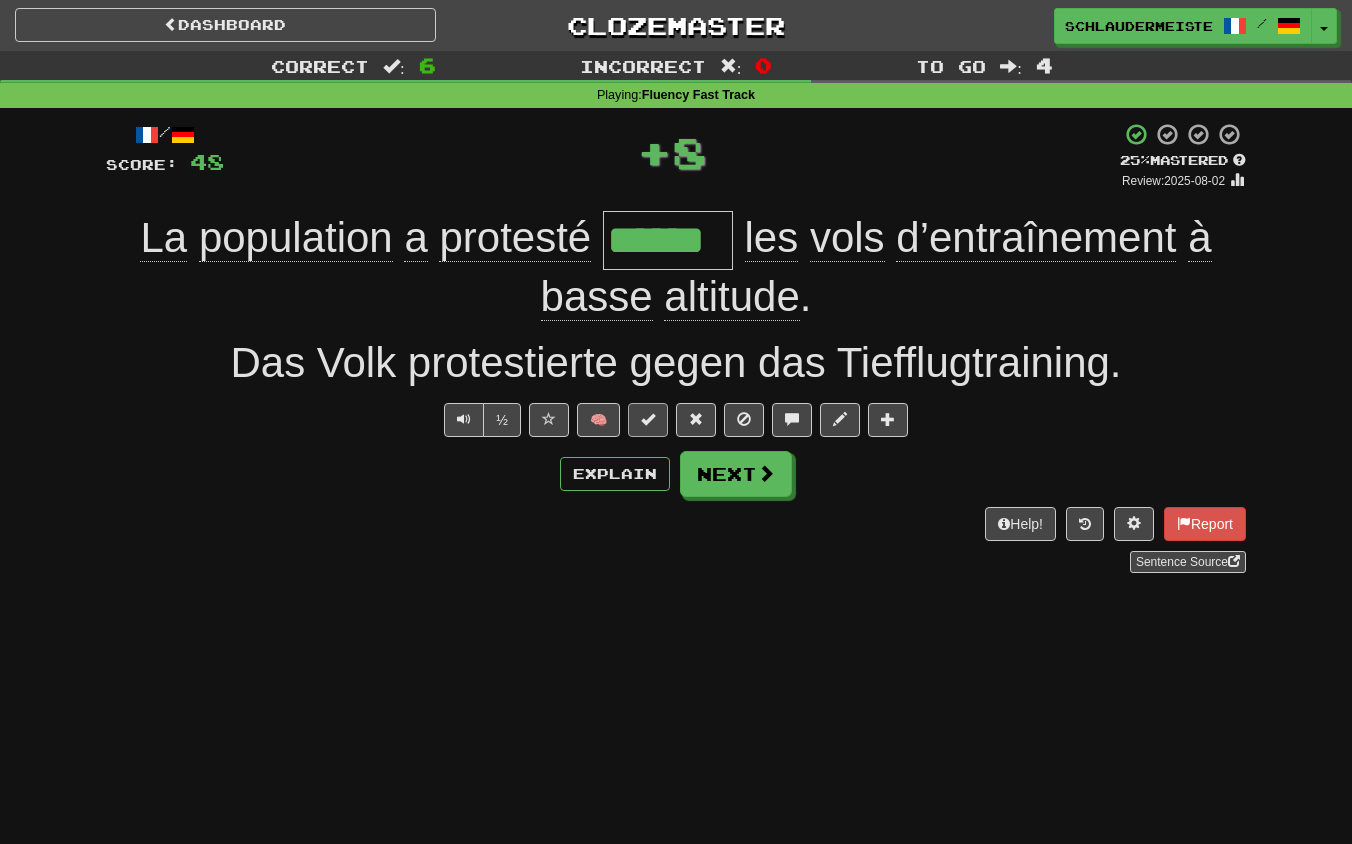 click at bounding box center (648, 419) 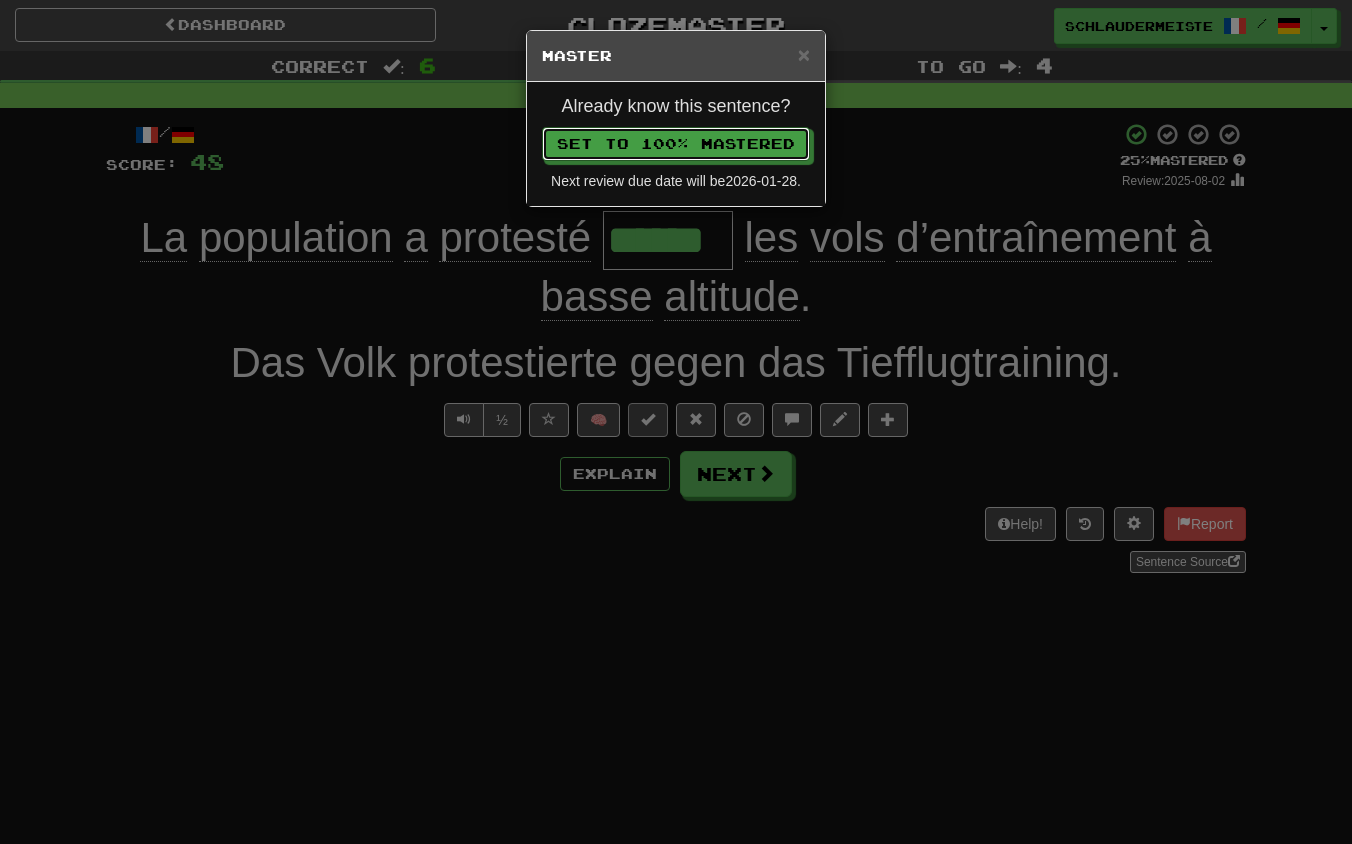 click on "Set to 100% Mastered" at bounding box center (676, 144) 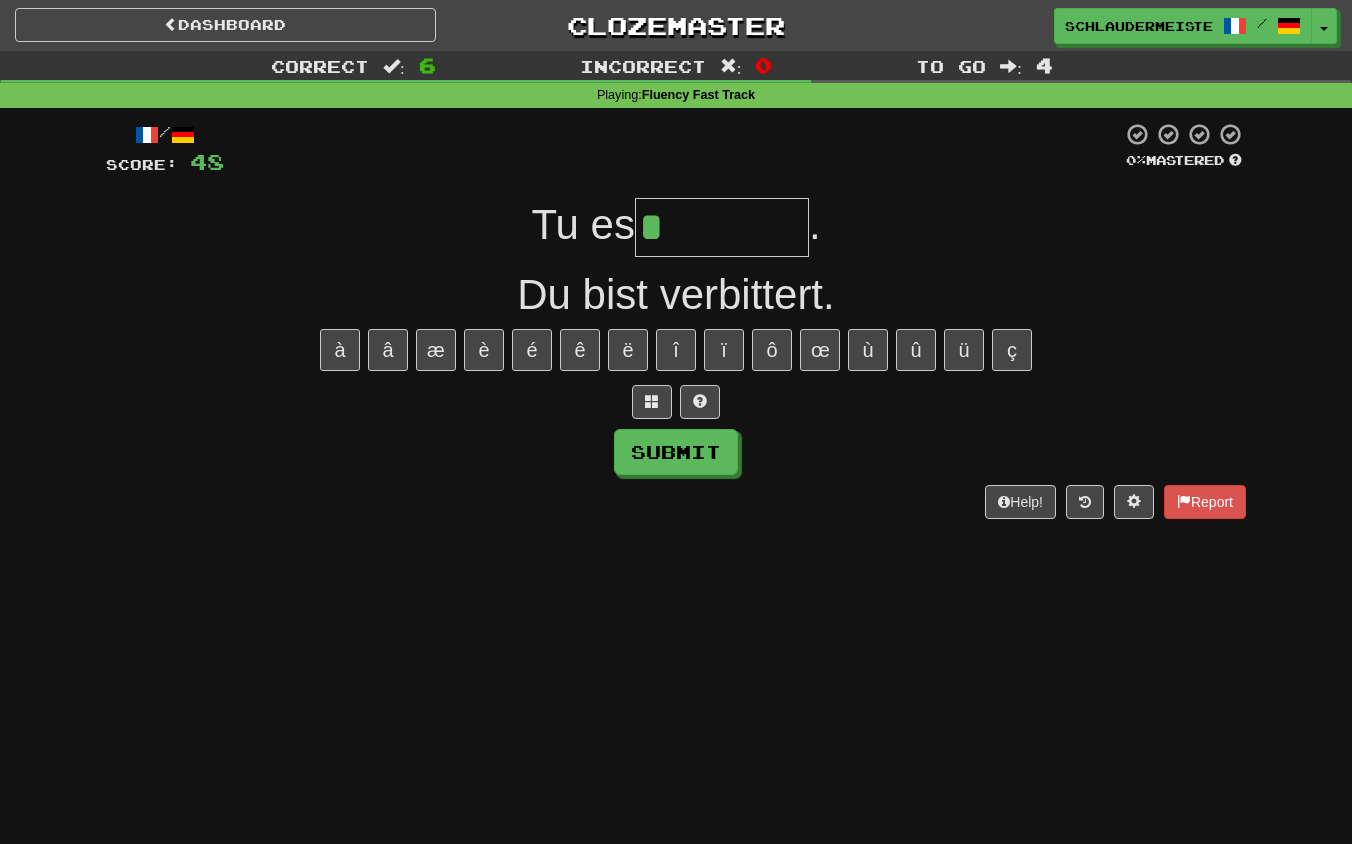 type on "*********" 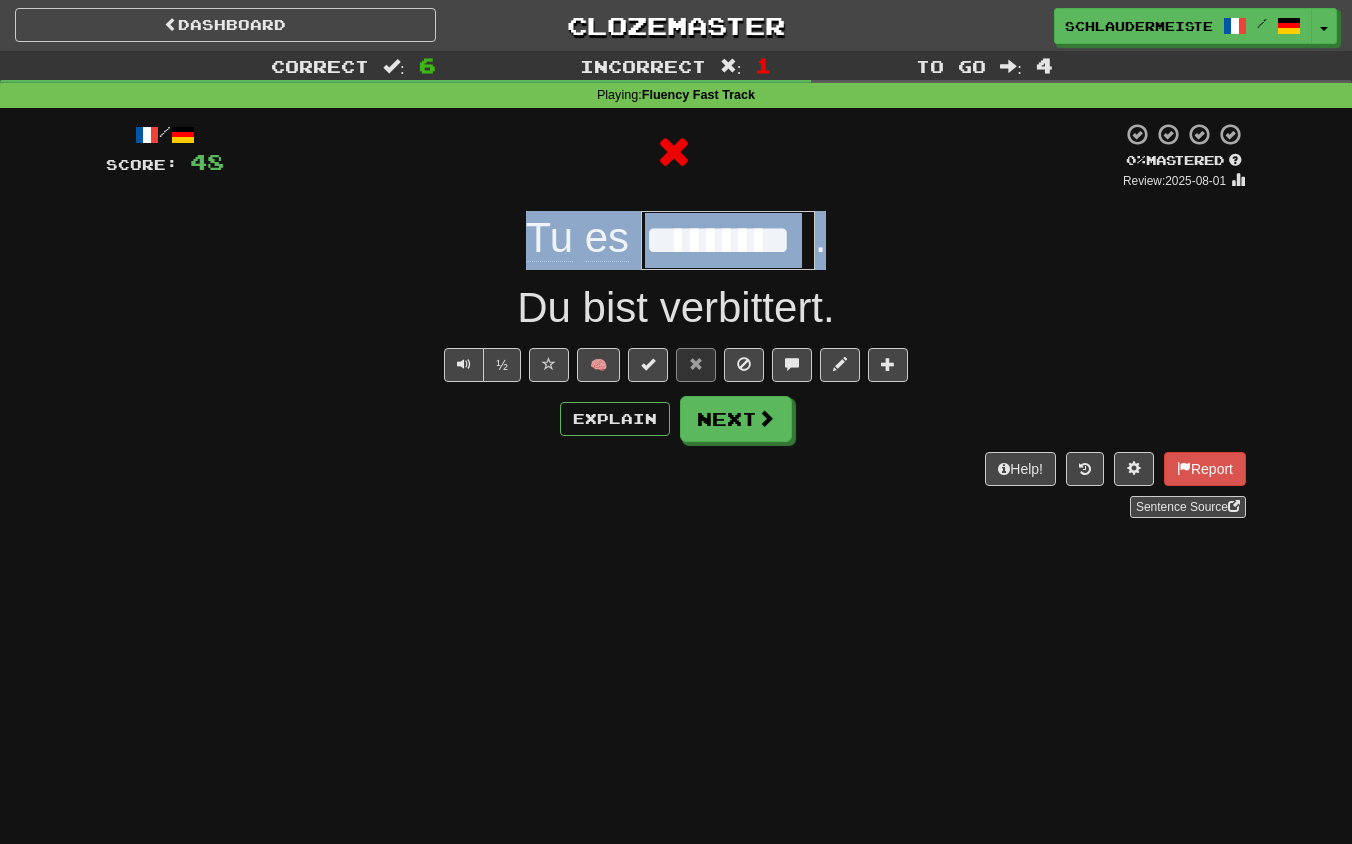 drag, startPoint x: 500, startPoint y: 217, endPoint x: 846, endPoint y: 250, distance: 347.57013 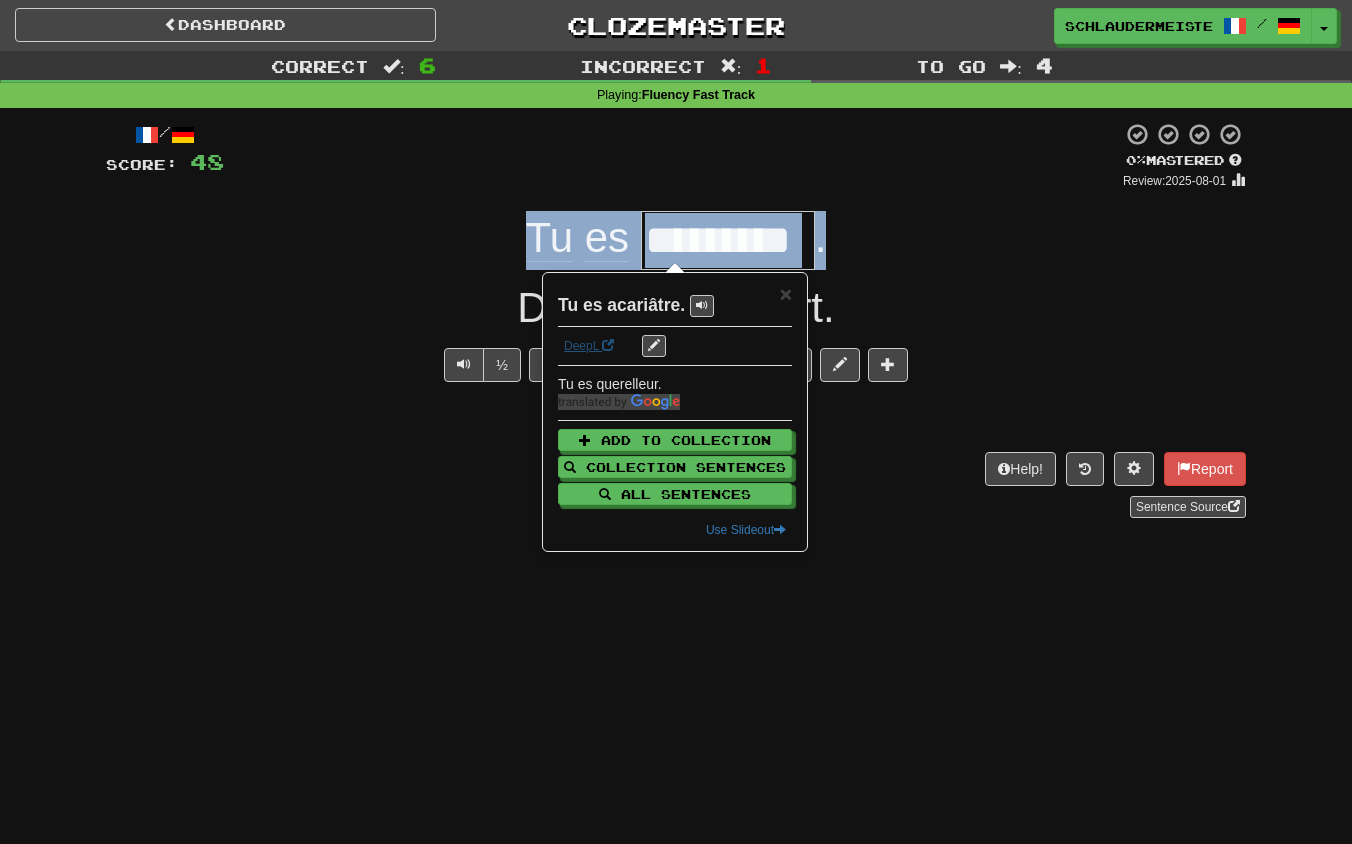 click on "DeepL" at bounding box center [589, 346] 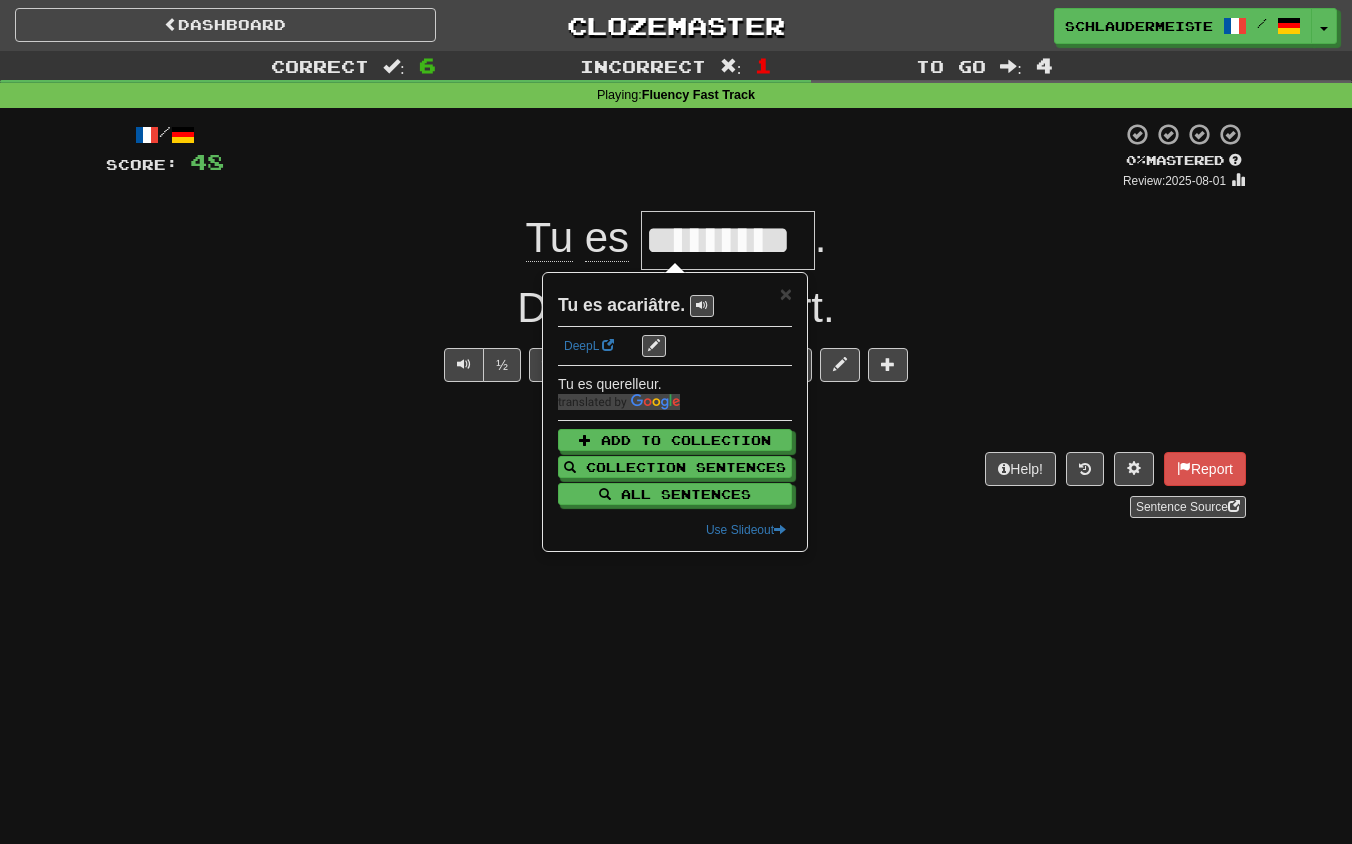 click on "/ Score: 48 0 % Mastered Review: 2025-08-01 Tu es ********* . Du bist verbittert. ½ 🧠 Explain Next Help! Report Sentence Source" at bounding box center [676, 320] 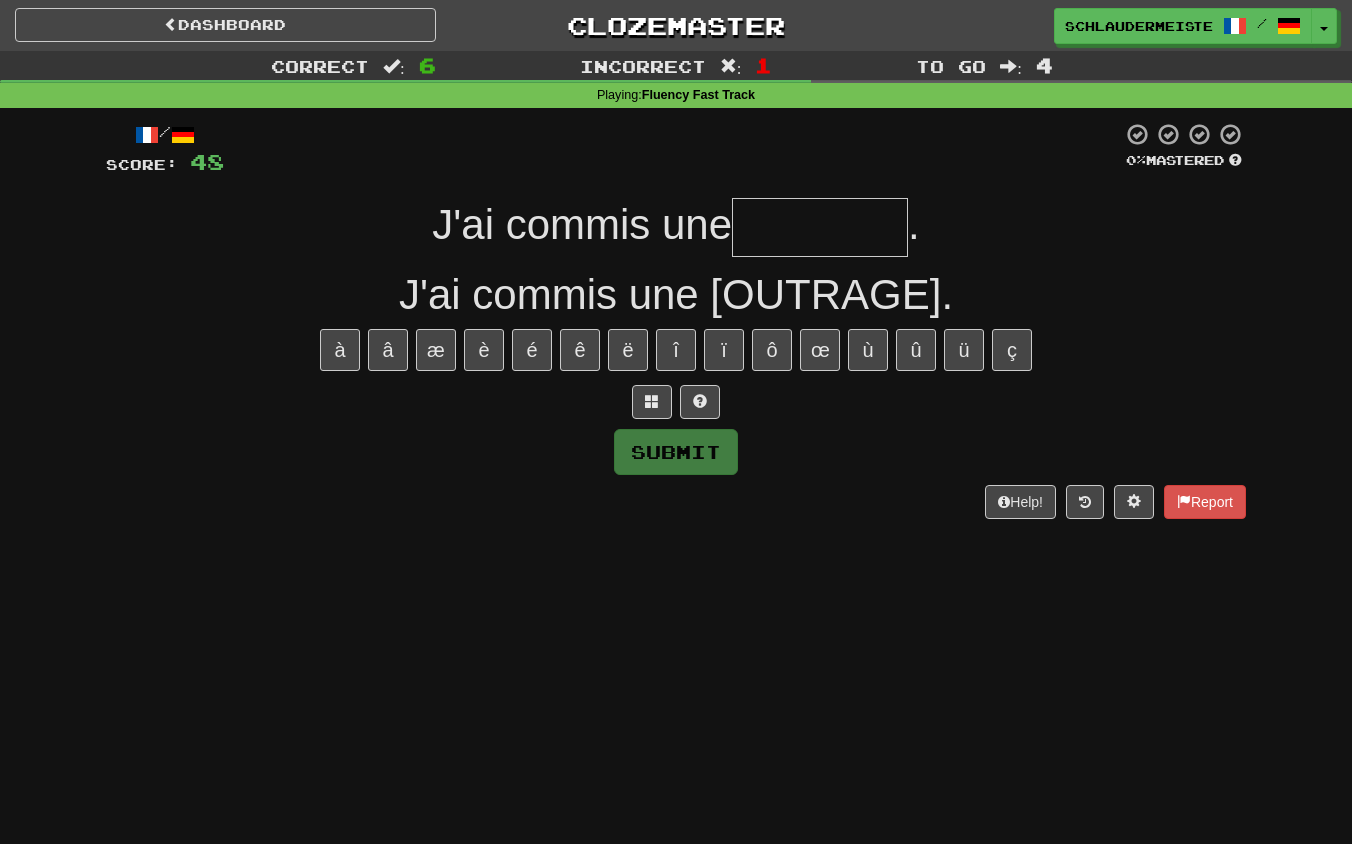 type on "*" 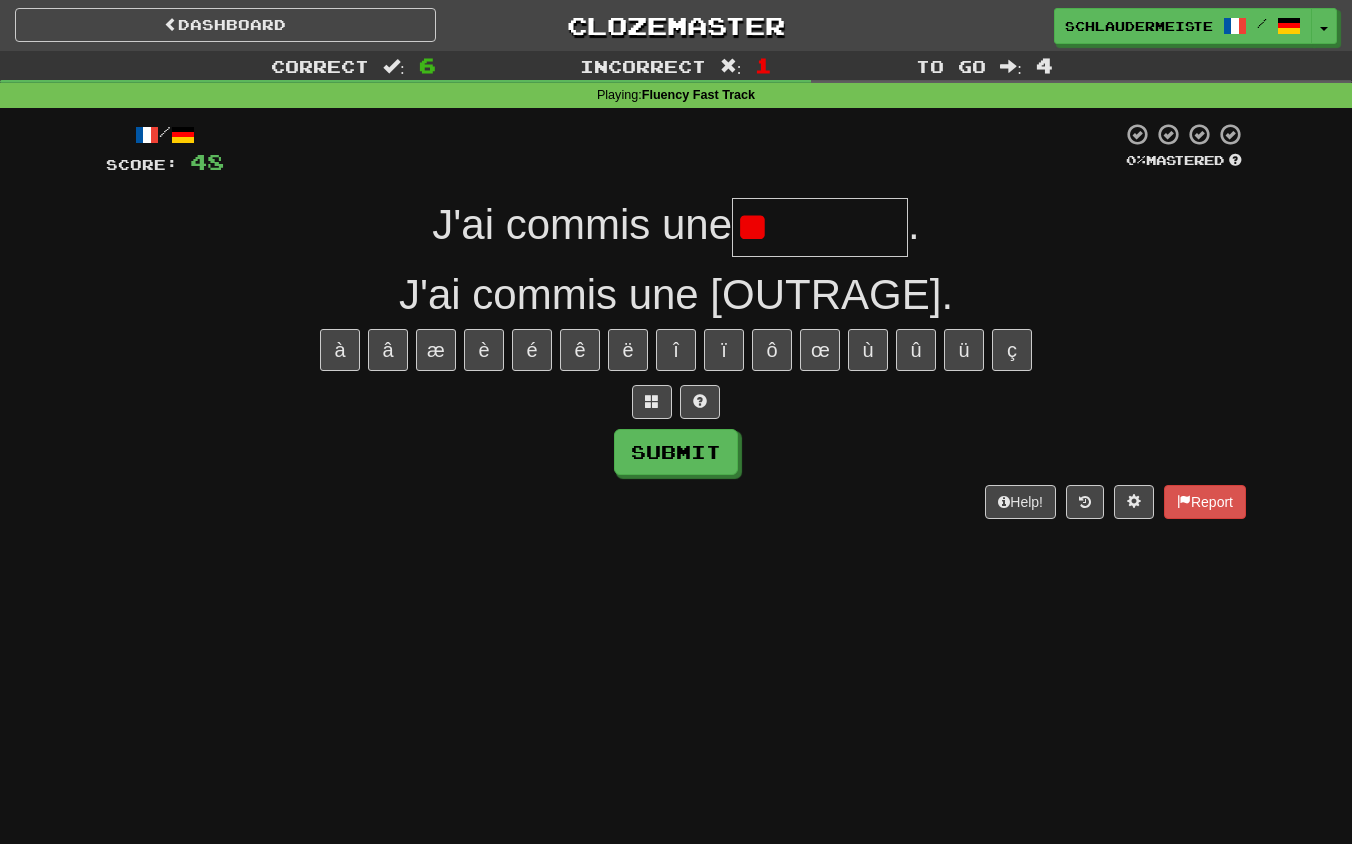 type on "*" 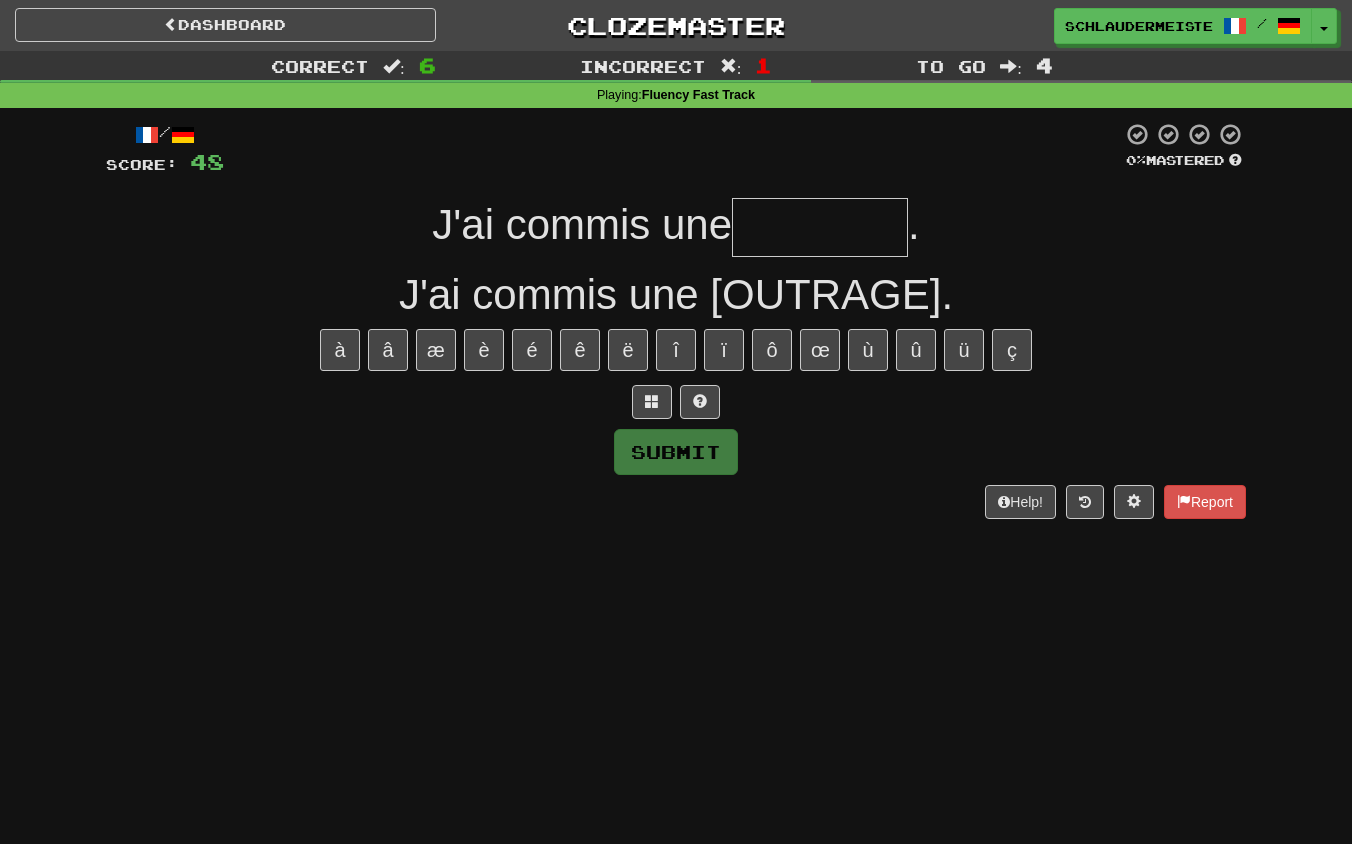 type on "********" 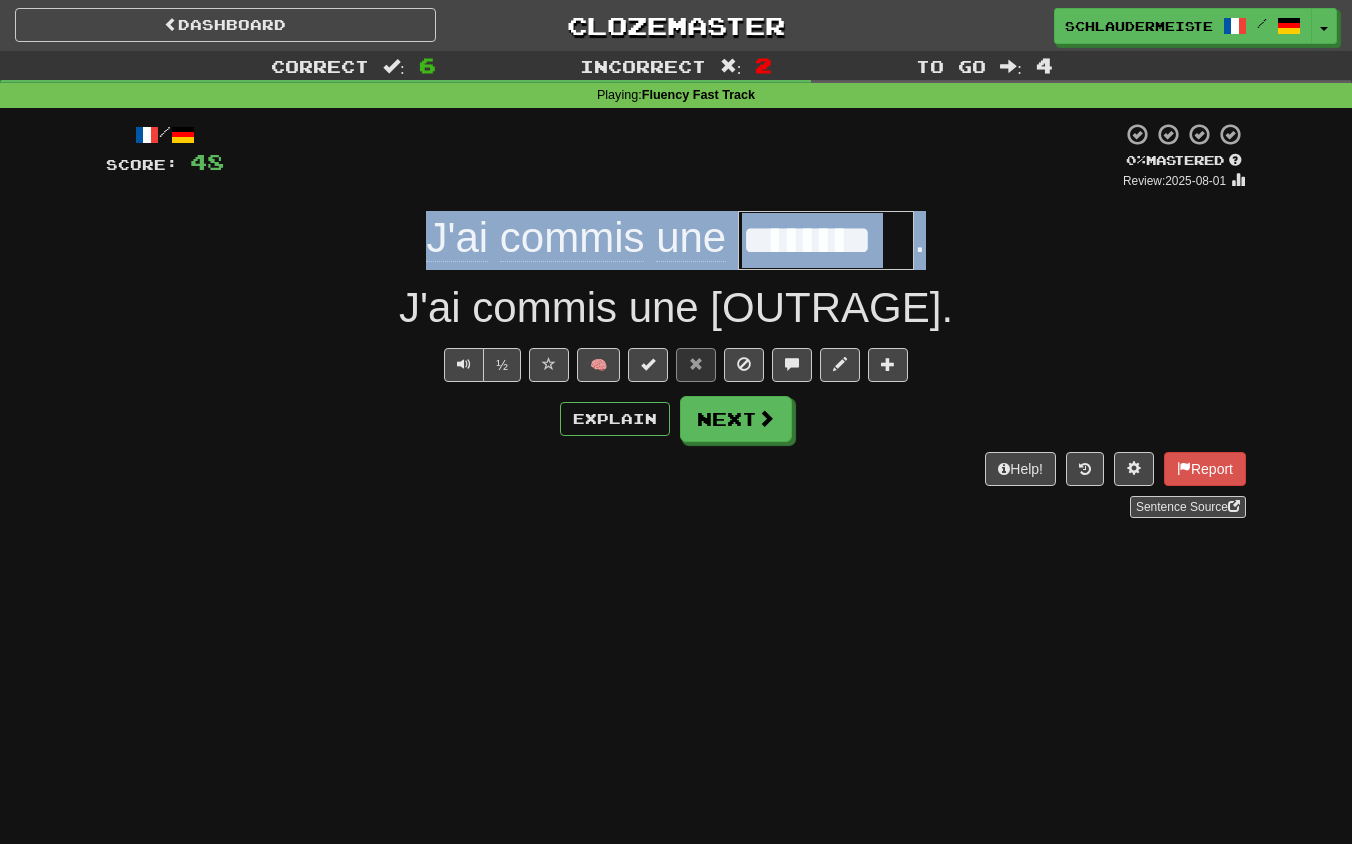 drag, startPoint x: 391, startPoint y: 241, endPoint x: 942, endPoint y: 251, distance: 551.09076 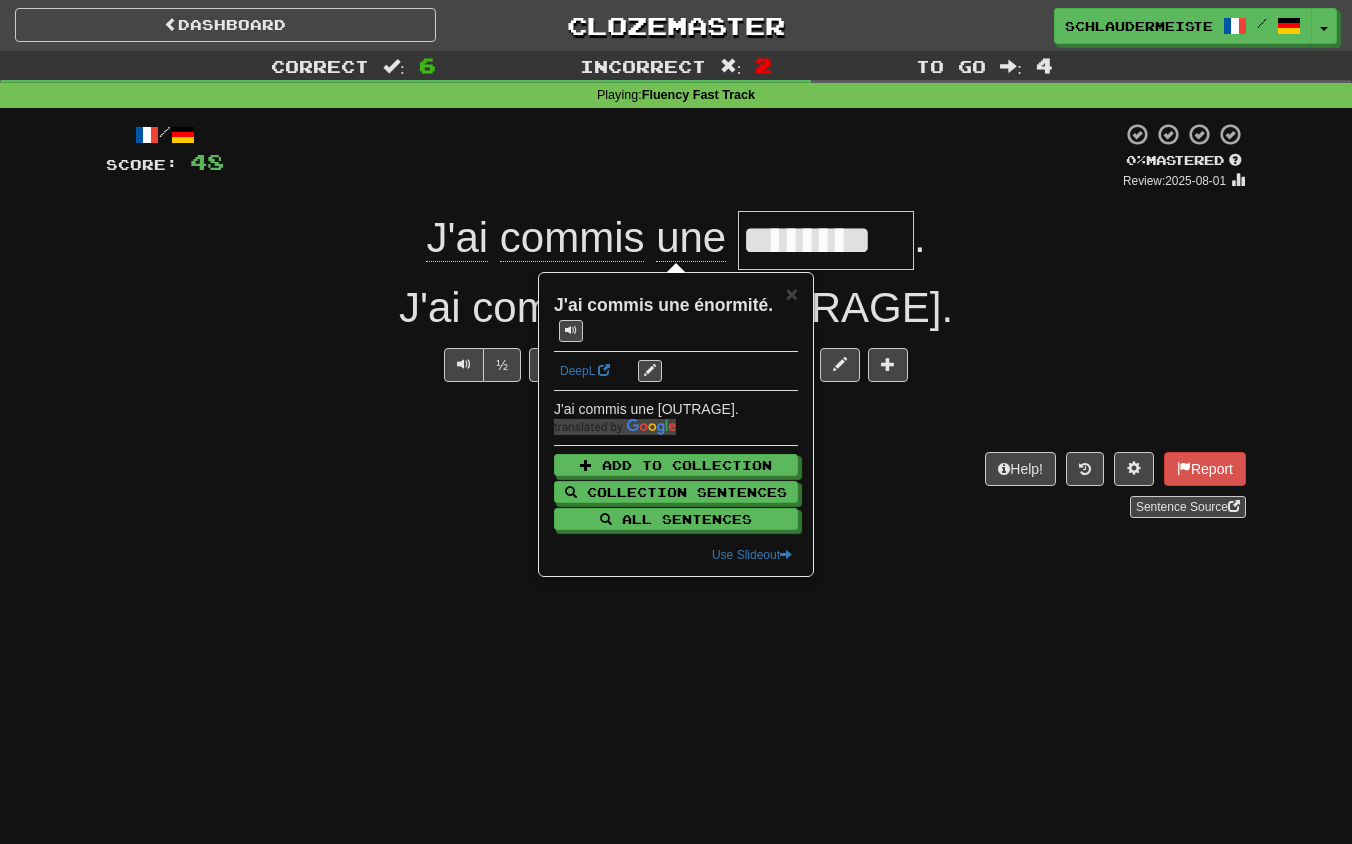 click on "Sentence Source" at bounding box center (676, 507) 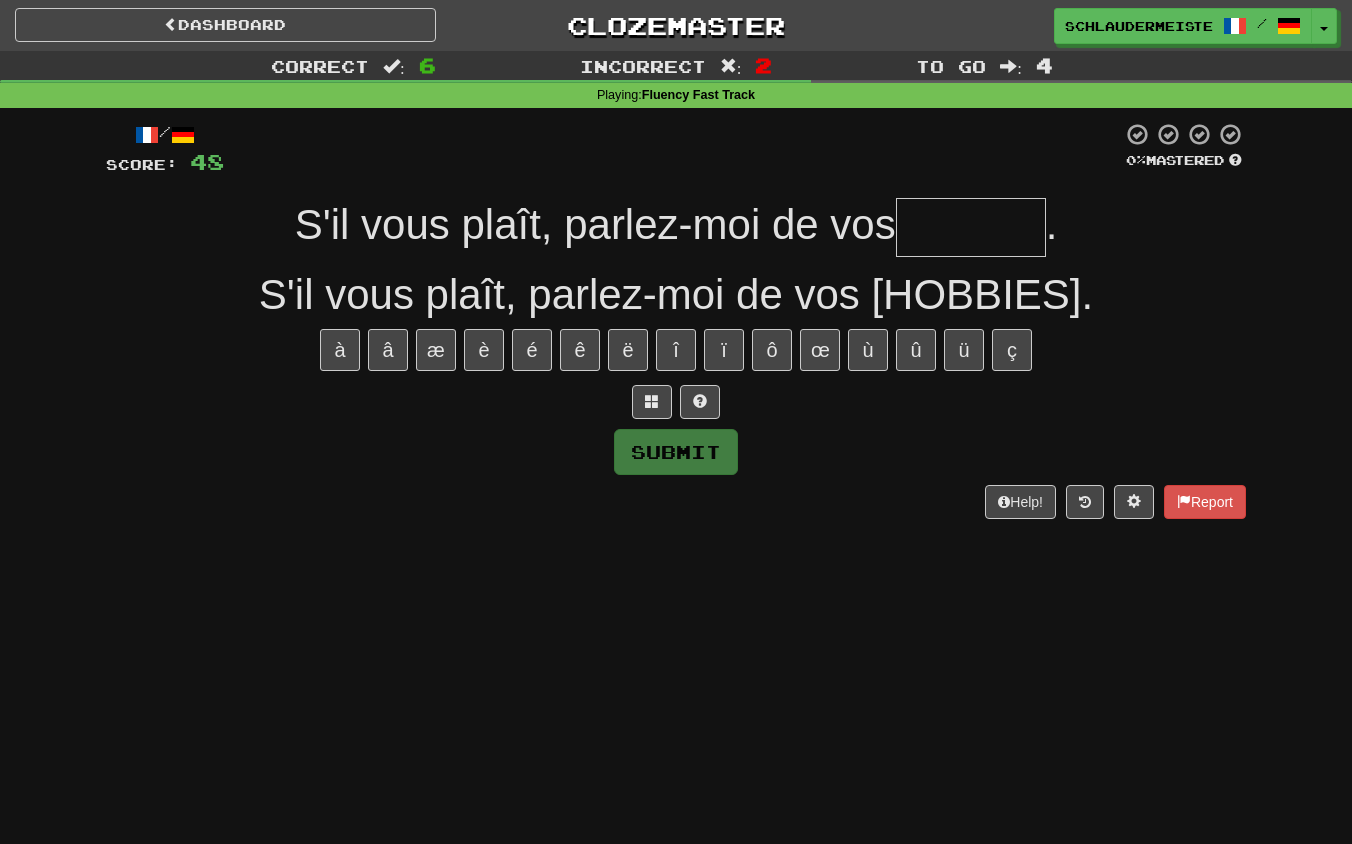 type on "*" 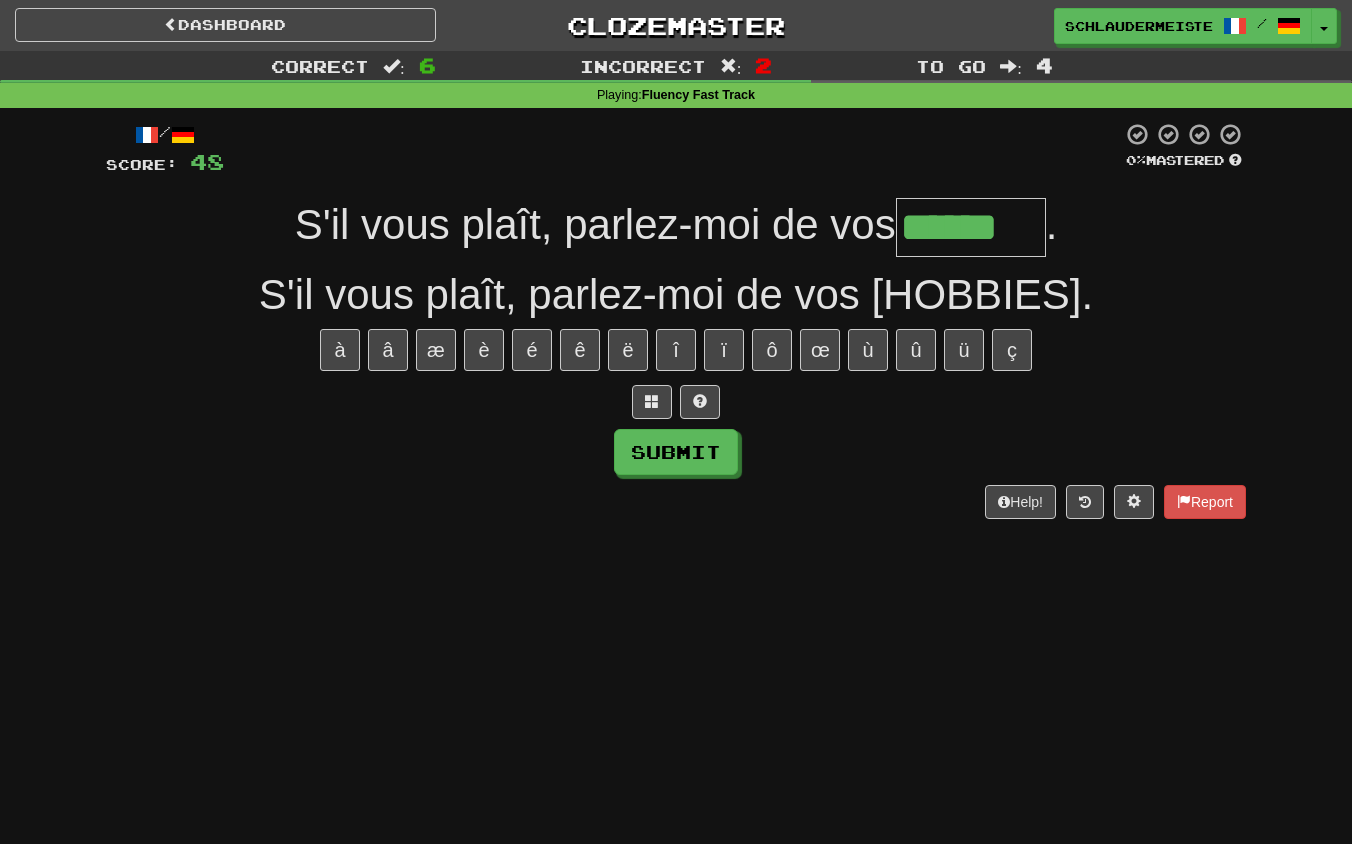 type on "******" 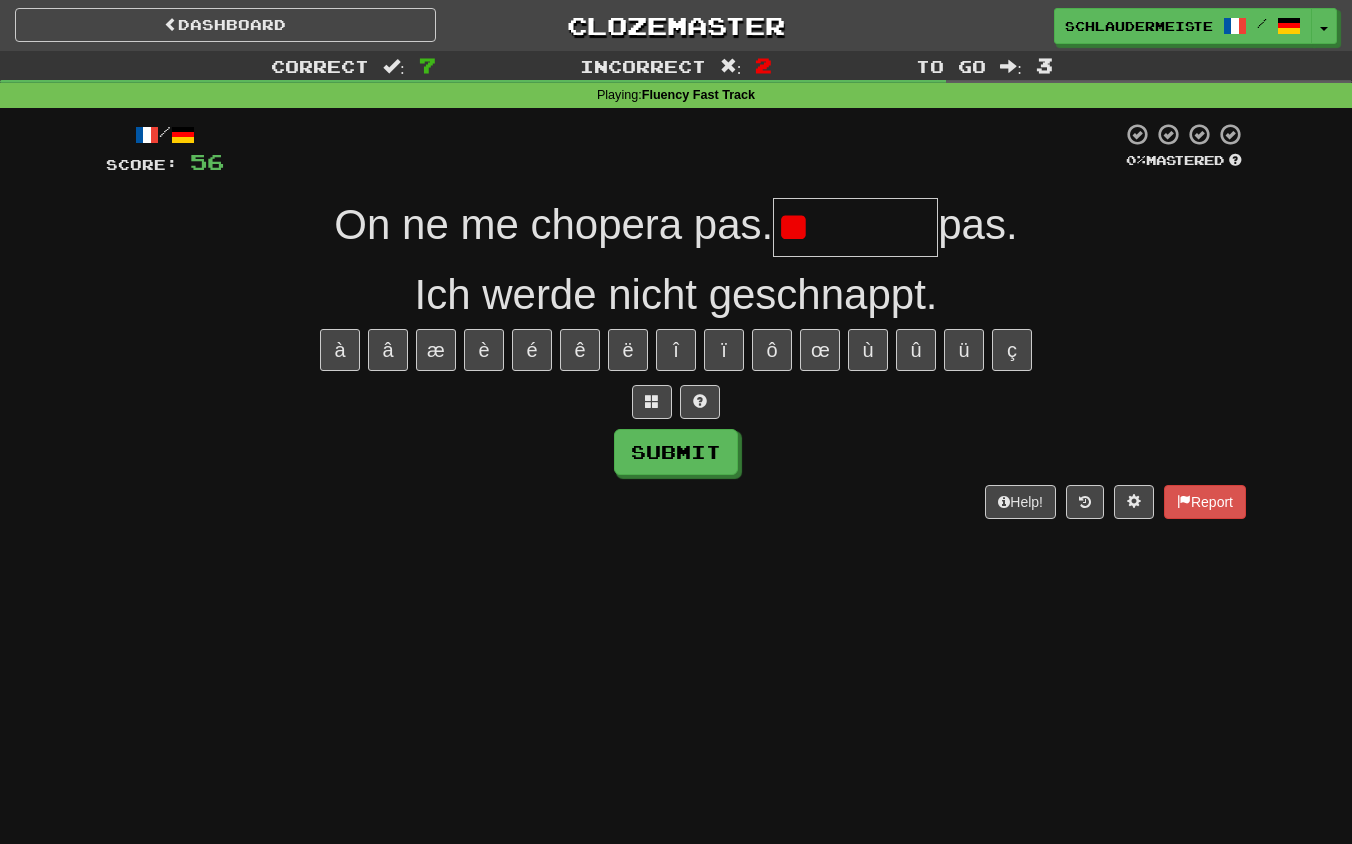 type on "*" 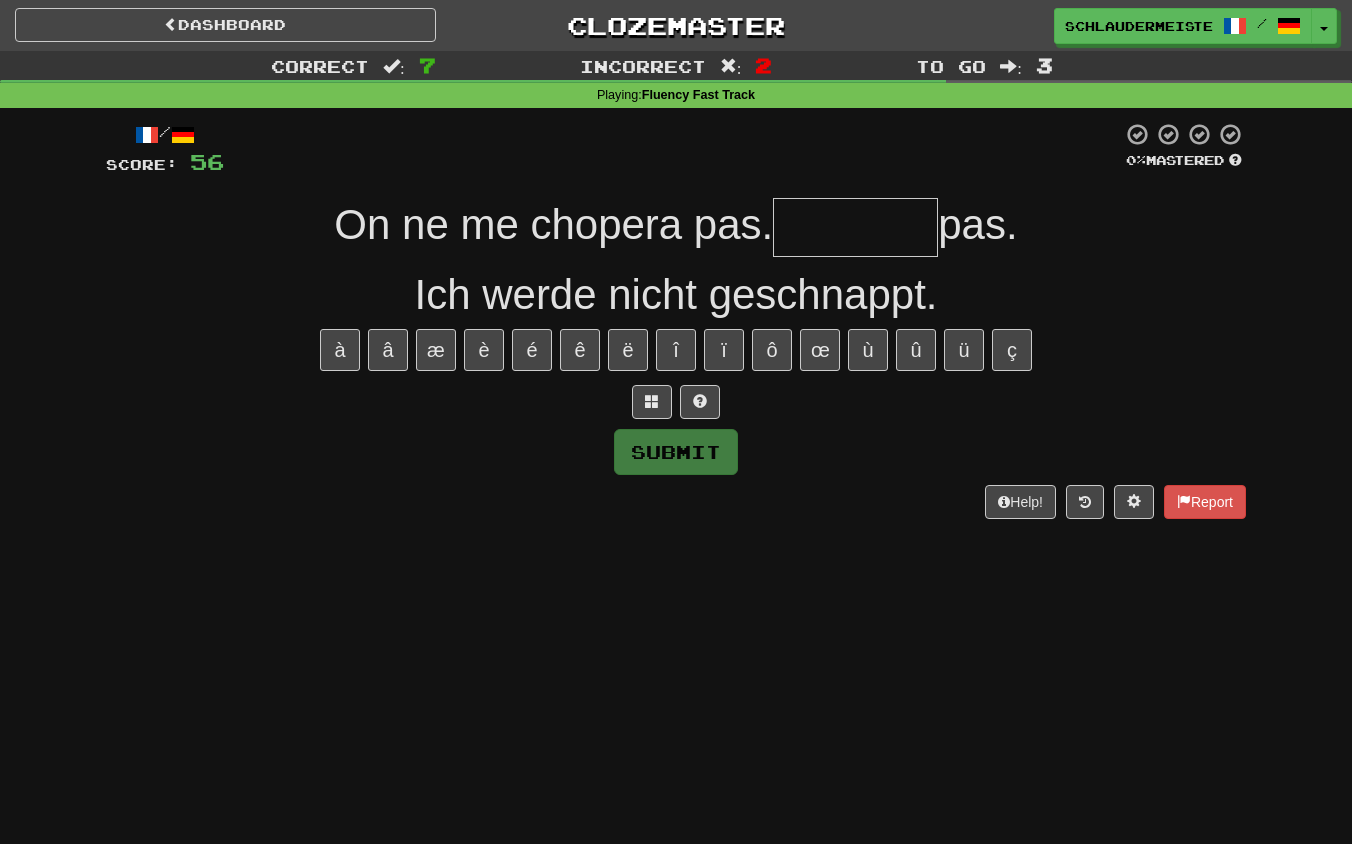 type on "*" 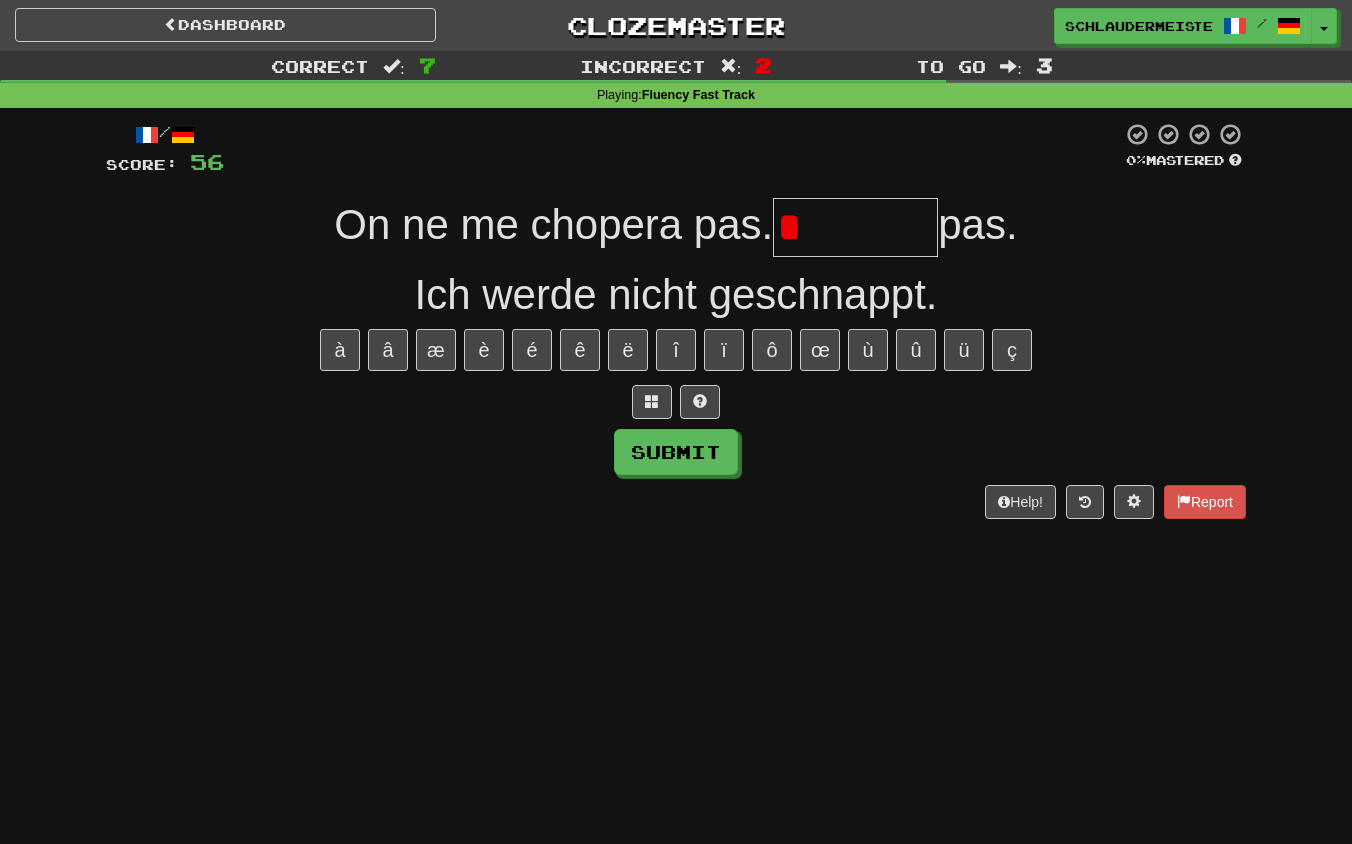 type on "*******" 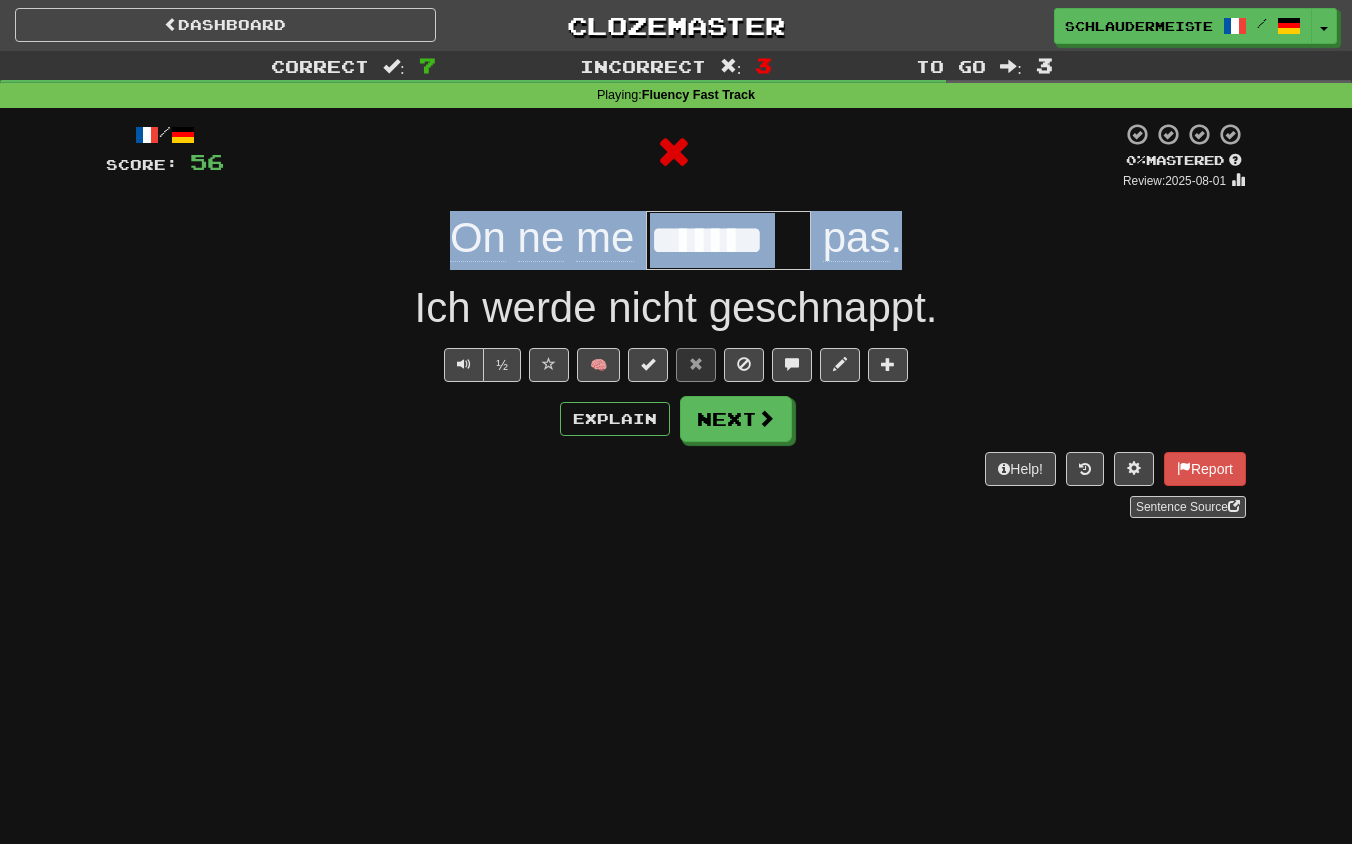 drag, startPoint x: 425, startPoint y: 228, endPoint x: 915, endPoint y: 265, distance: 491.39496 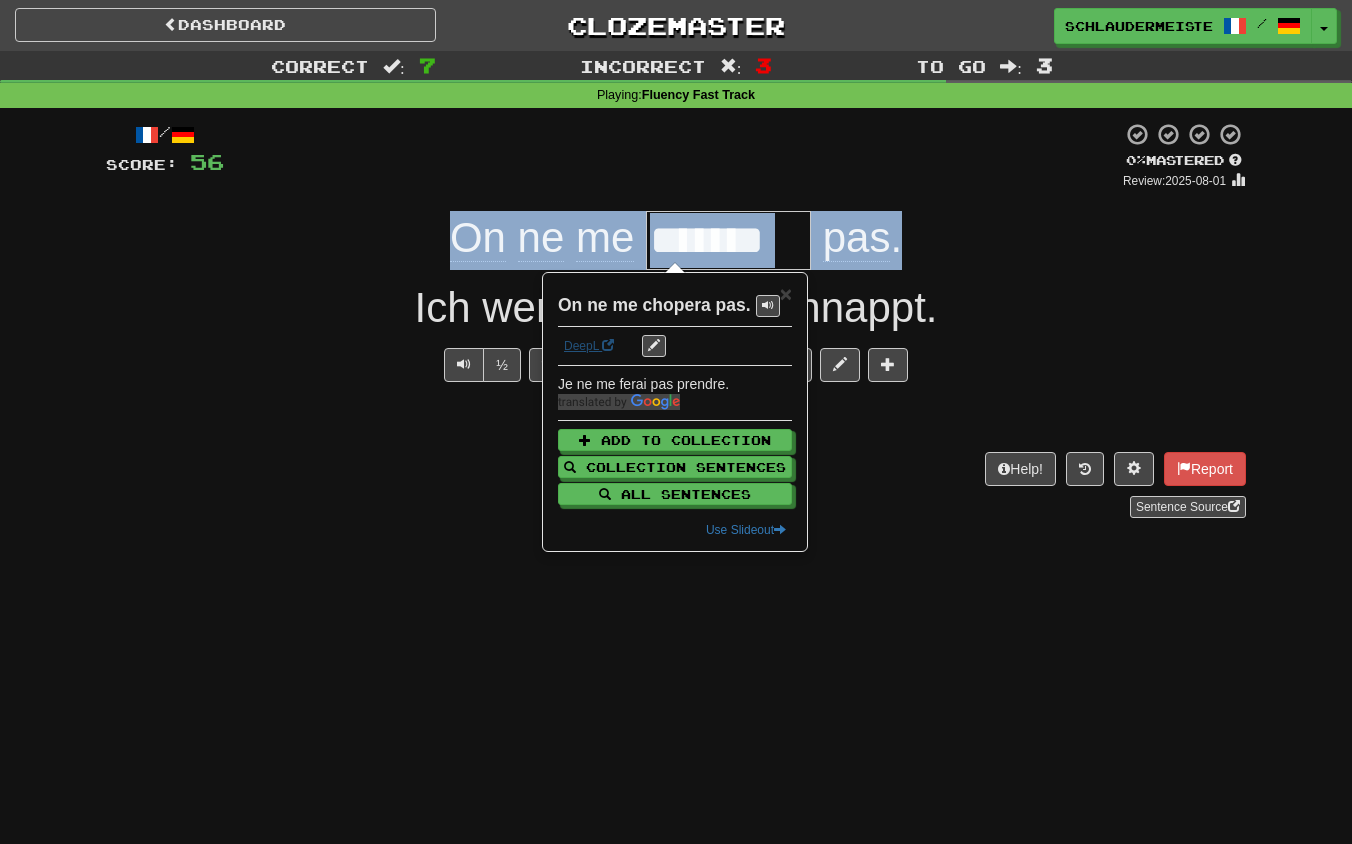 click on "DeepL" at bounding box center [589, 346] 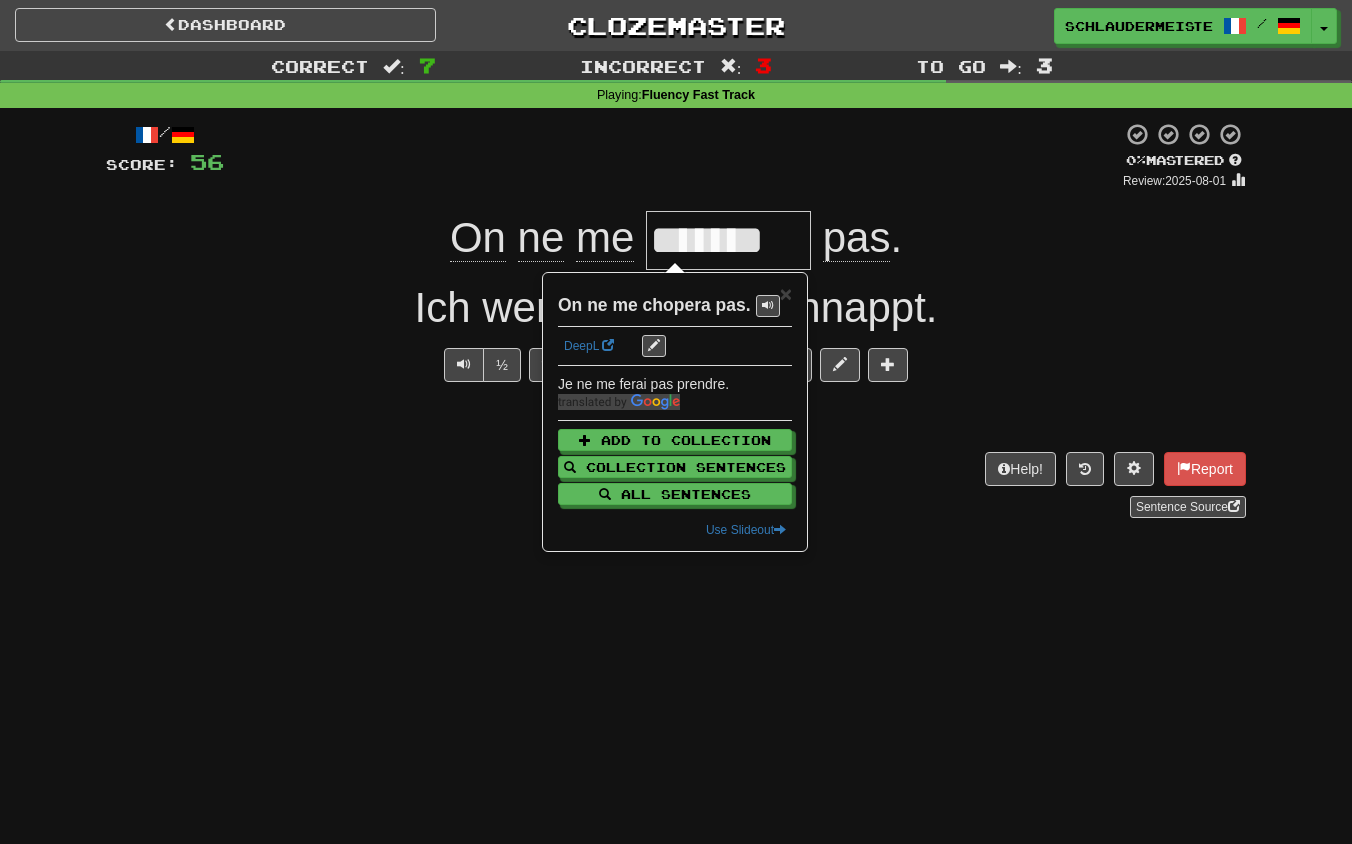 click on "Explain Next" at bounding box center (676, 419) 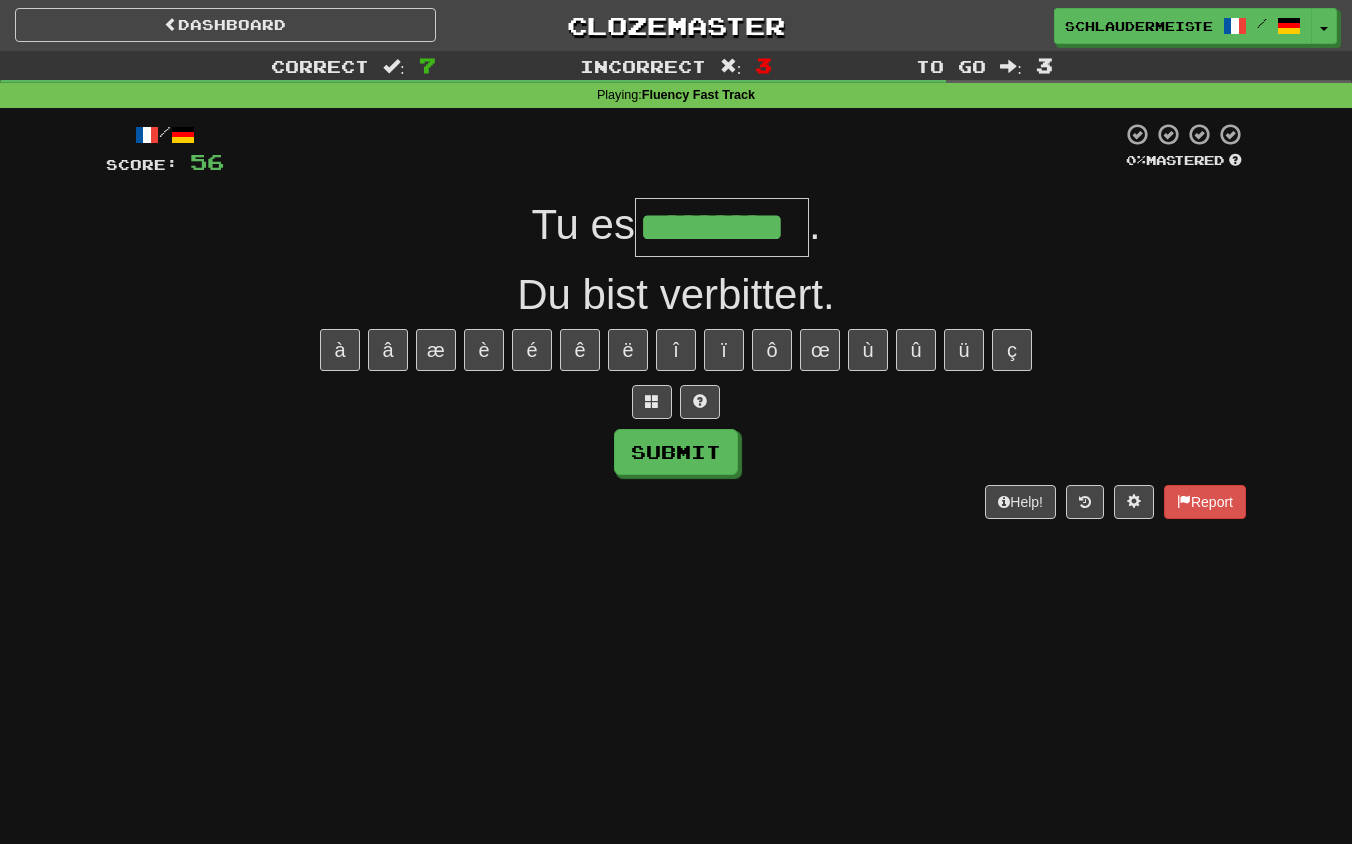 type on "*********" 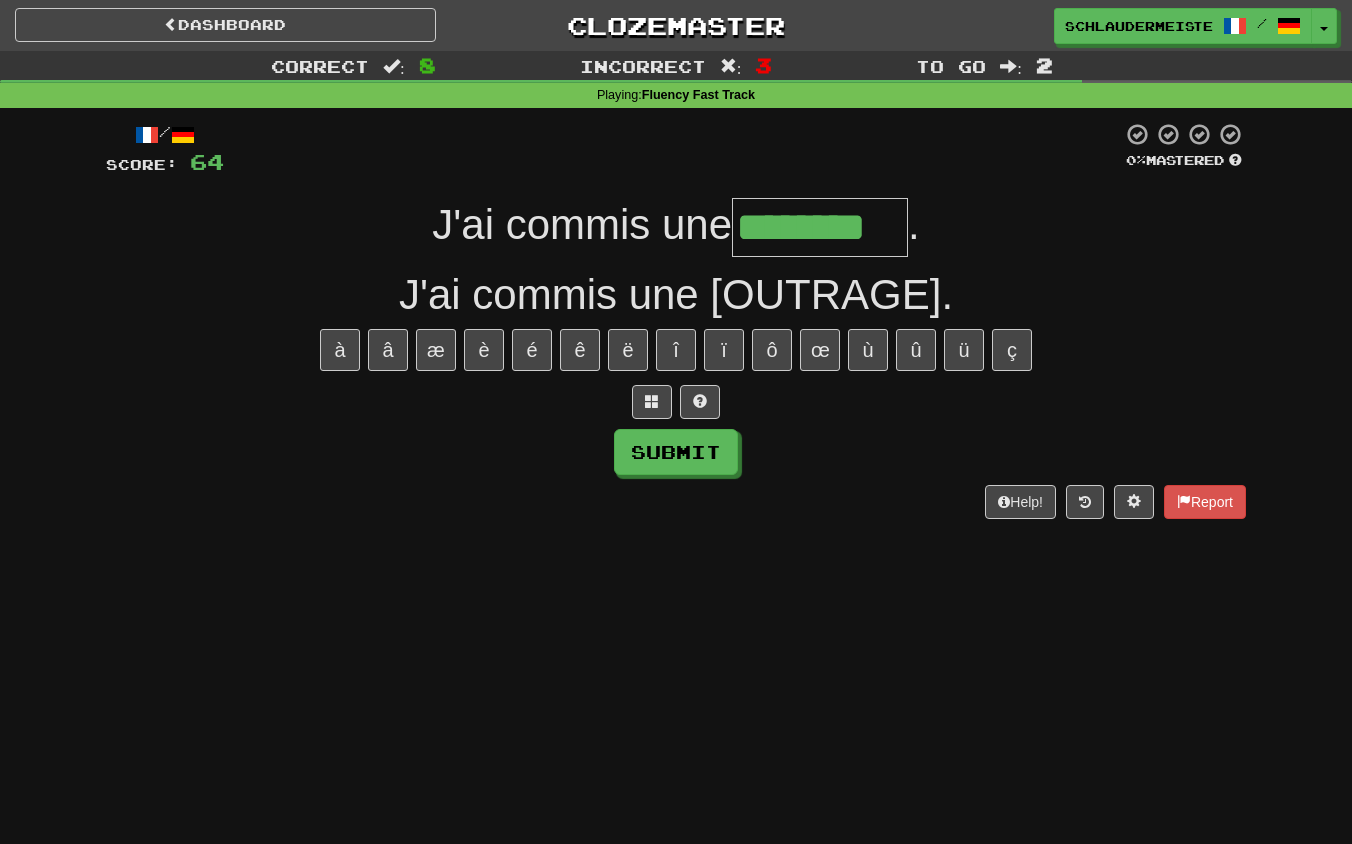 type on "********" 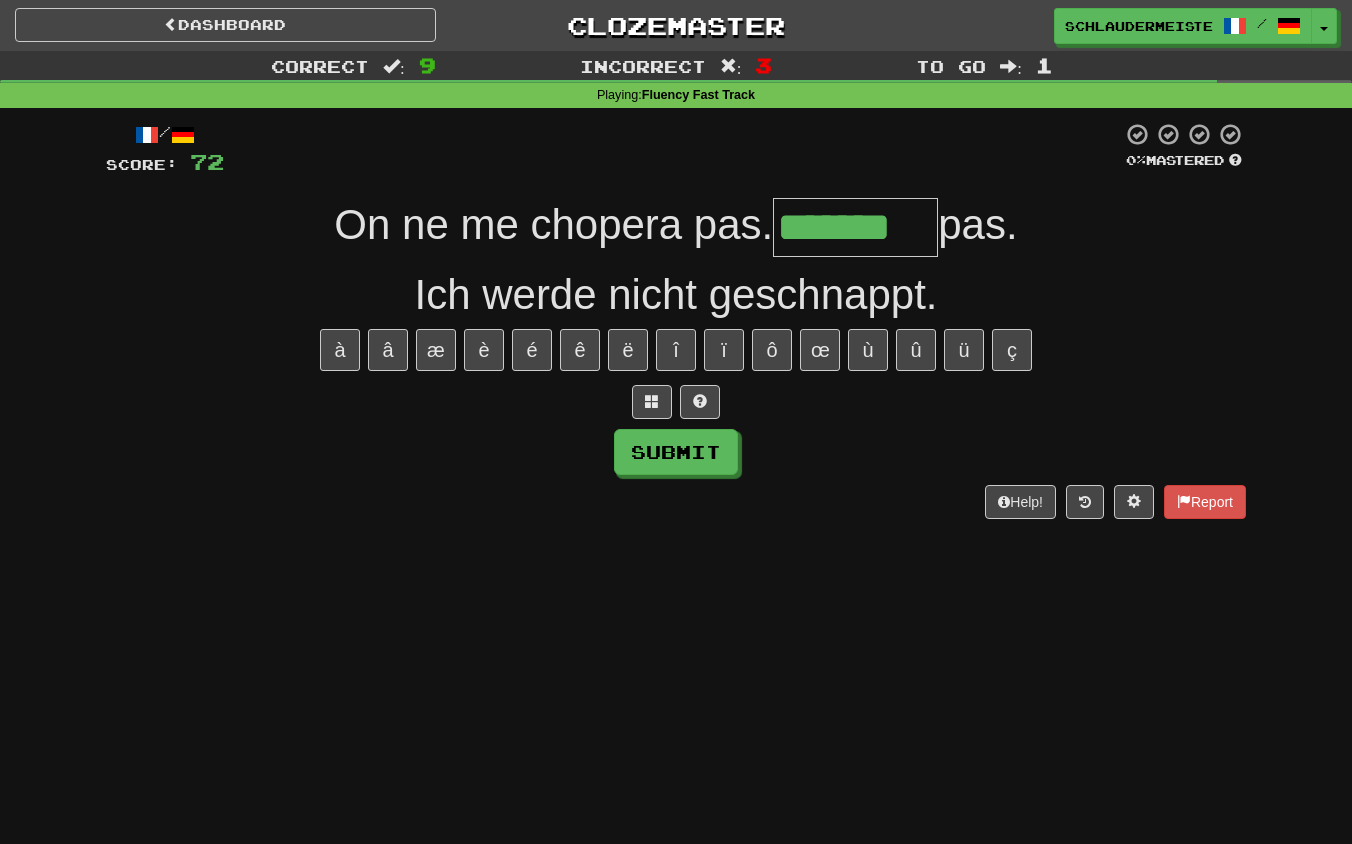 type on "*******" 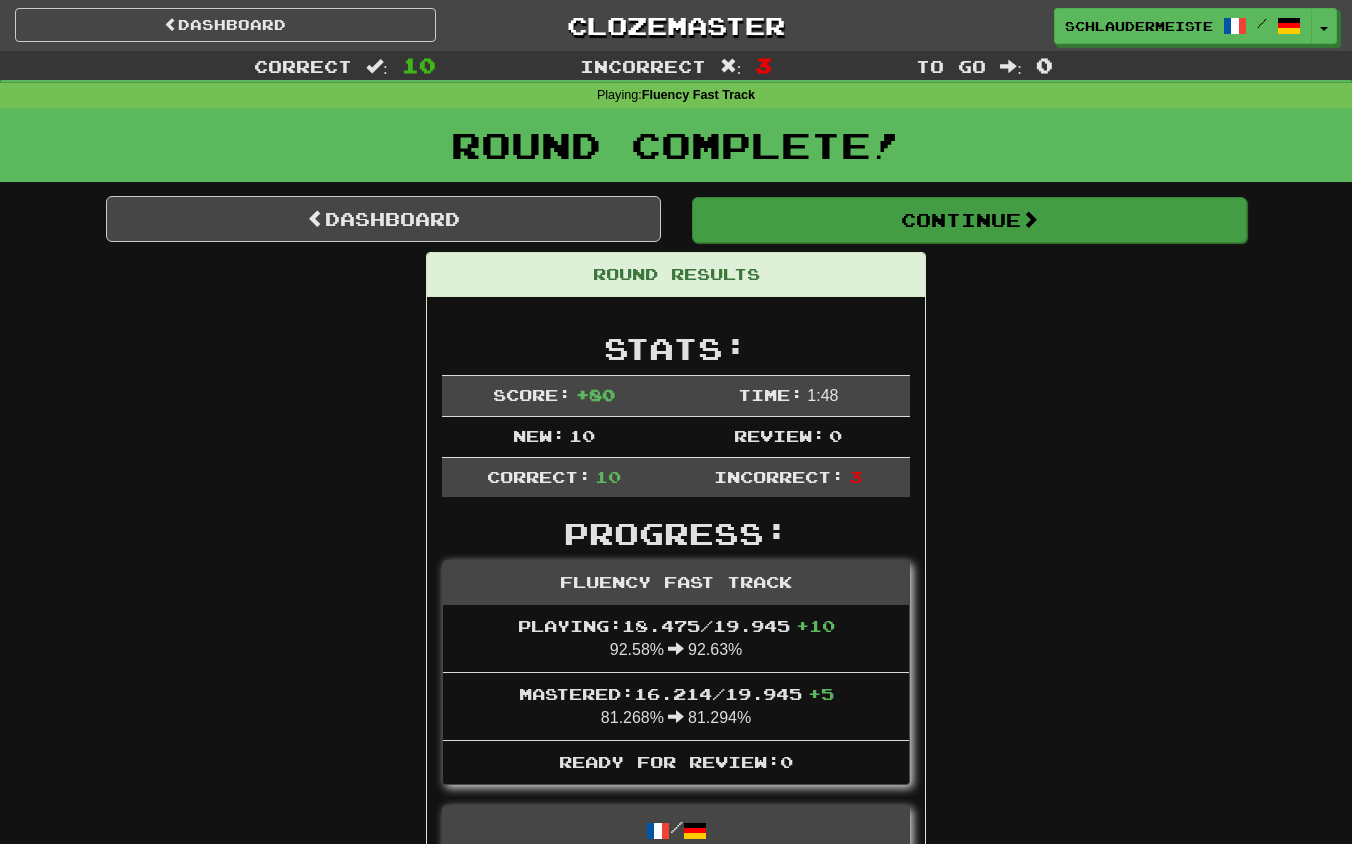 click on "Continue" at bounding box center (969, 220) 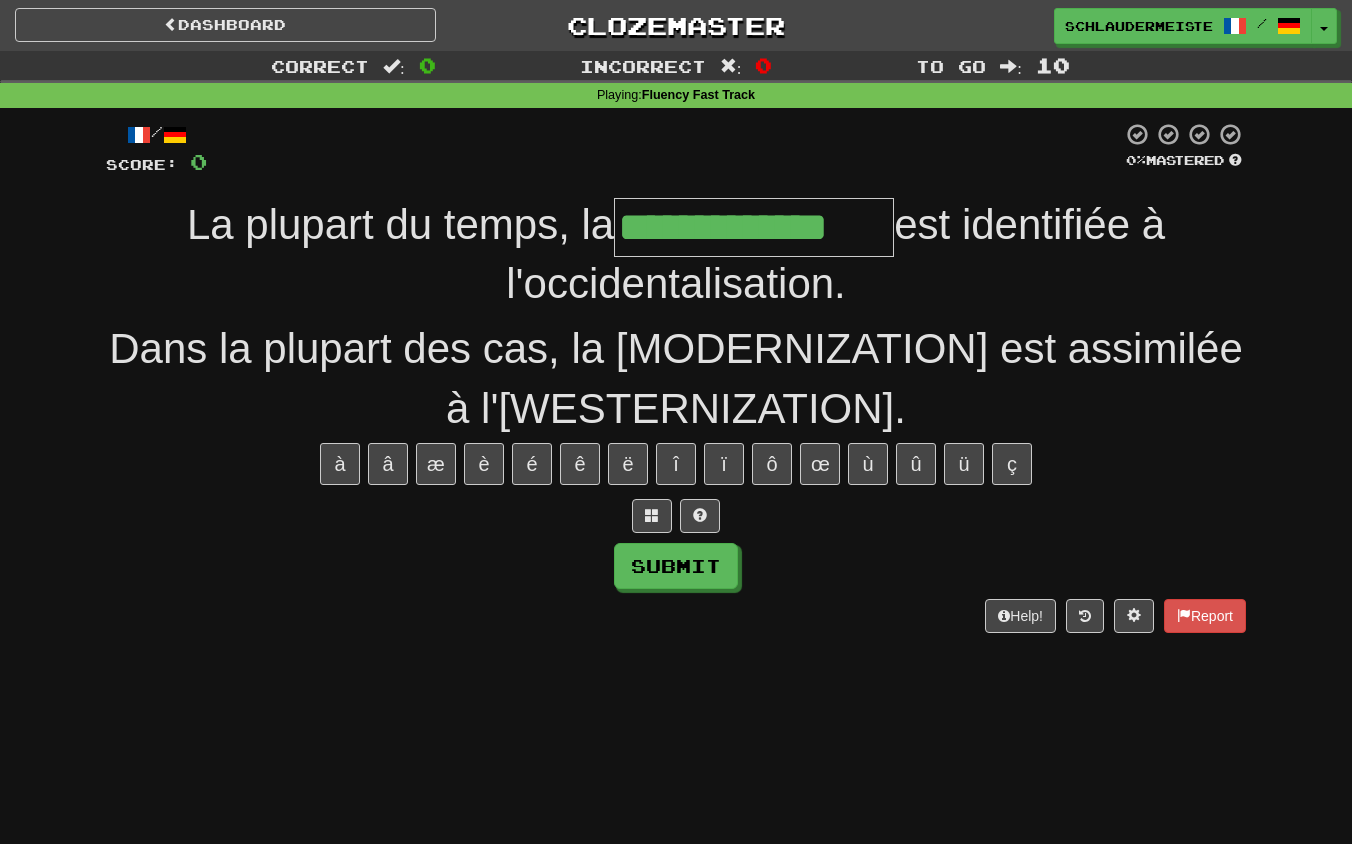 type on "**********" 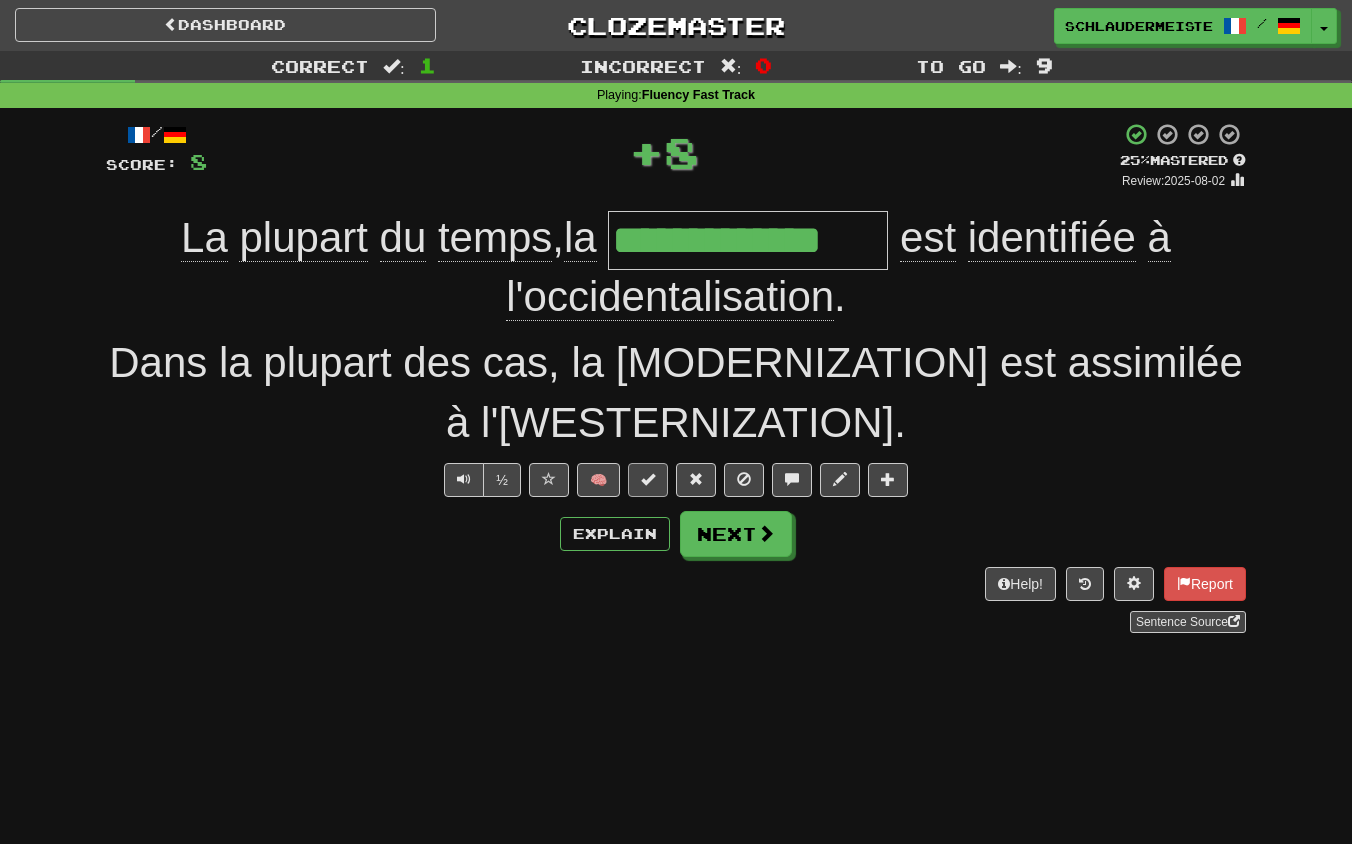 click at bounding box center (648, 479) 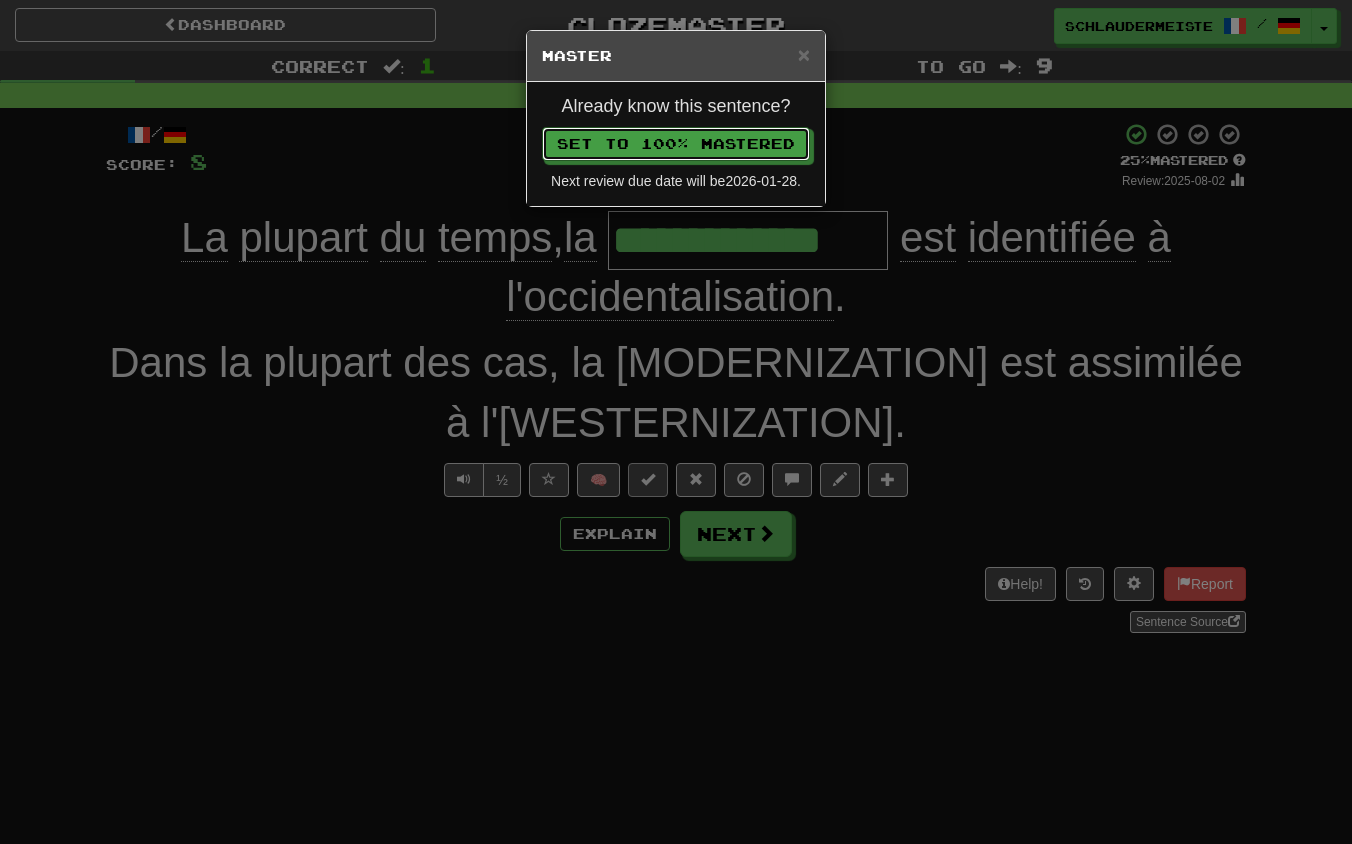 type 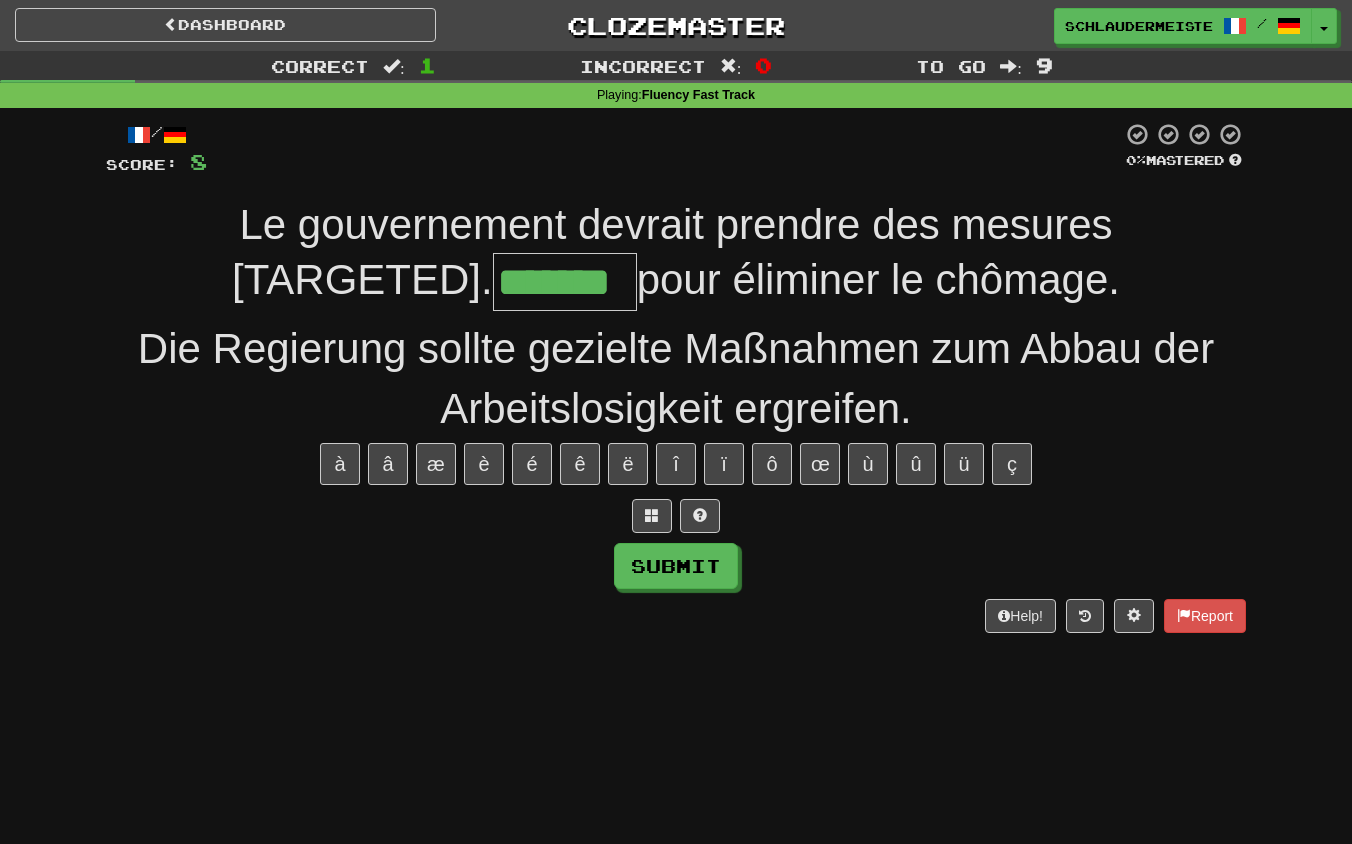 type on "*******" 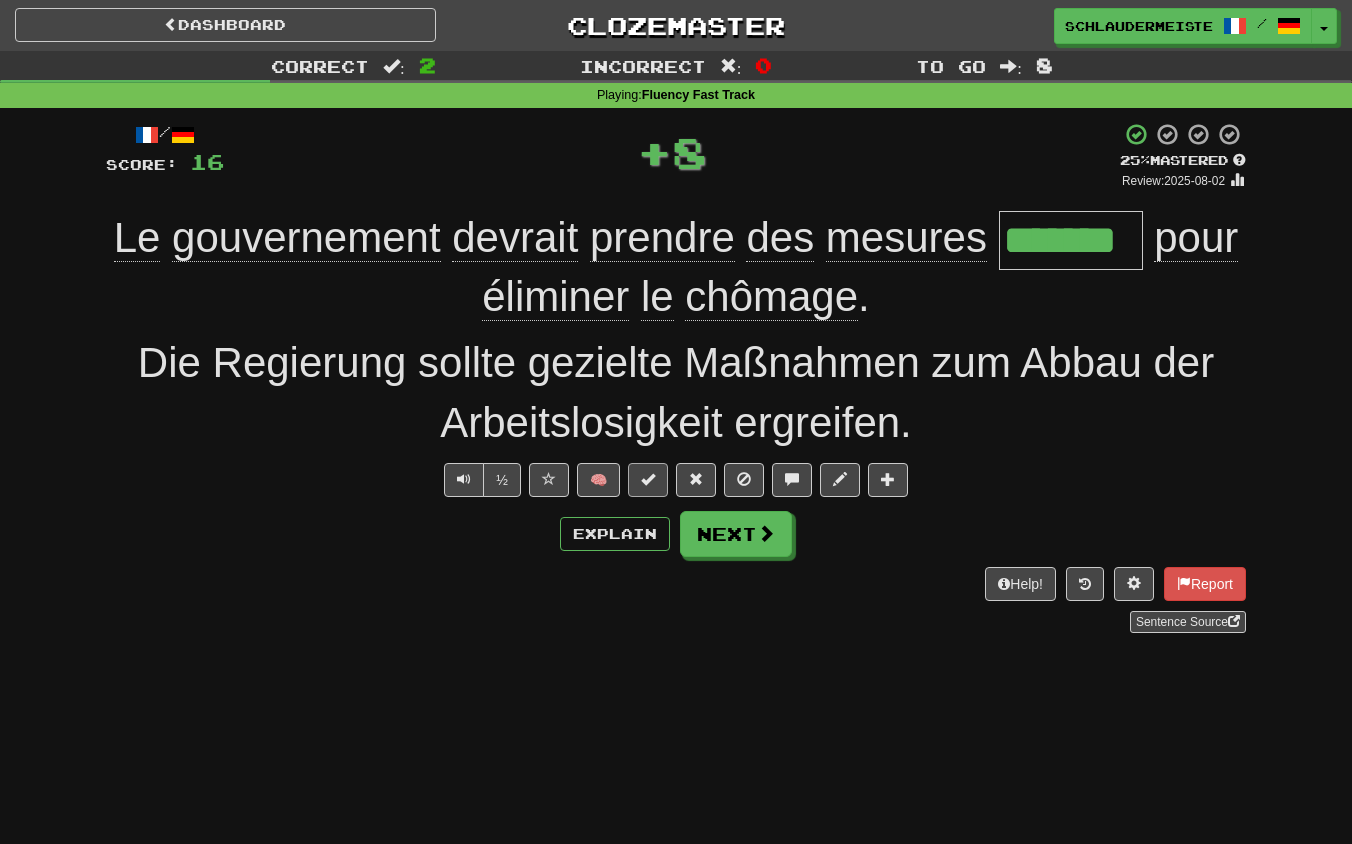 click at bounding box center (648, 479) 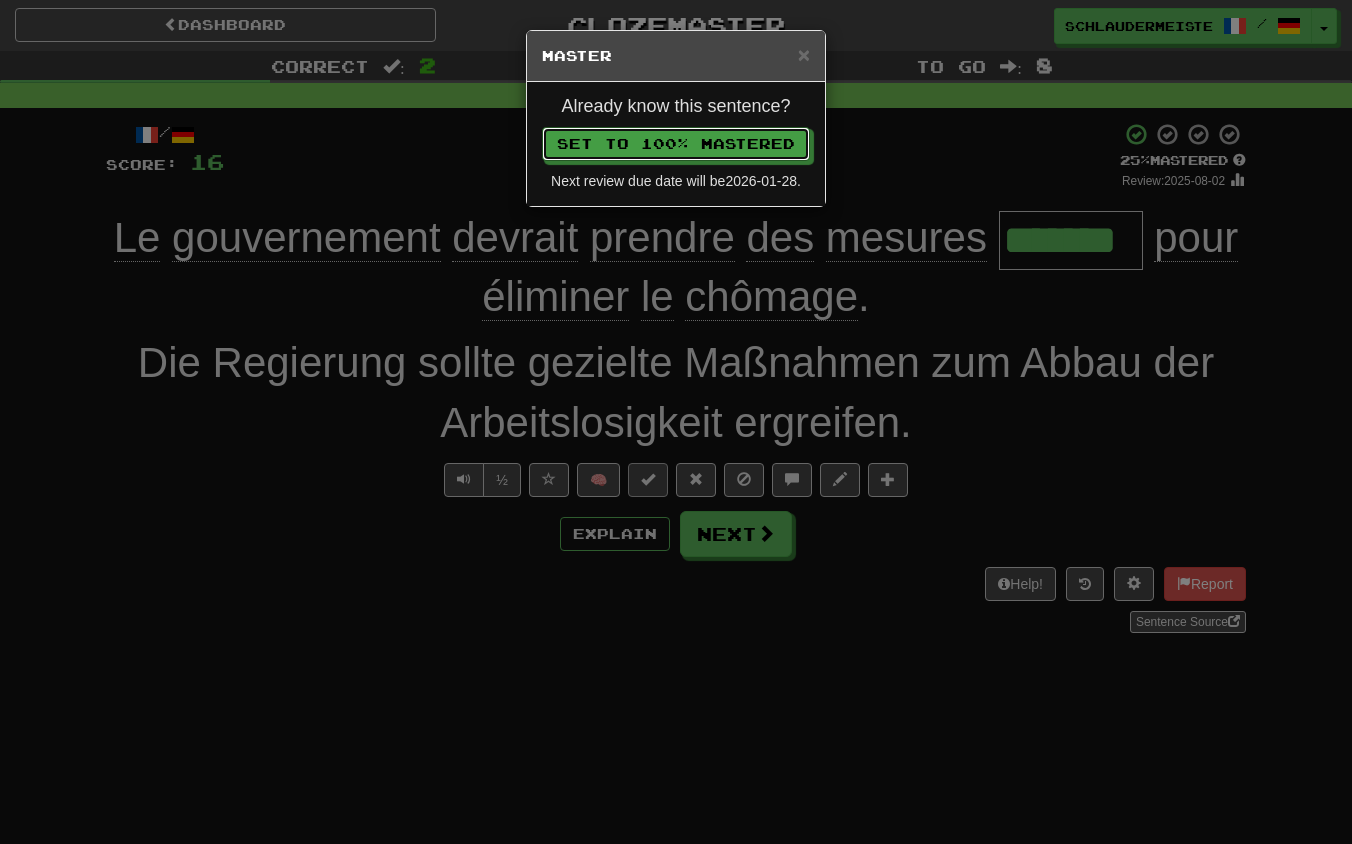 click on "Set to 100% Mastered" at bounding box center (676, 144) 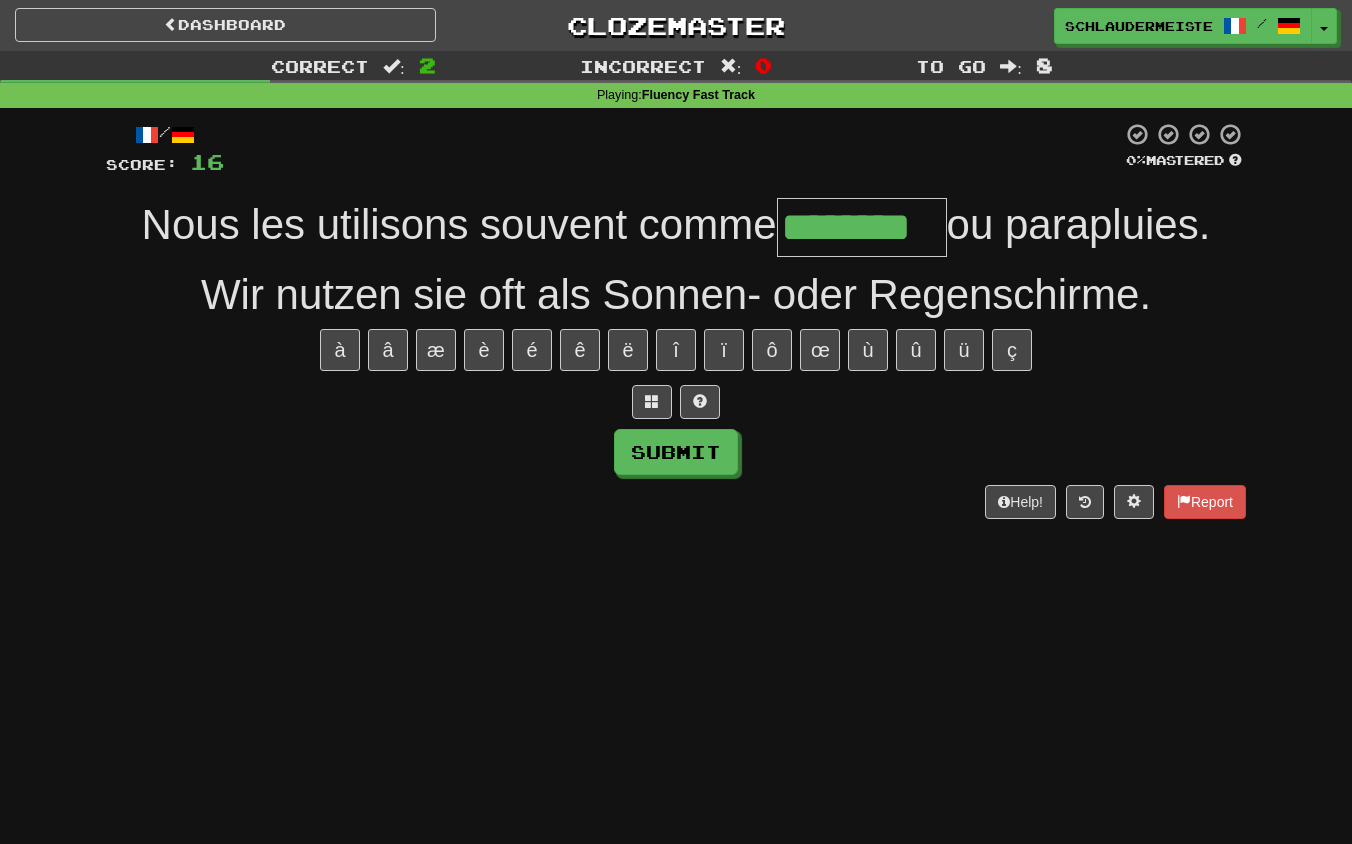 type on "********" 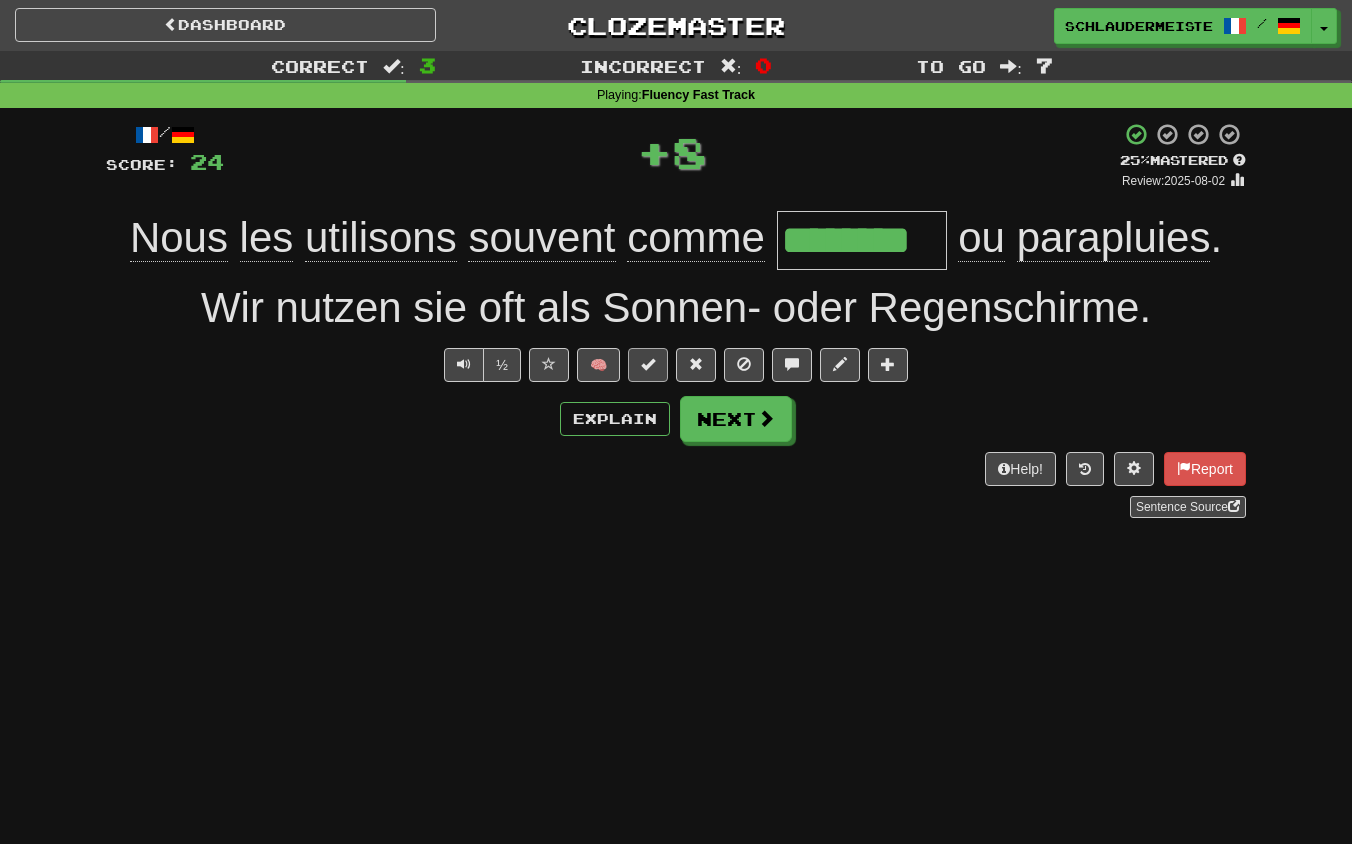 click at bounding box center (648, 365) 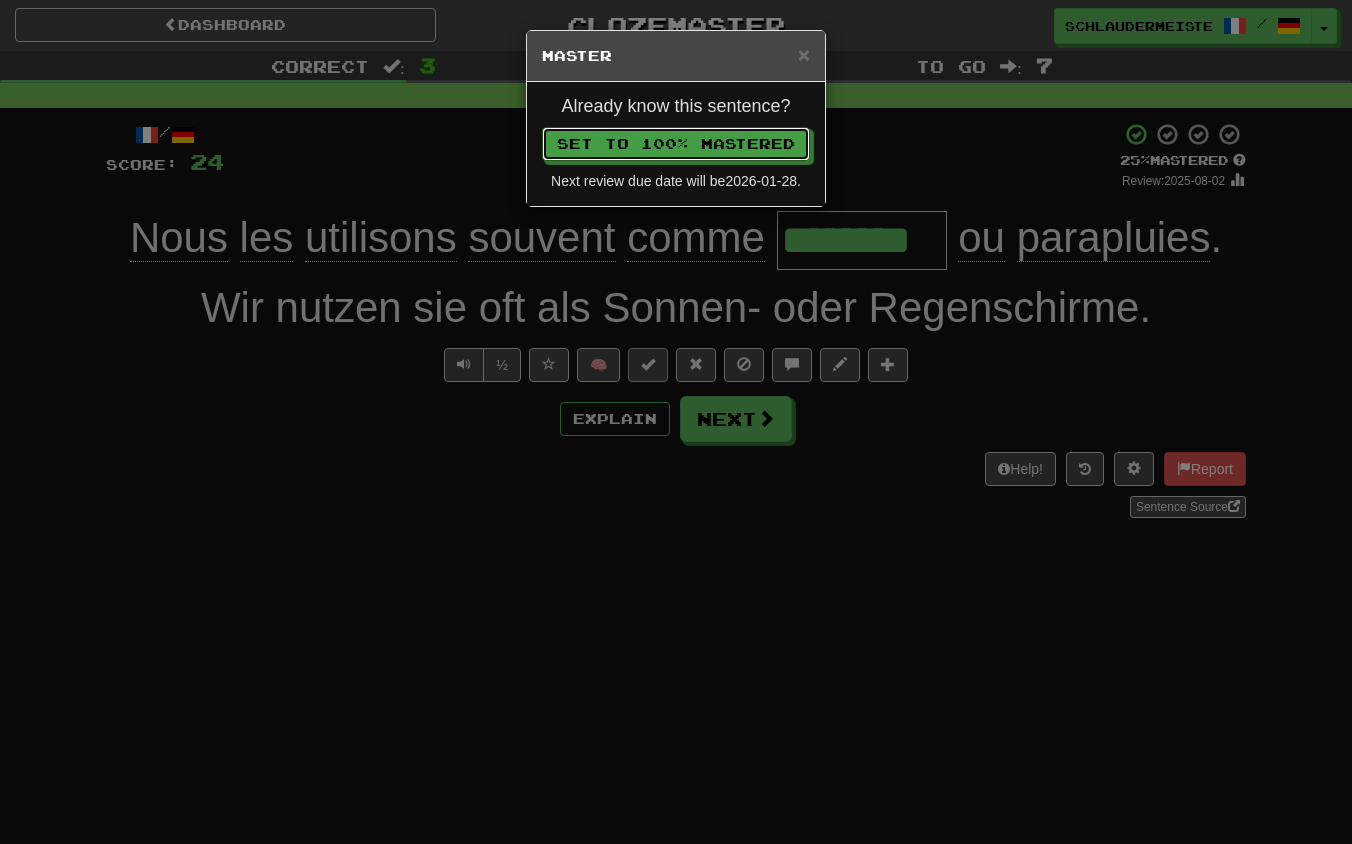 click on "Set to 100% Mastered" at bounding box center (676, 144) 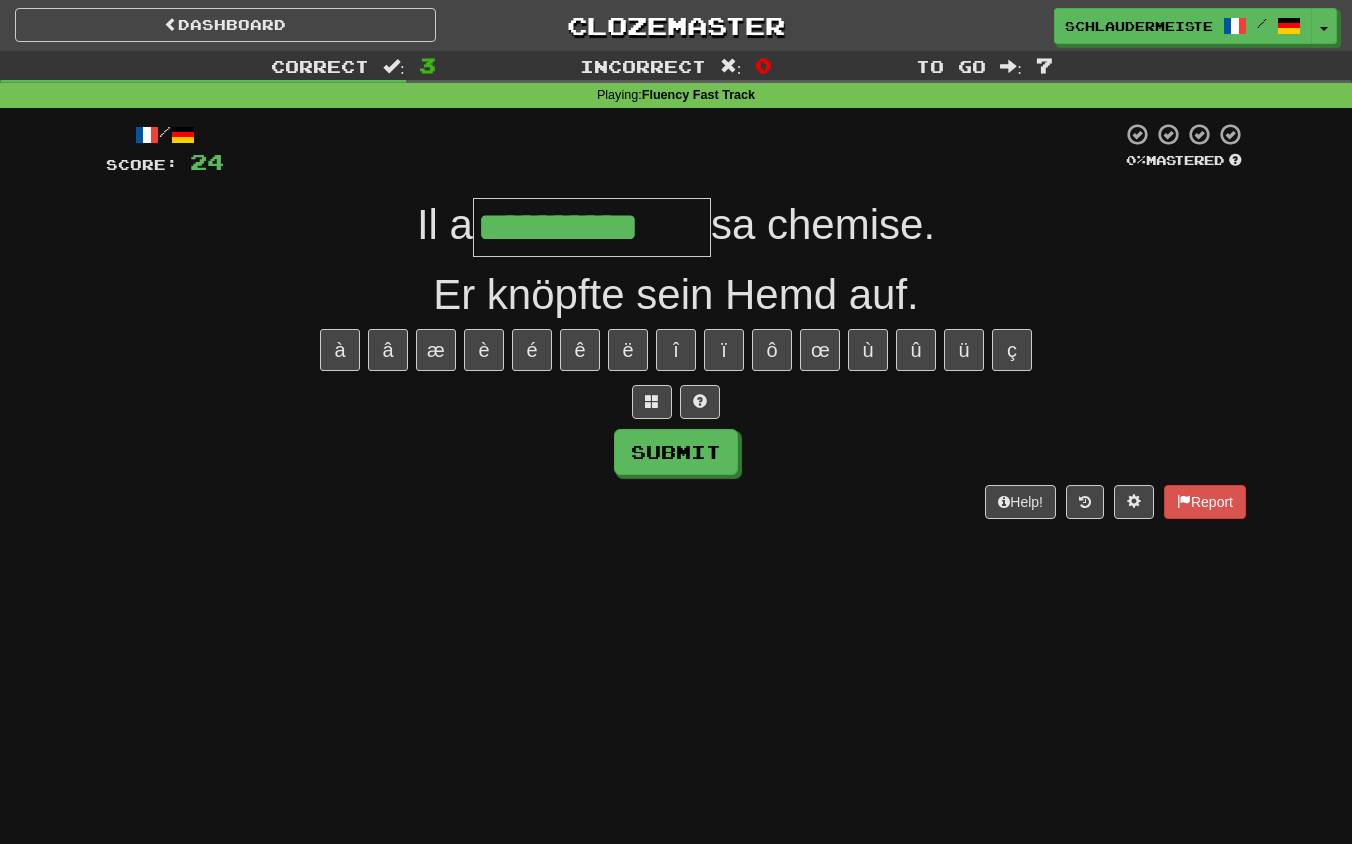 type on "**********" 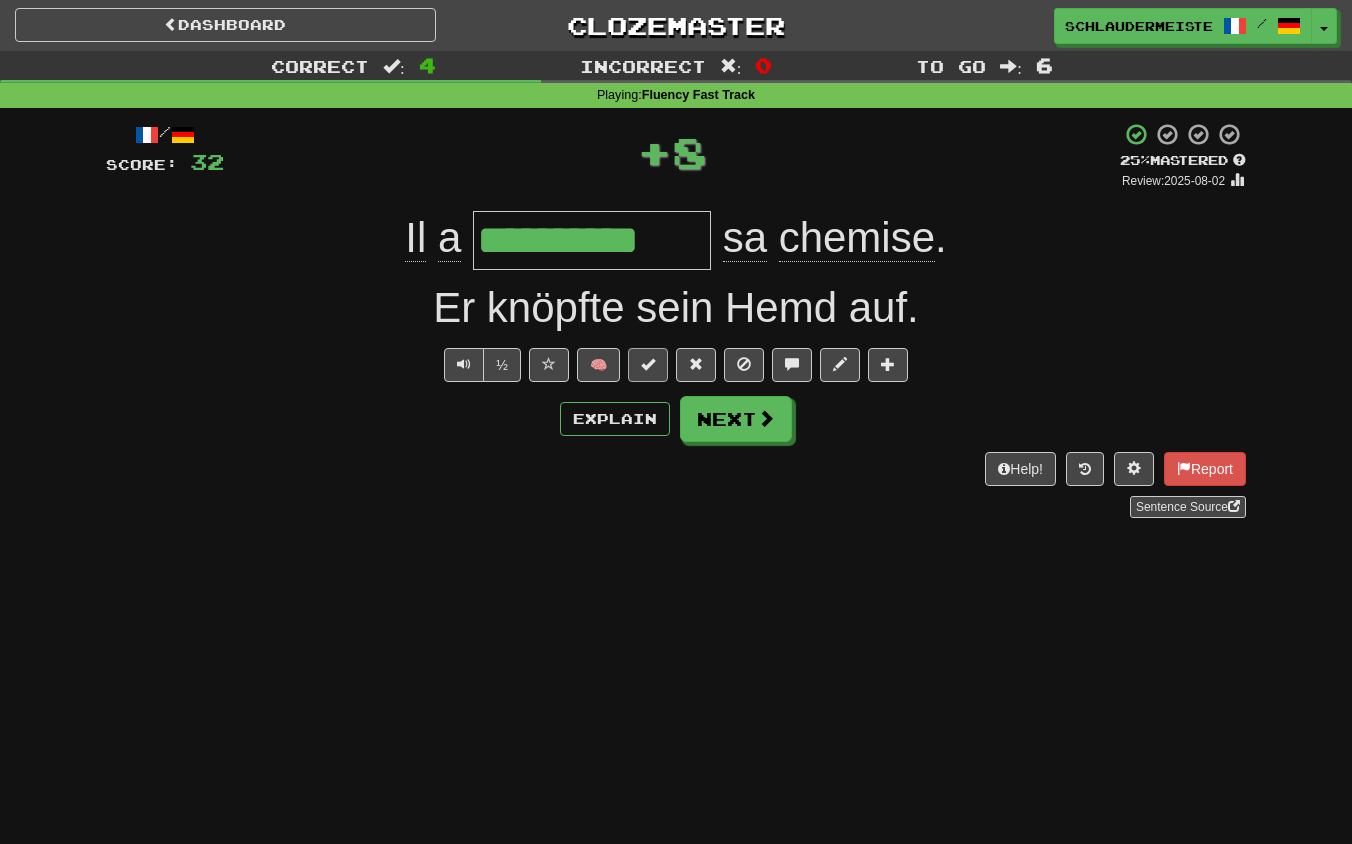 click at bounding box center (648, 364) 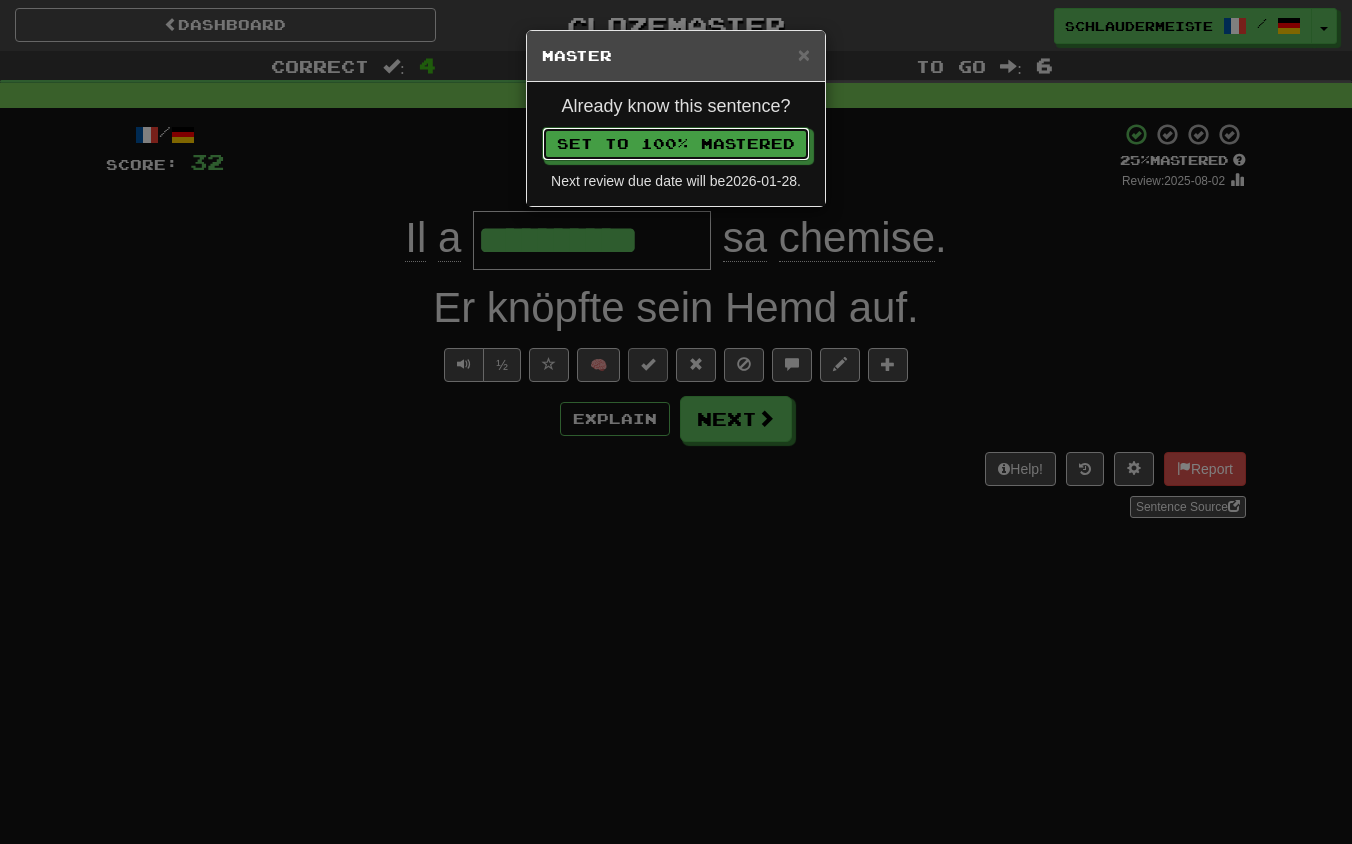 click on "Set to 100% Mastered" at bounding box center (676, 144) 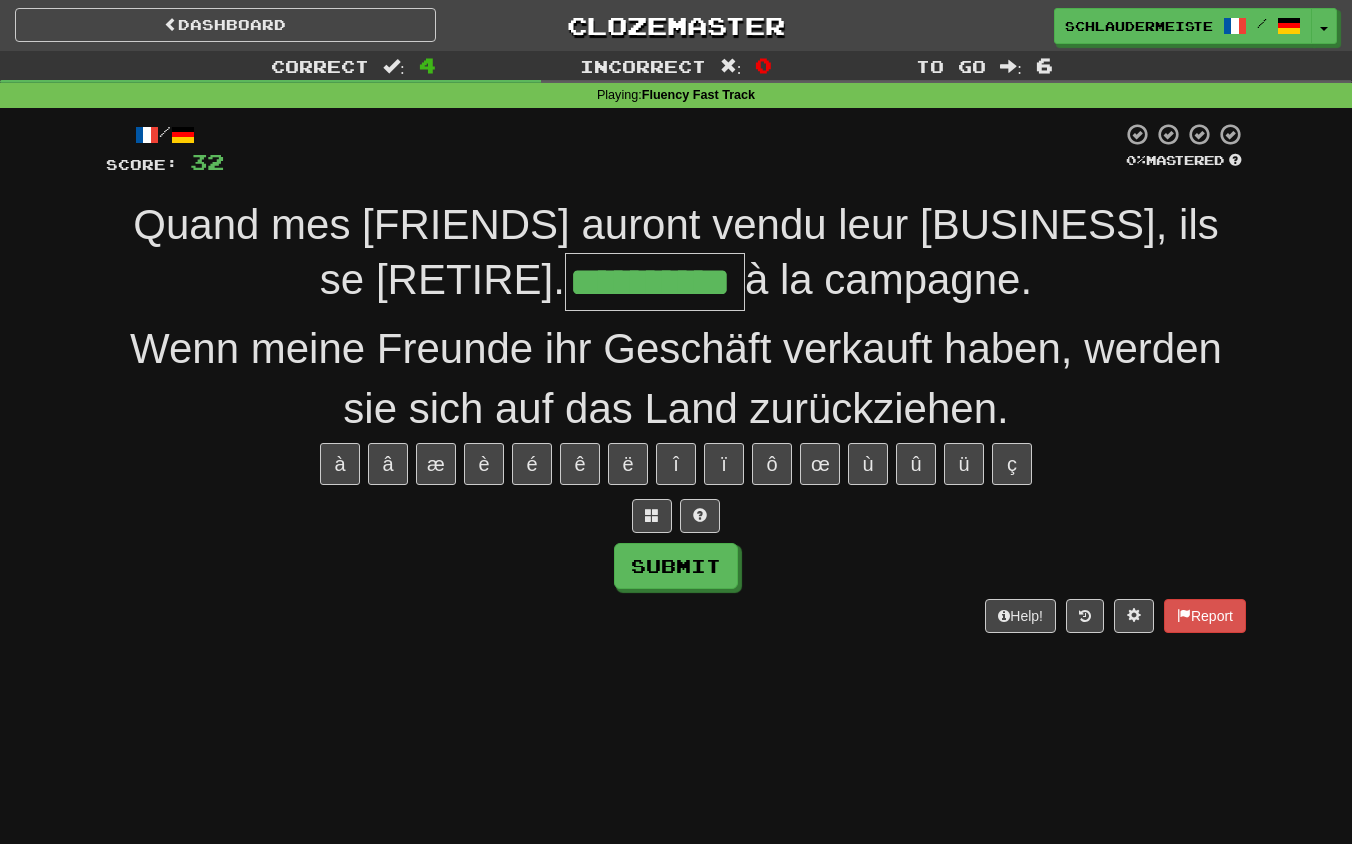 type on "**********" 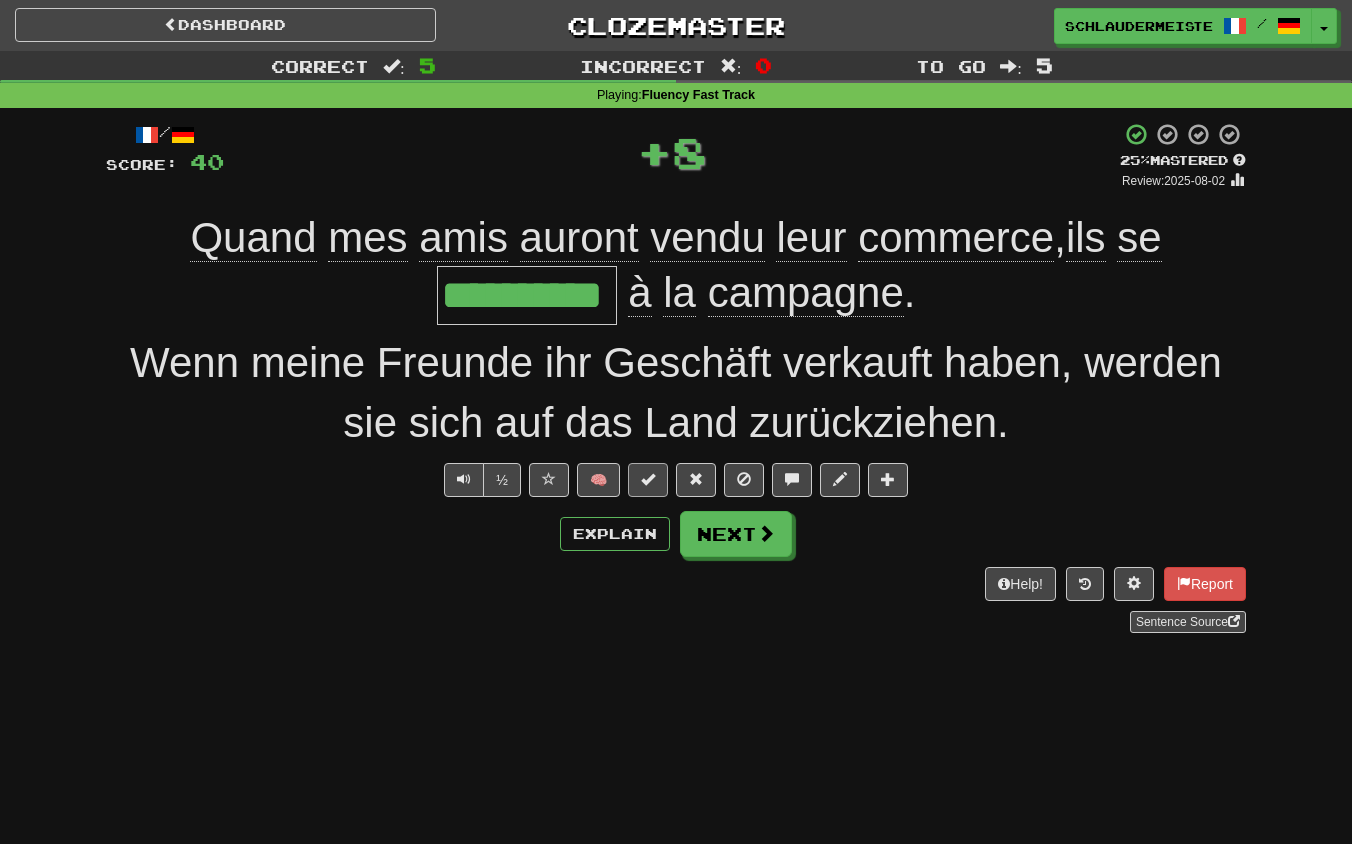 click at bounding box center (648, 479) 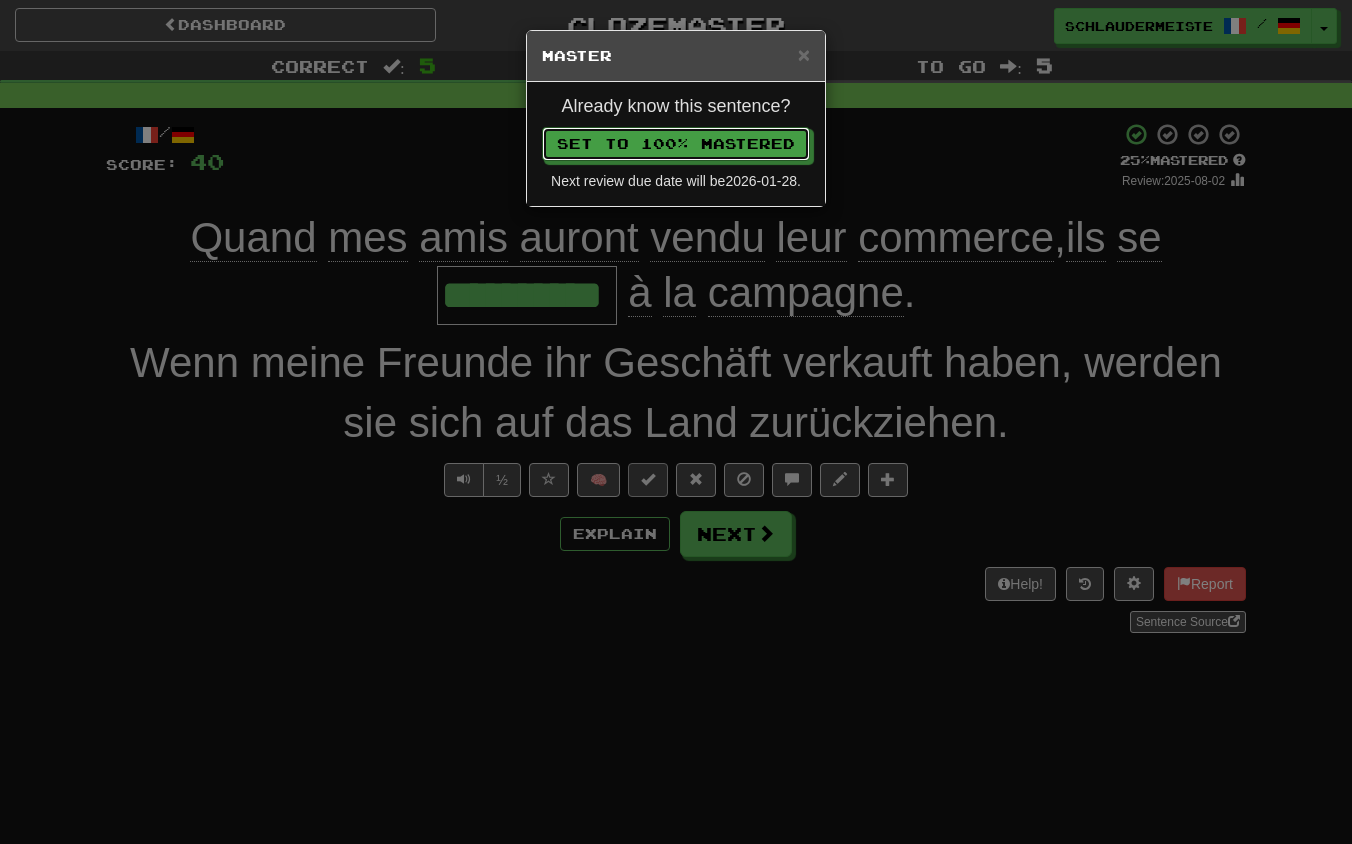 click on "Set to 100% Mastered" at bounding box center (676, 144) 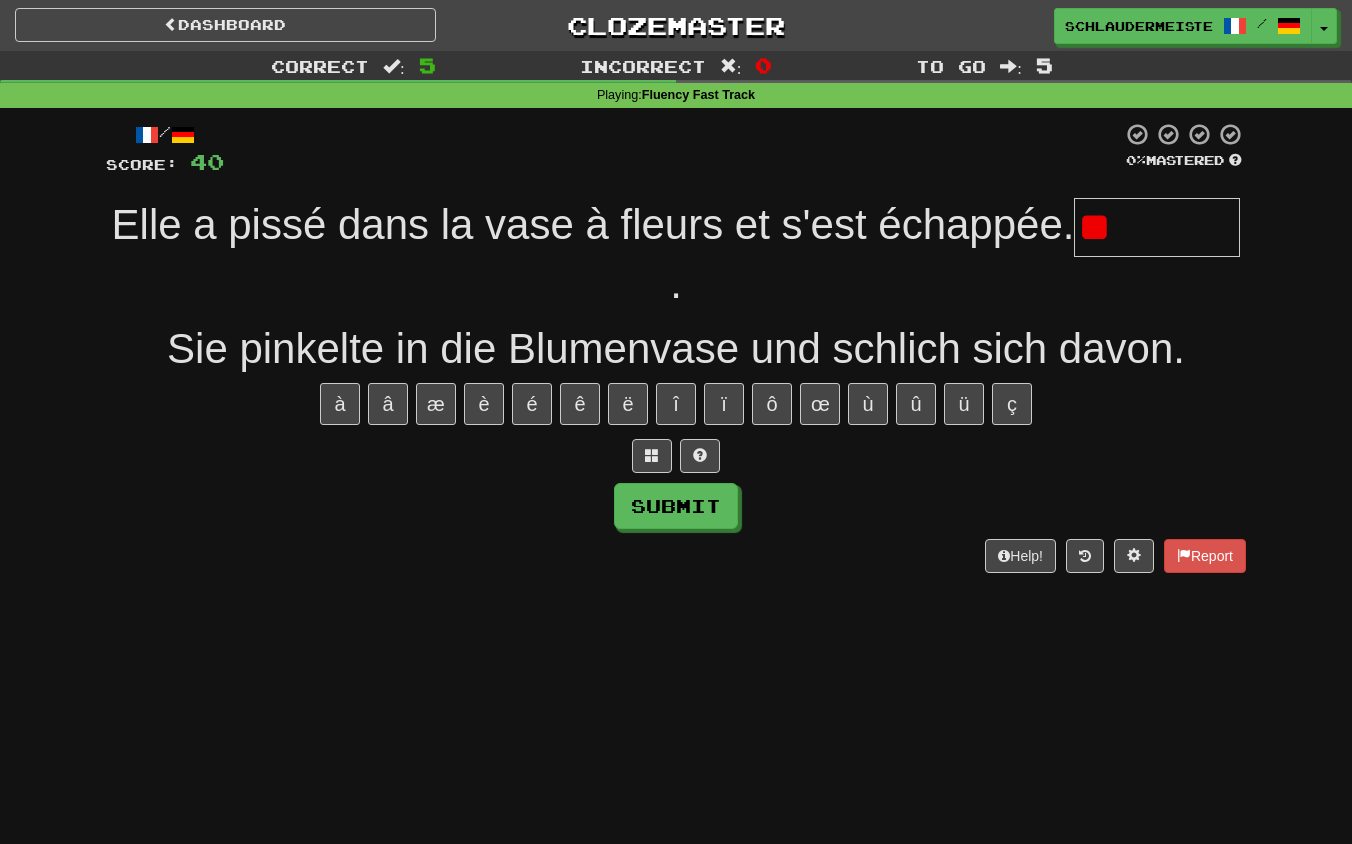 type on "********" 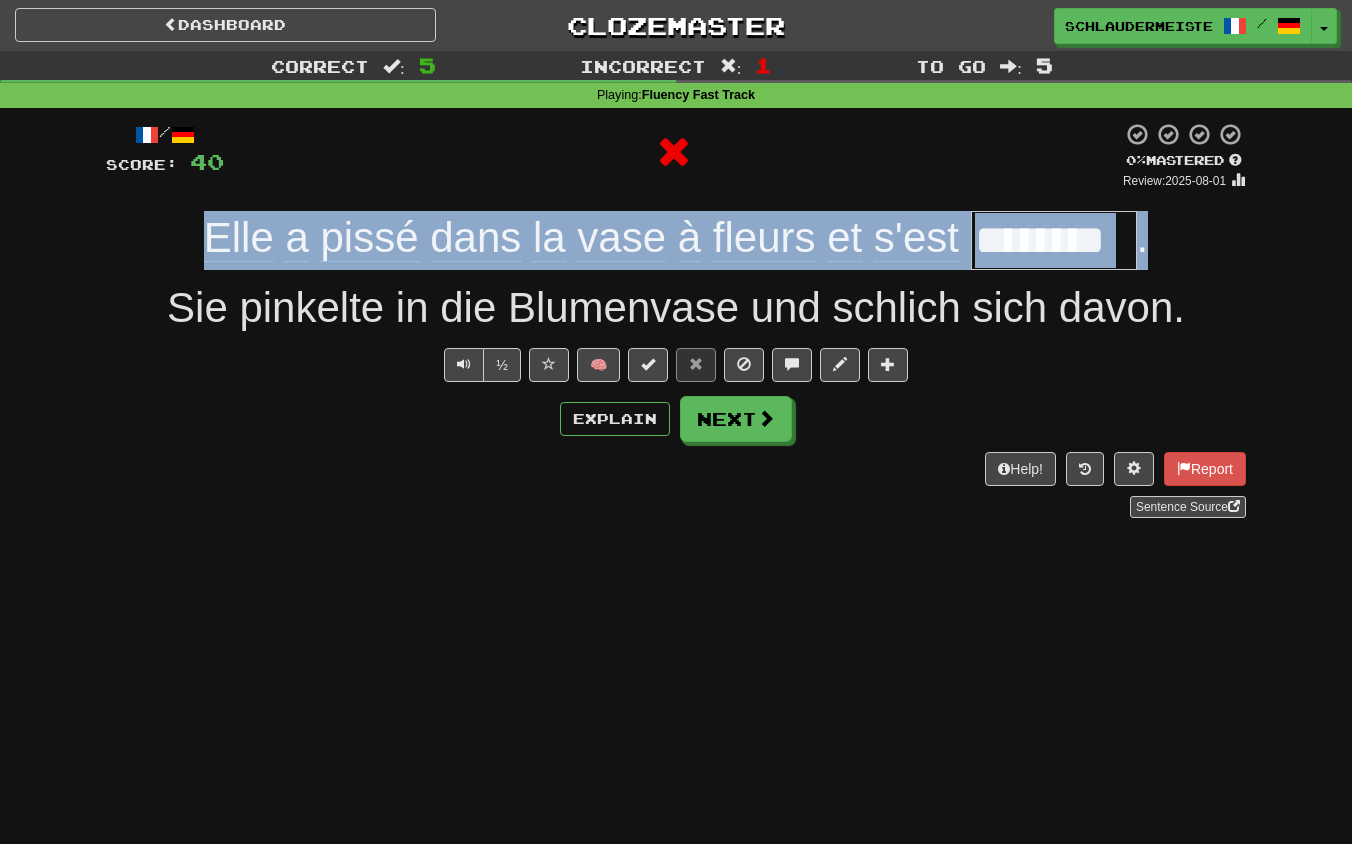 drag, startPoint x: 170, startPoint y: 219, endPoint x: 1183, endPoint y: 256, distance: 1013.6755 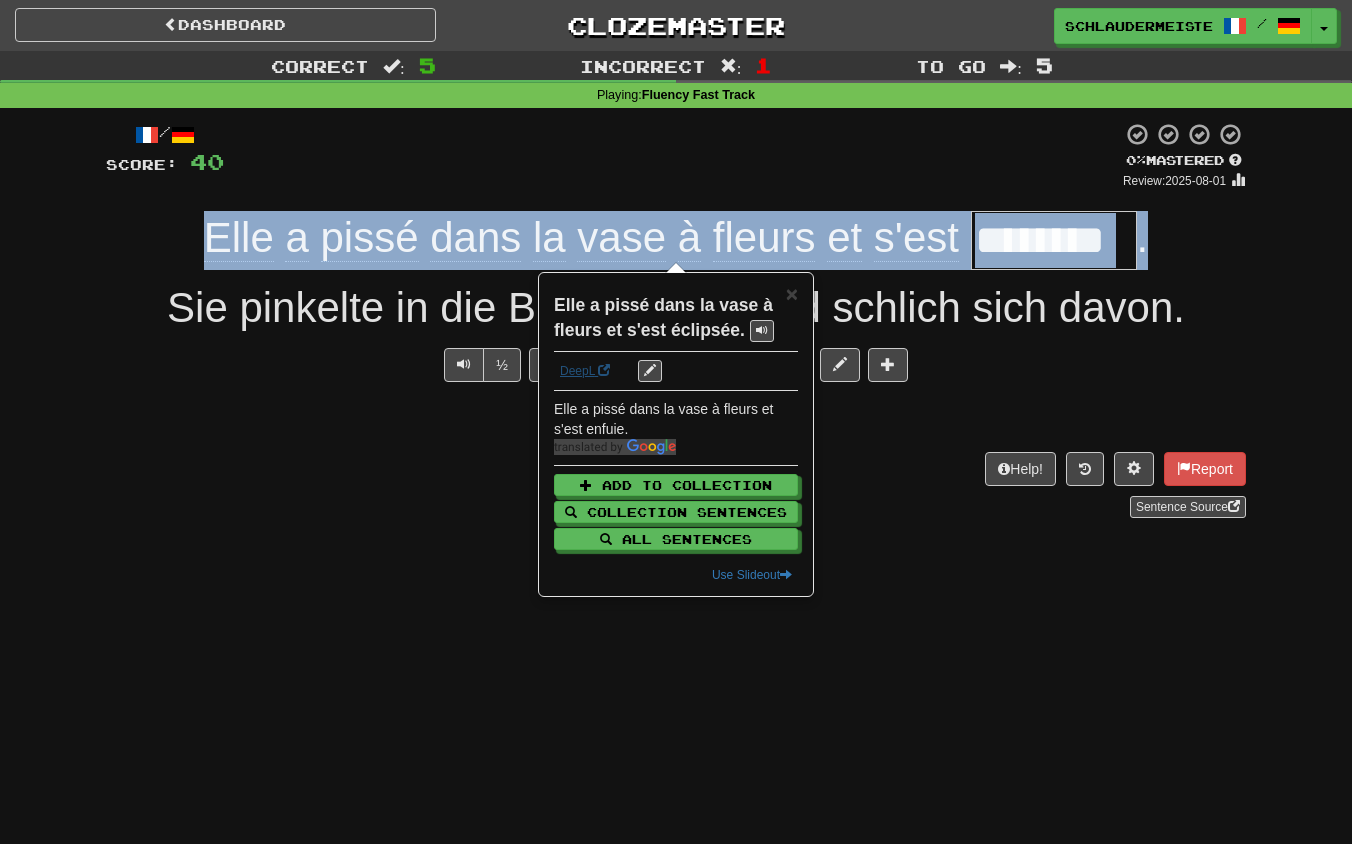 click on "DeepL" at bounding box center (585, 371) 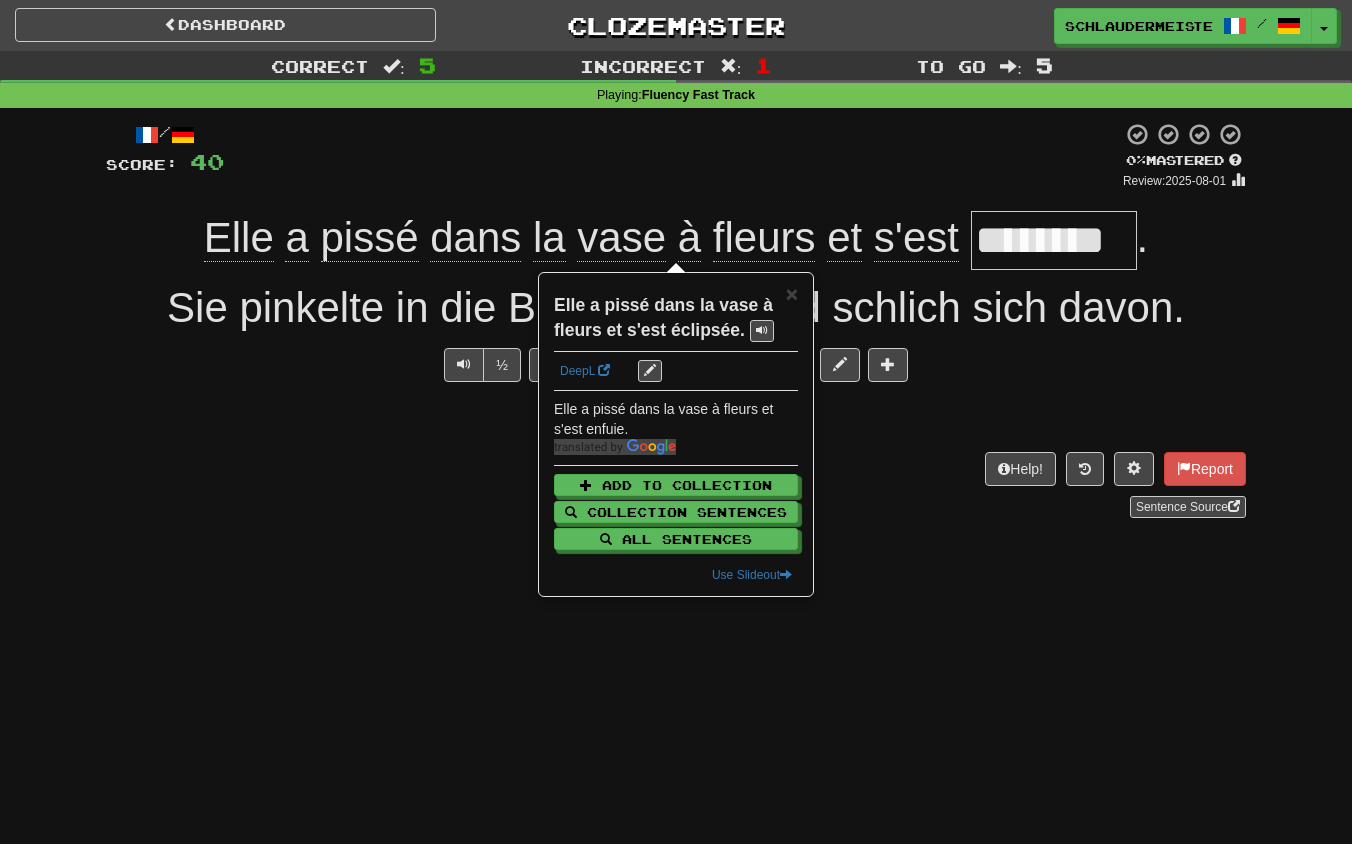 click on "Elle a pissé dans la [FLOWER_POT] et s'est enfuie." at bounding box center (676, 327) 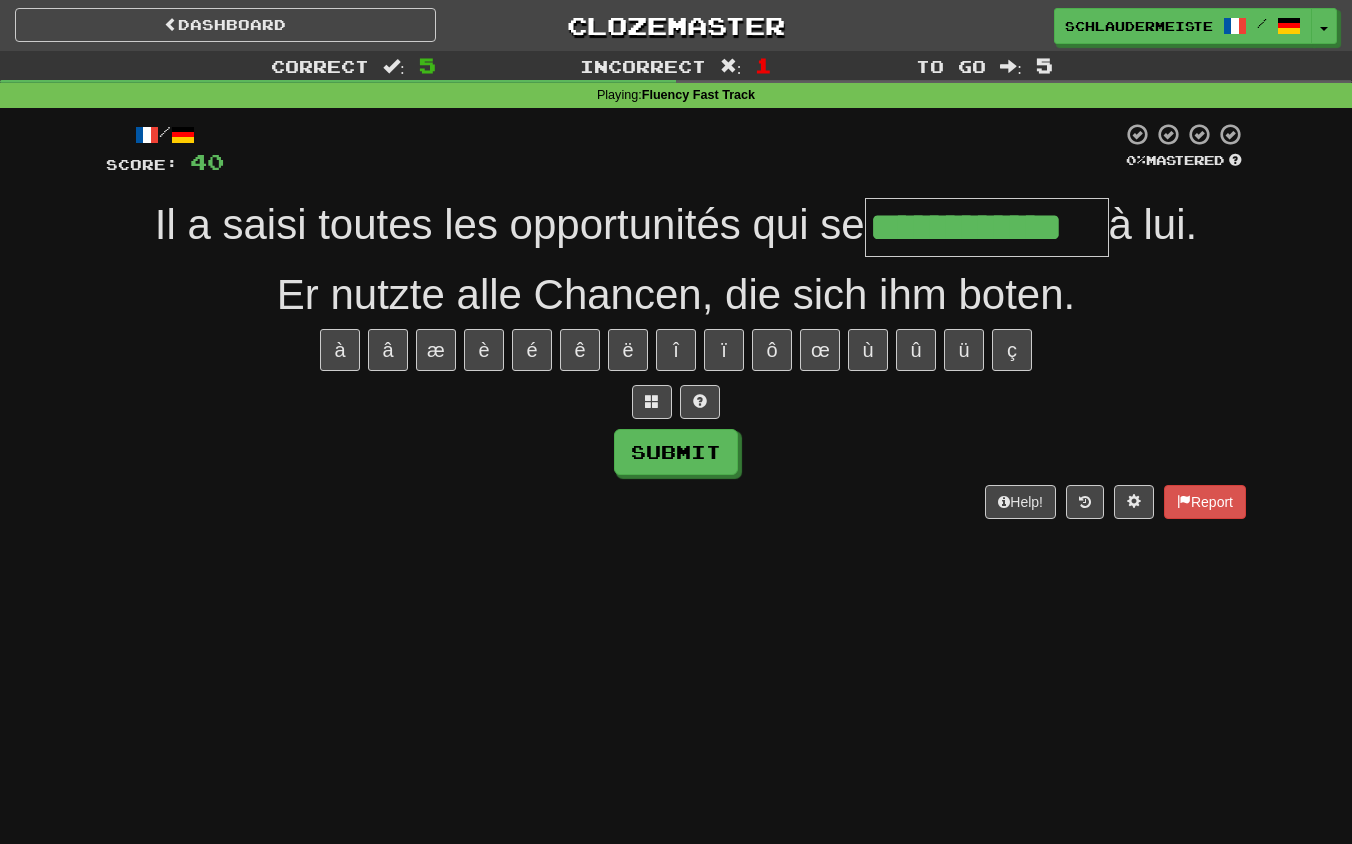 type on "**********" 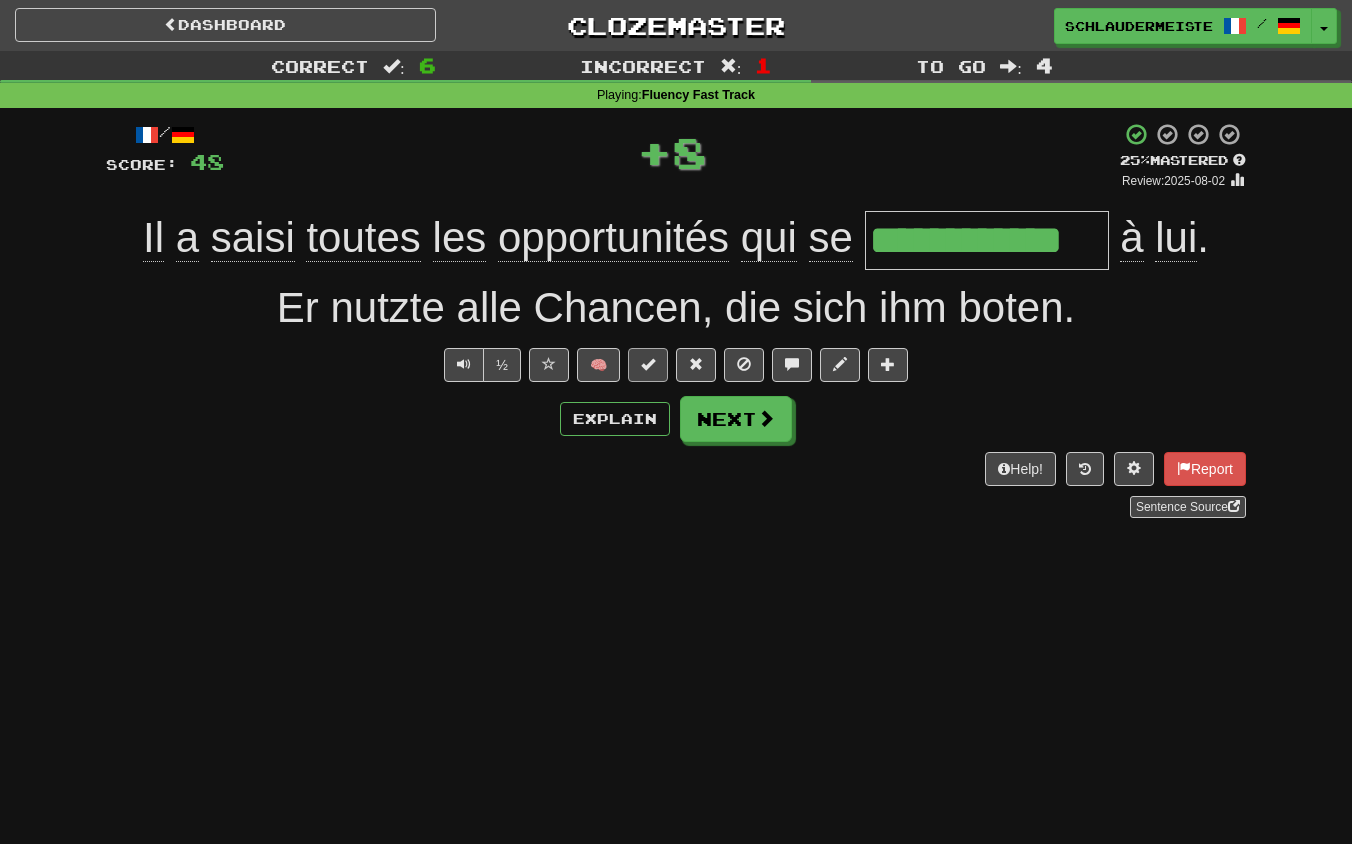 click at bounding box center [648, 364] 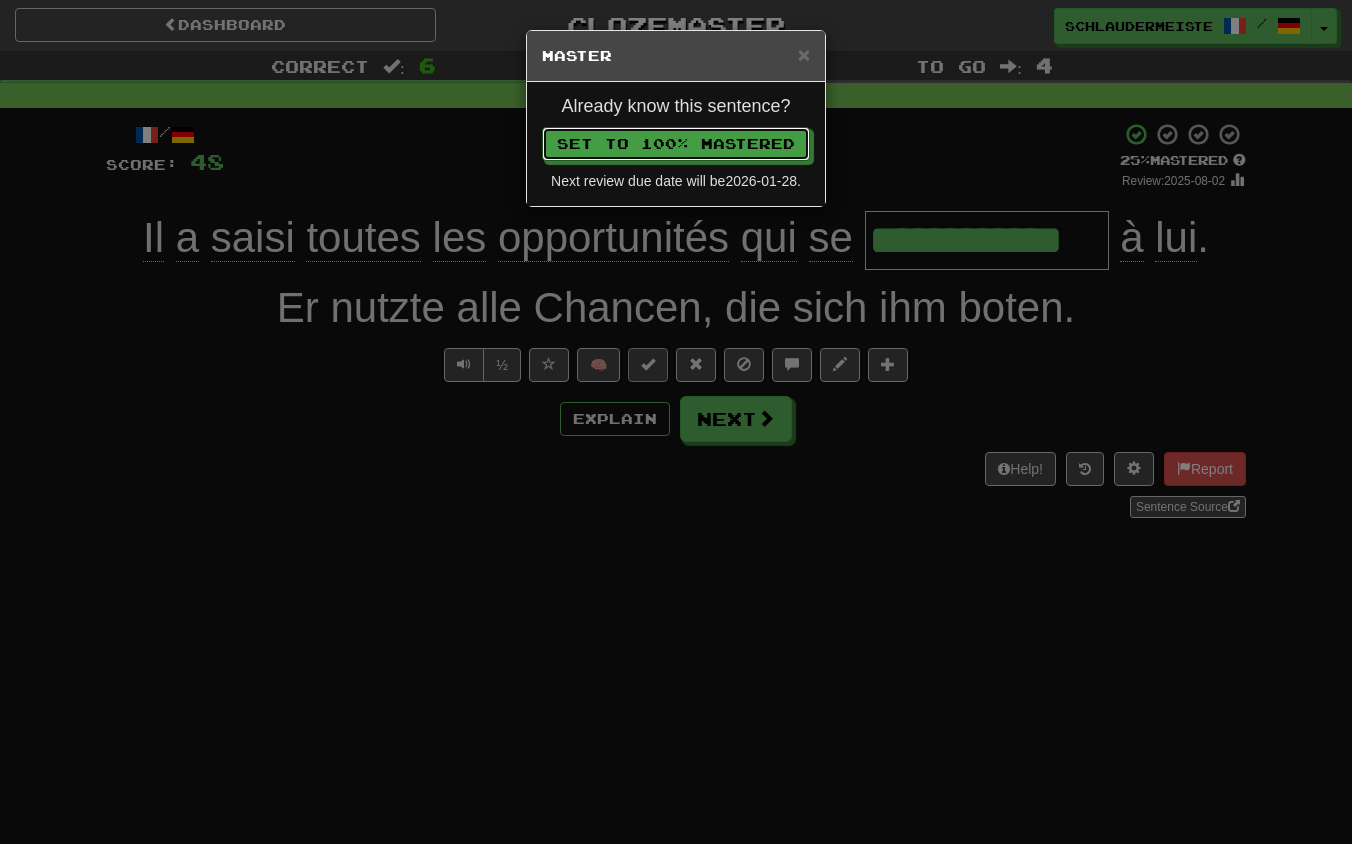 click on "Set to 100% Mastered" at bounding box center [676, 144] 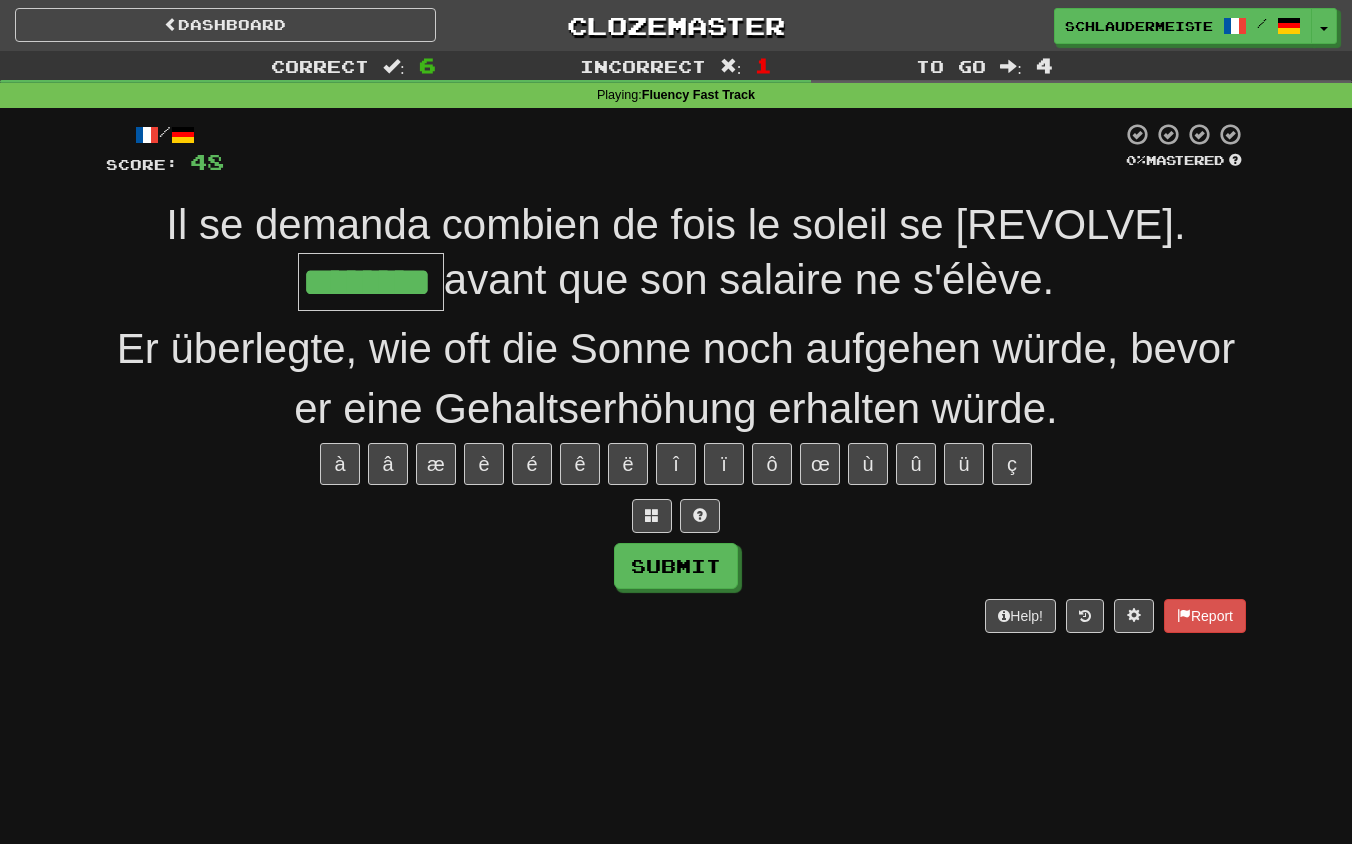 type on "********" 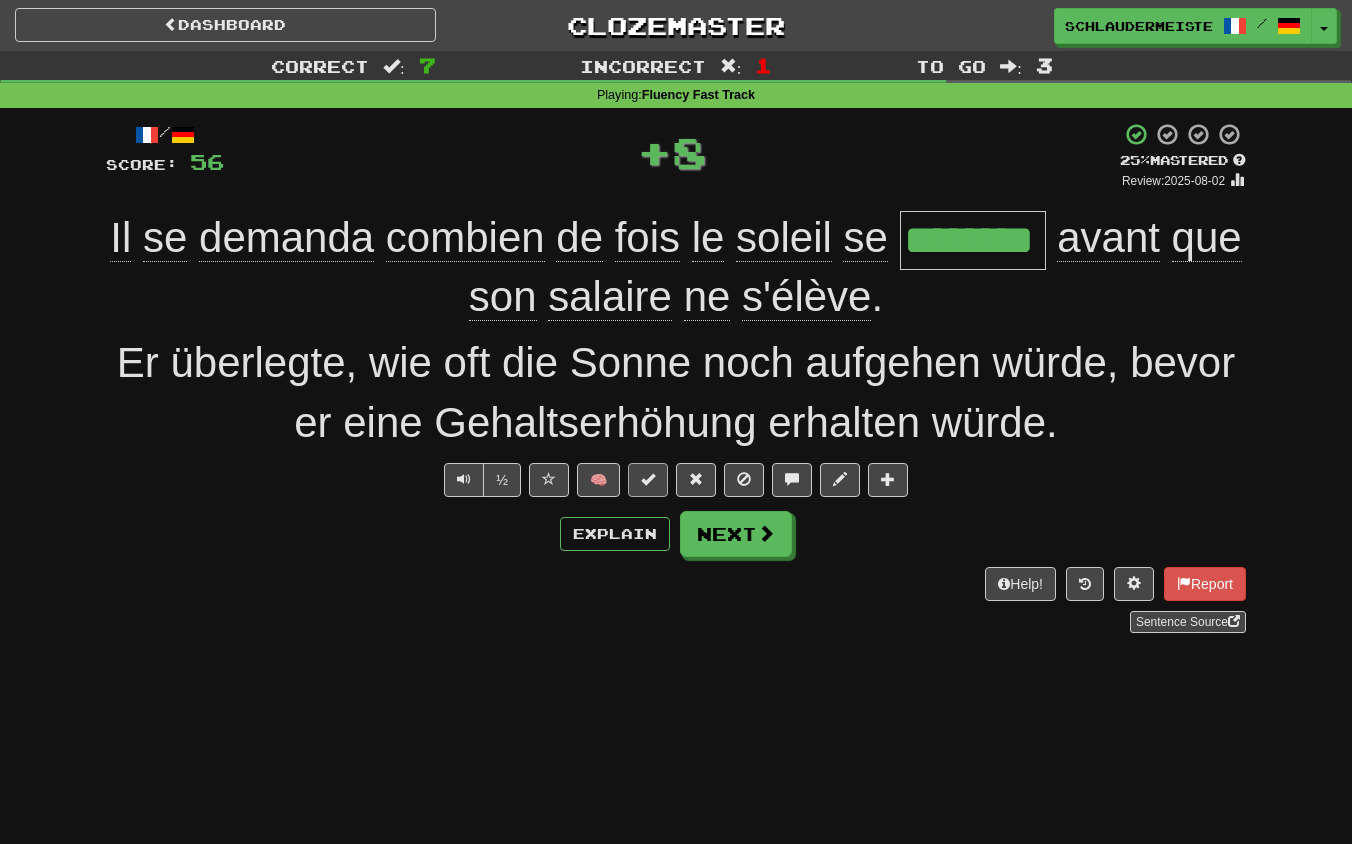 click at bounding box center [648, 479] 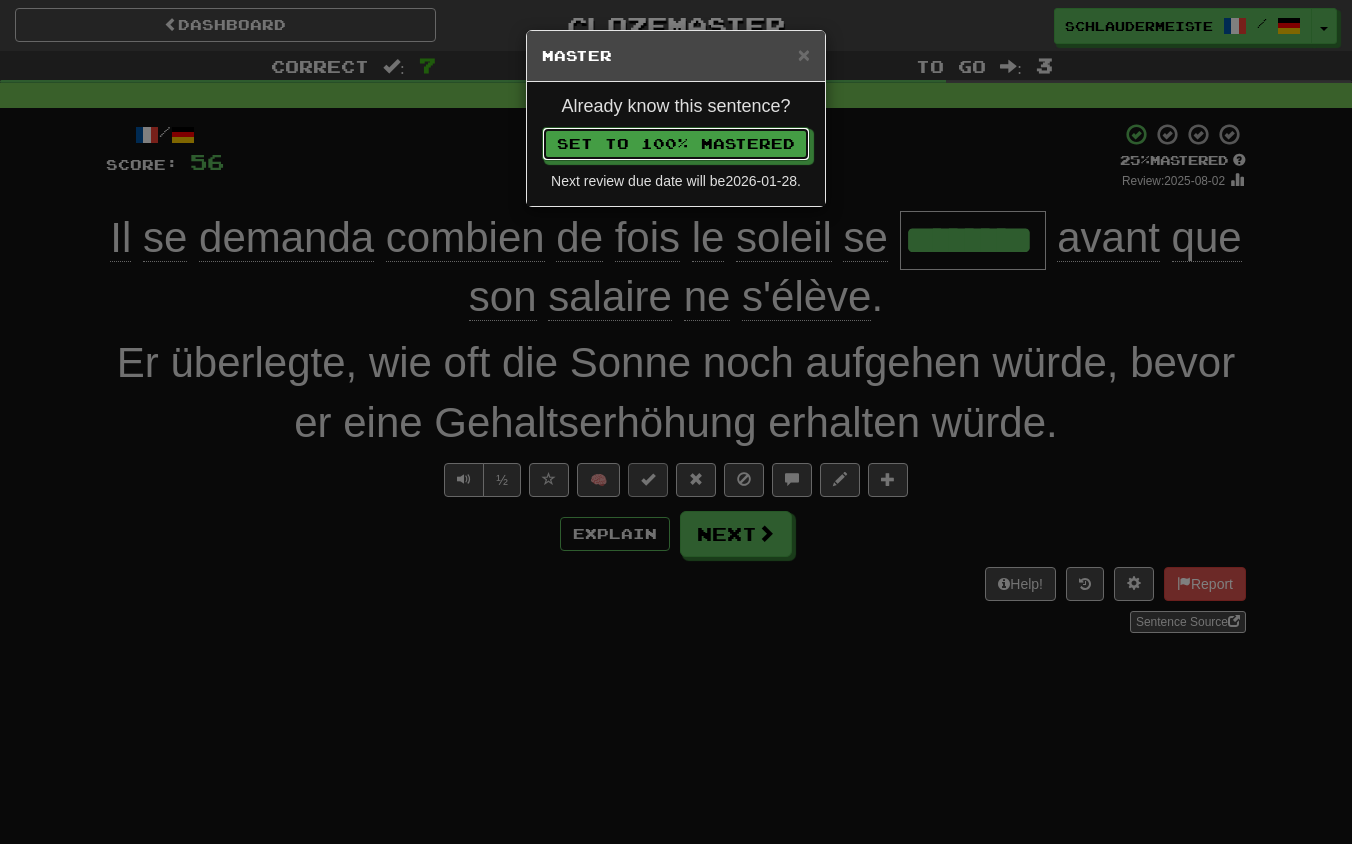 click on "Set to 100% Mastered" at bounding box center [676, 144] 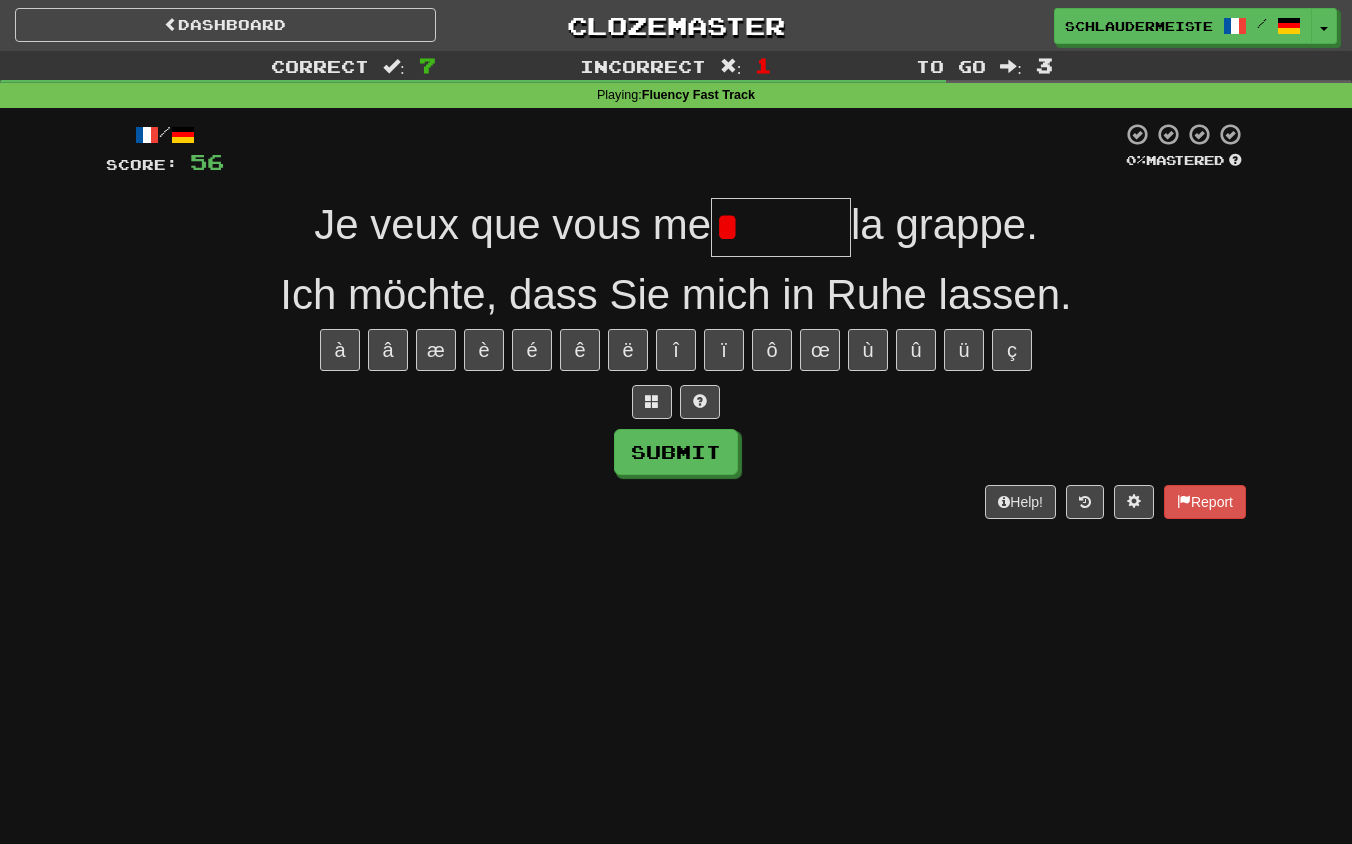 type on "*******" 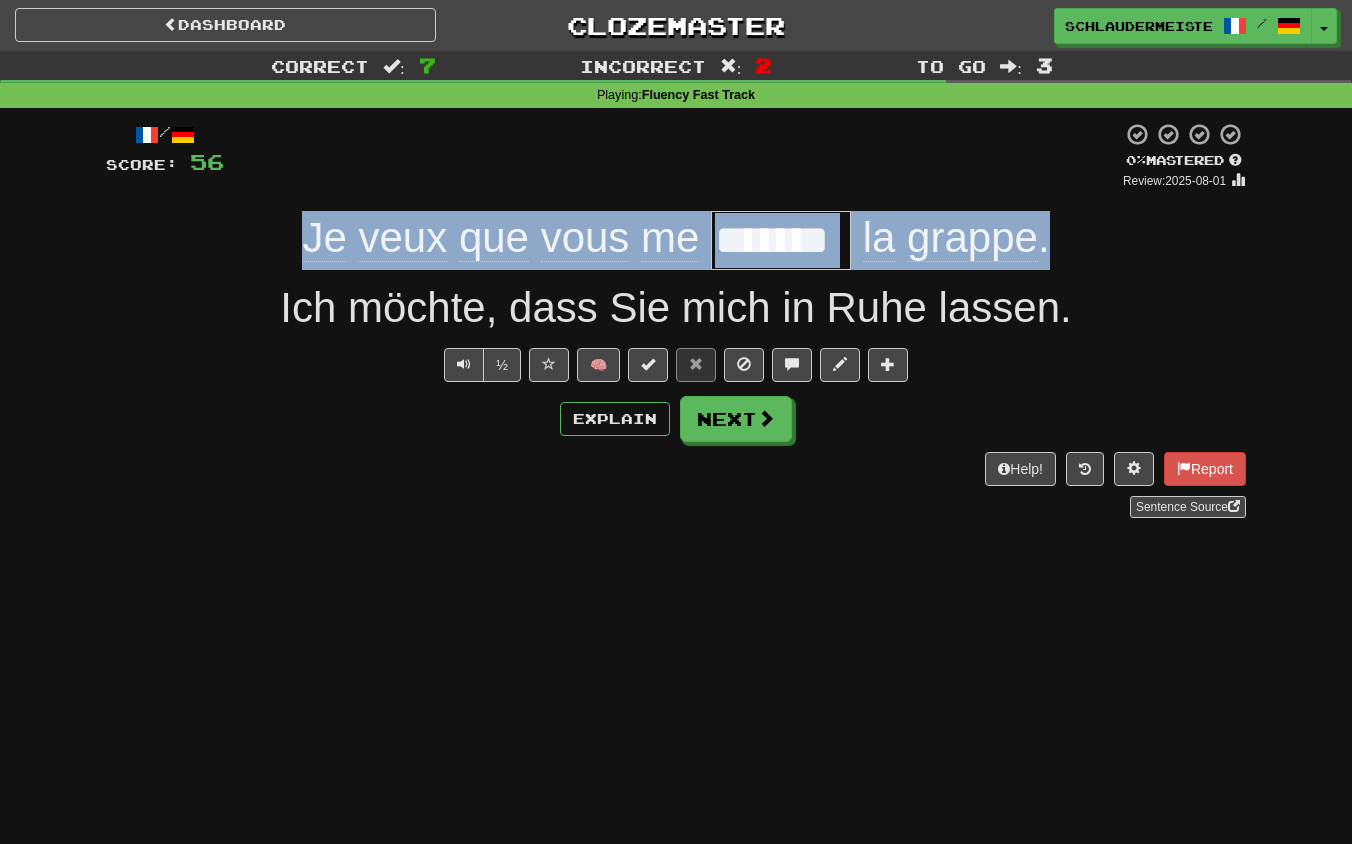 drag, startPoint x: 289, startPoint y: 237, endPoint x: 1128, endPoint y: 237, distance: 839 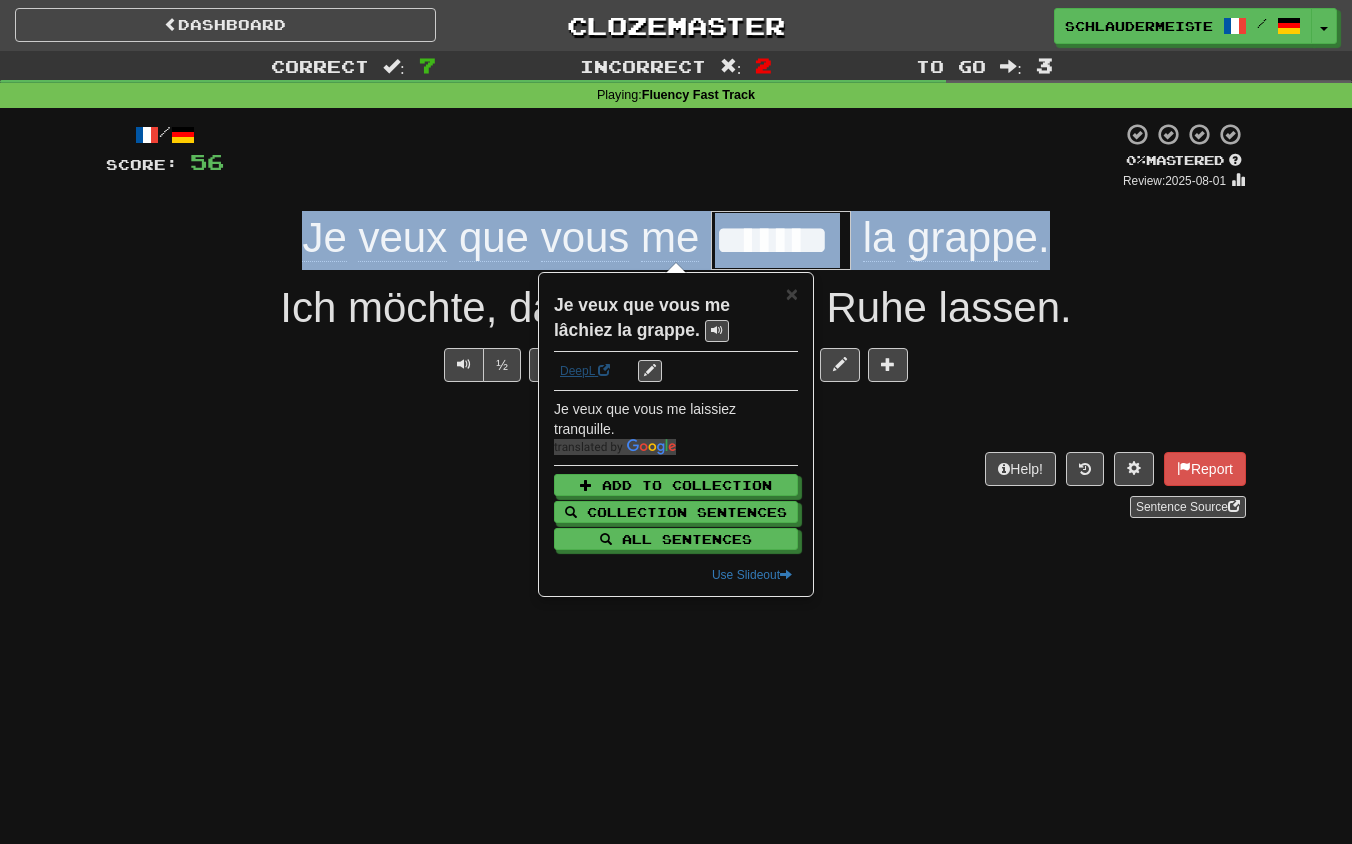 click on "DeepL" at bounding box center (585, 371) 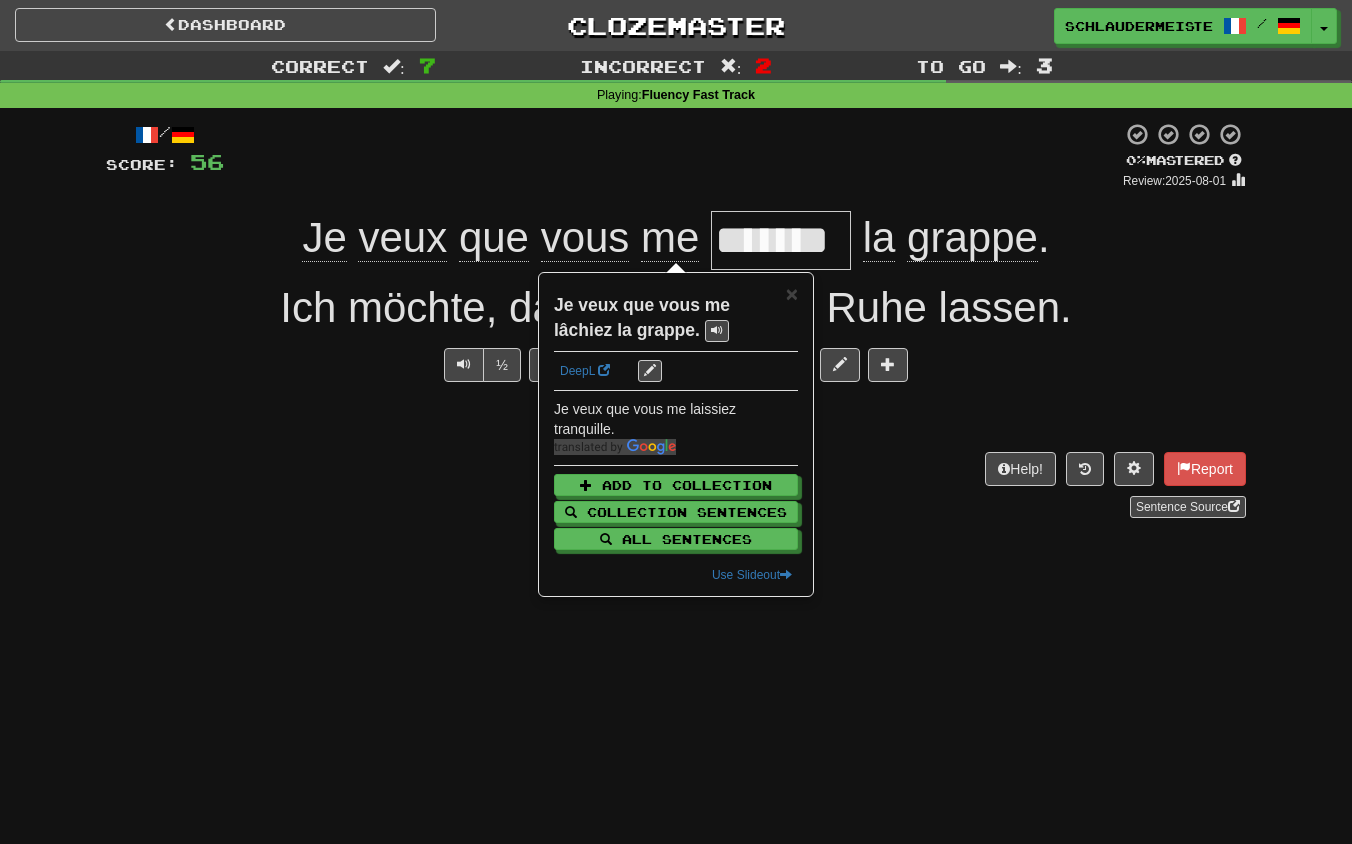click on "/ Score: 56 0 % Mastered Review: 2025-08-01 Je veux que vous me ******* la grappe. Ich möchte, dass Sie mich in Ruhe lassen. ½ 🧠 Explain Next Help! Report" at bounding box center [676, 327] 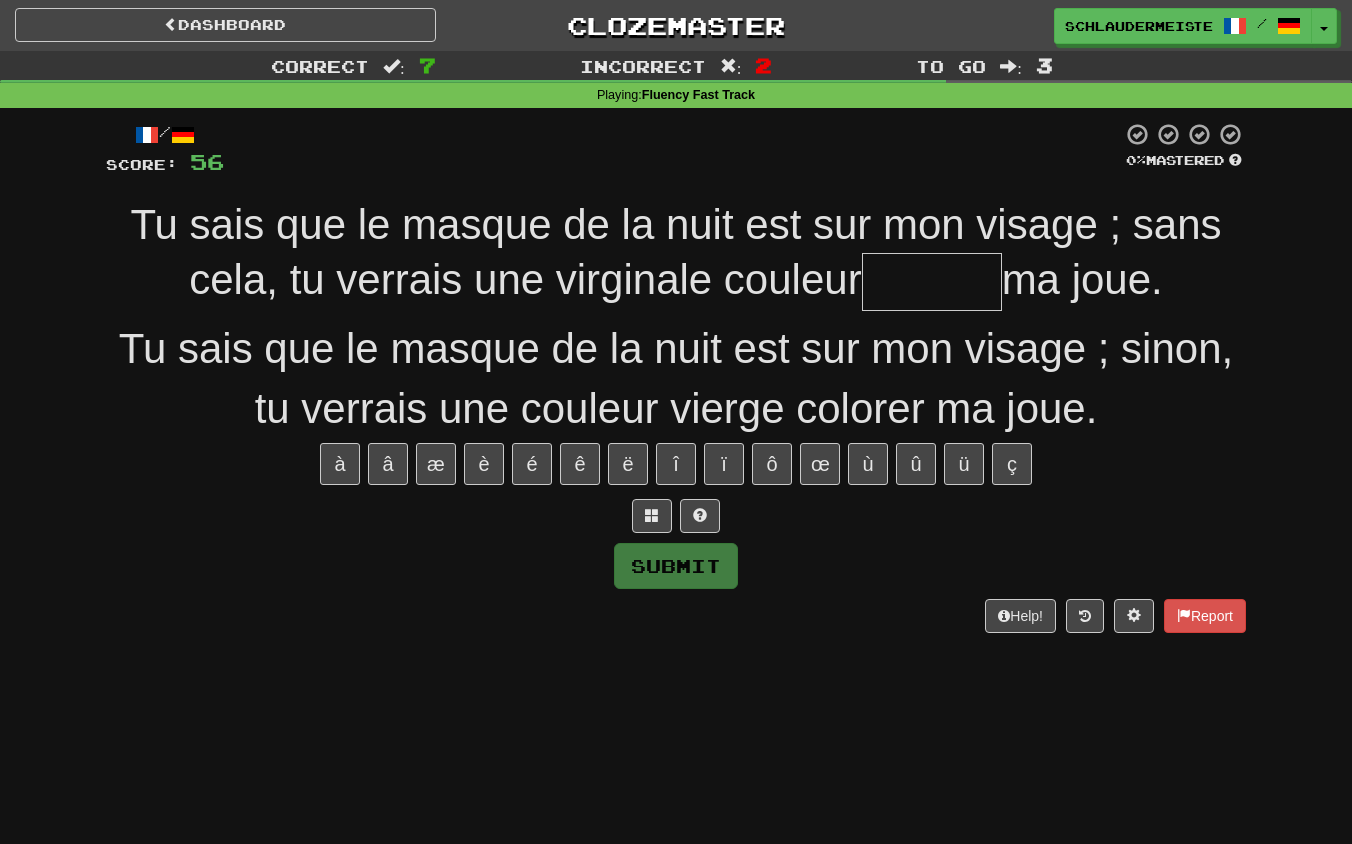 type on "*" 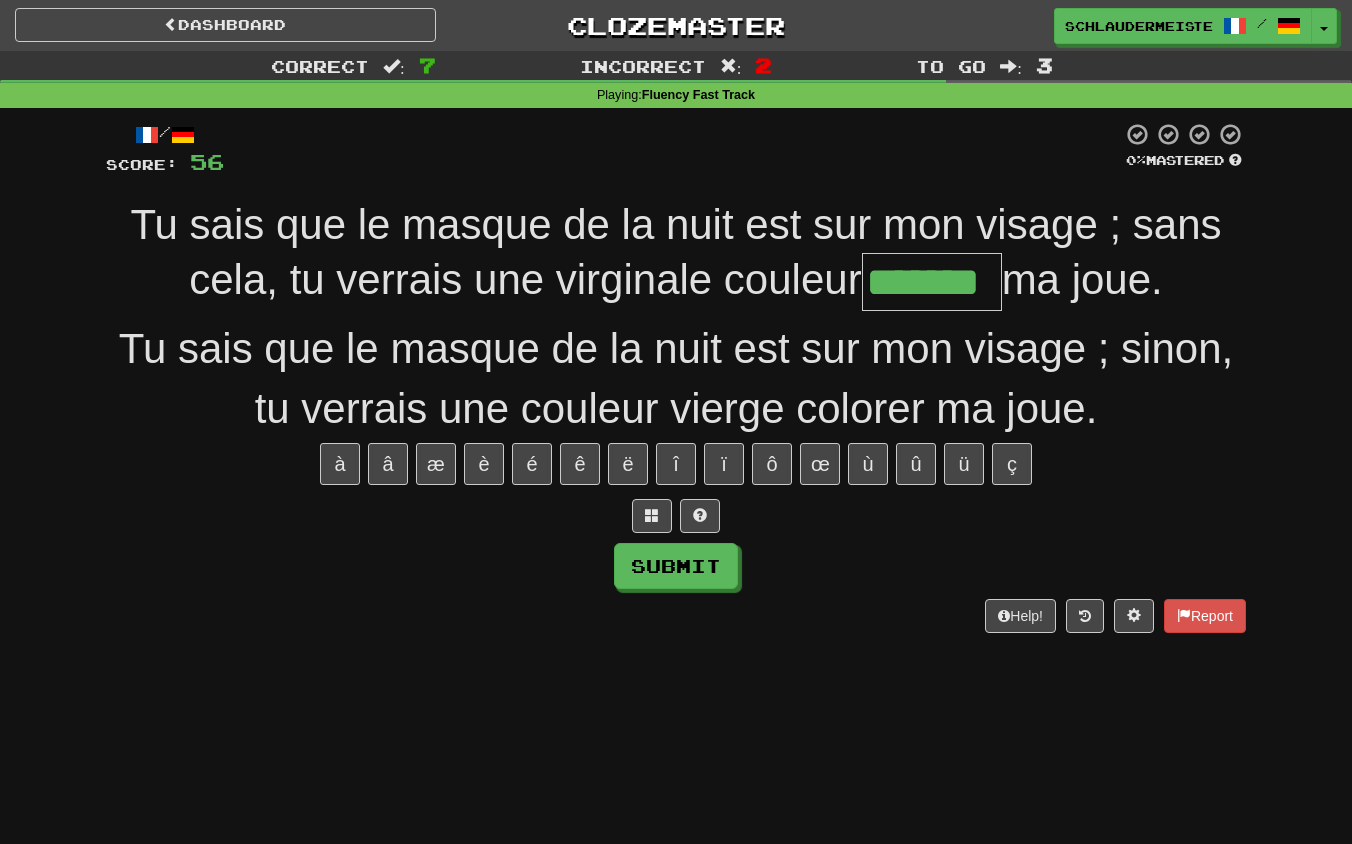type on "*******" 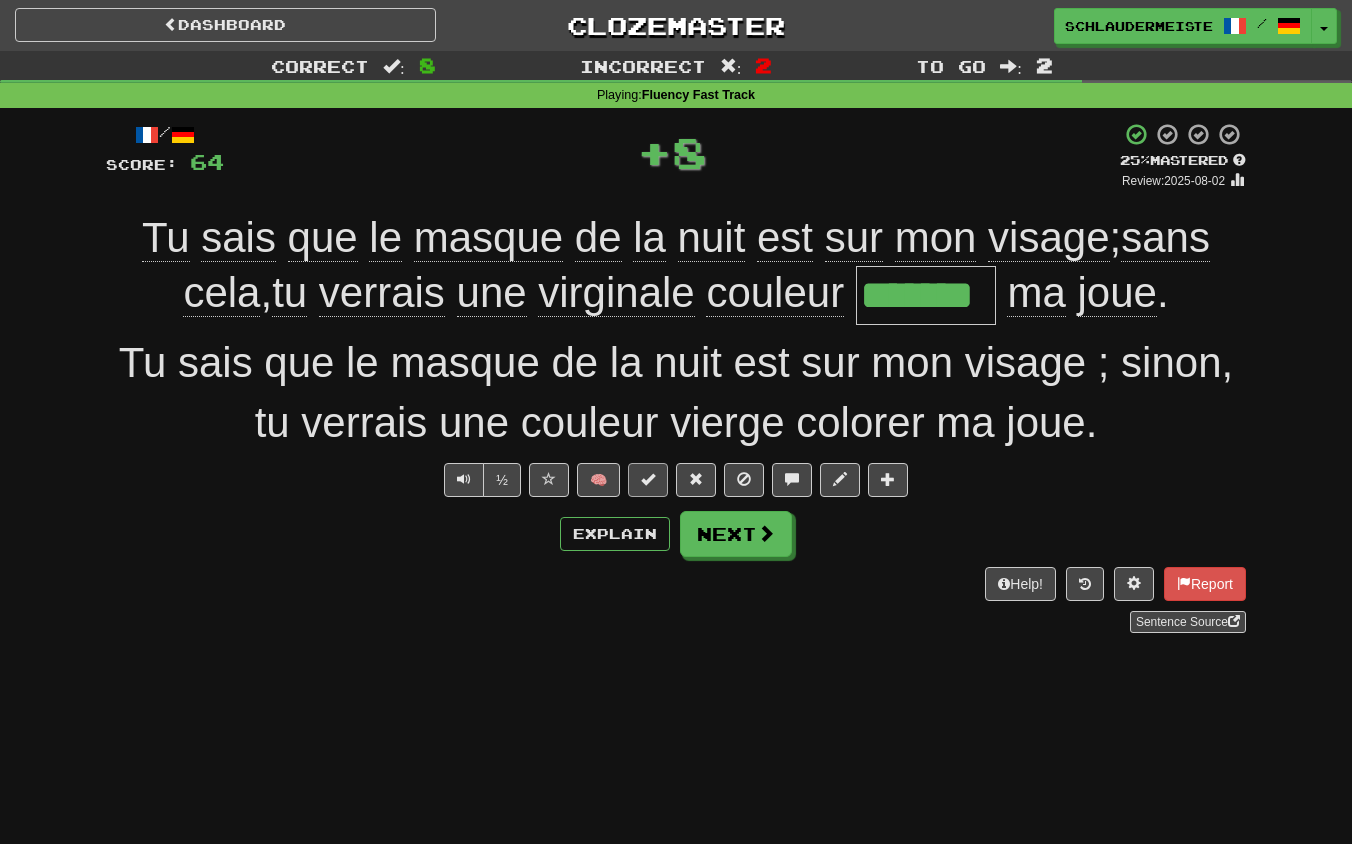 click at bounding box center [648, 479] 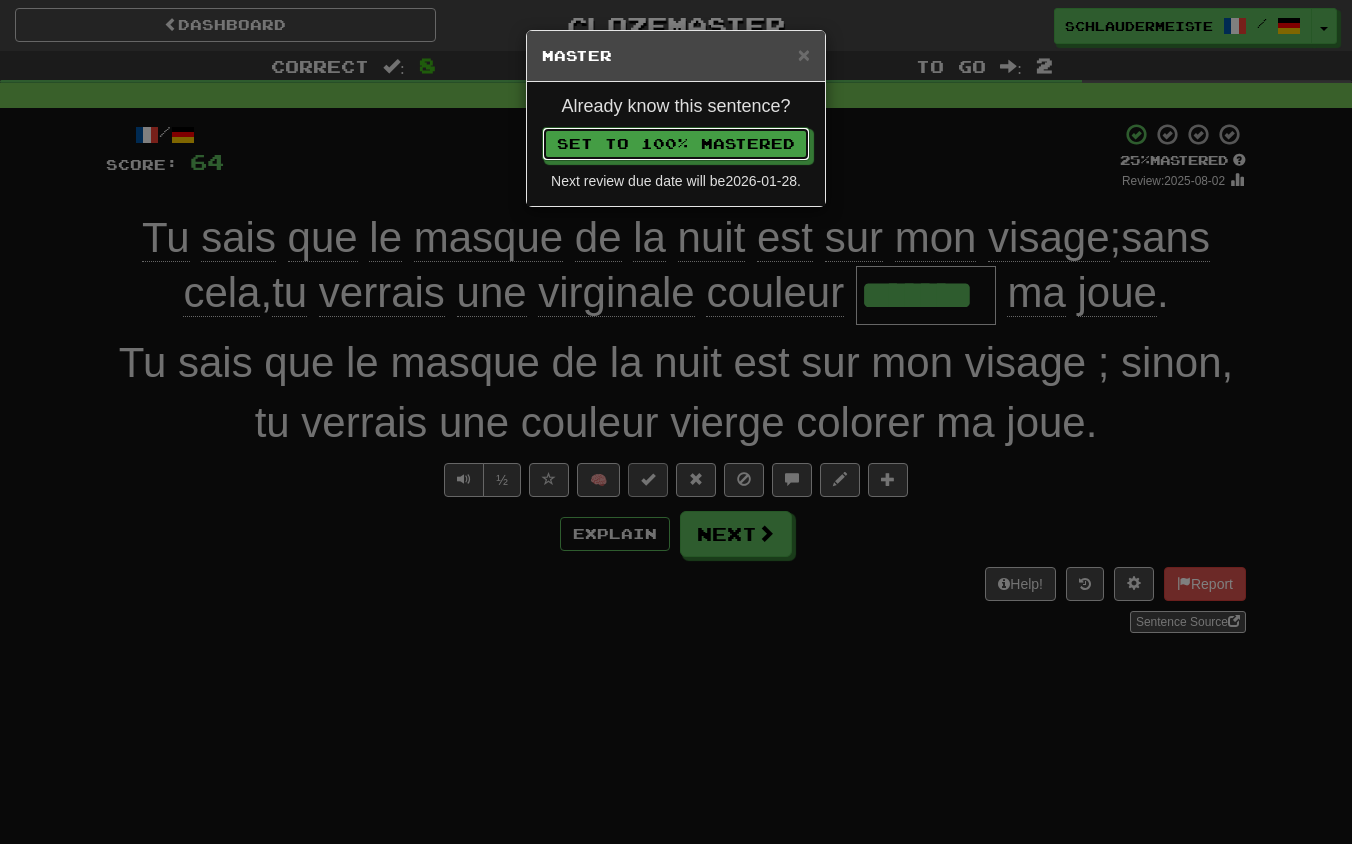click on "Set to 100% Mastered" at bounding box center [676, 144] 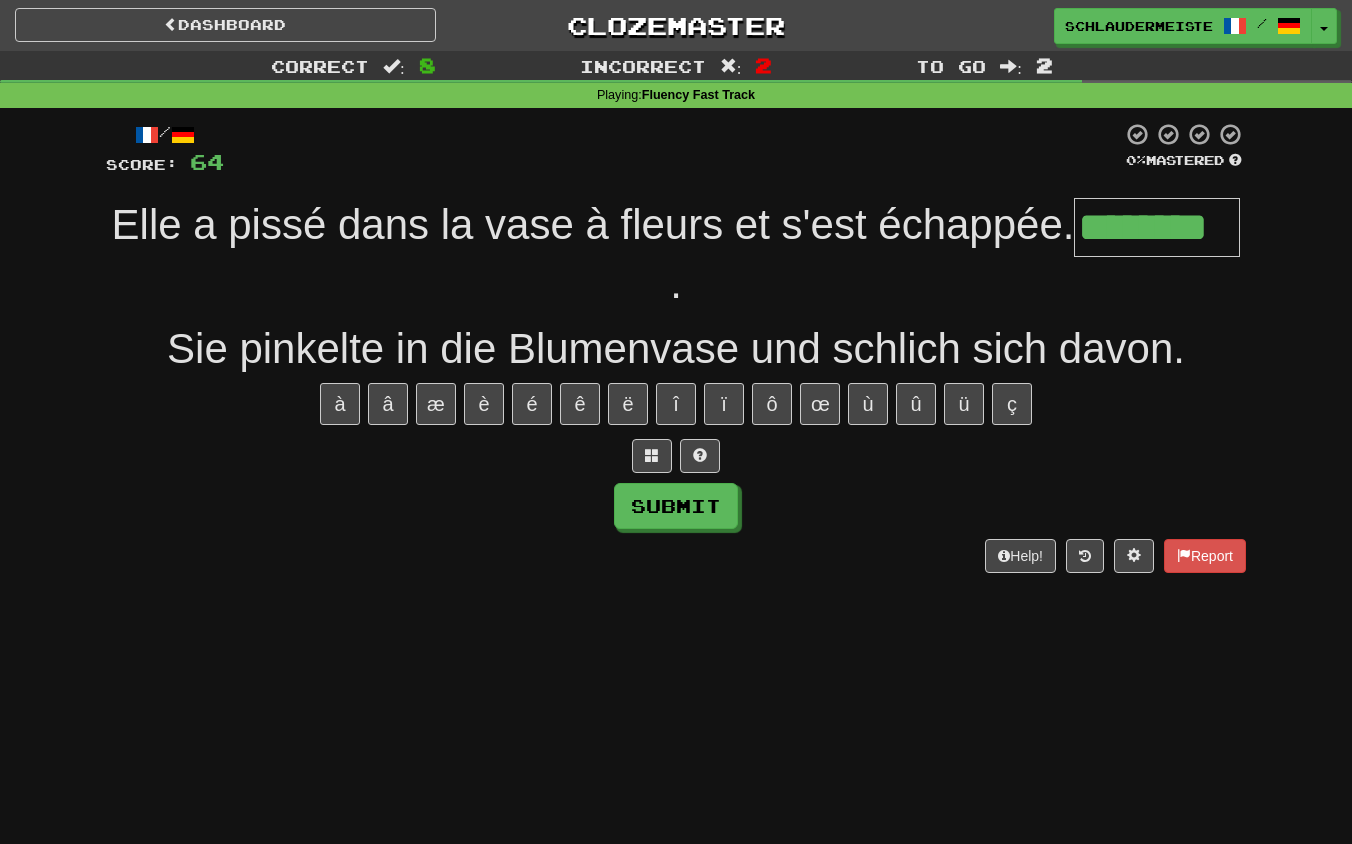 type on "********" 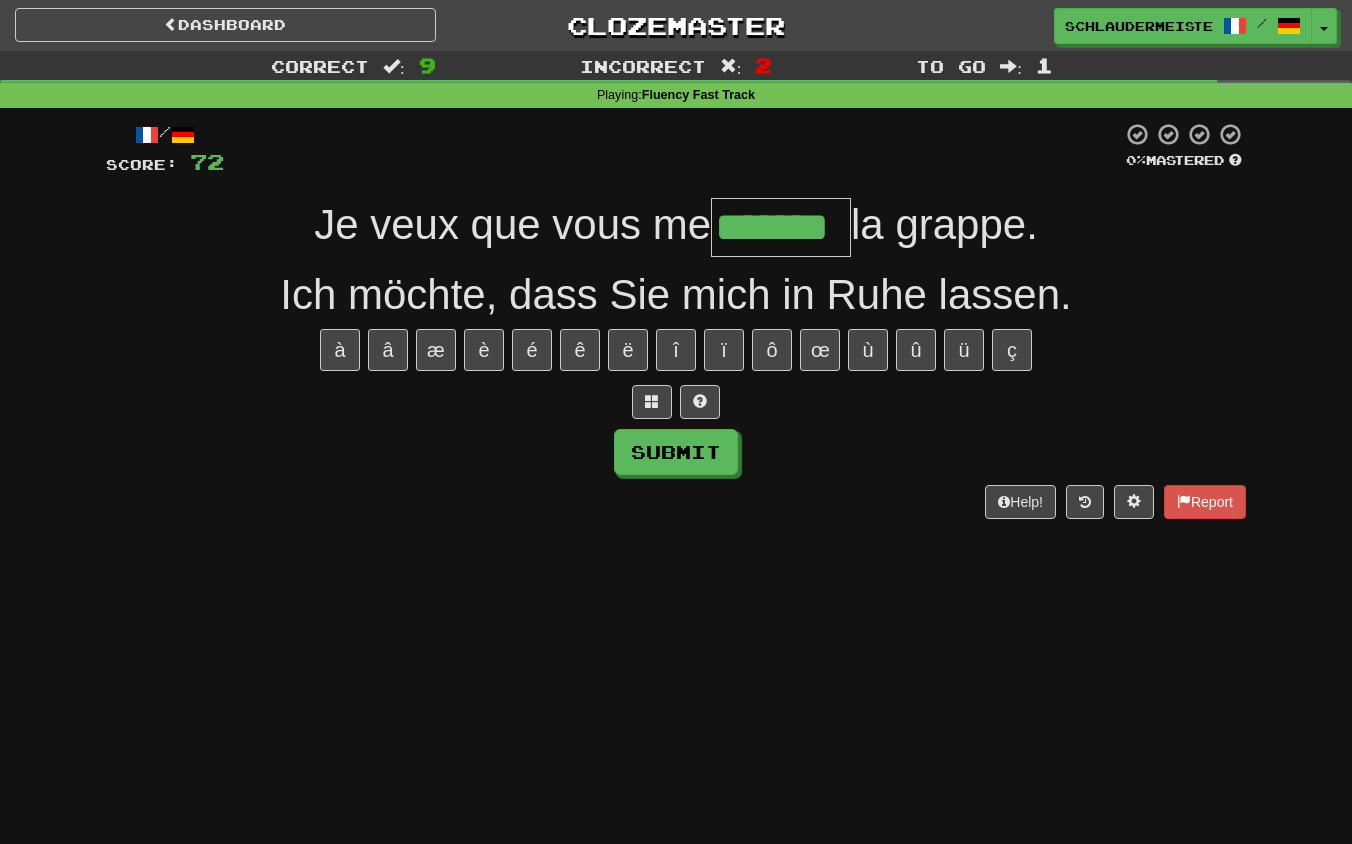 type on "*******" 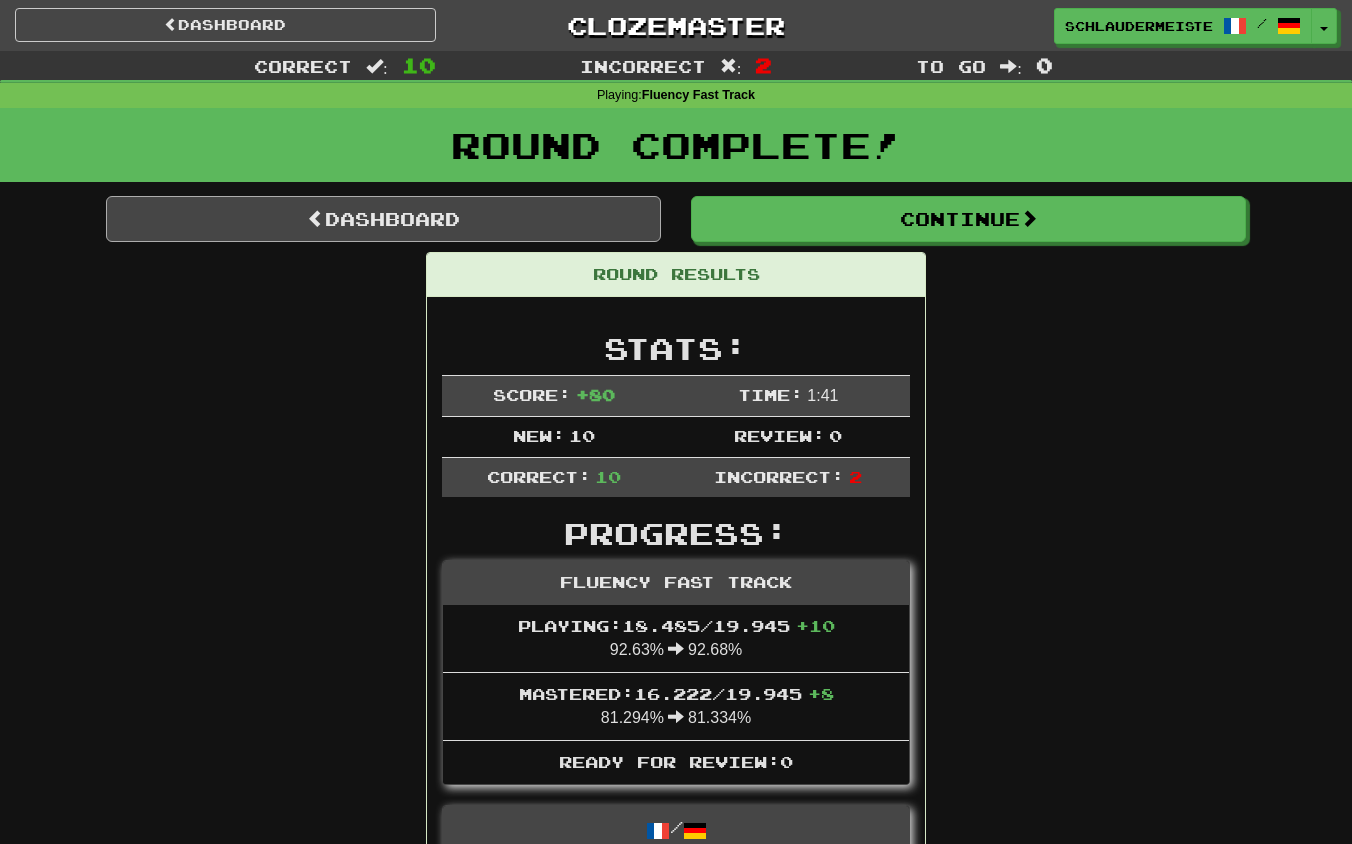 click on "Dashboard" at bounding box center [383, 219] 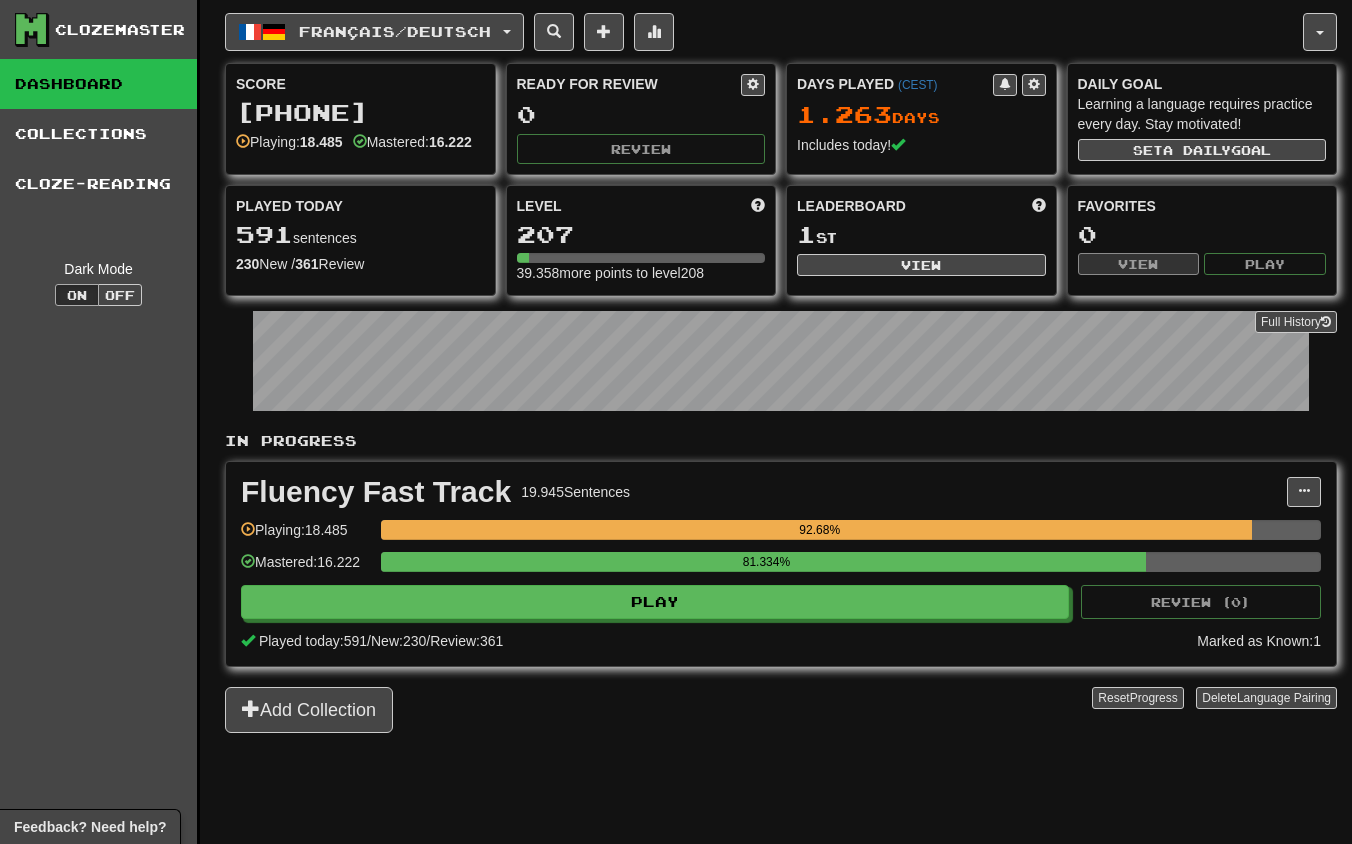 scroll, scrollTop: 0, scrollLeft: 0, axis: both 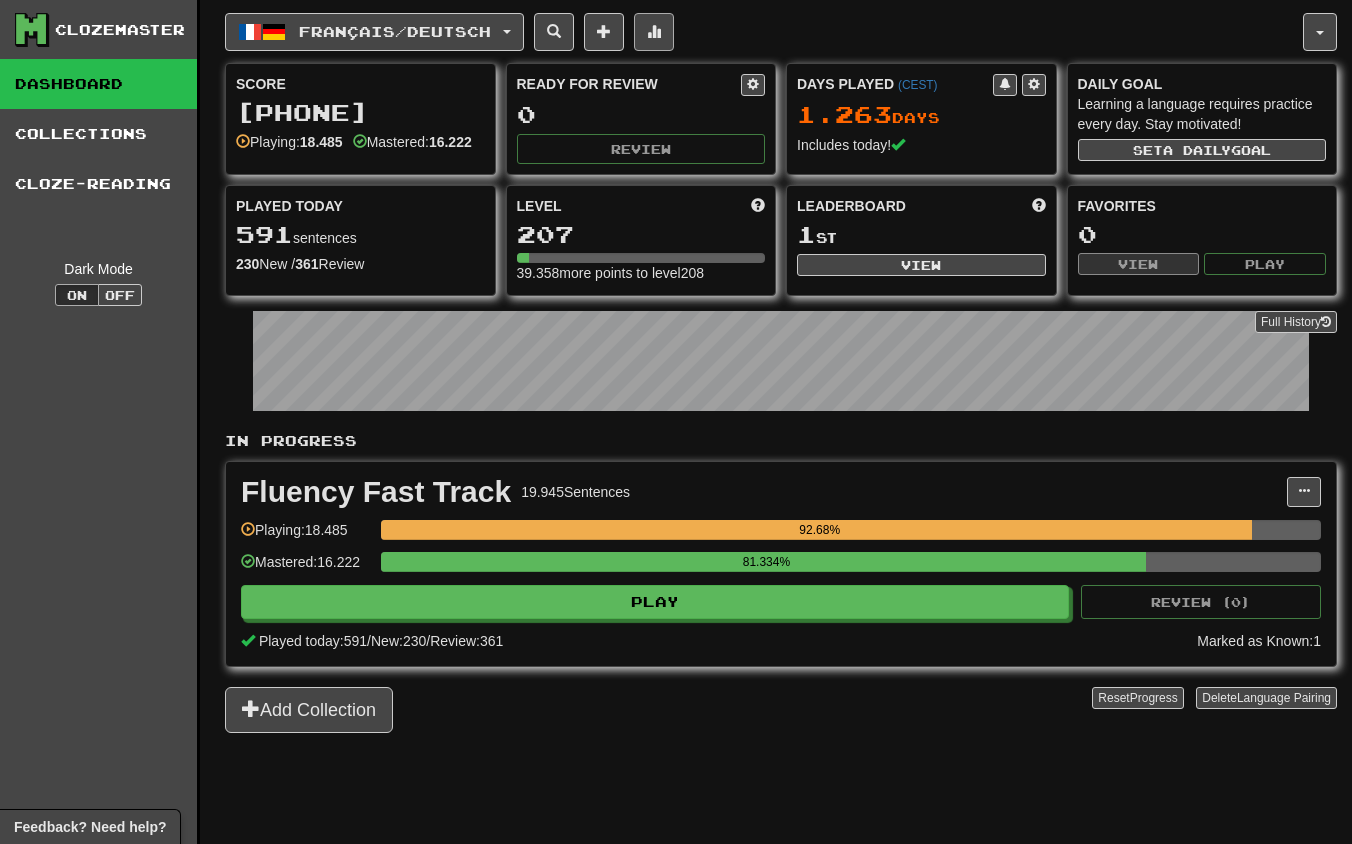 click at bounding box center (654, 31) 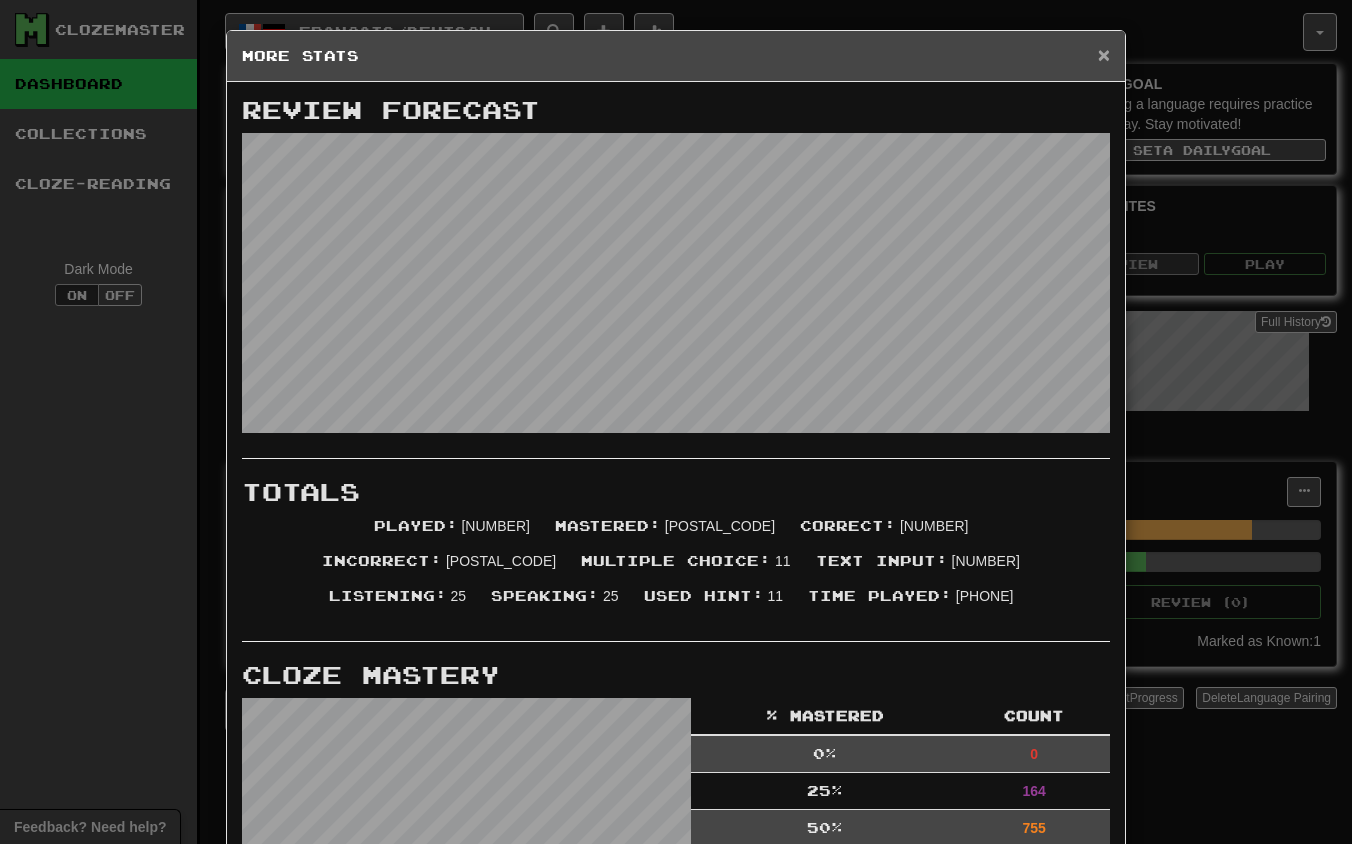 click on "×" at bounding box center [1104, 54] 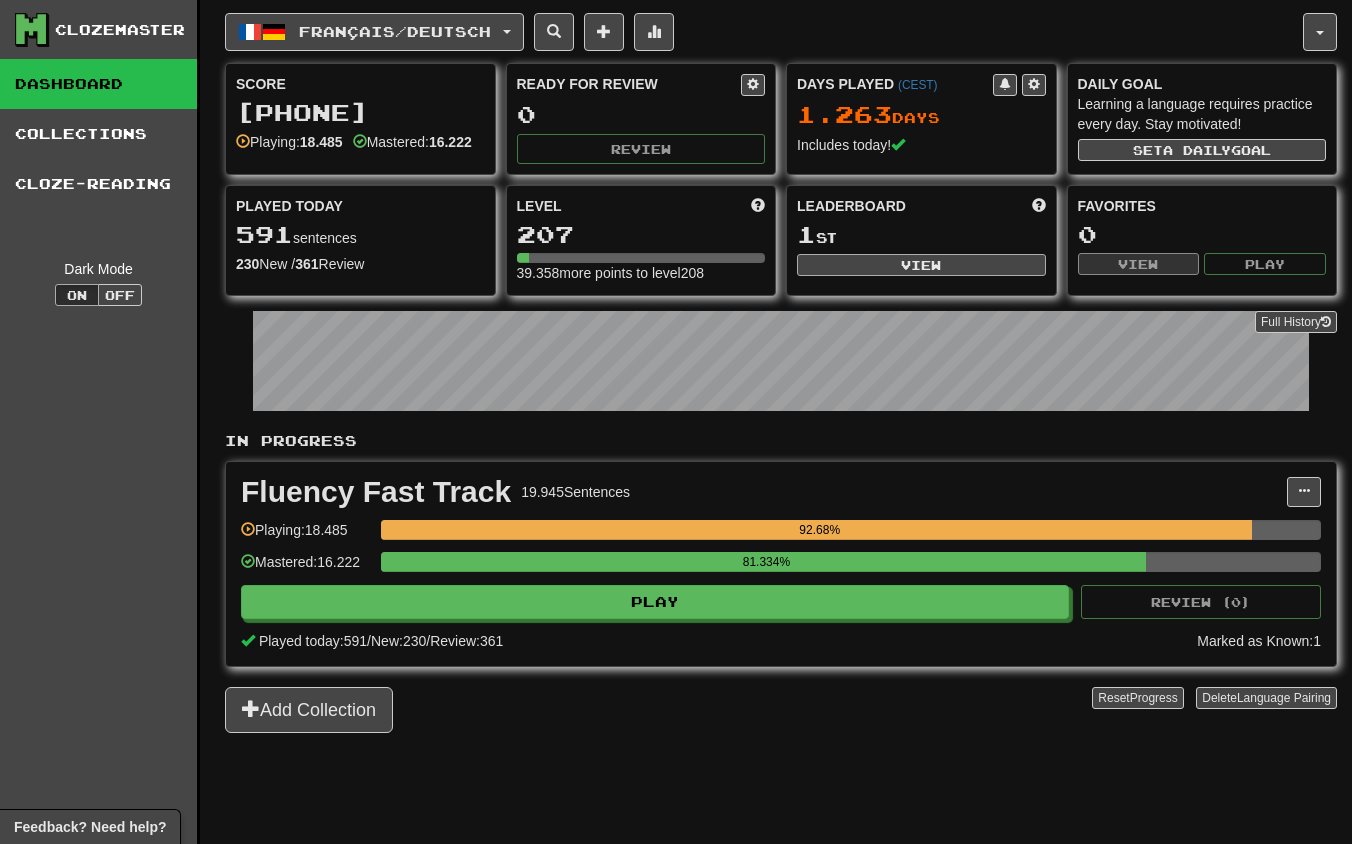 click on "View" at bounding box center (921, 265) 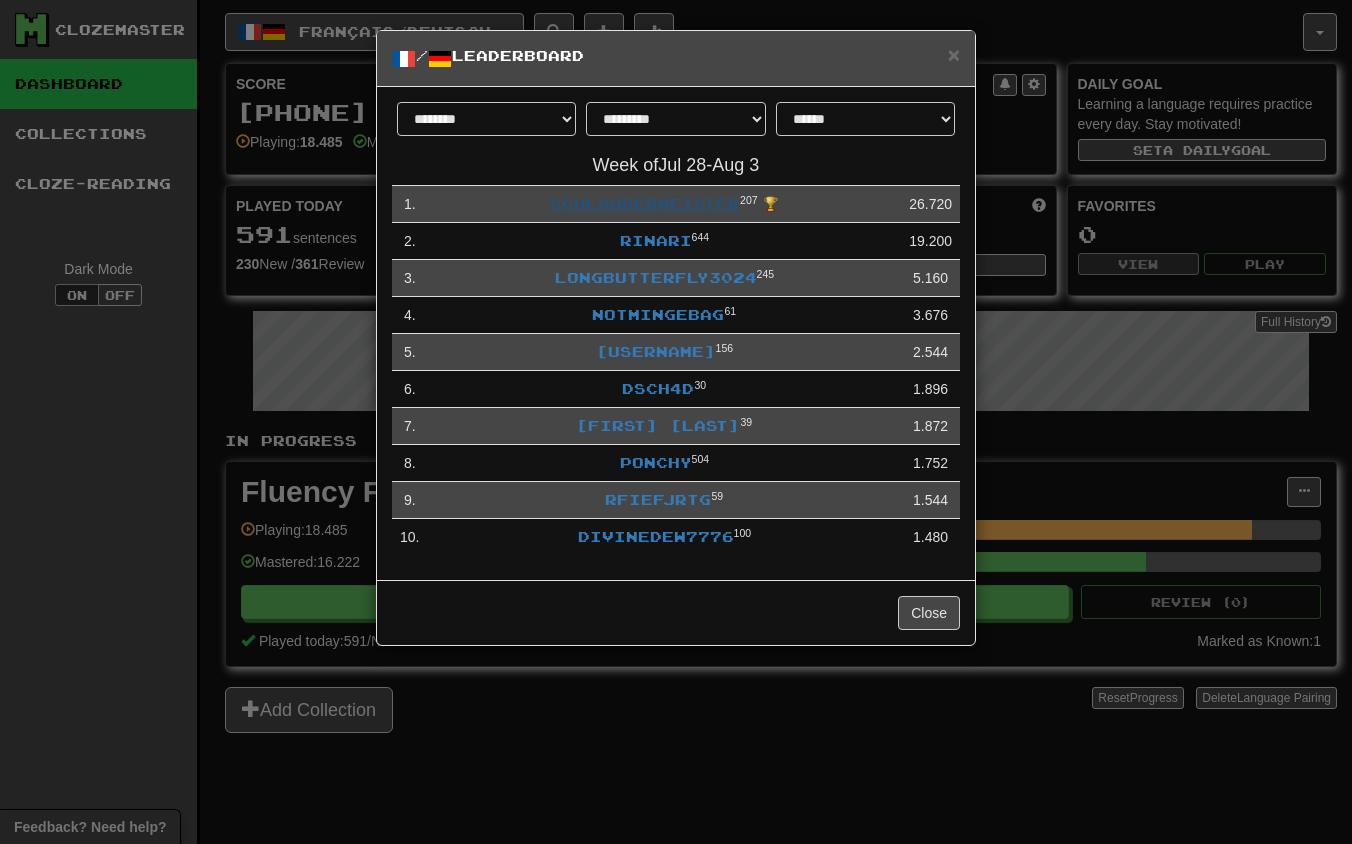 click on "schlaudermeister" at bounding box center [645, 203] 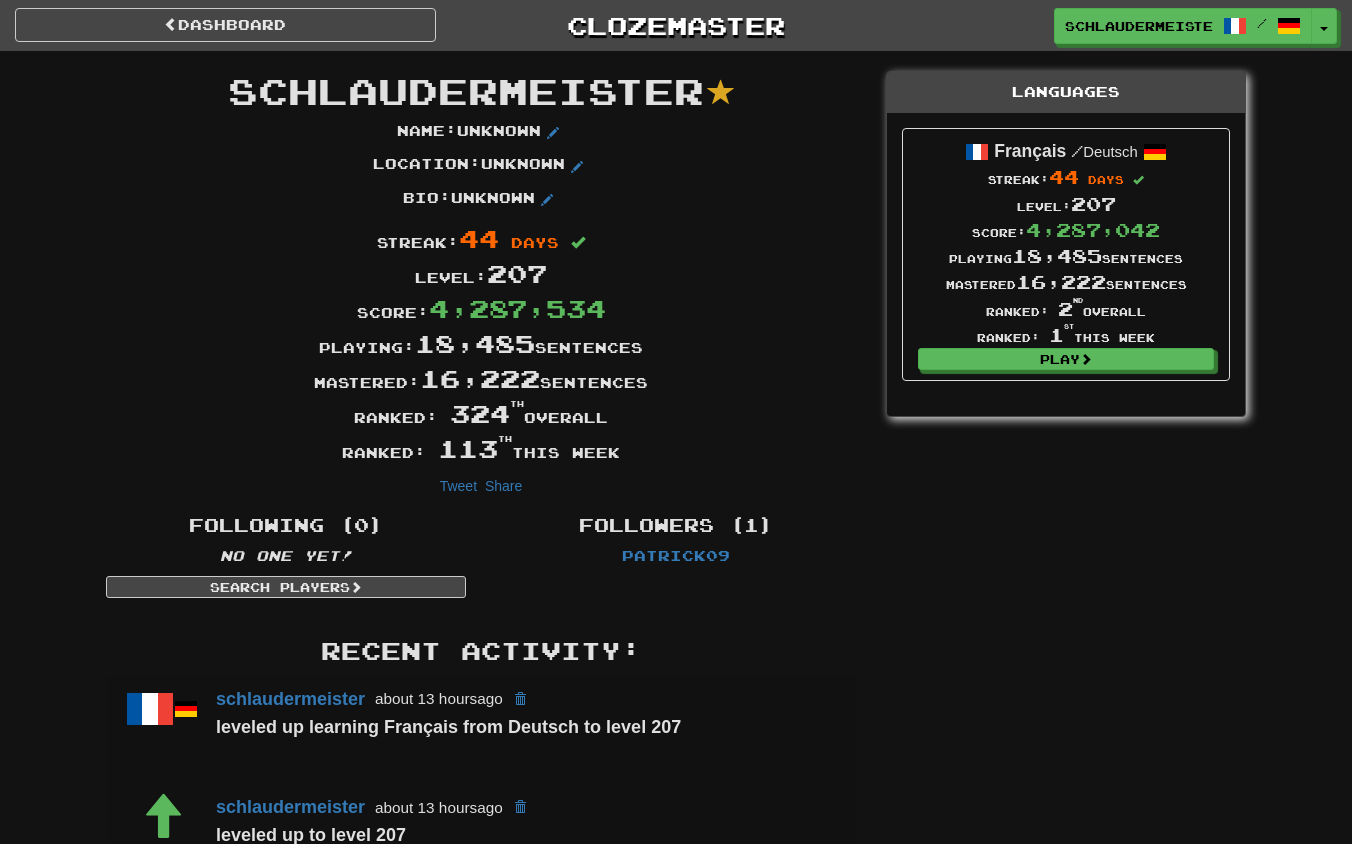 scroll, scrollTop: 0, scrollLeft: 0, axis: both 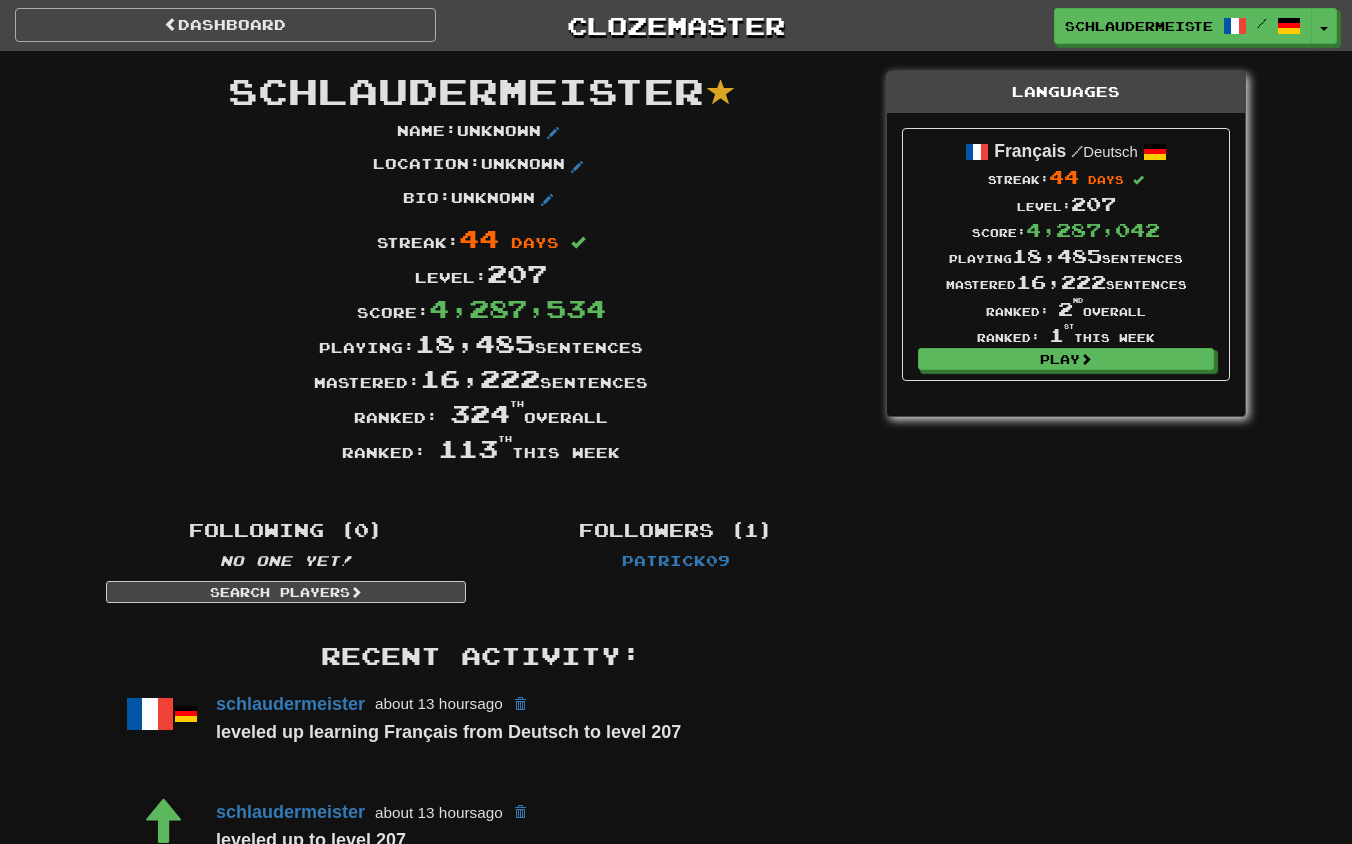 click on "Dashboard" at bounding box center [225, 25] 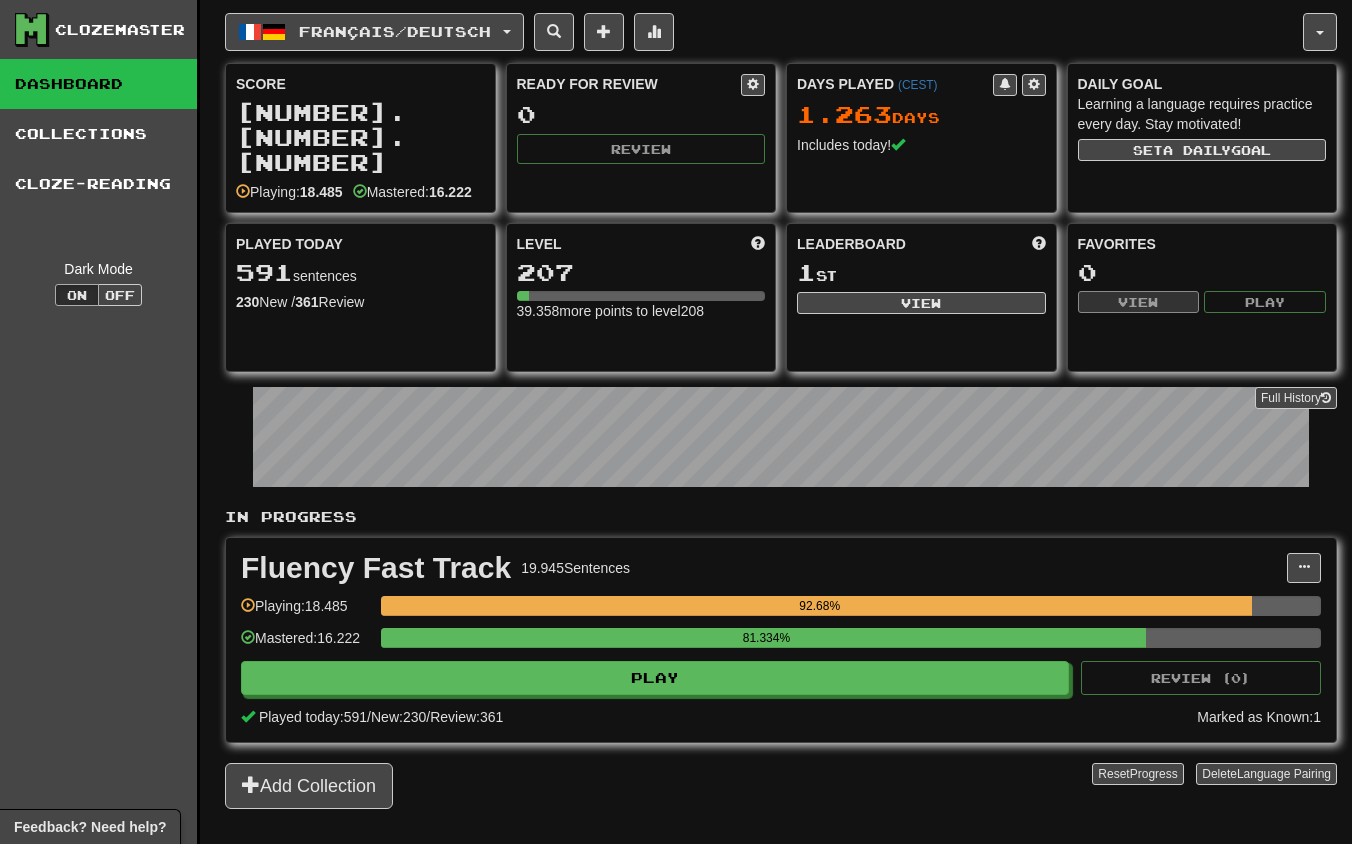scroll, scrollTop: 0, scrollLeft: 0, axis: both 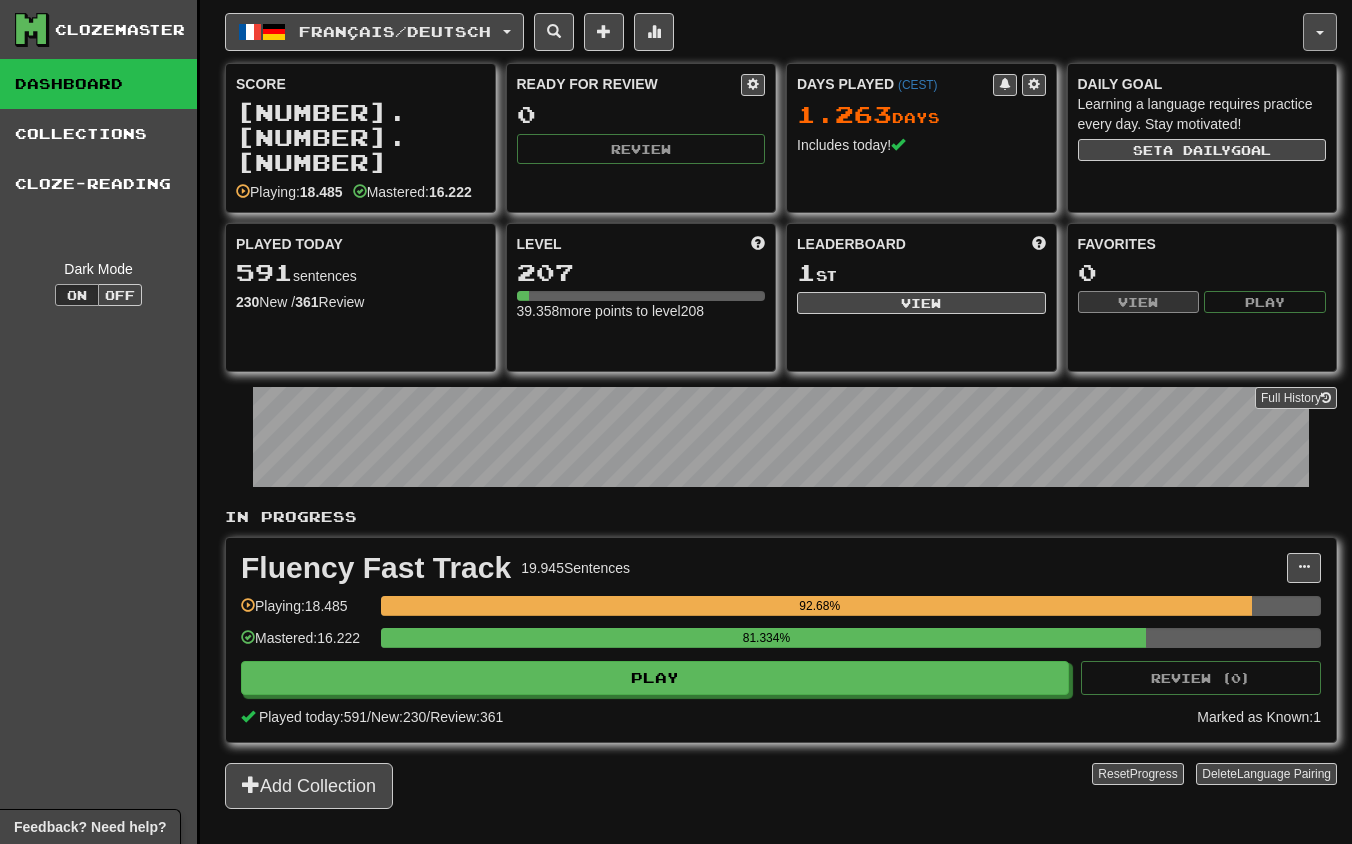 click at bounding box center [1320, 33] 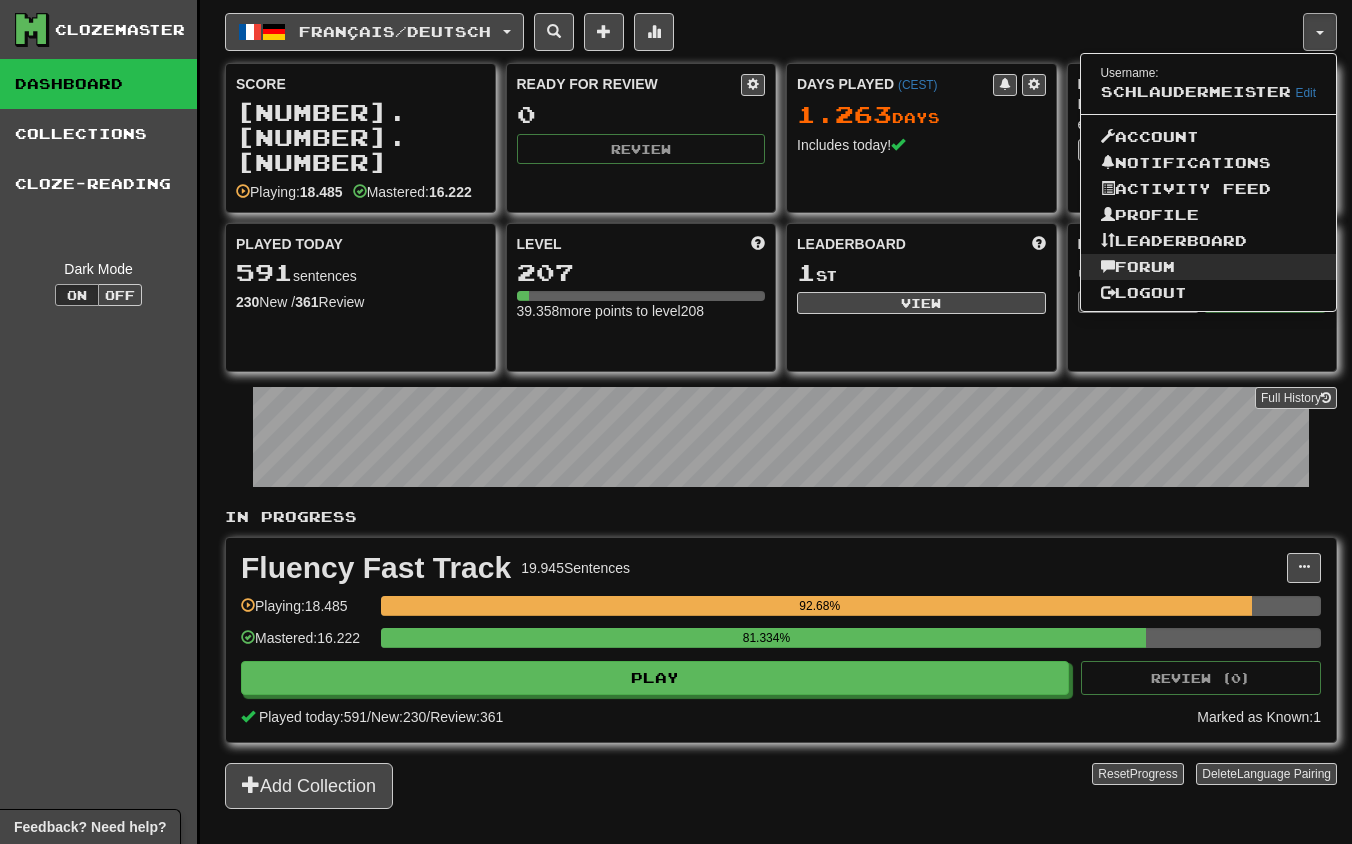 click on "Forum" at bounding box center [1209, 267] 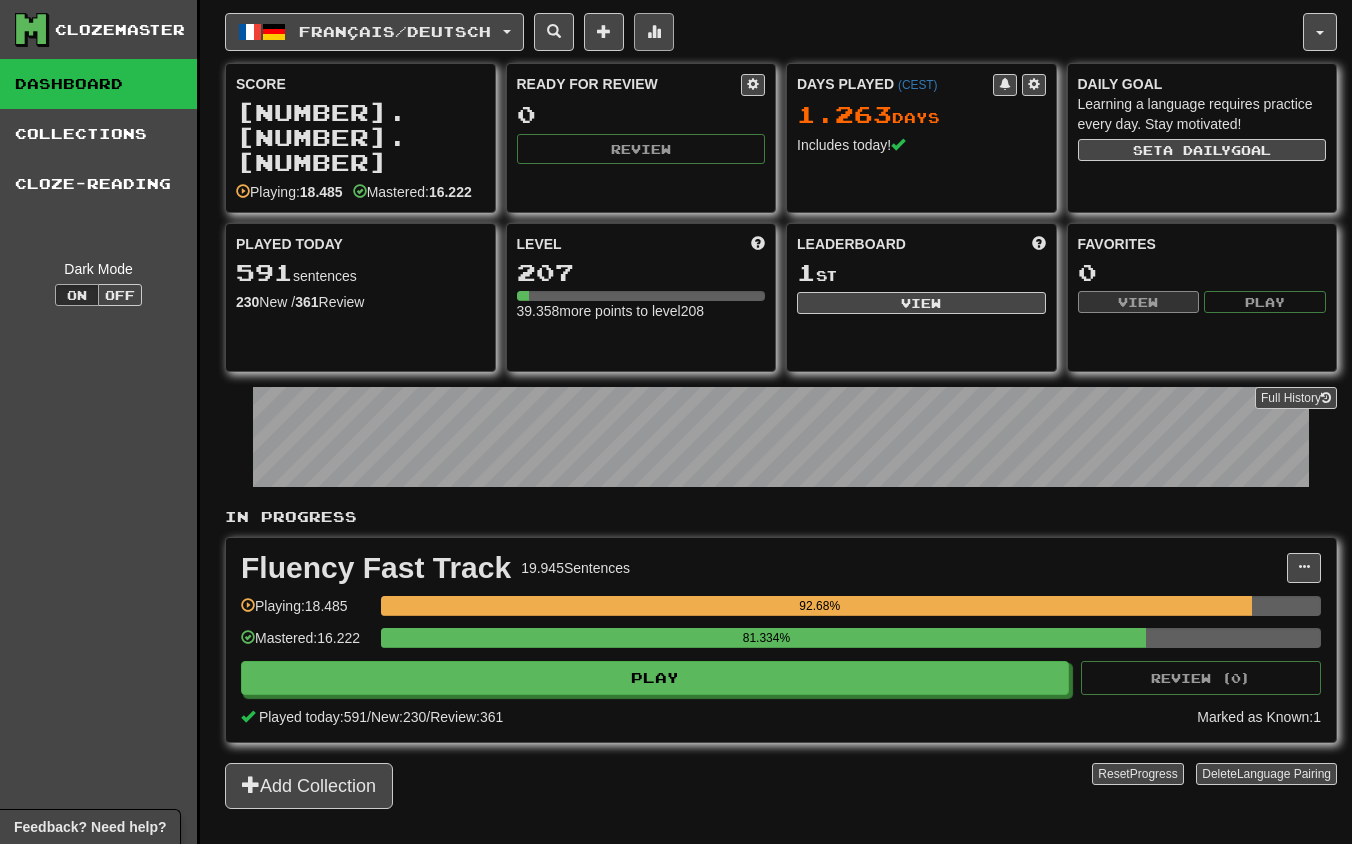click at bounding box center (654, 32) 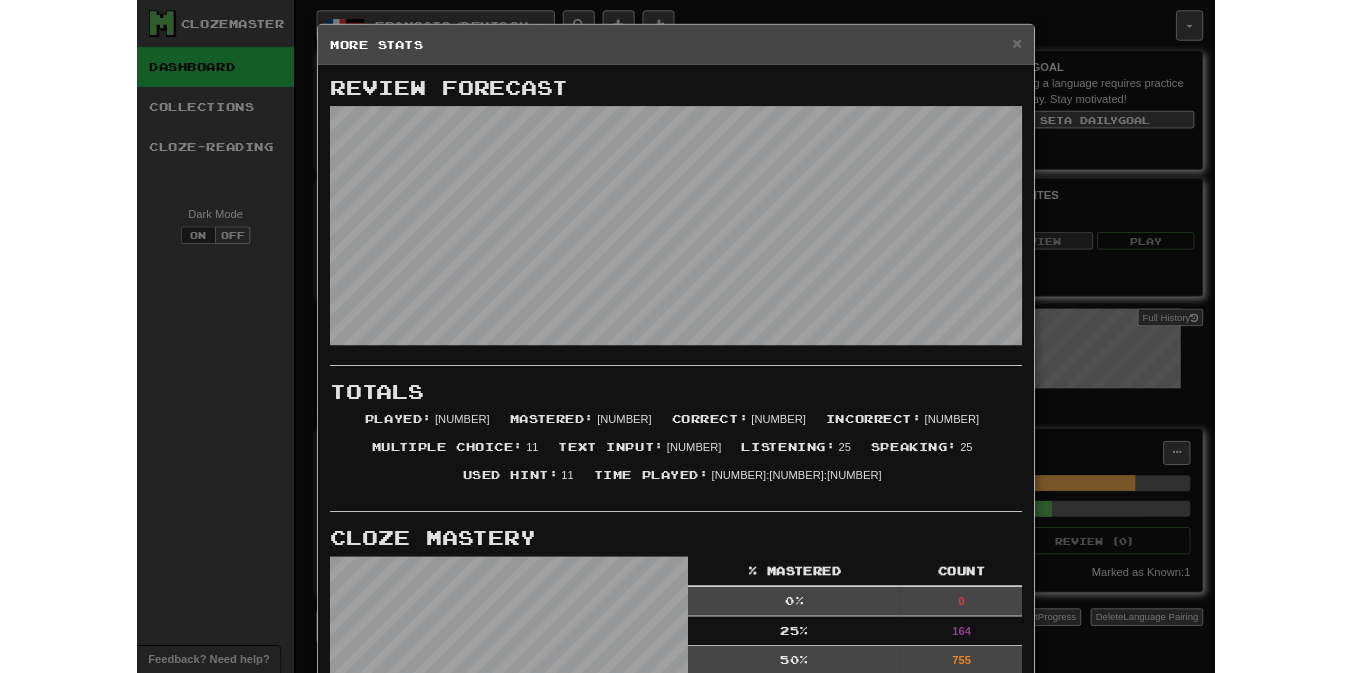 scroll, scrollTop: 0, scrollLeft: 0, axis: both 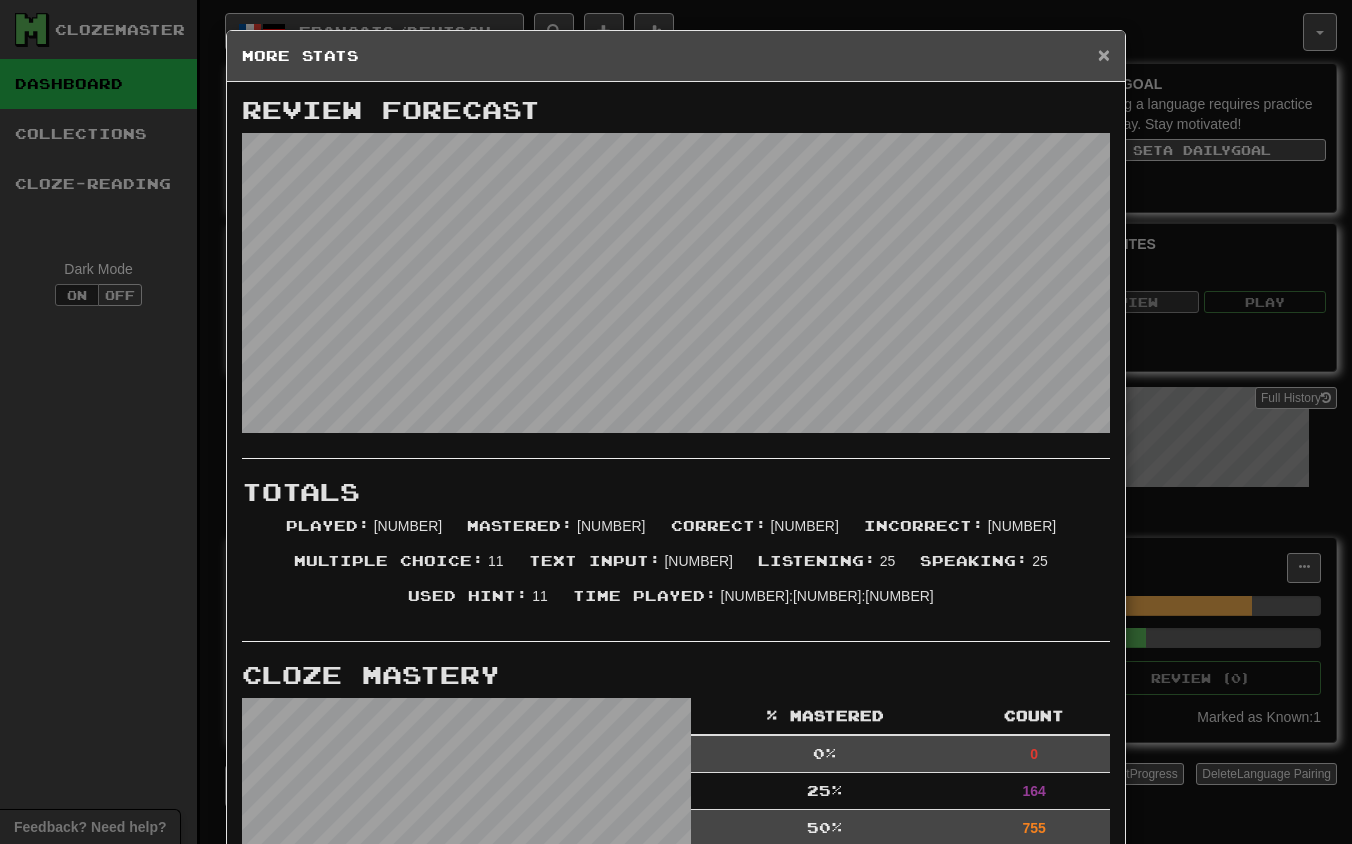 click on "×" at bounding box center (1104, 54) 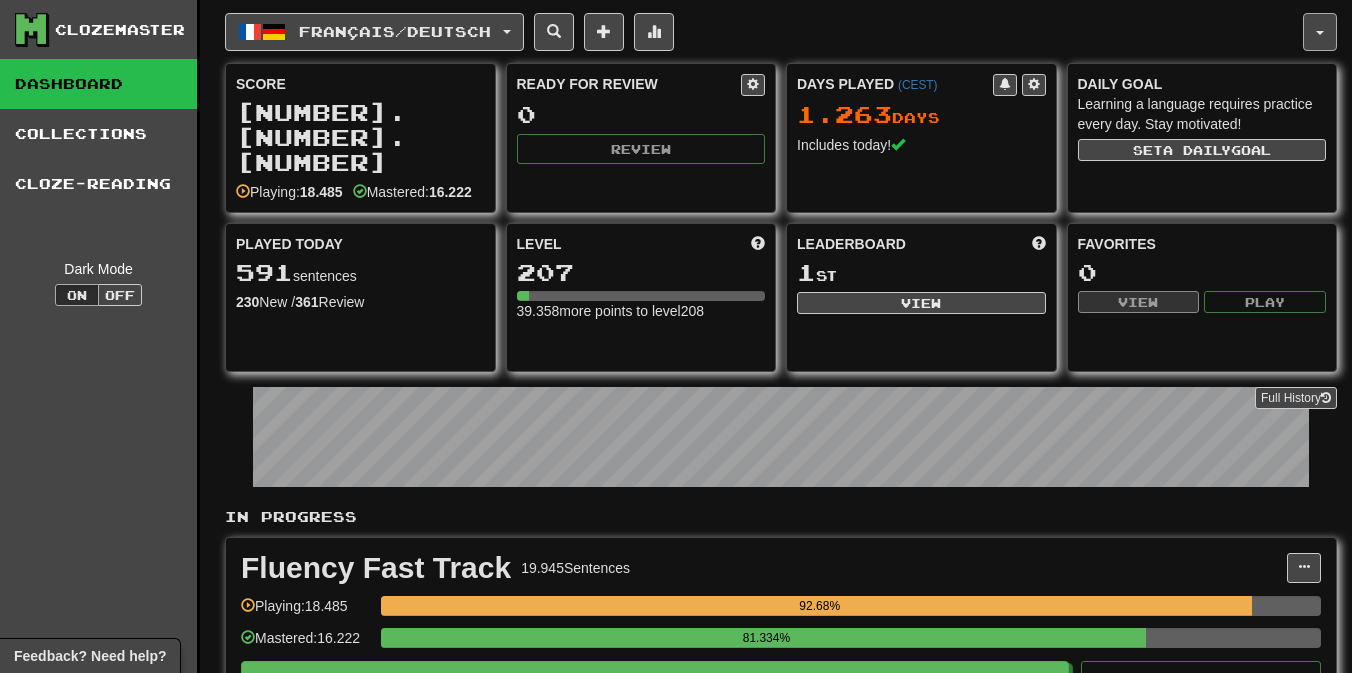 click at bounding box center [1320, 32] 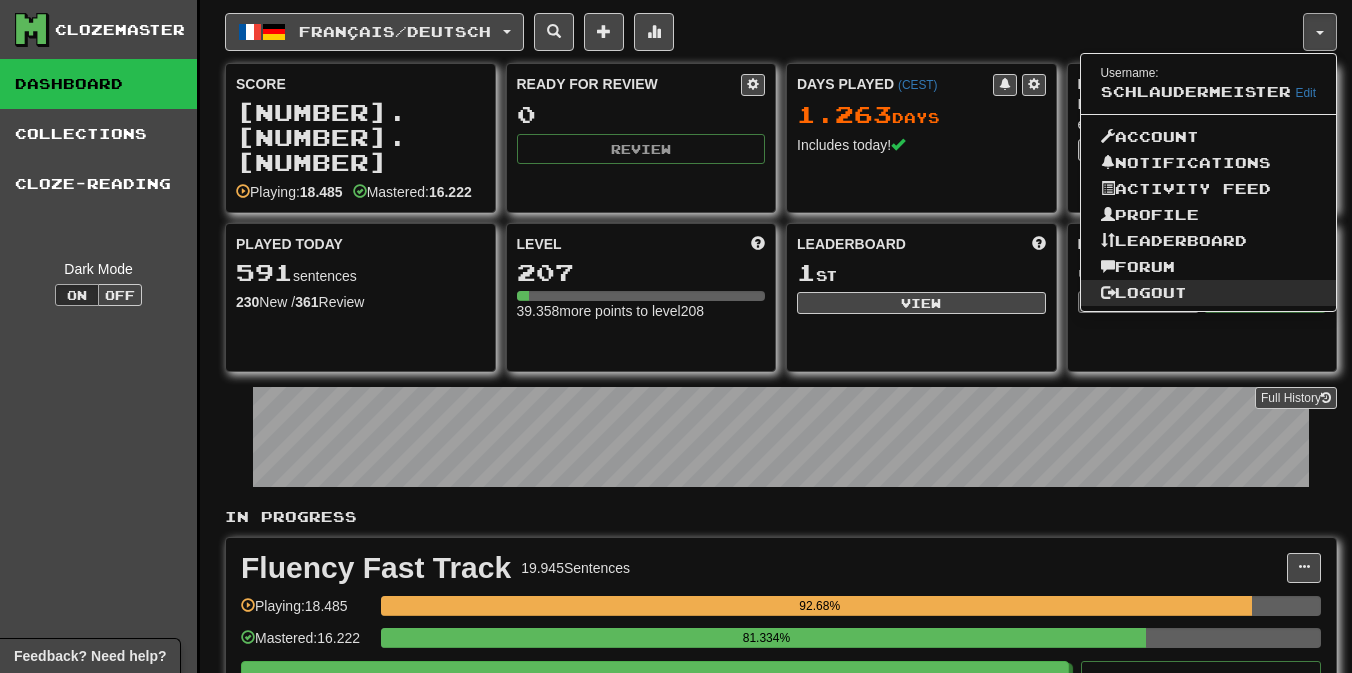 click on "Logout" at bounding box center [1209, 293] 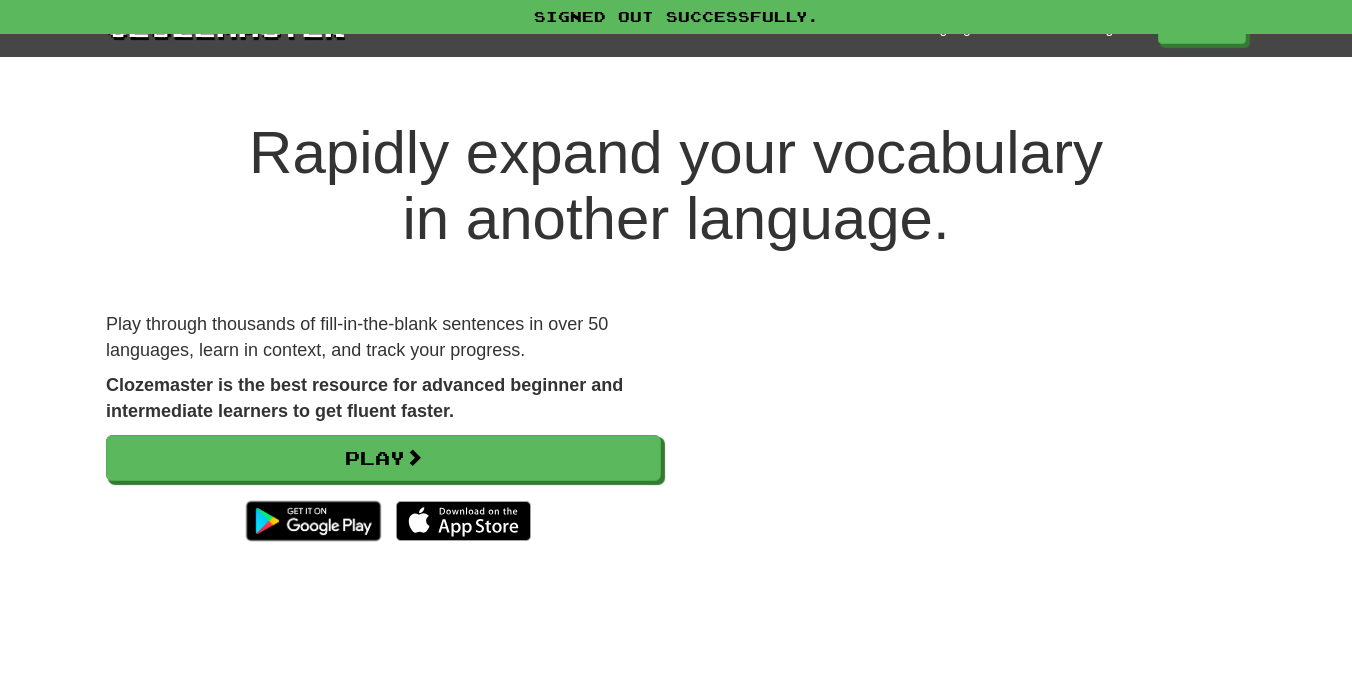 scroll, scrollTop: 0, scrollLeft: 0, axis: both 